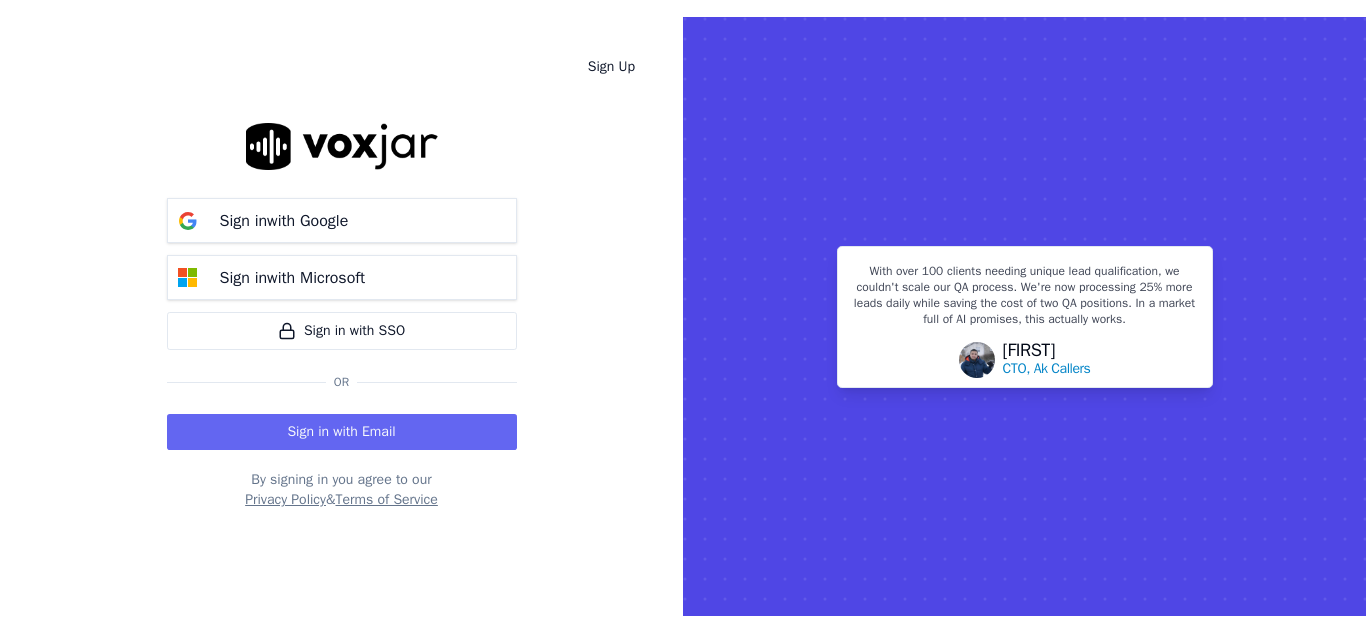 scroll, scrollTop: 0, scrollLeft: 0, axis: both 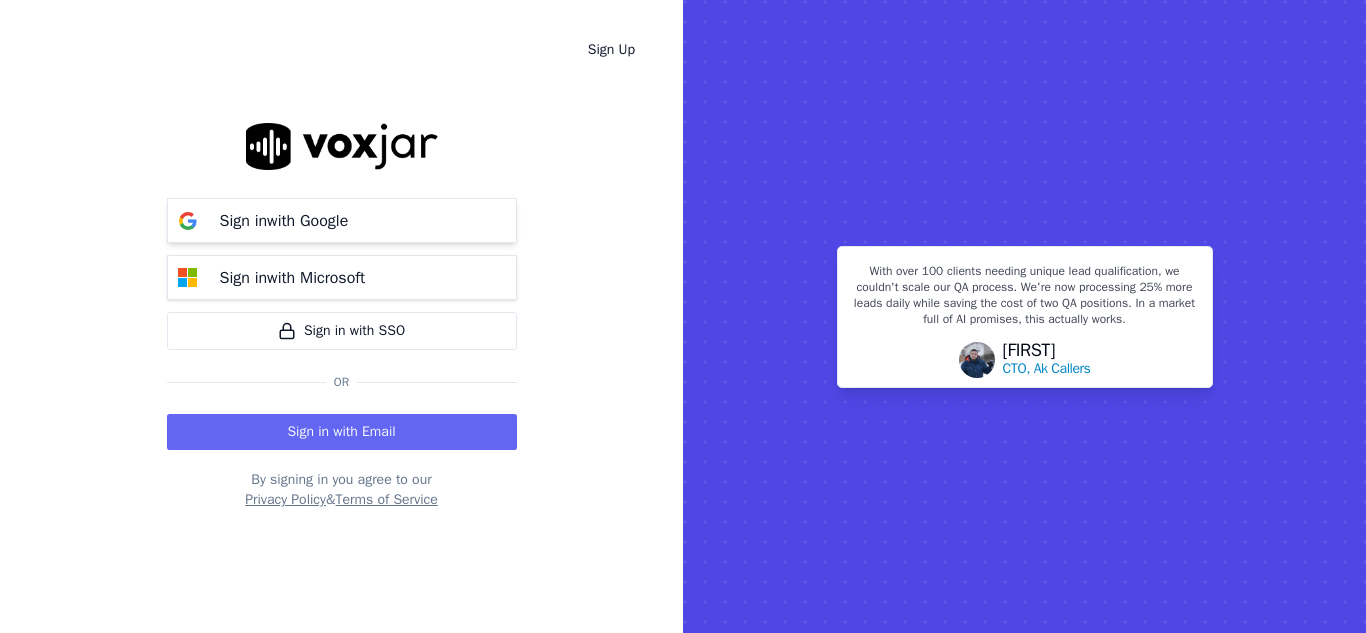 click on "Sign in  with Google" at bounding box center [284, 221] 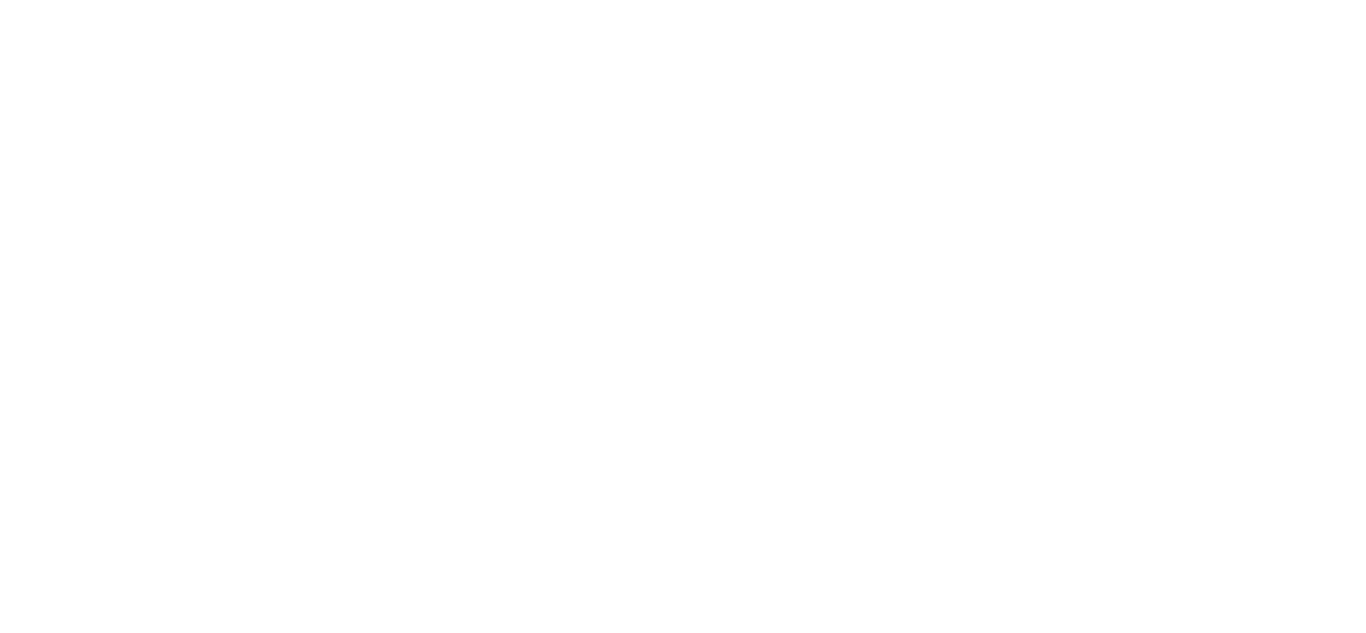 scroll, scrollTop: 0, scrollLeft: 0, axis: both 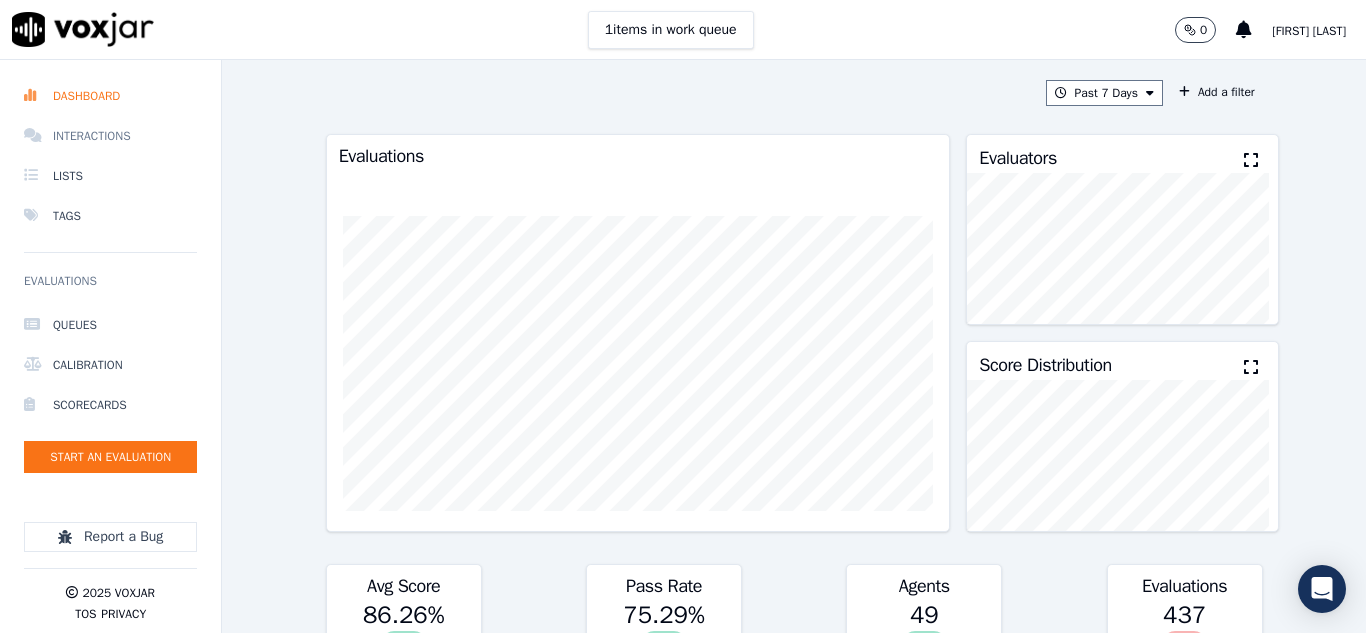 click on "Interactions" at bounding box center [110, 136] 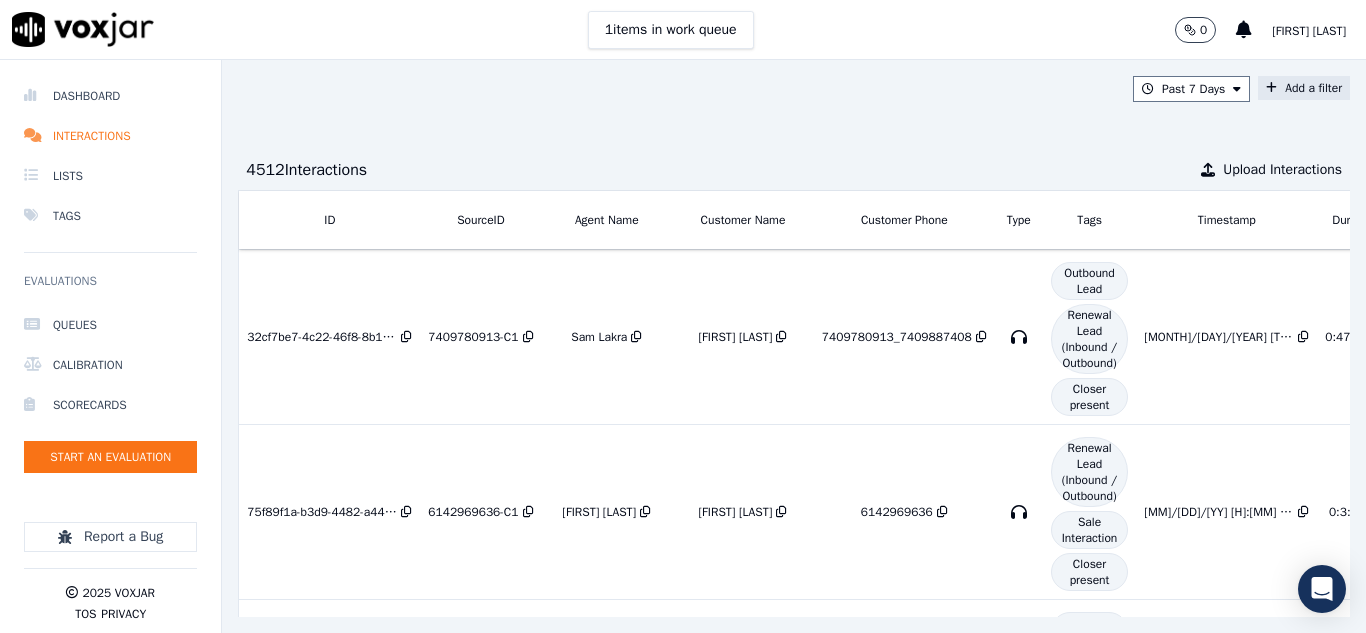click at bounding box center (1271, 88) 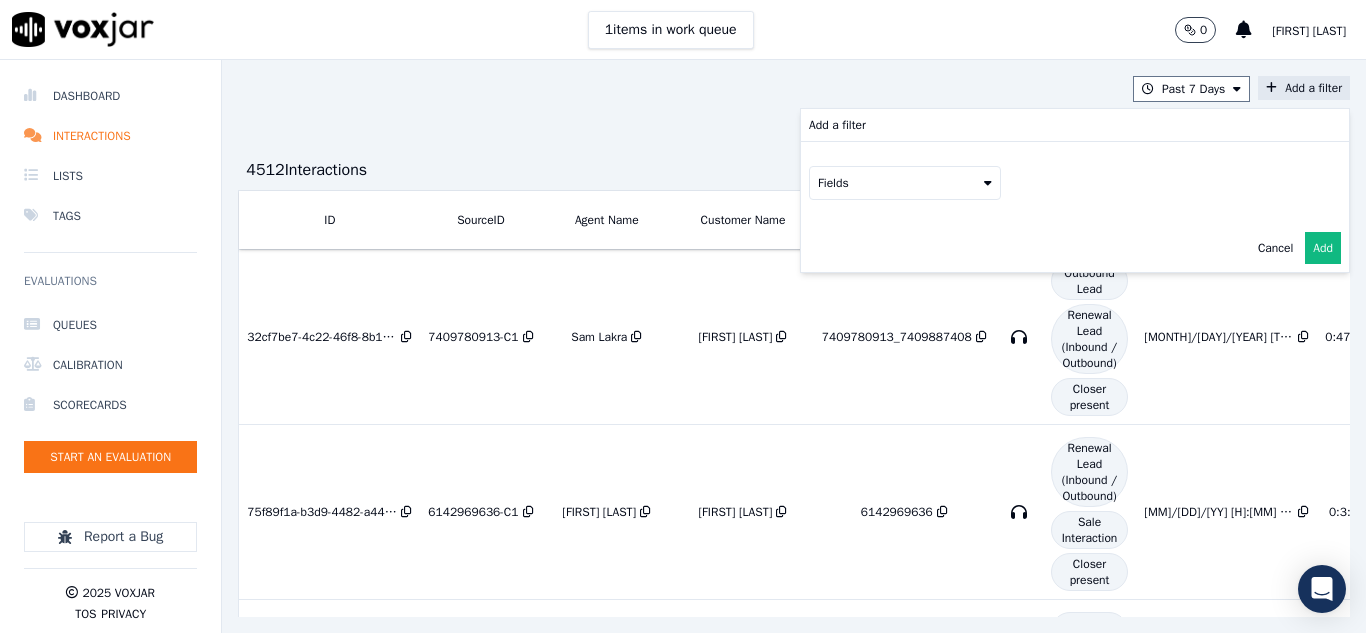 click on "Fields" at bounding box center (905, 183) 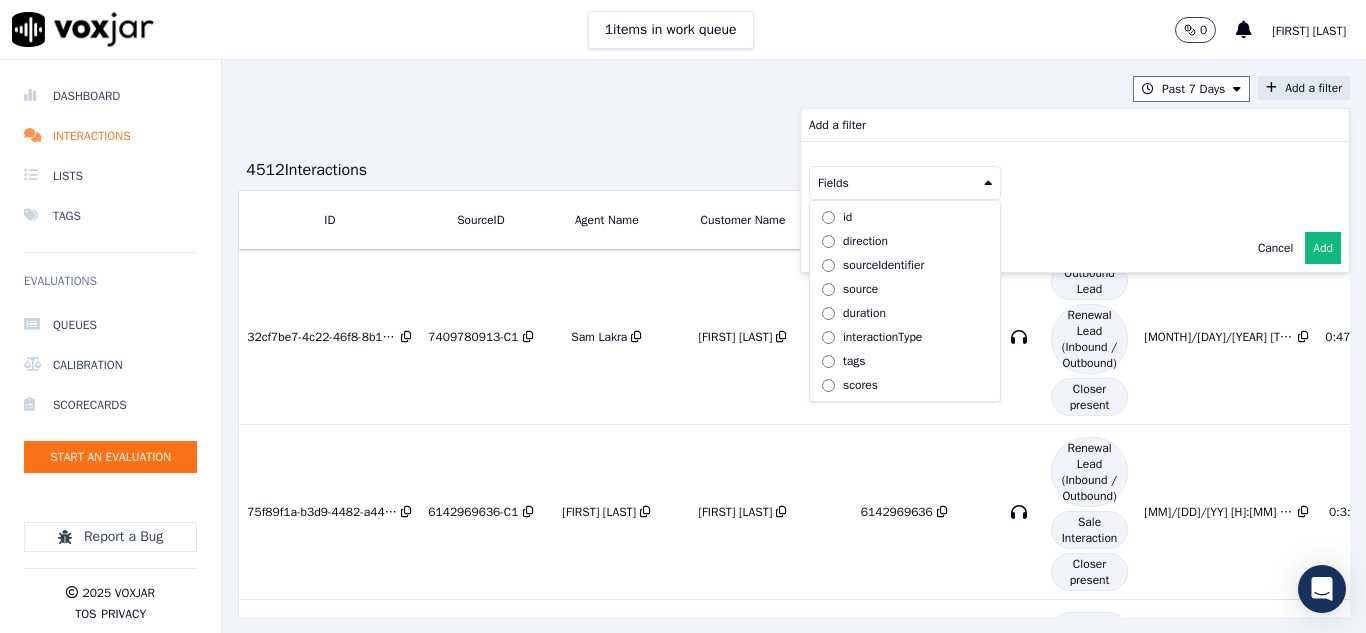 scroll, scrollTop: 63, scrollLeft: 0, axis: vertical 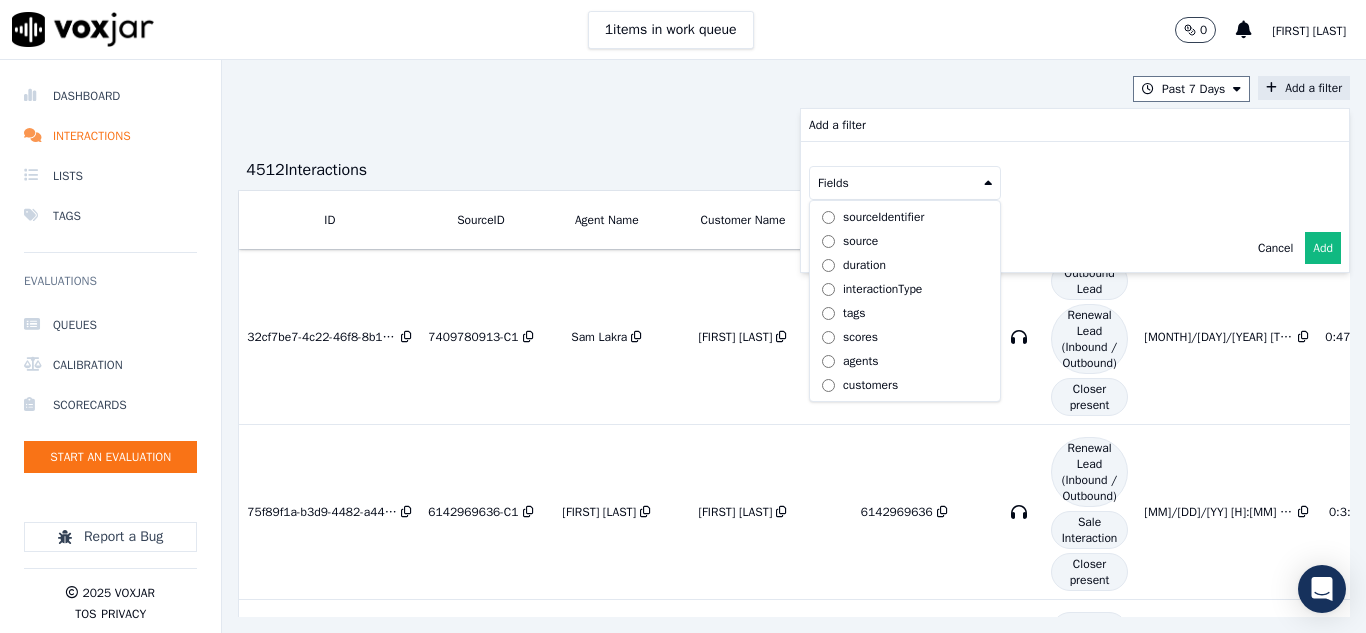 click on "customers" at bounding box center [870, 385] 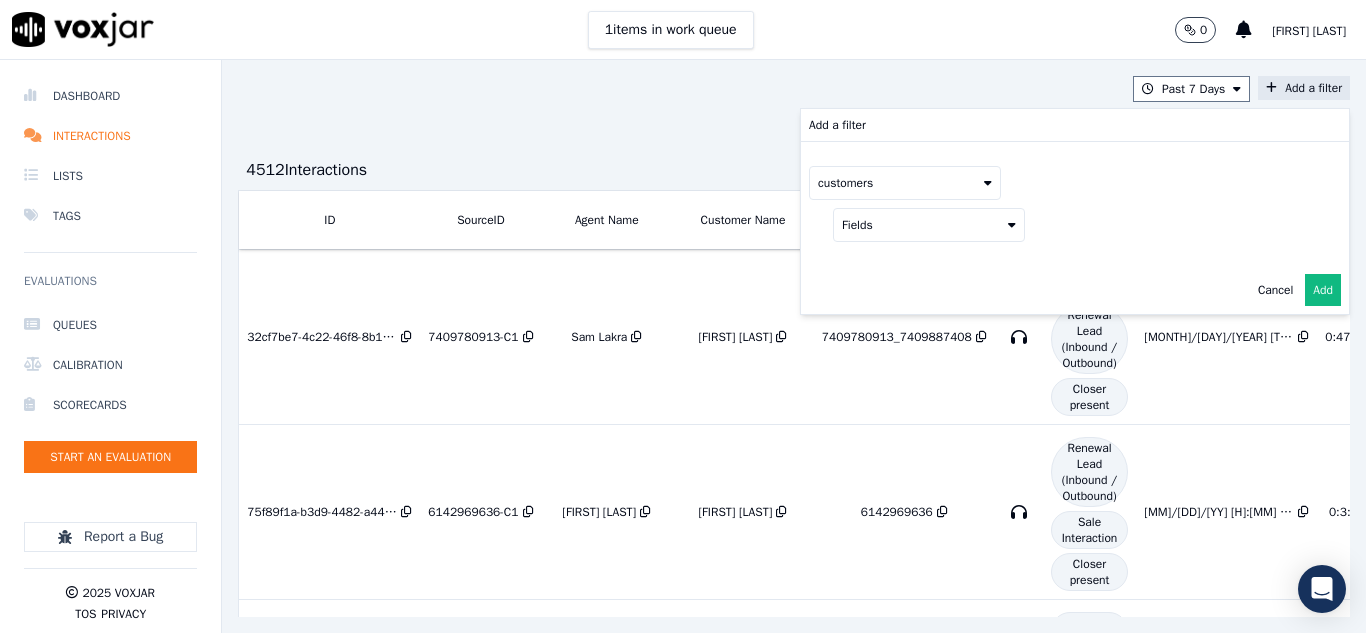 click on "Fields" at bounding box center (929, 225) 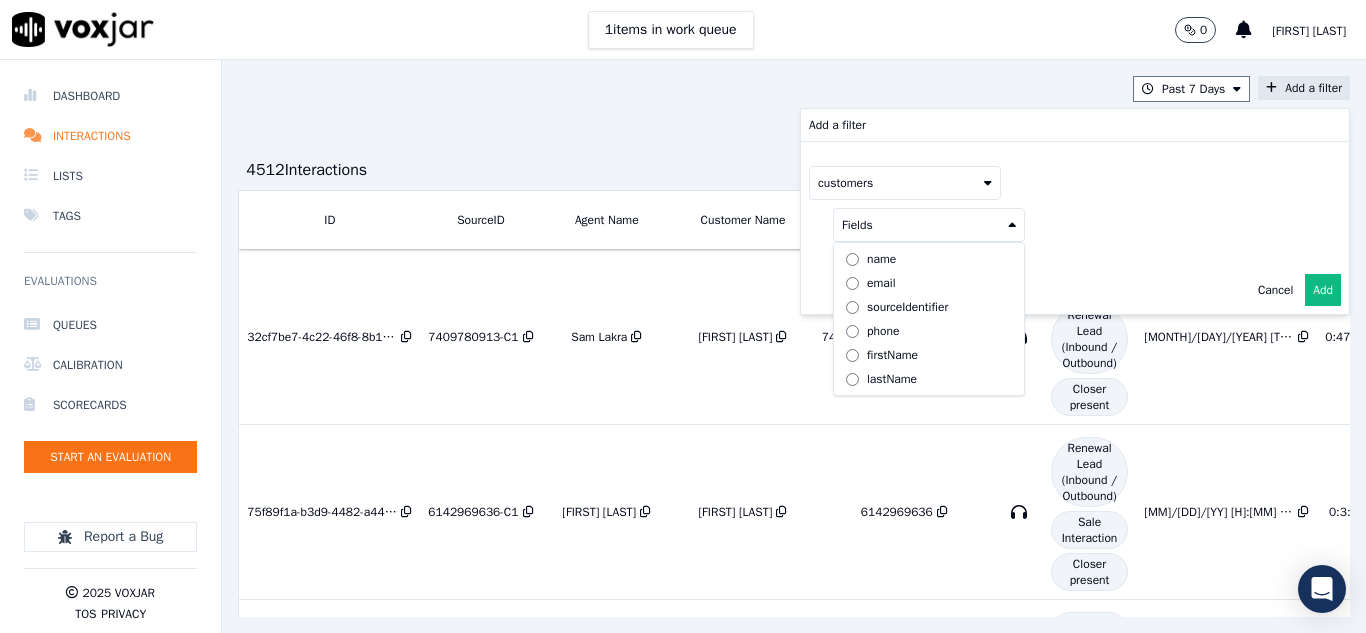 click on "phone" at bounding box center (883, 331) 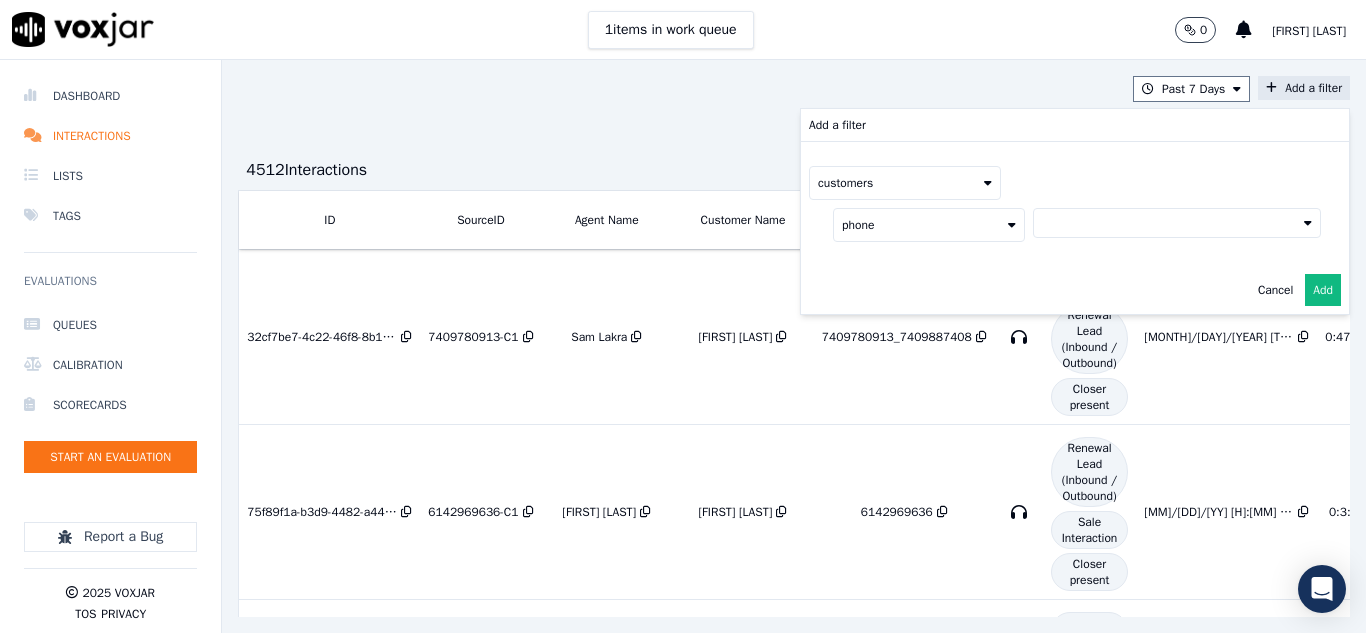 click at bounding box center (1177, 223) 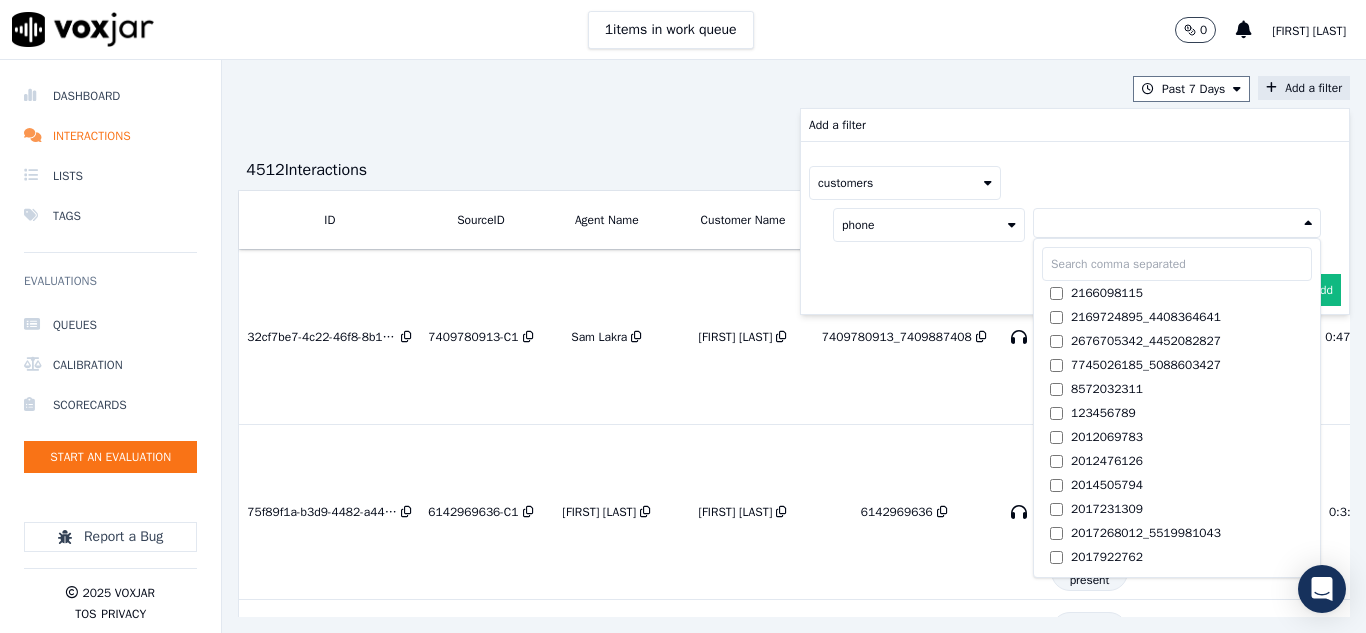 click at bounding box center (1177, 264) 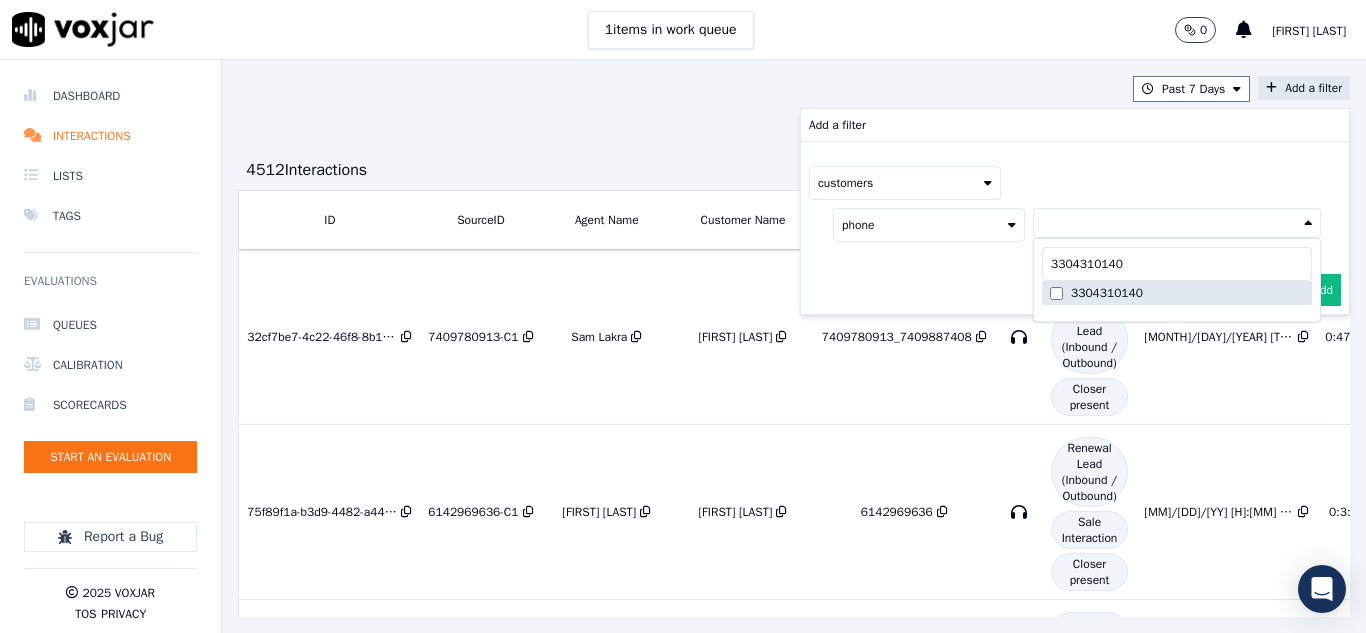 type on "3304310140" 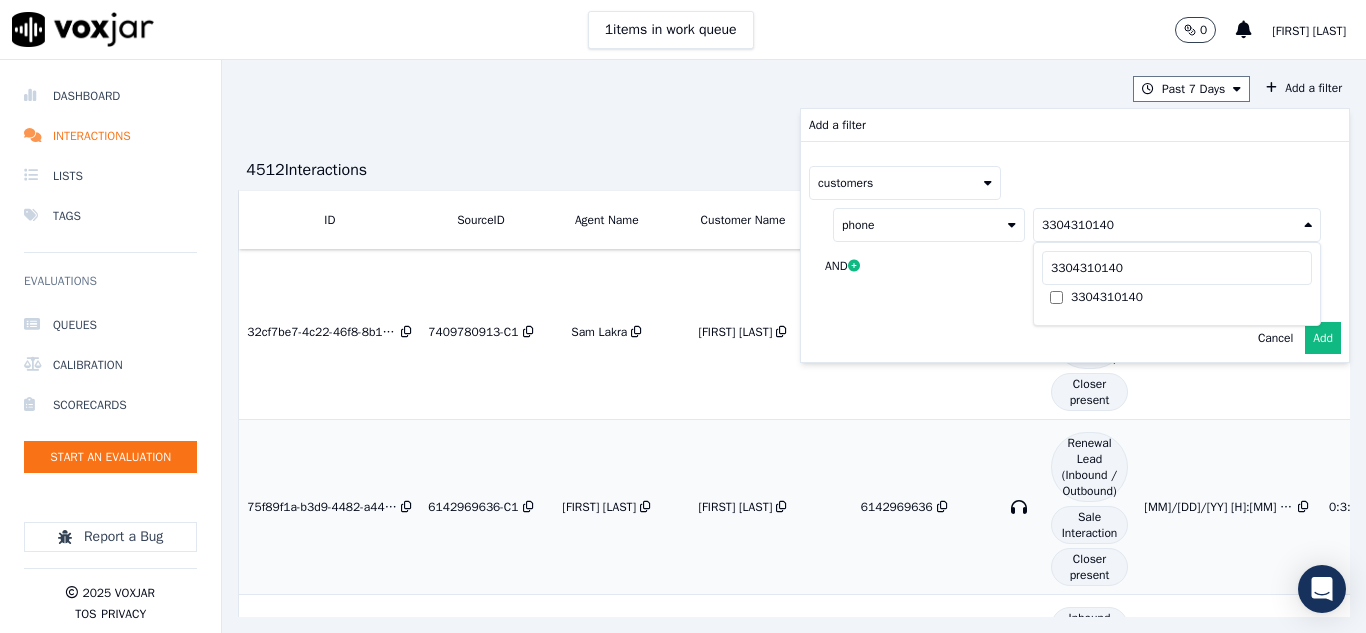scroll, scrollTop: 0, scrollLeft: 0, axis: both 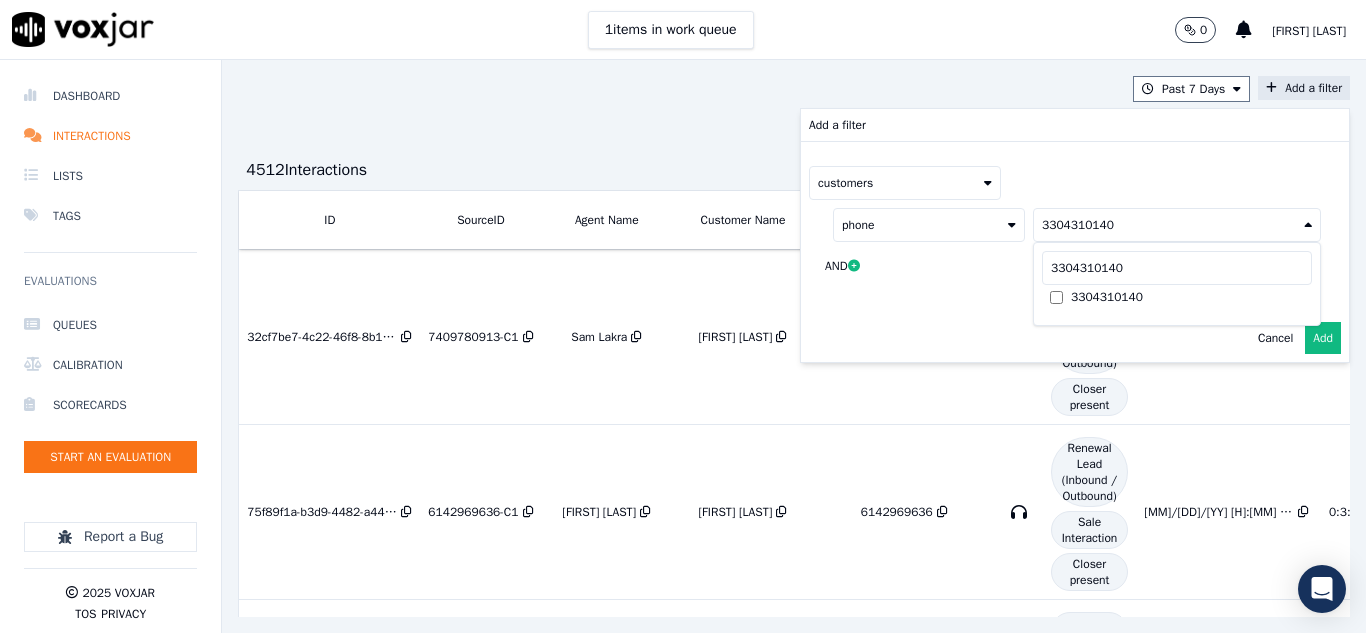 click on "customers phone [PHONE] [PHONE] [PHONE] AND" at bounding box center [1075, 228] 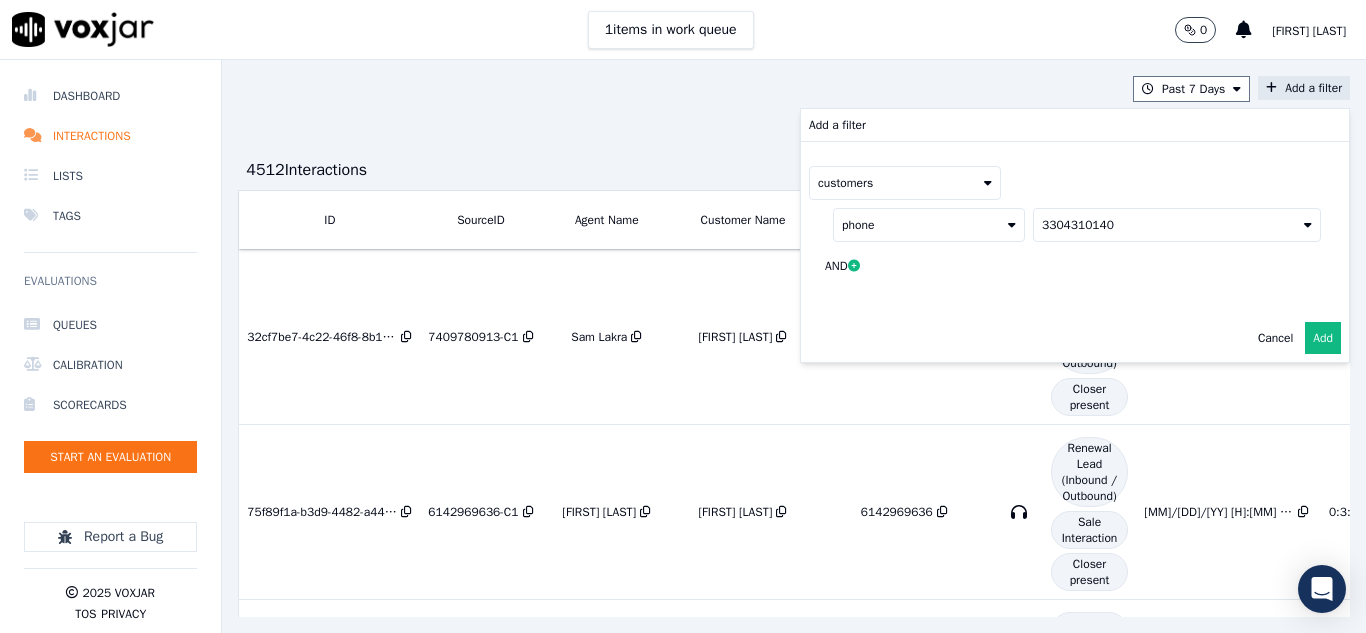 click on "3304310140" at bounding box center [1078, 225] 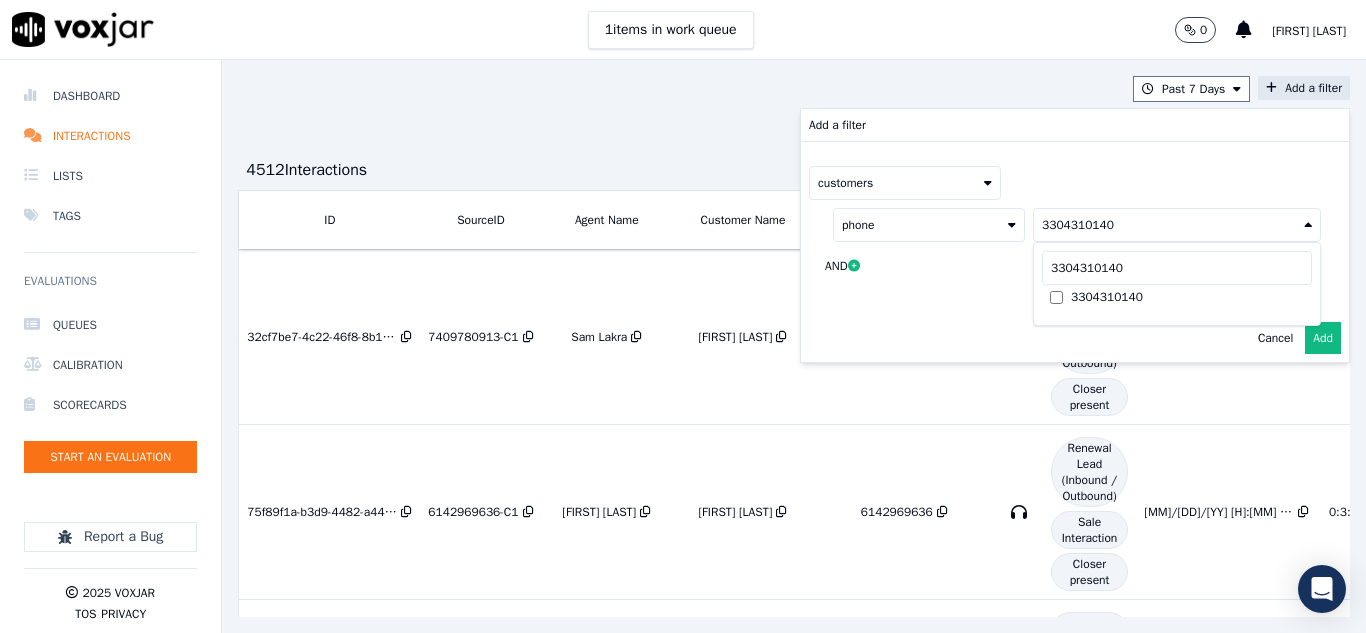 click on "Add" at bounding box center (1323, 338) 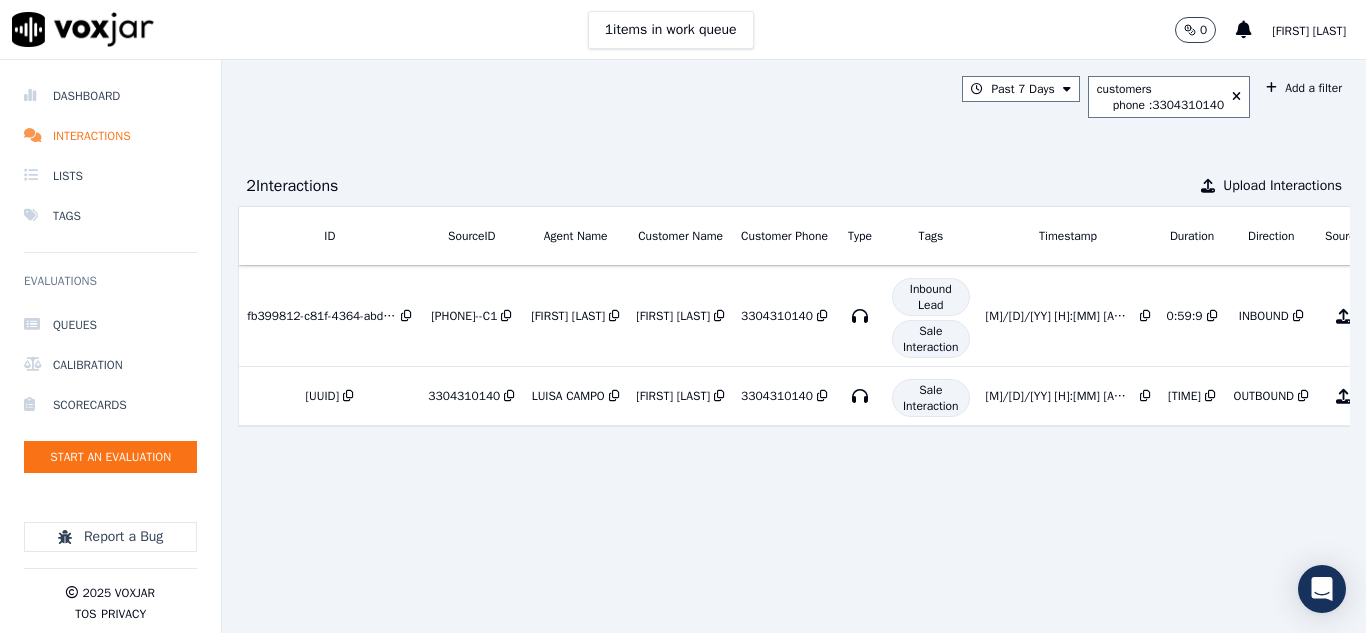 click at bounding box center [1236, 97] 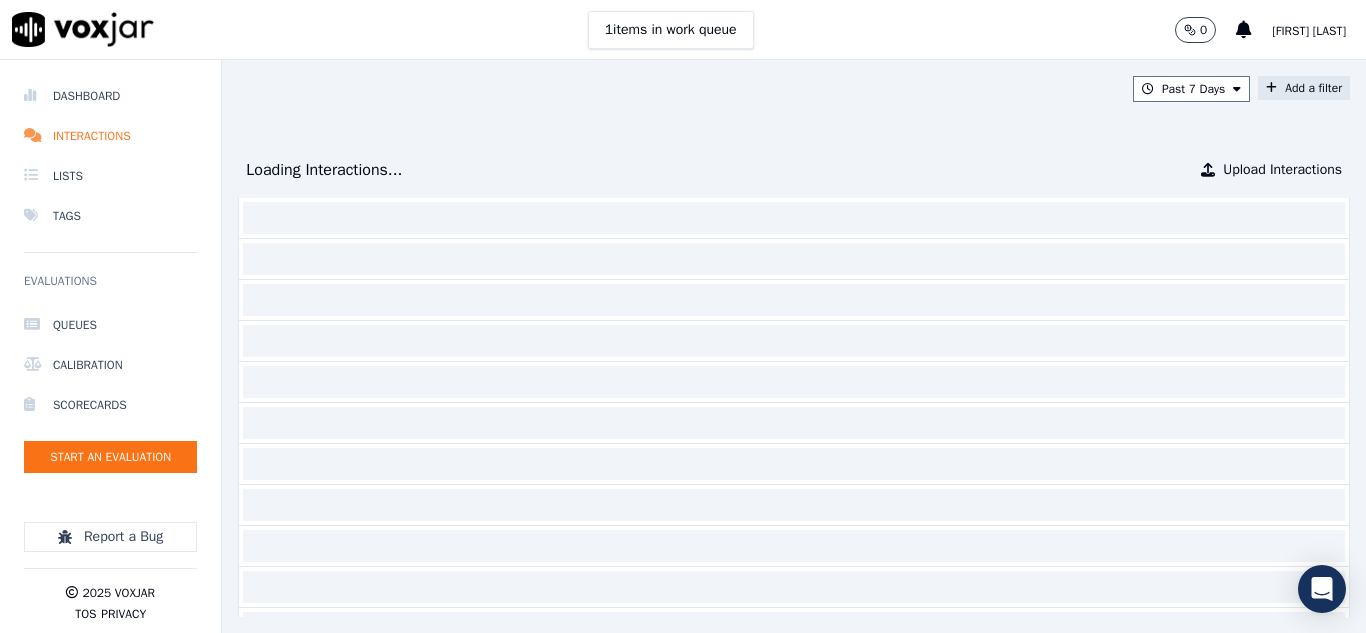 click on "Add a filter" at bounding box center [1304, 88] 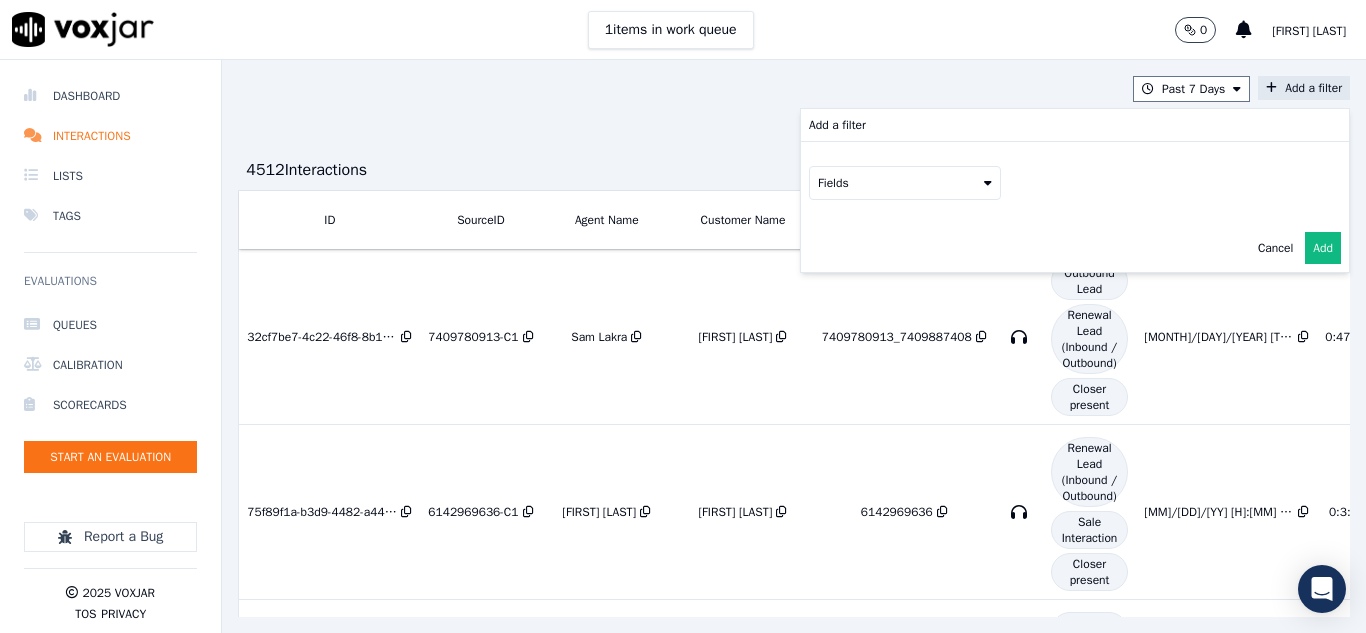 click on "Fields" at bounding box center [905, 183] 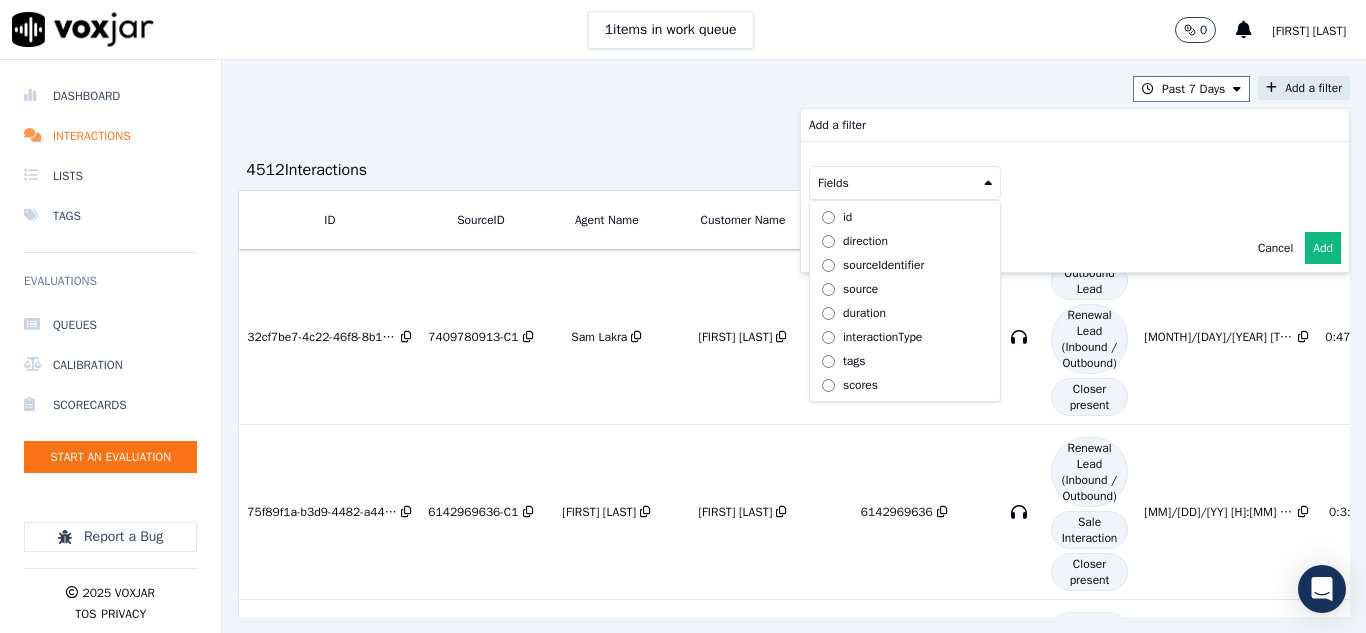 scroll, scrollTop: 63, scrollLeft: 0, axis: vertical 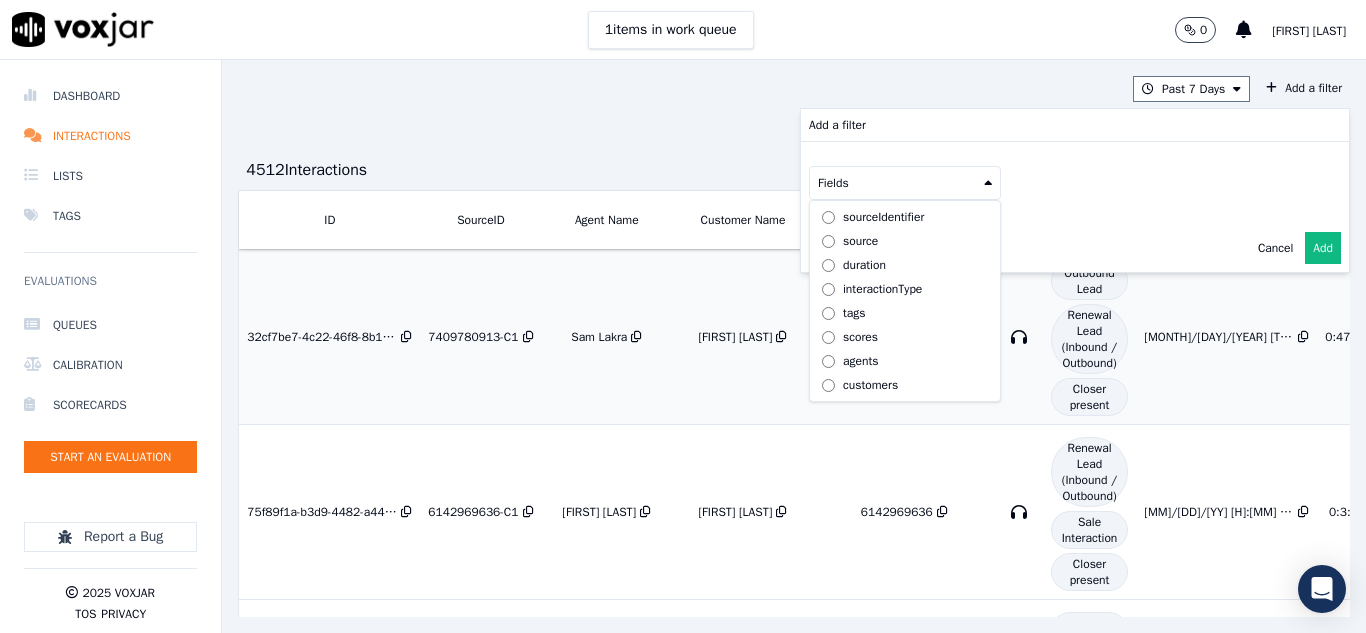 click on "customers" at bounding box center [870, 385] 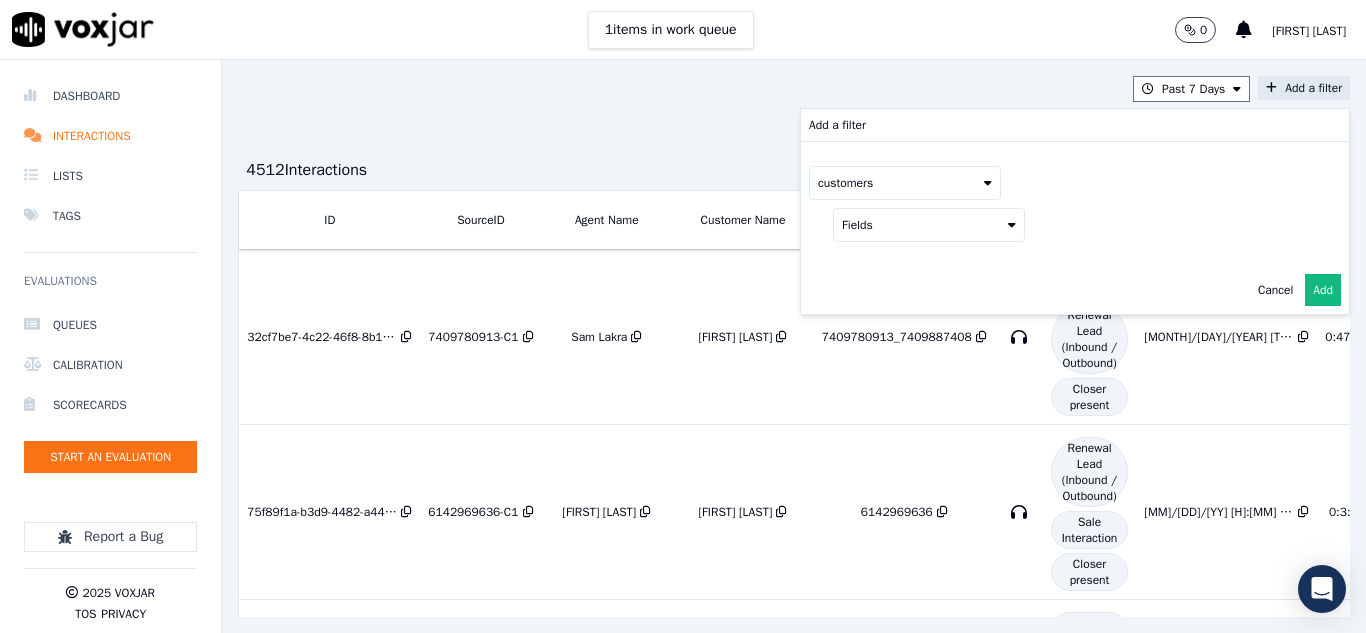 click on "Fields" at bounding box center [929, 225] 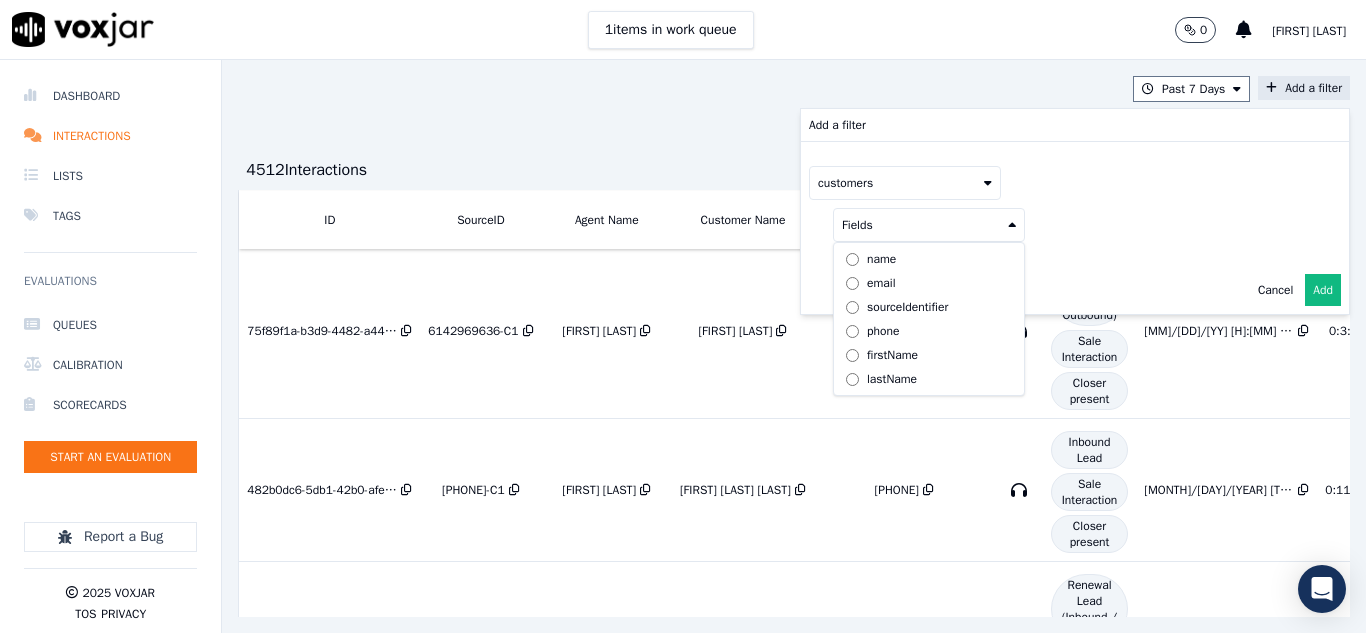 scroll, scrollTop: 100, scrollLeft: 0, axis: vertical 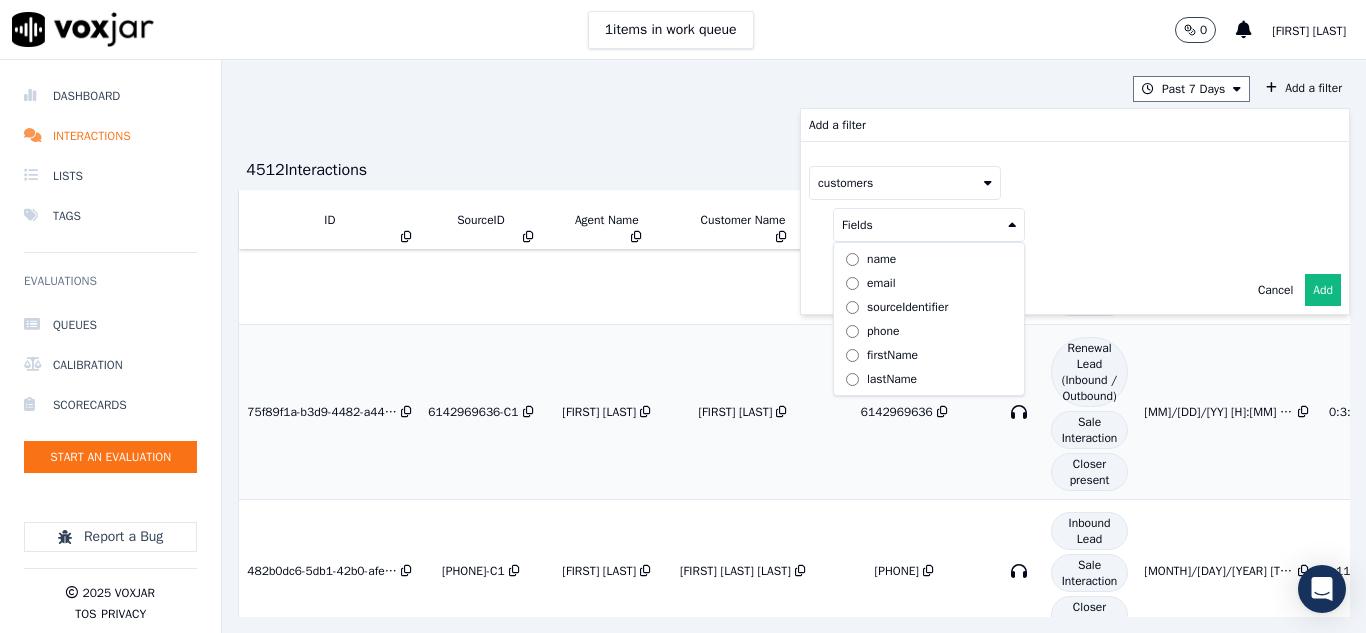 click on "phone" at bounding box center (883, 331) 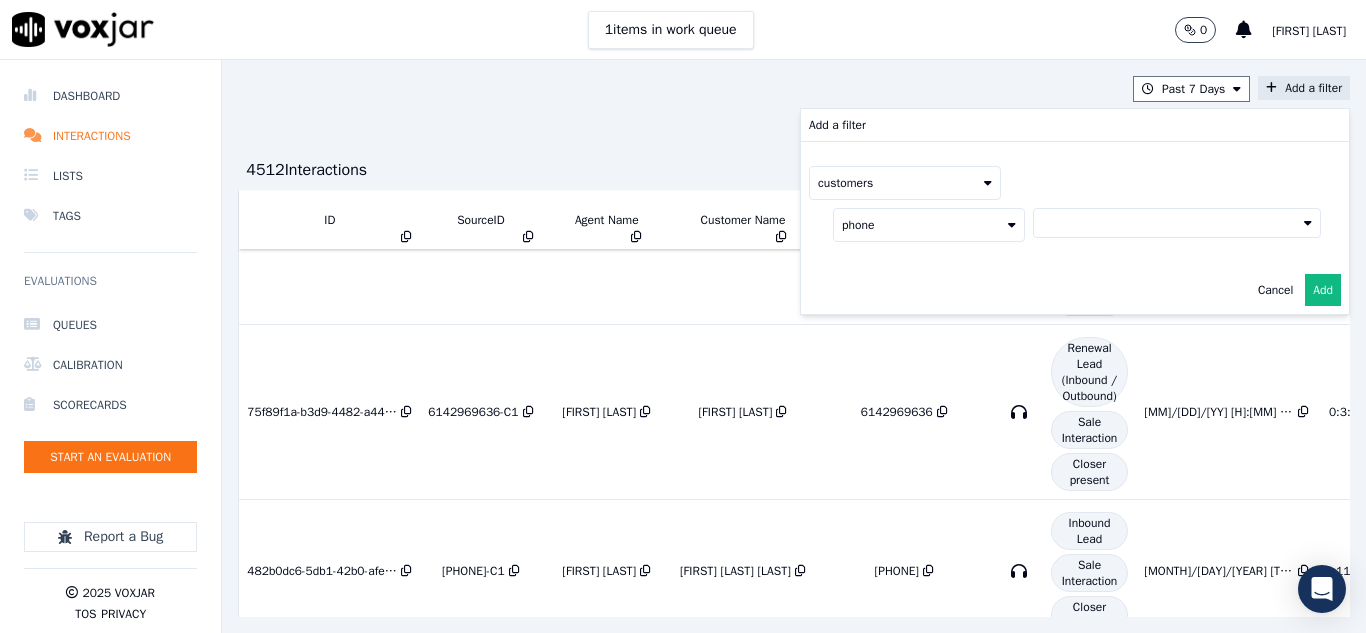 click at bounding box center [1177, 223] 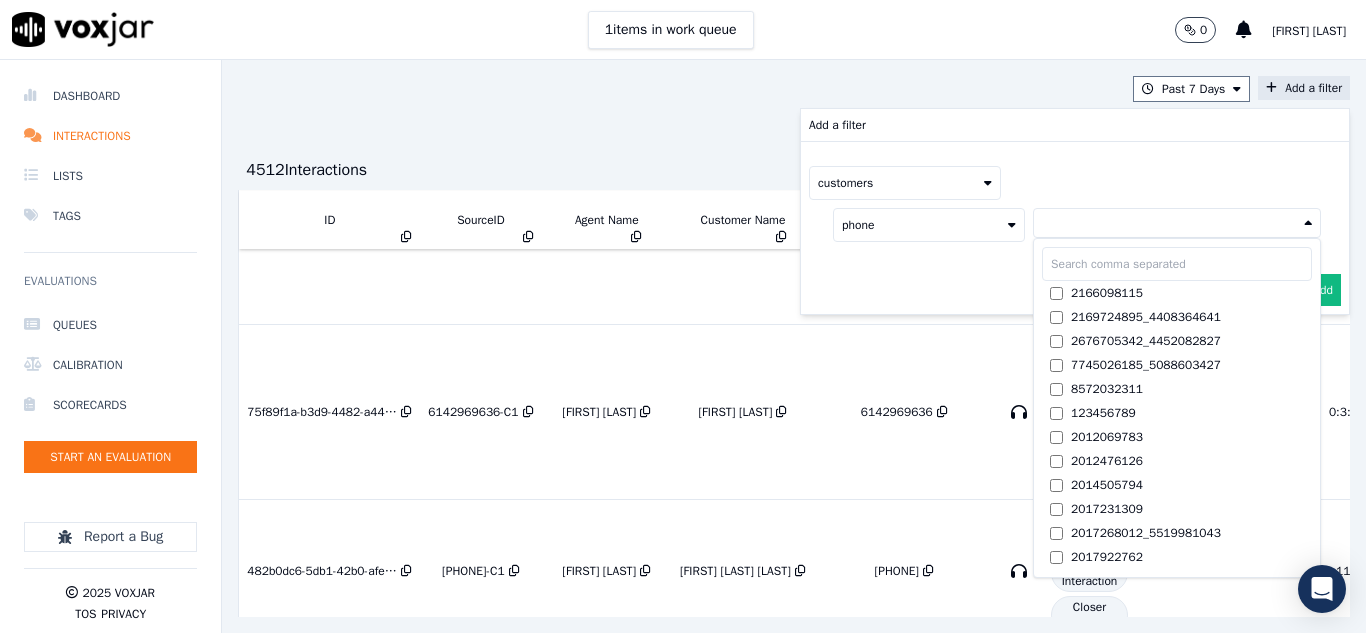 click at bounding box center (1177, 264) 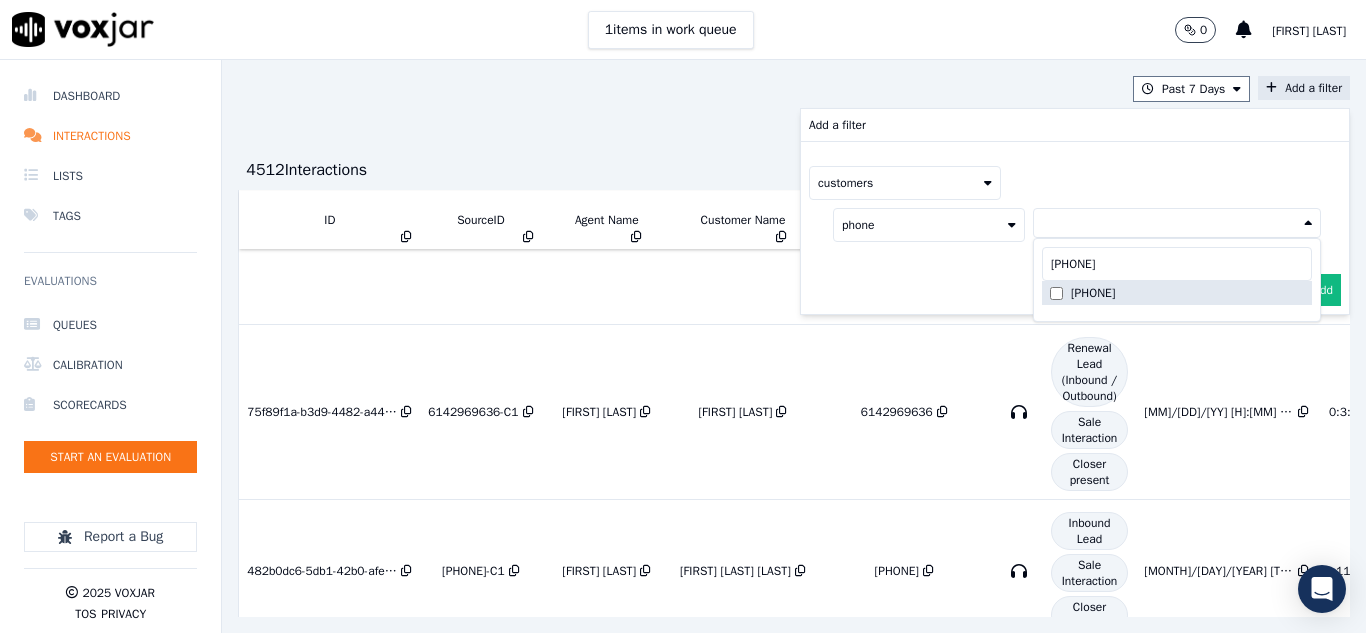 type on "[PHONE]" 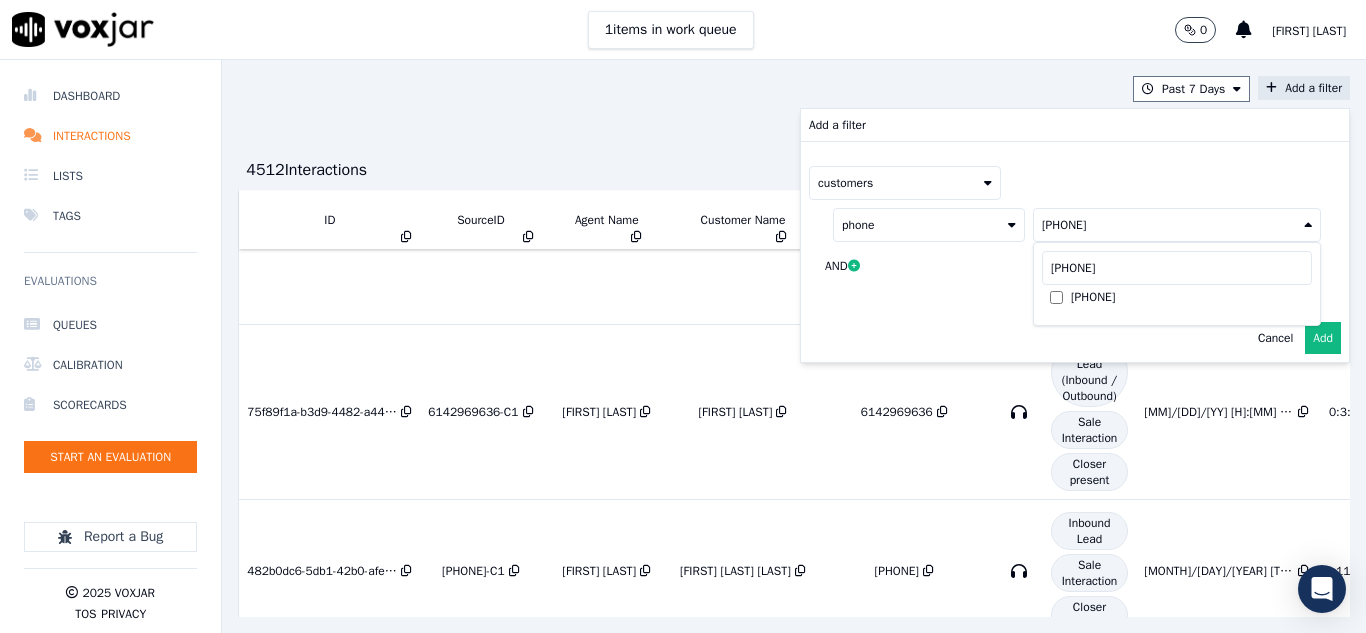 click on "Add" at bounding box center (1323, 338) 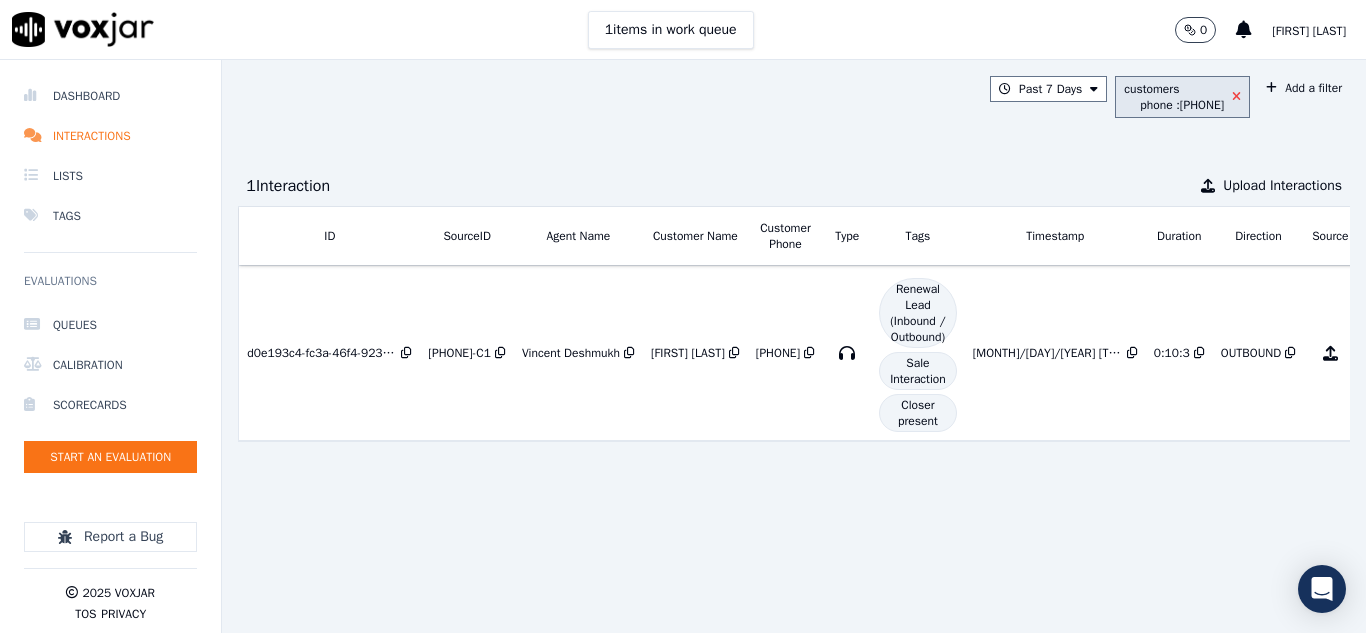 click at bounding box center (1236, 97) 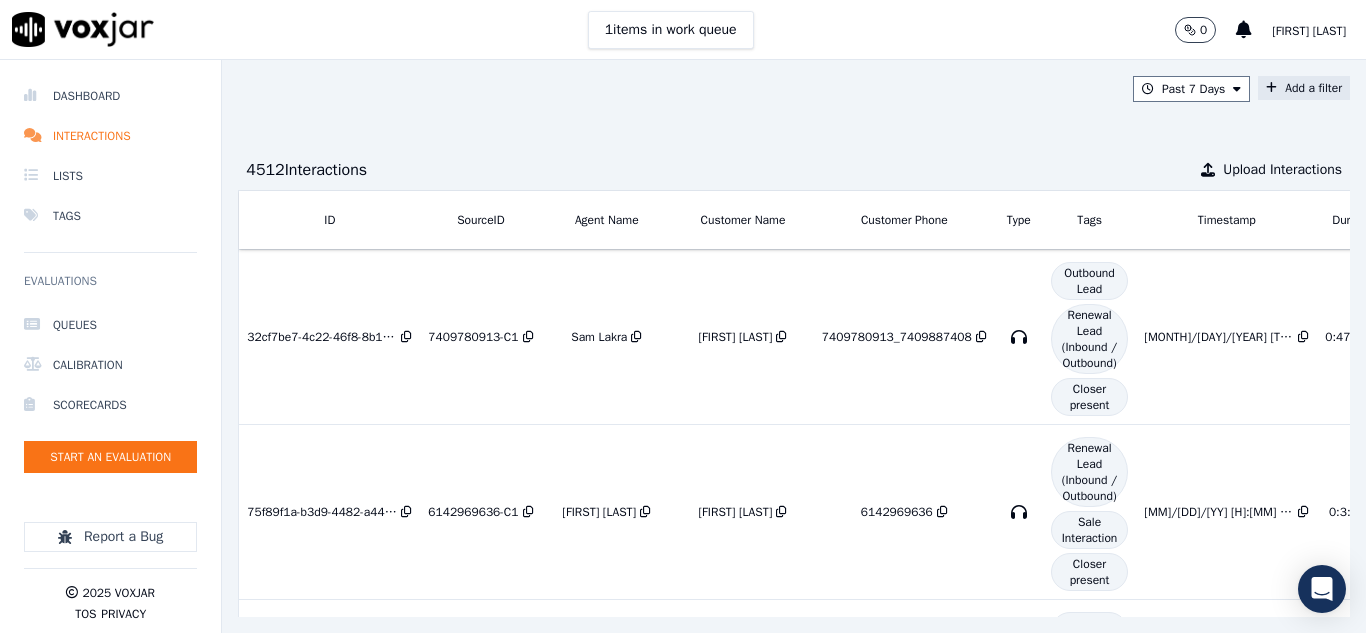 click at bounding box center [1271, 88] 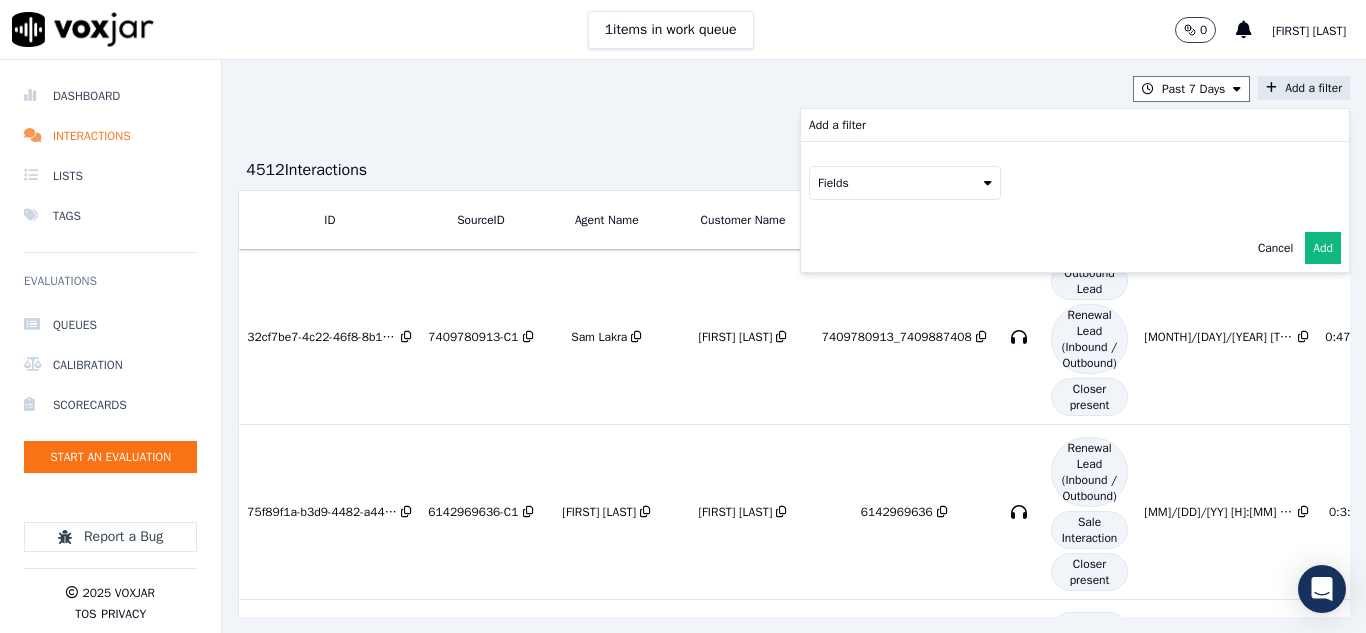click on "Fields" at bounding box center (905, 183) 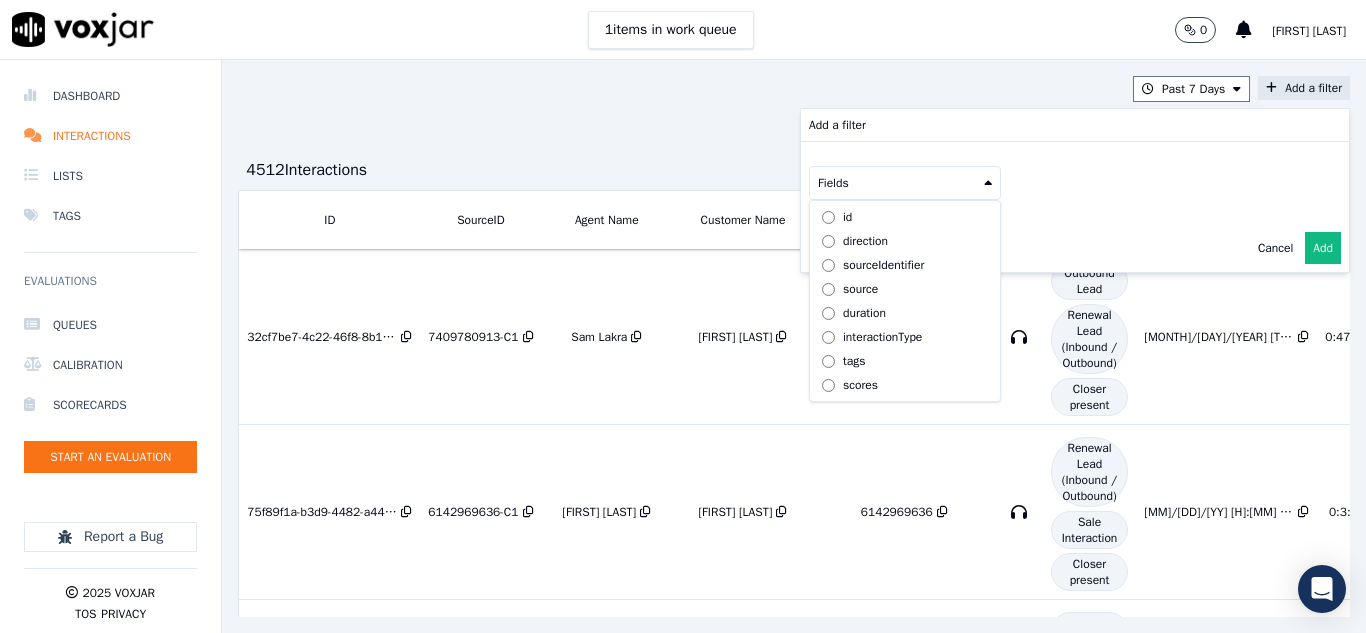 scroll, scrollTop: 63, scrollLeft: 0, axis: vertical 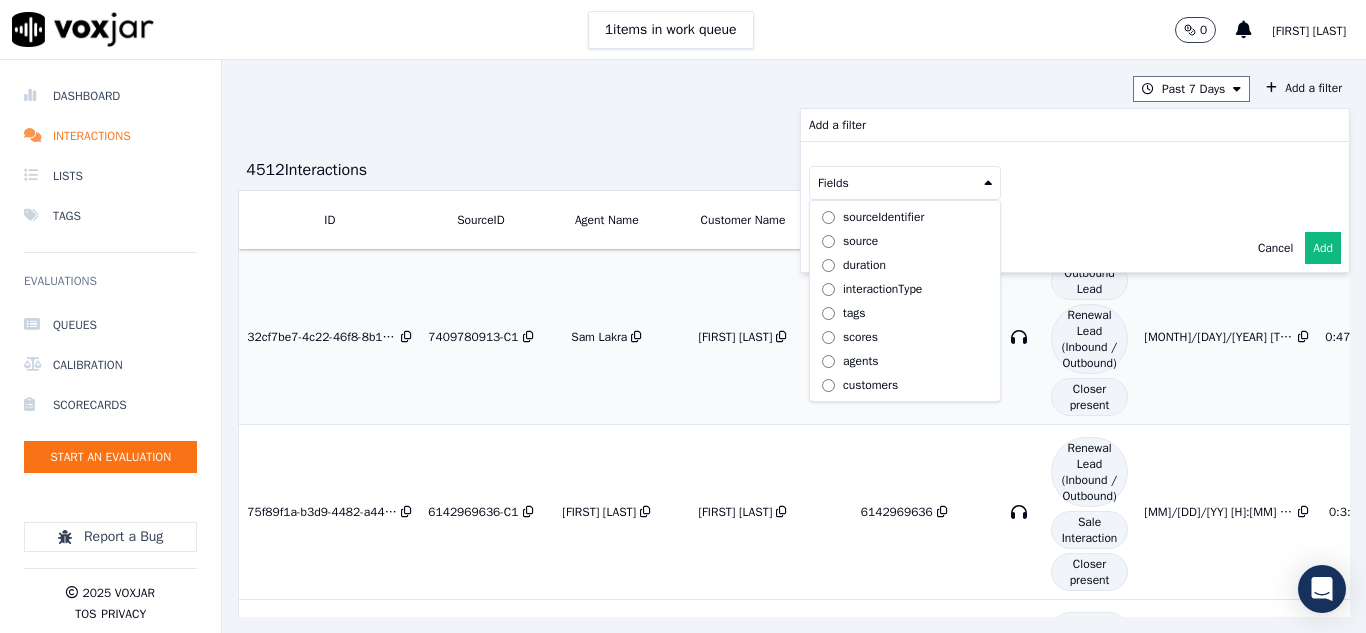 click on "customers" at bounding box center (870, 385) 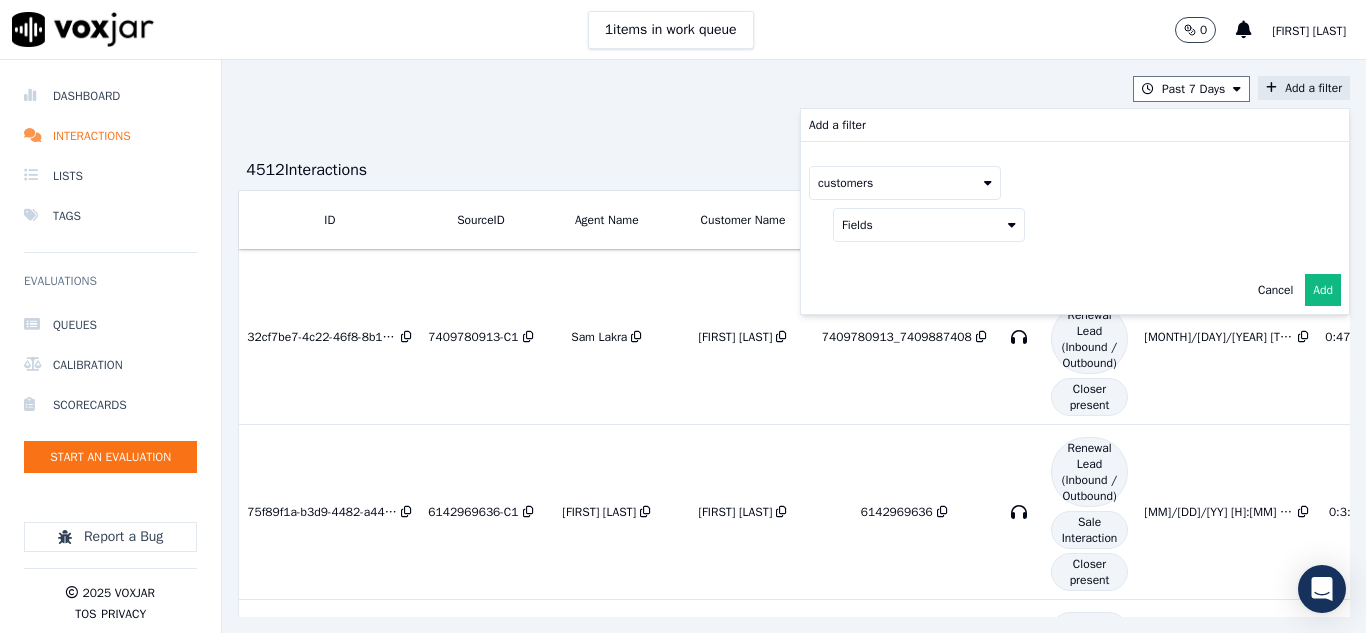 click on "Fields" at bounding box center (929, 225) 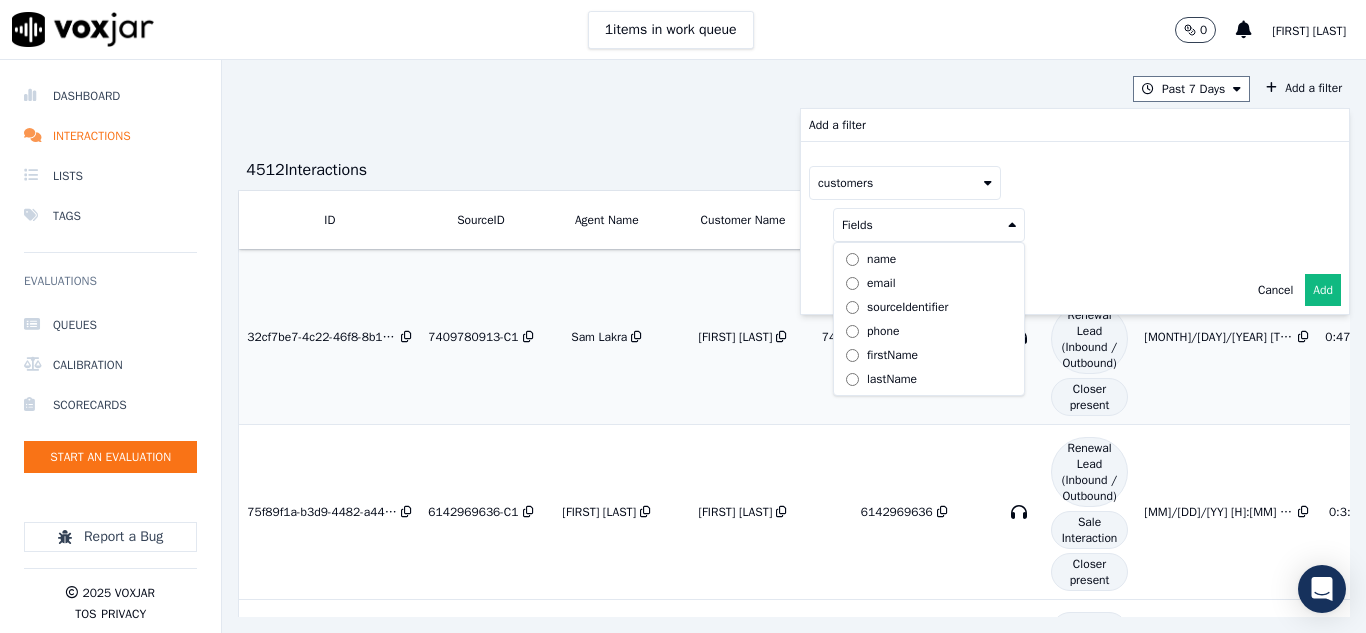 click on "phone" at bounding box center [883, 331] 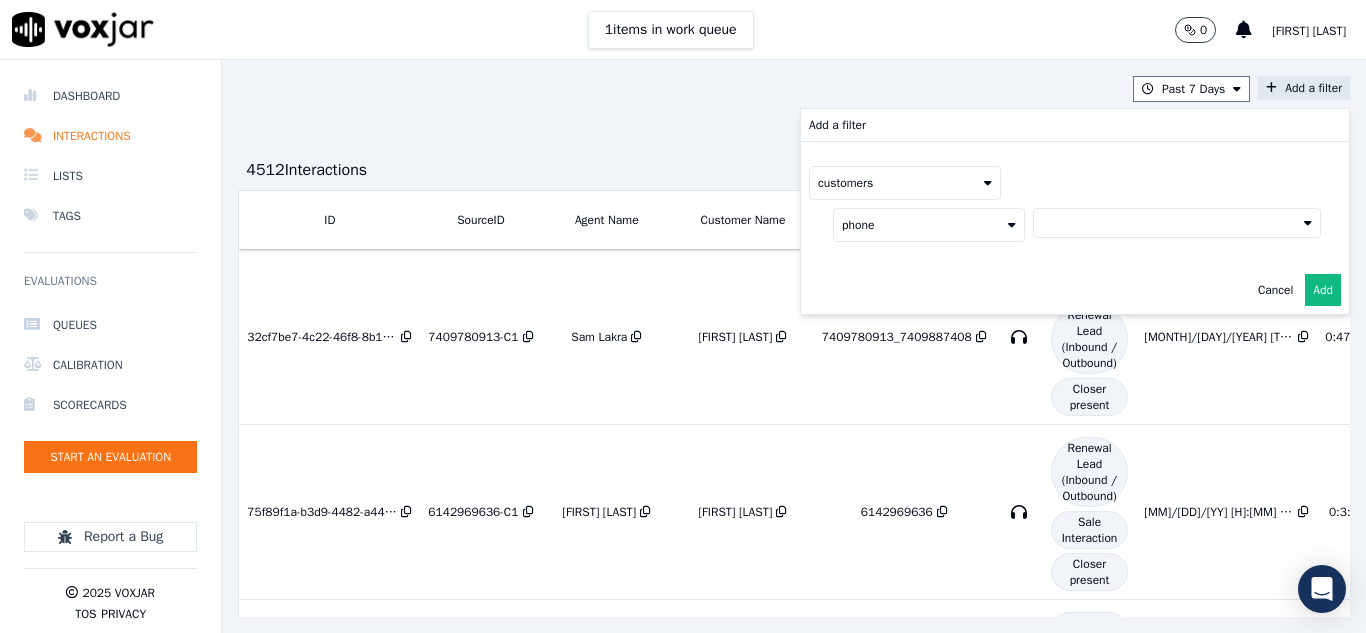 click at bounding box center [1177, 223] 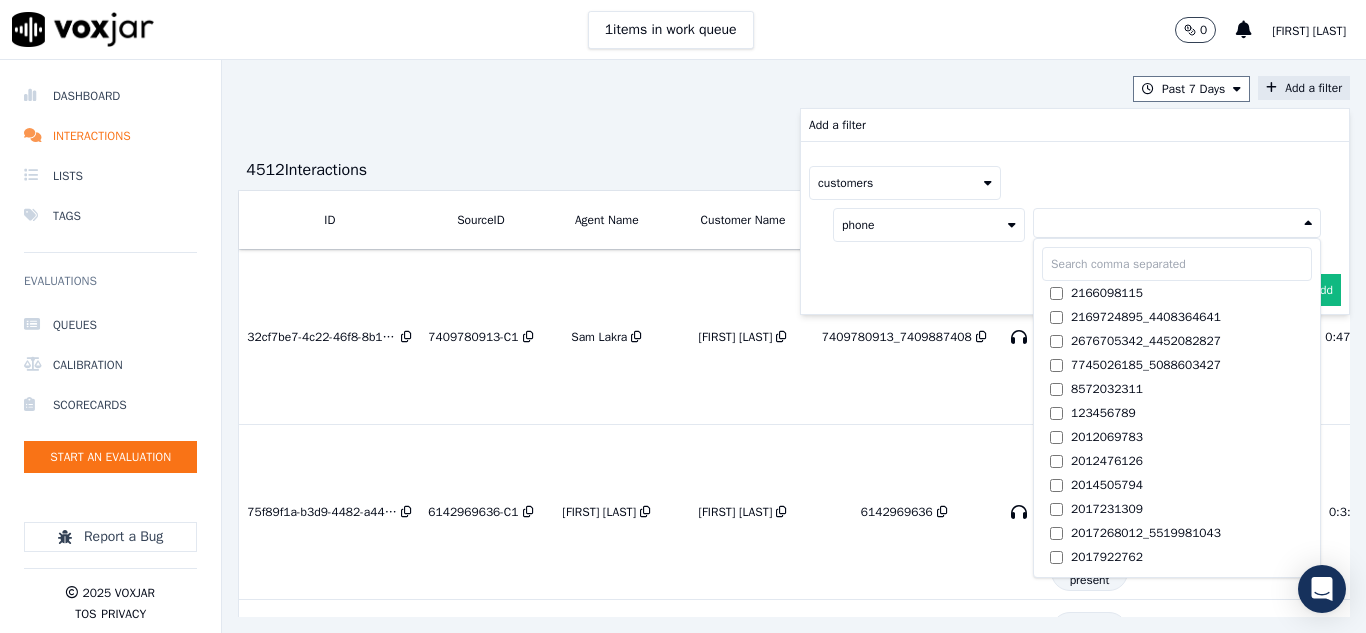 click at bounding box center (1177, 264) 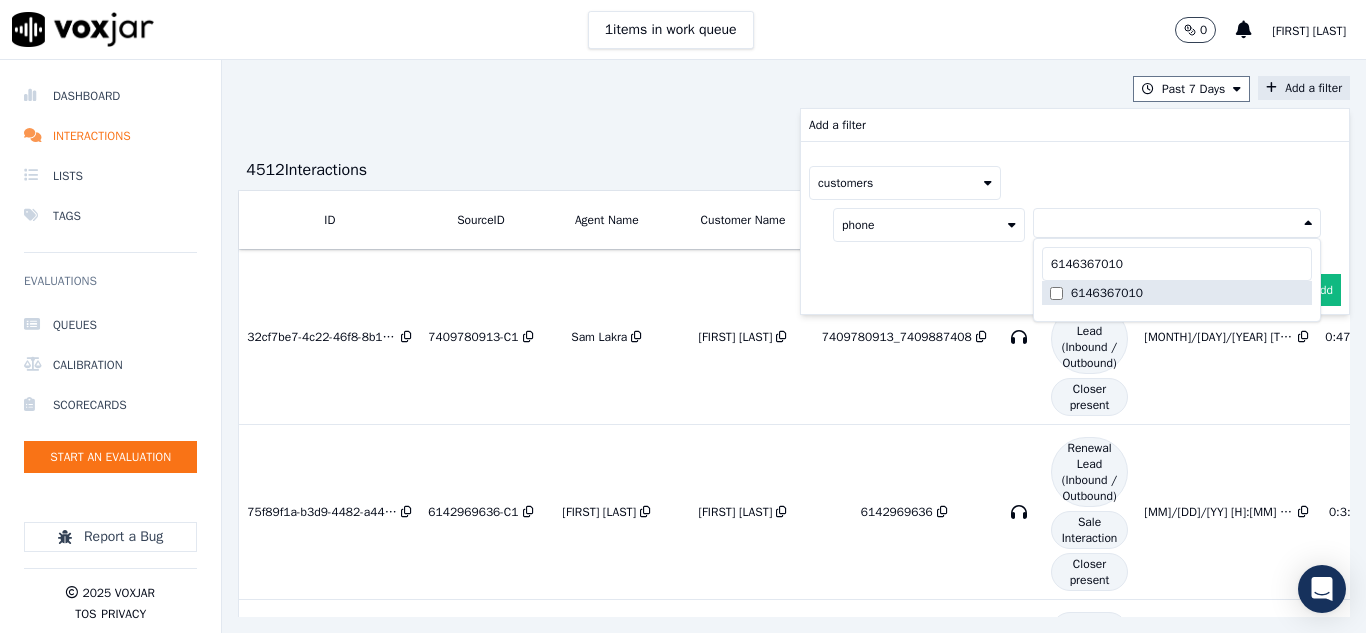 type on "6146367010" 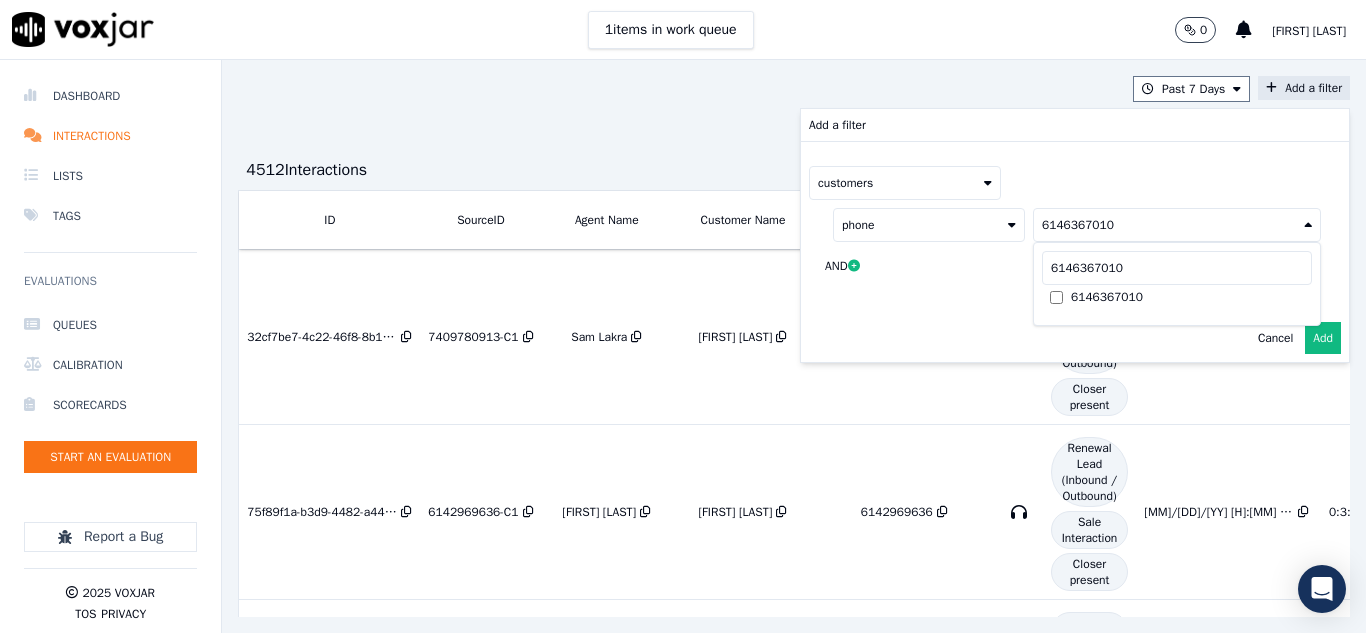 click on "Add" at bounding box center [1323, 338] 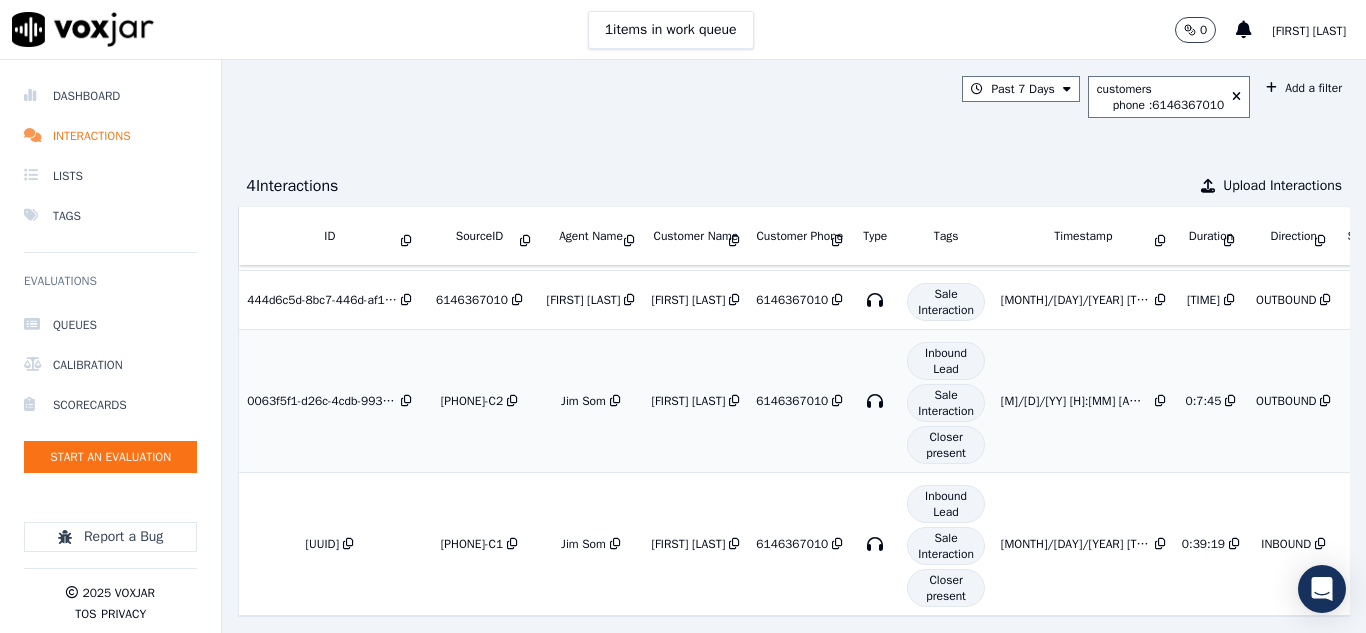 scroll, scrollTop: 0, scrollLeft: 0, axis: both 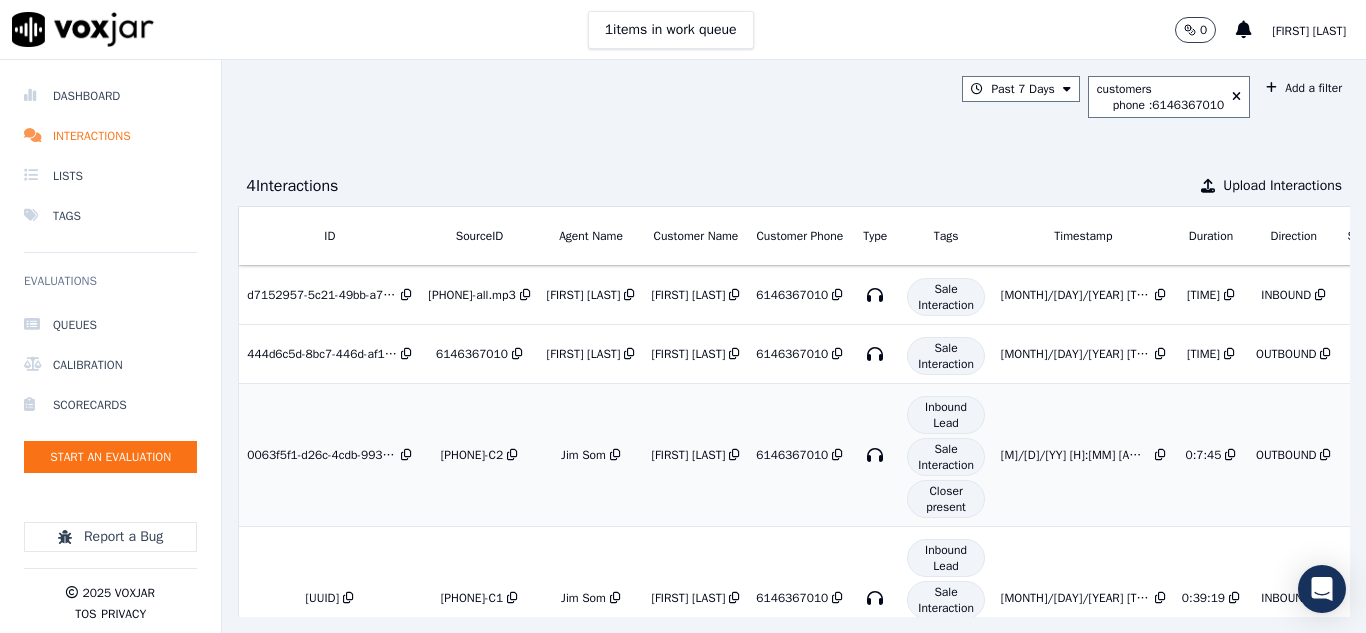 click on "[M]/[D]/[YY] [H]:[MM] [AM/PM]" at bounding box center [1083, 455] 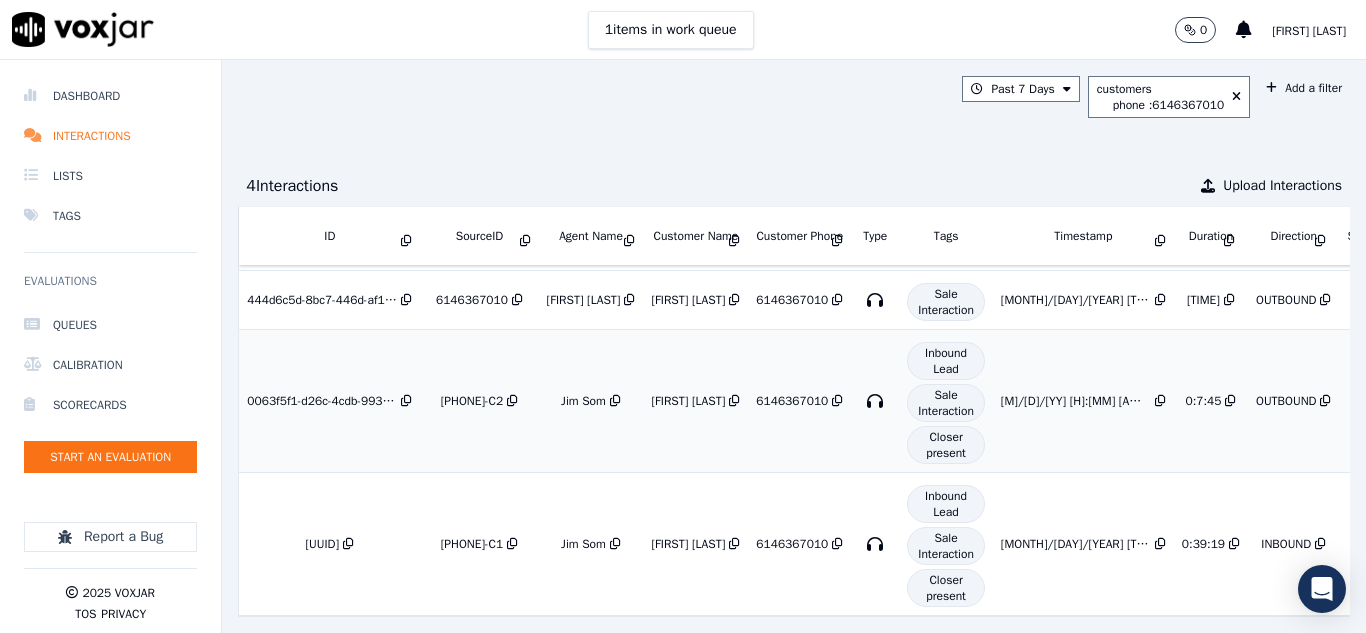 click on "[M]/[D]/[YY] [H]:[MM] [AM/PM]" at bounding box center [1083, 401] 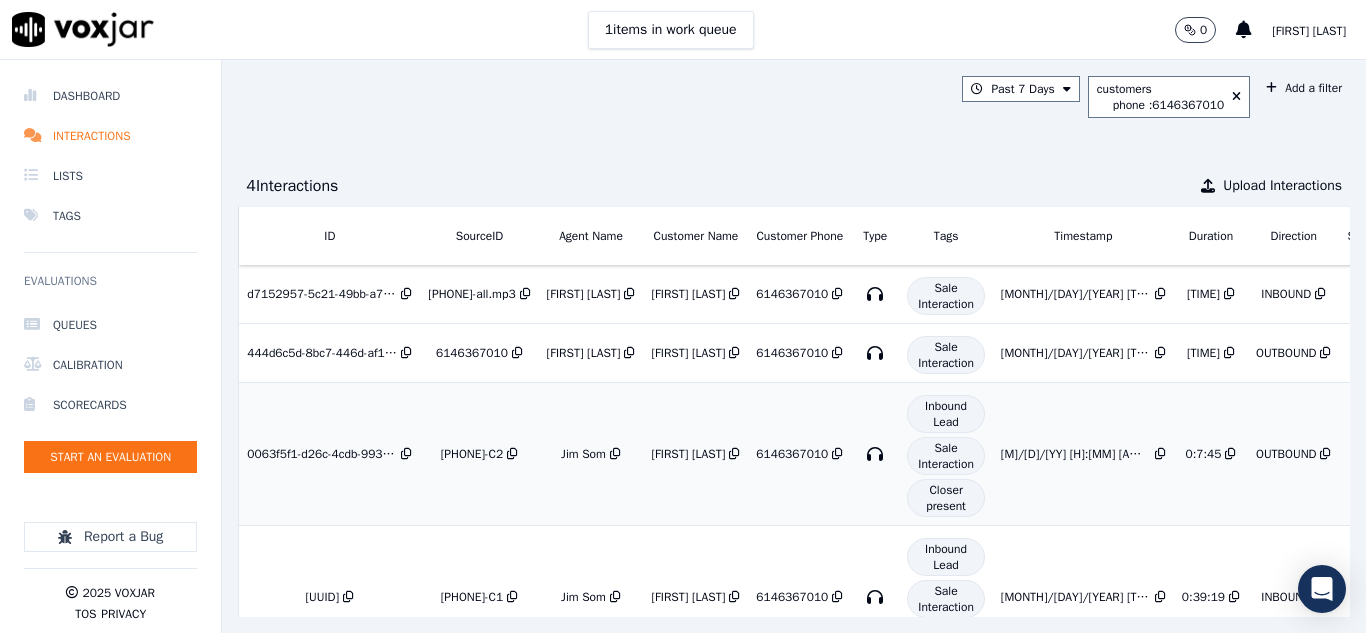 scroll, scrollTop: 0, scrollLeft: 0, axis: both 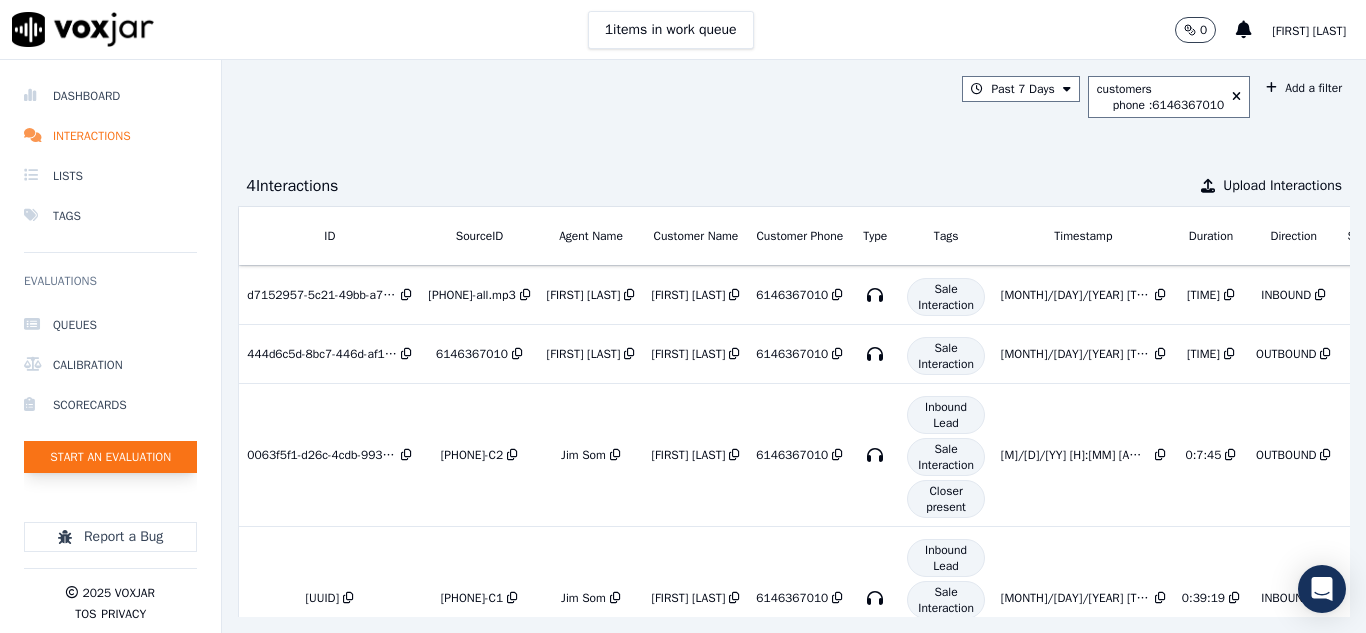 click on "Start an Evaluation" 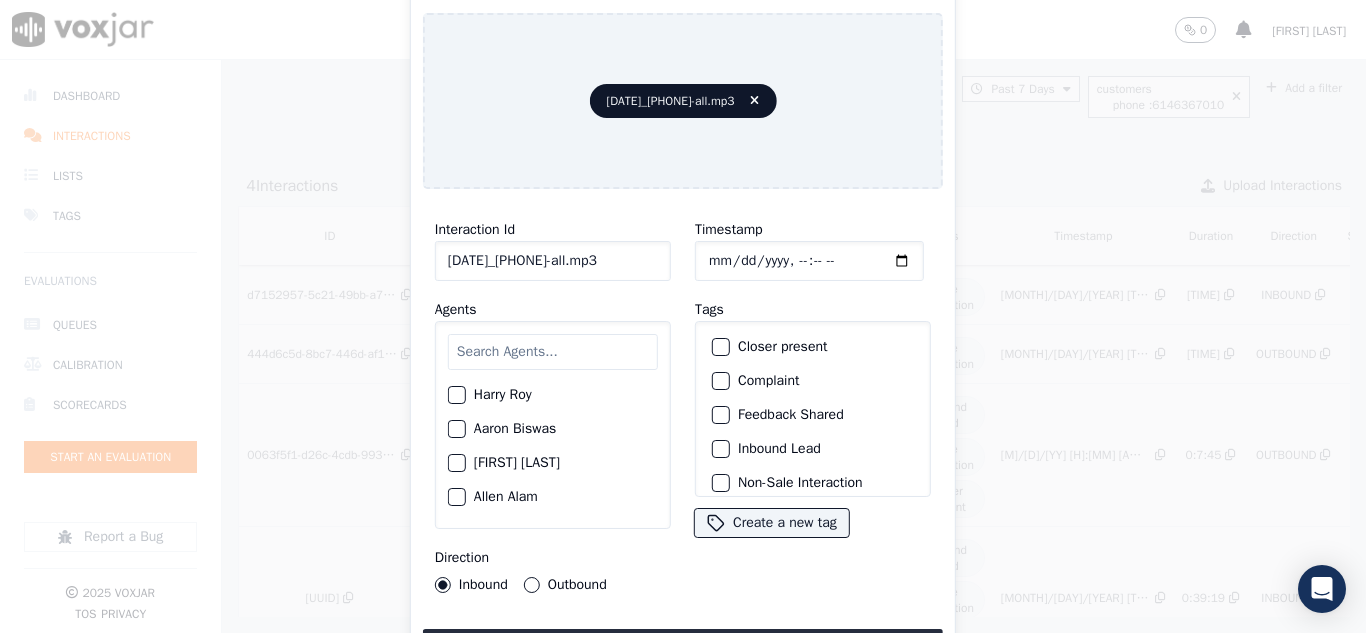 scroll, scrollTop: 0, scrollLeft: 40, axis: horizontal 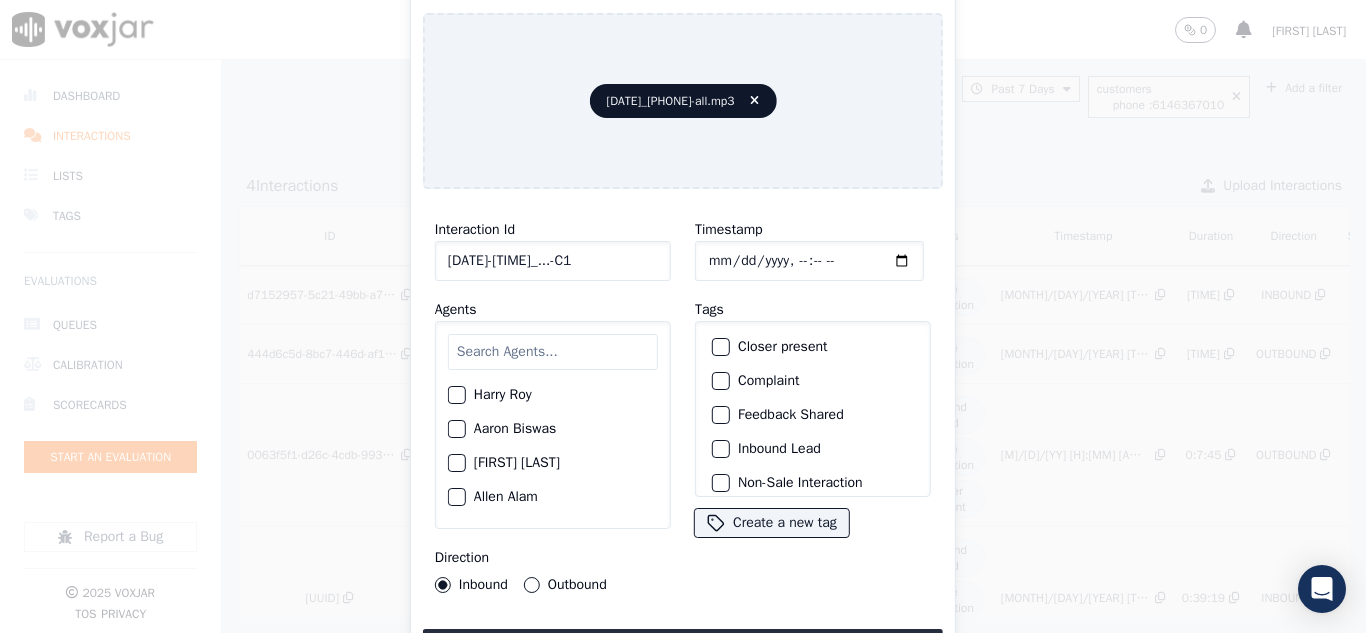 type on "[DATE]-[TIME]_...-C1" 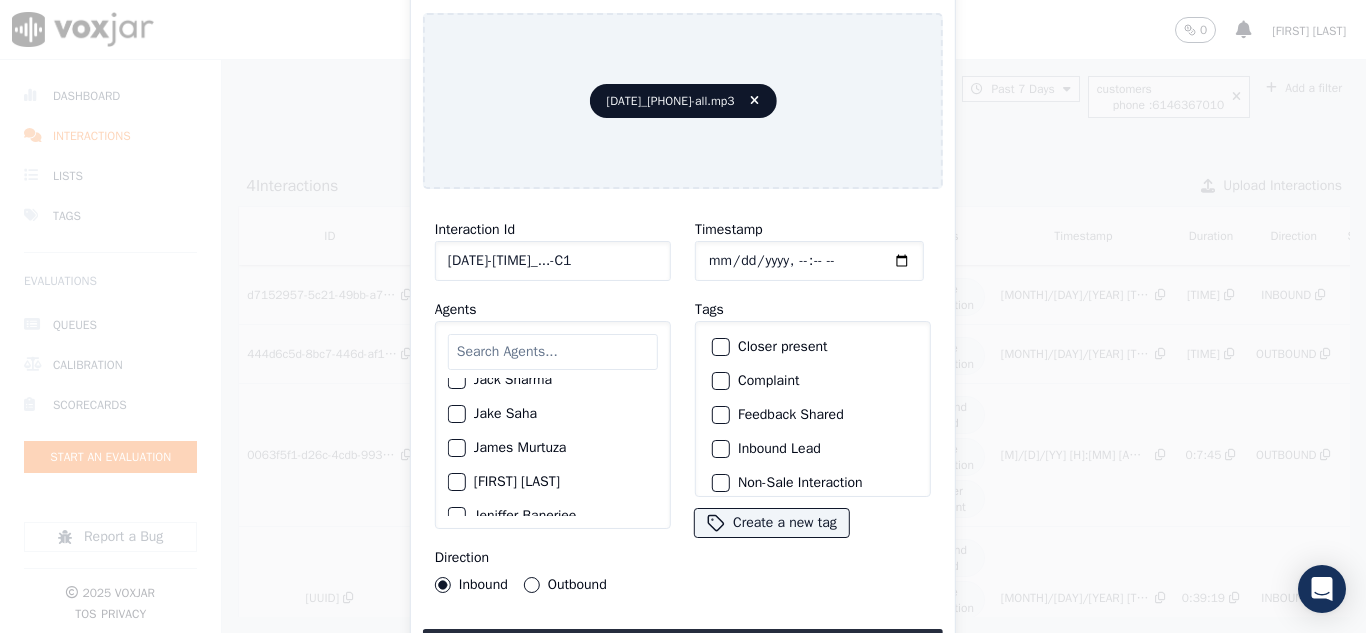 scroll, scrollTop: 1000, scrollLeft: 0, axis: vertical 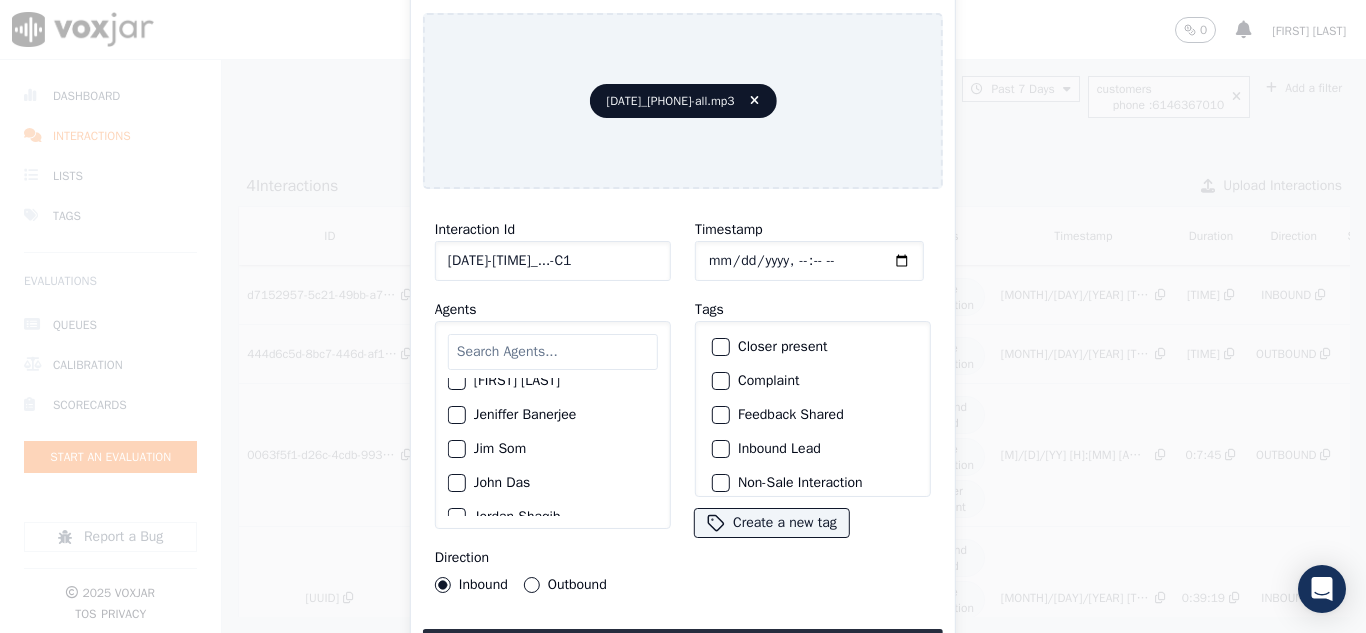 click on "Jim Som" 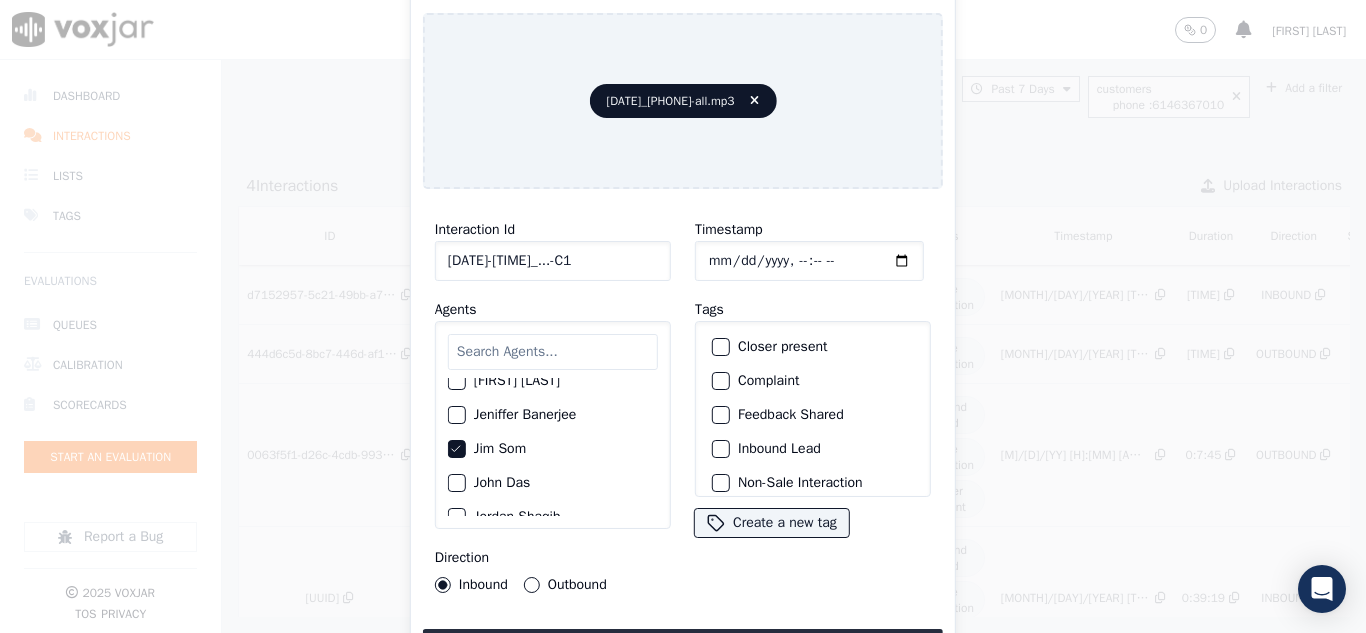 click on "Outbound" at bounding box center (532, 585) 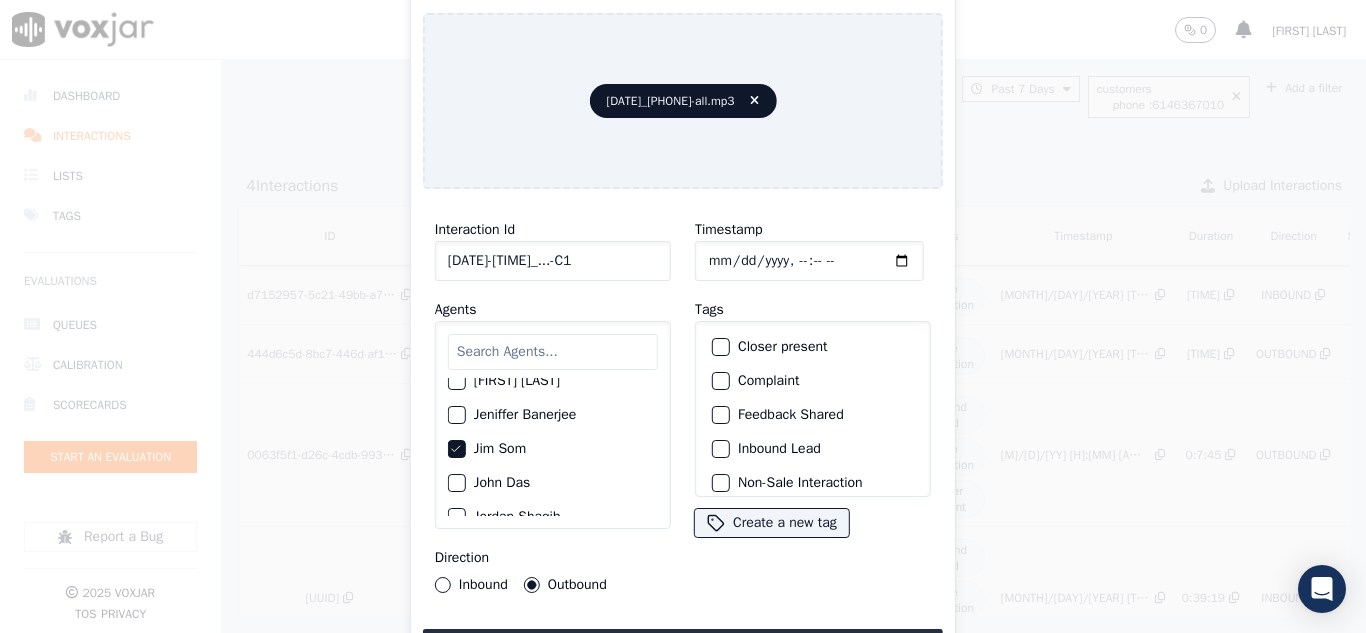 click on "Closer present" 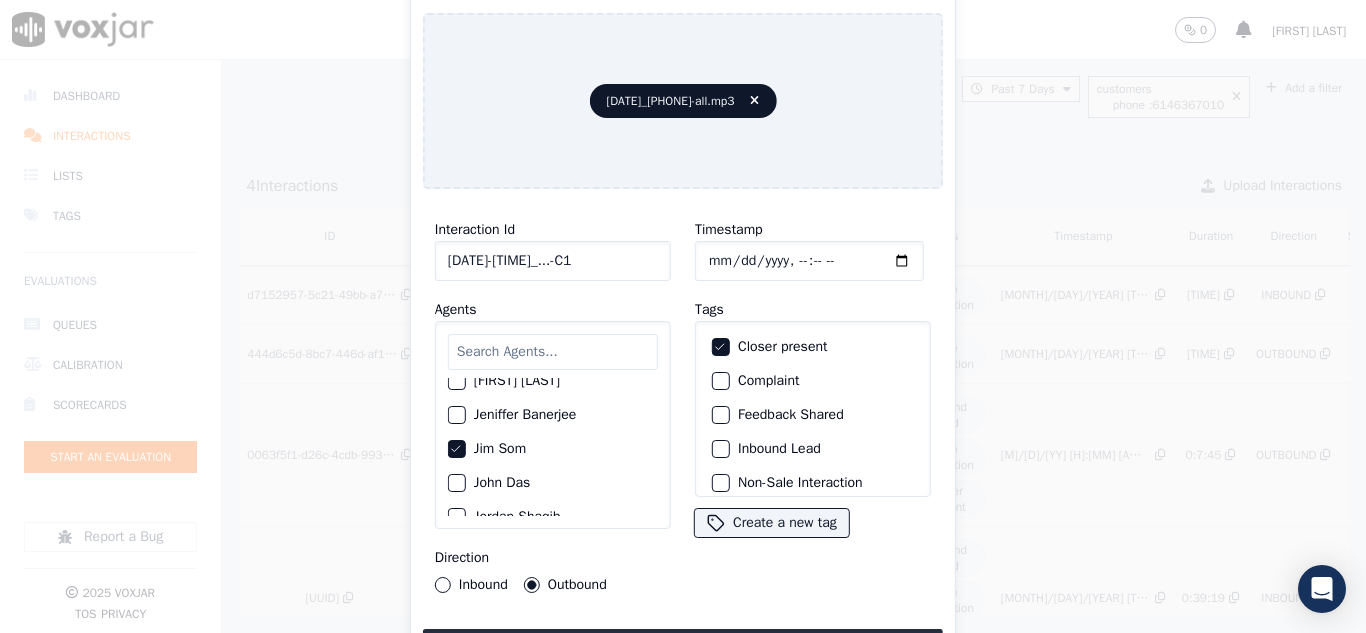 scroll, scrollTop: 173, scrollLeft: 0, axis: vertical 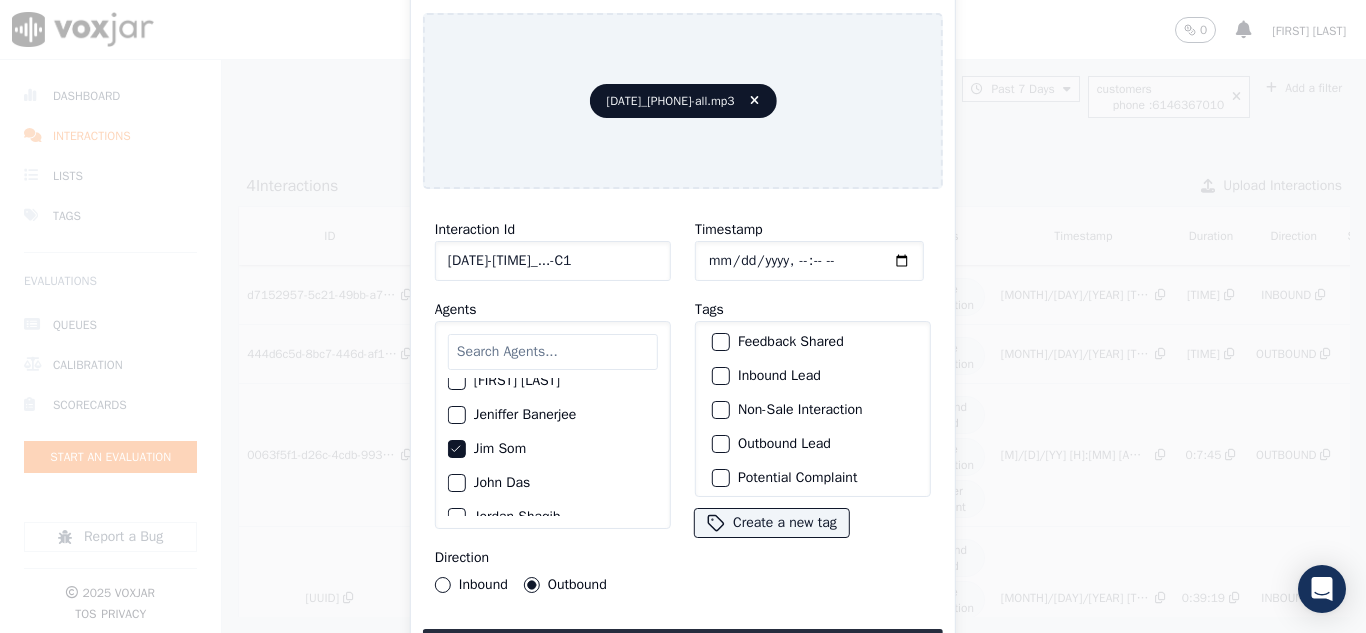 click on "Inbound Lead" 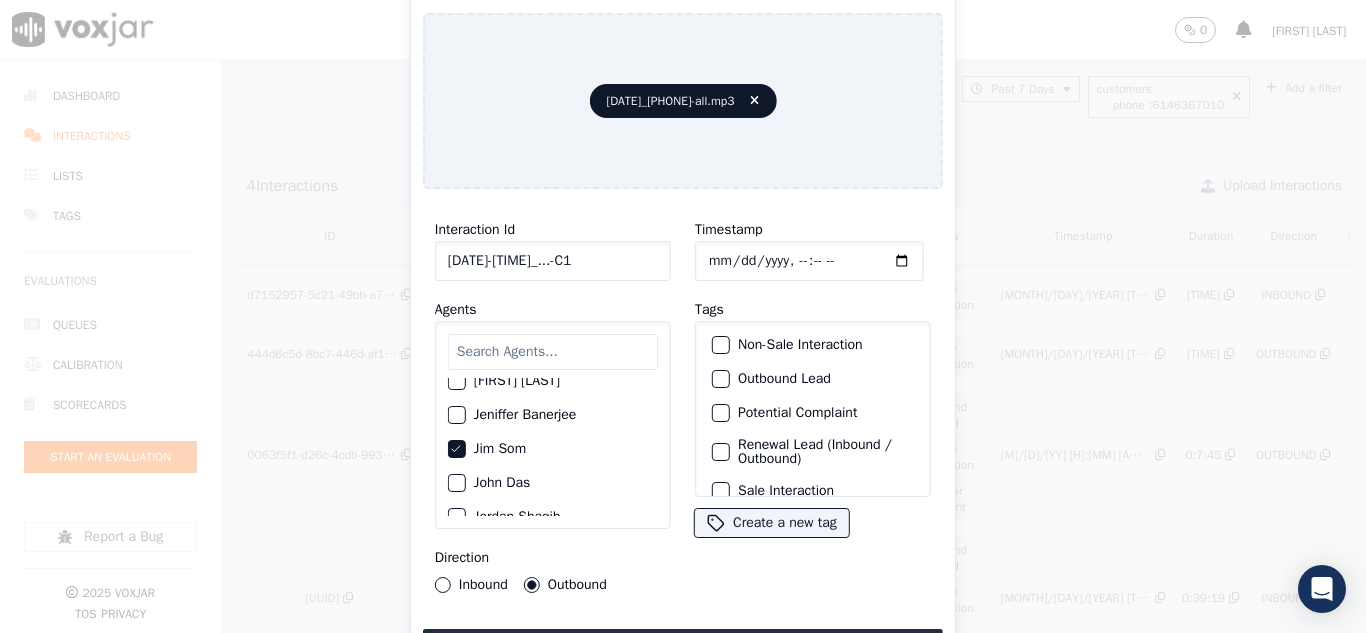 scroll, scrollTop: 173, scrollLeft: 0, axis: vertical 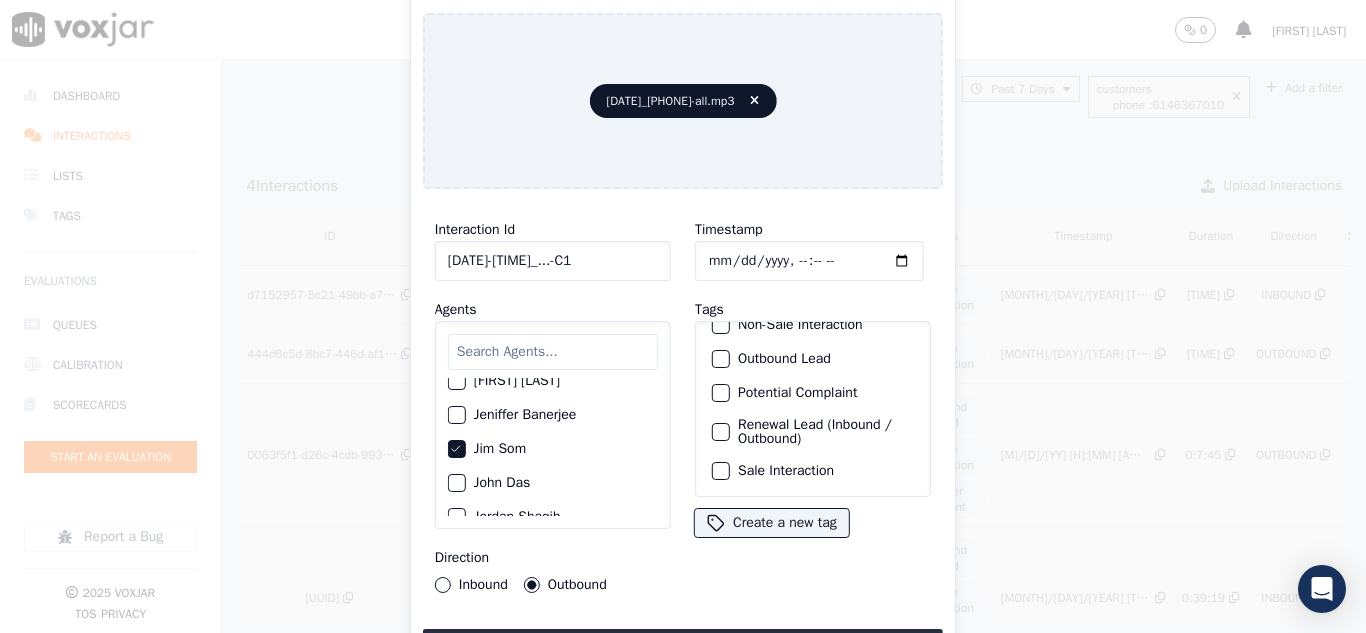 drag, startPoint x: 758, startPoint y: 448, endPoint x: 755, endPoint y: 467, distance: 19.235384 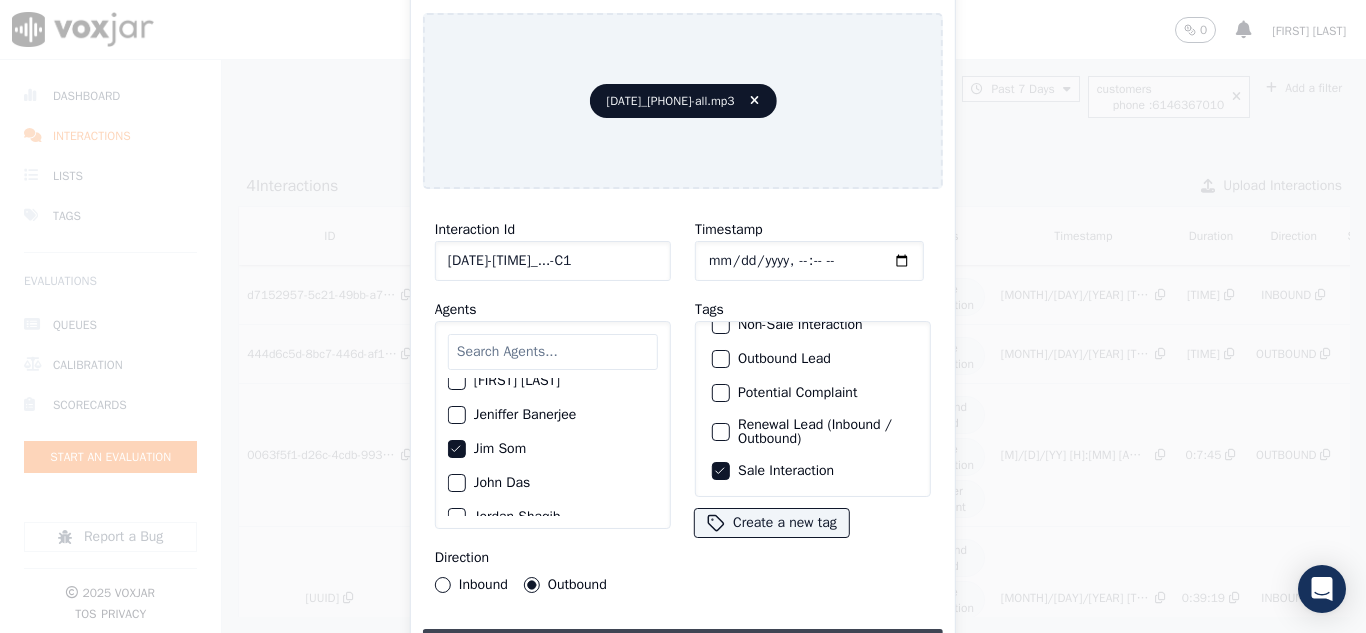 click on "Upload interaction to start evaluation" at bounding box center (683, 647) 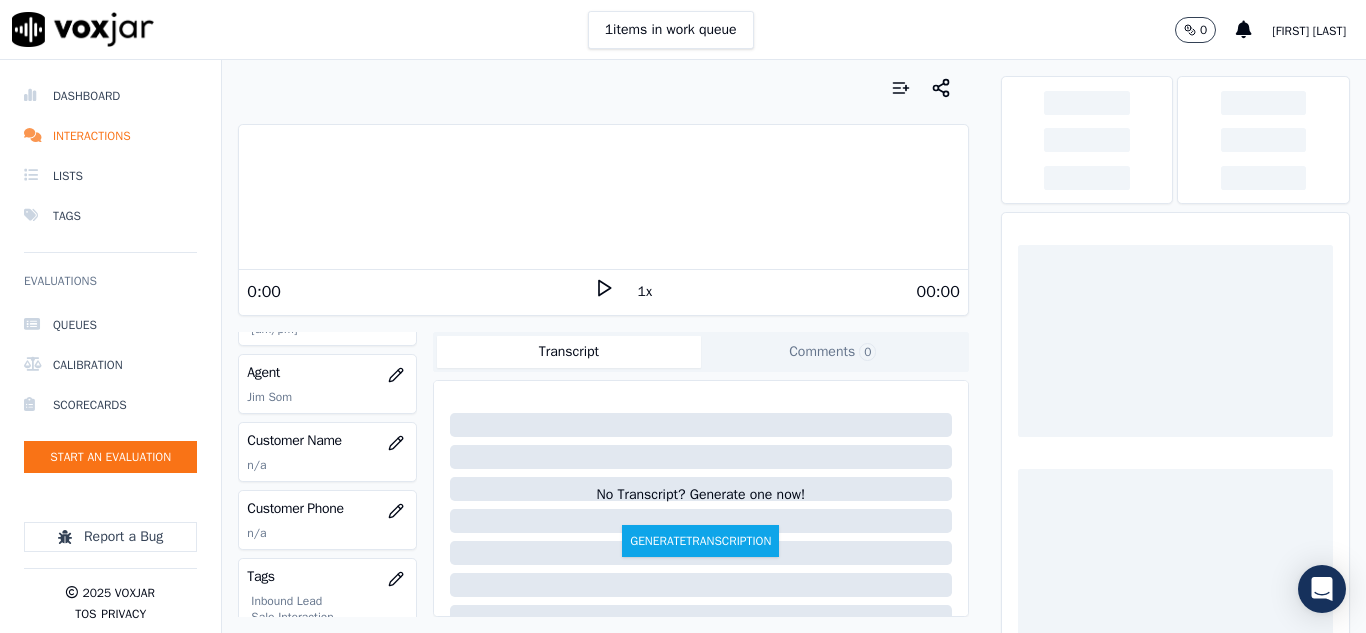 scroll, scrollTop: 200, scrollLeft: 0, axis: vertical 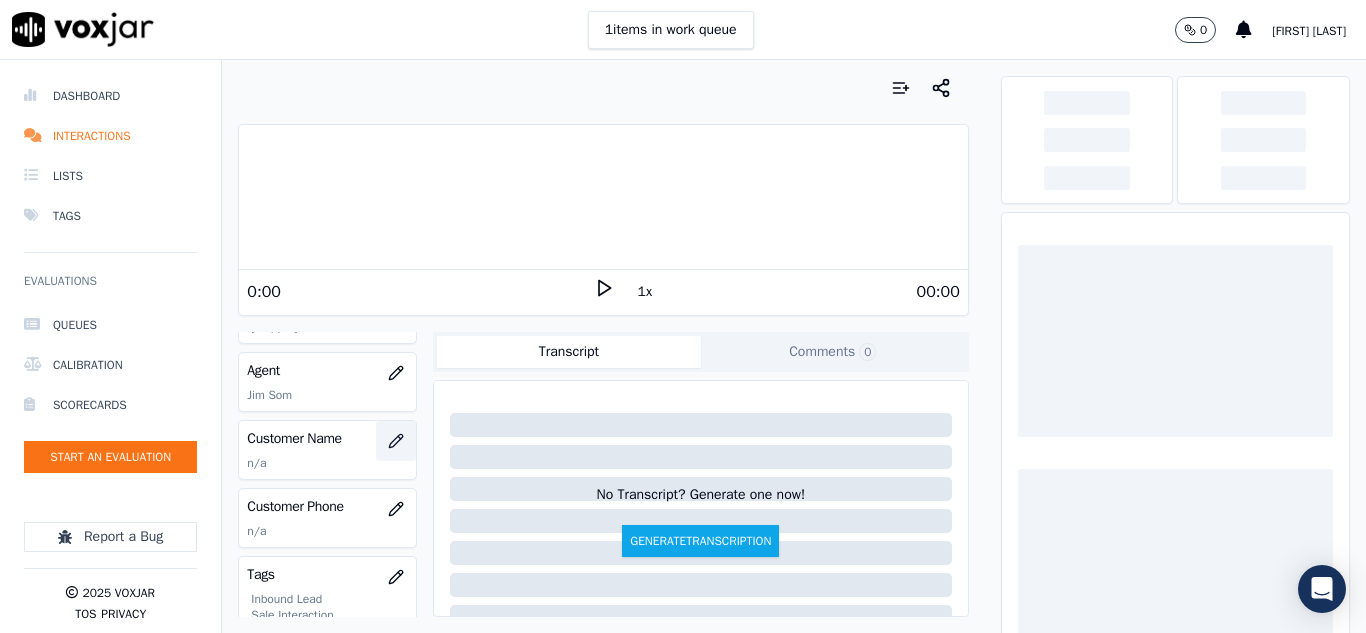 click 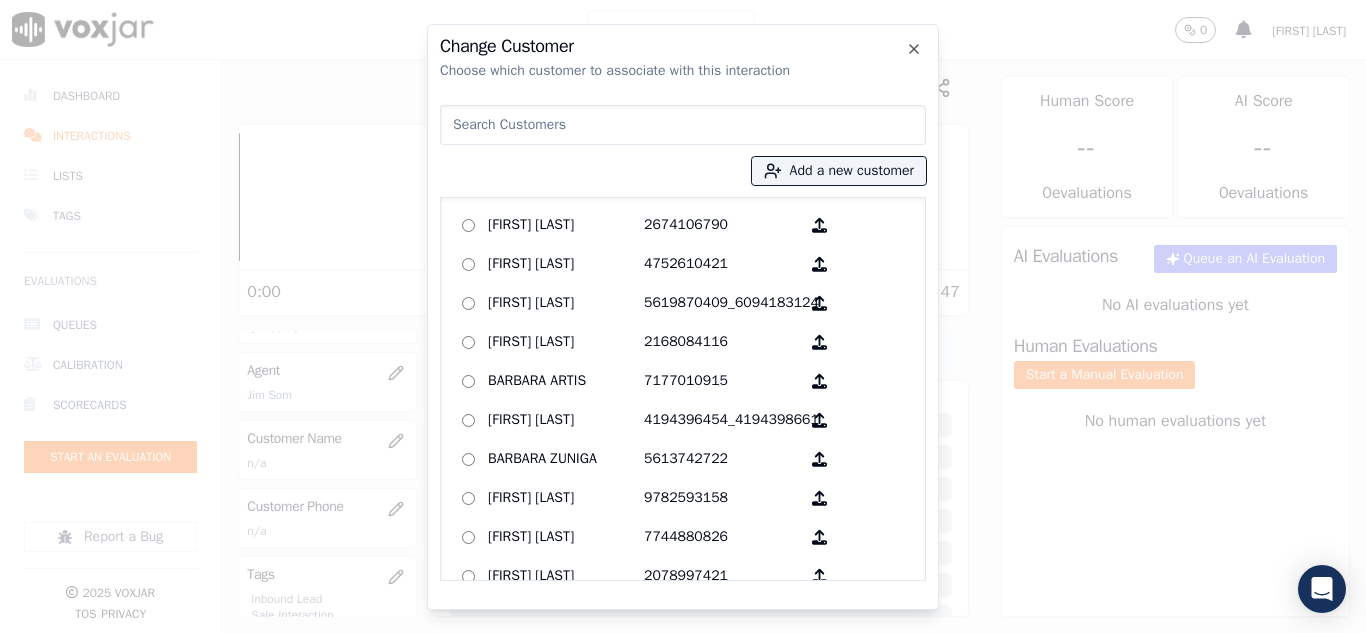 click on "Change Customer Choose which customer to associate with this interaction Add a new customer [FIRST] [LAST] [PHONE] [FIRST] [LAST] [PHONE] [FIRST] [LAST] [PHONE]_[PHONE] [FIRST] [LAST] [PHONE] [FIRST] [LAST] [PHONE] [FIRST] [LAST] [PHONE]_[PHONE] [FIRST] [LAST] [PHONE] [FIRST] [LAST] [PHONE] [FIRST] [LAST] [PHONE] [FIRST] [LAST] [PHONE] [FIRST] [LAST] [PHONE] [FIRST] [LAST] [PHONE] [FIRST] [LAST] [PHONE] [FIRST] [LAST] [PHONE] [FIRST] [LAST] [PHONE] [FIRST] [LAST] [PHONE] [FIRST] [LAST] [PHONE] [FIRST] [LAST] [PHONE] [FIRST] [LAST] [PHONE] [FIRST] [LAST] [PHONE]_[PHONE] [FIRST] [LAST] [PHONE]" 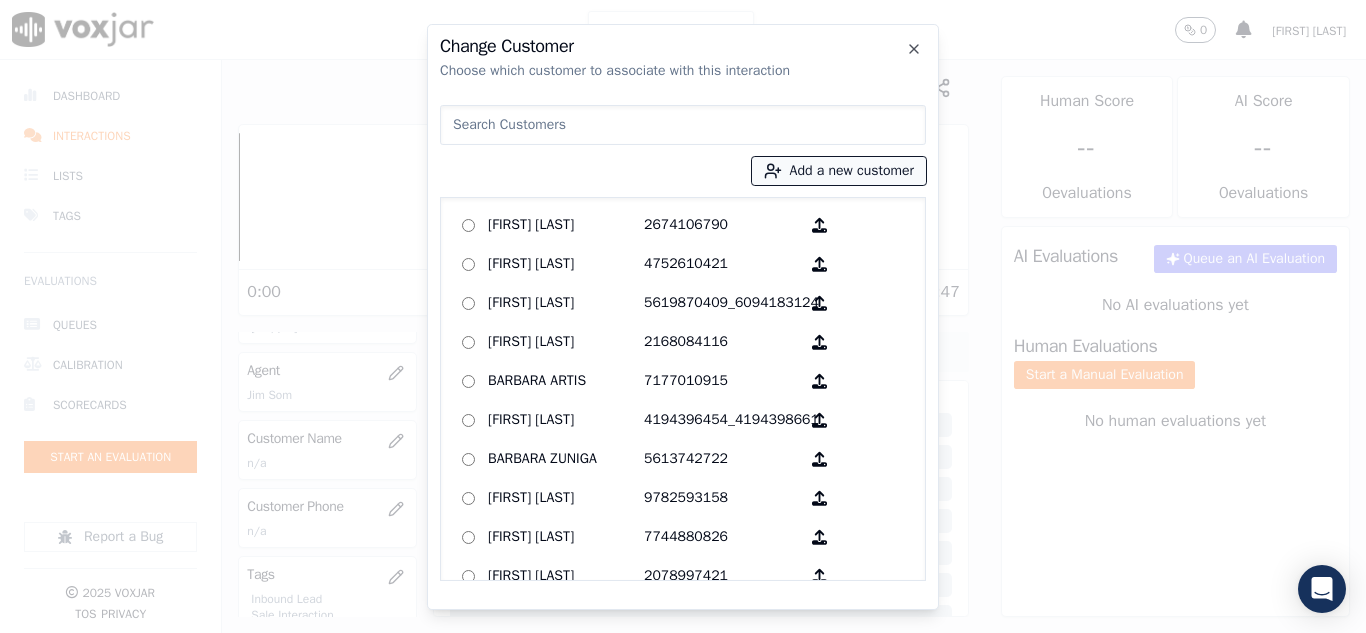 click on "Add a new customer" at bounding box center (839, 171) 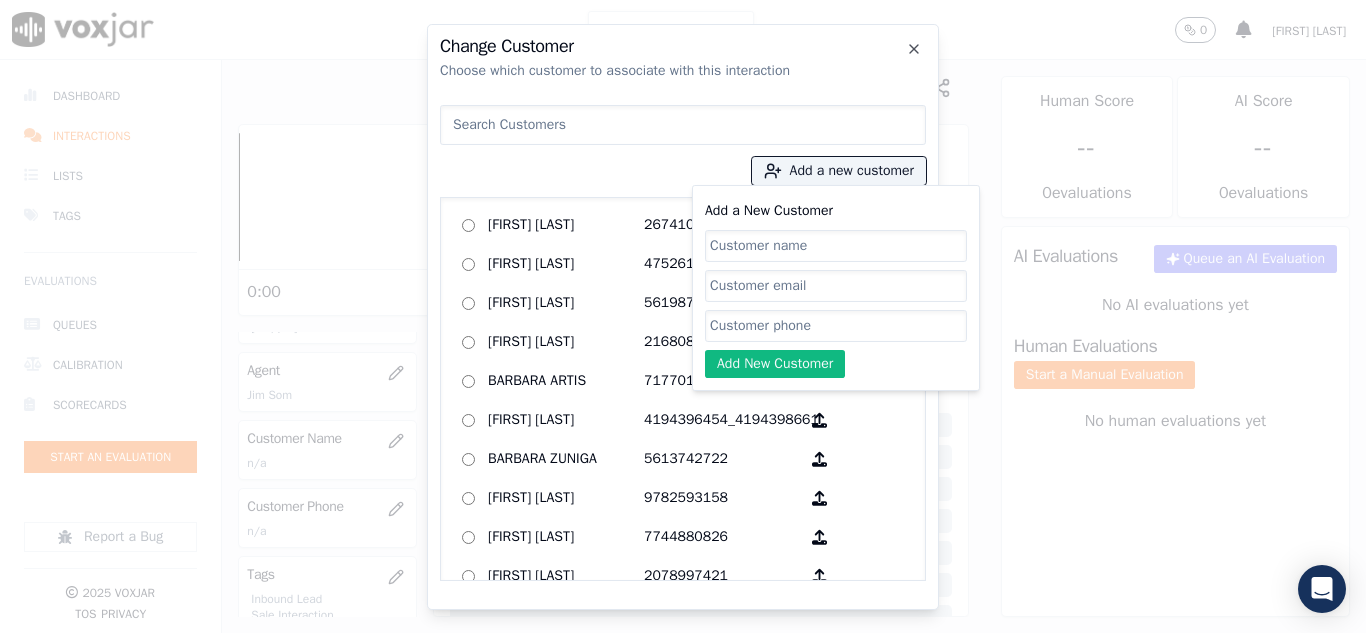 click at bounding box center [683, 125] 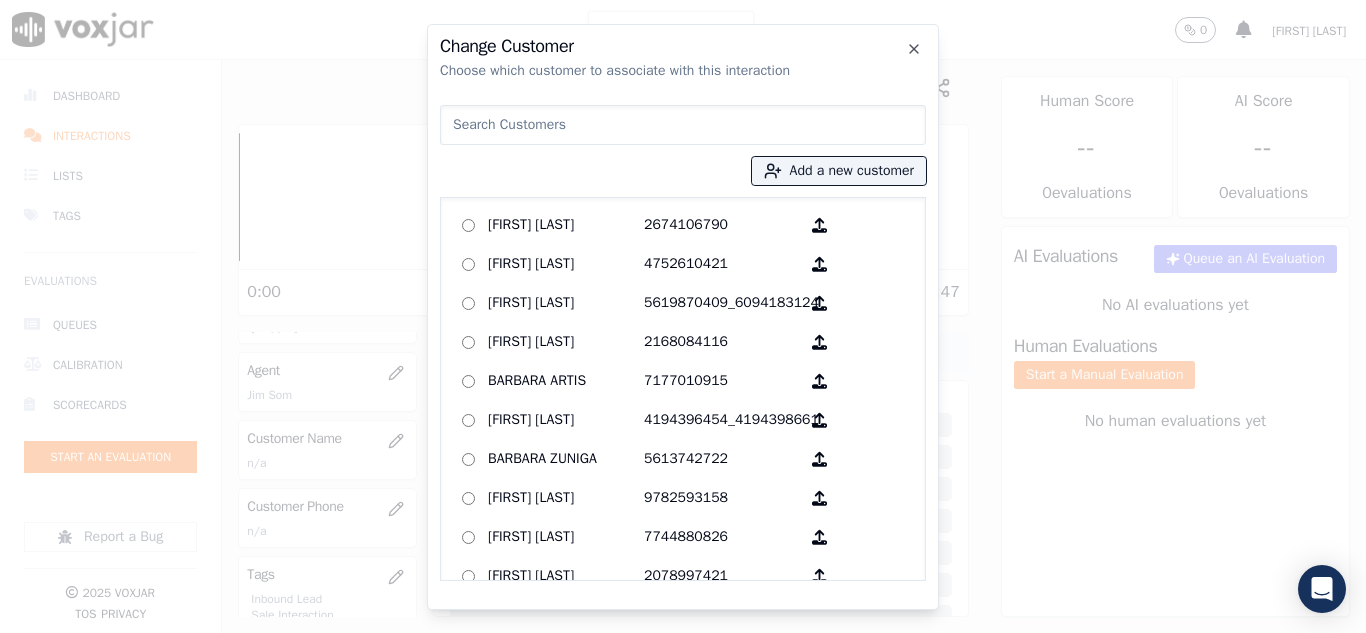 click at bounding box center [683, 125] 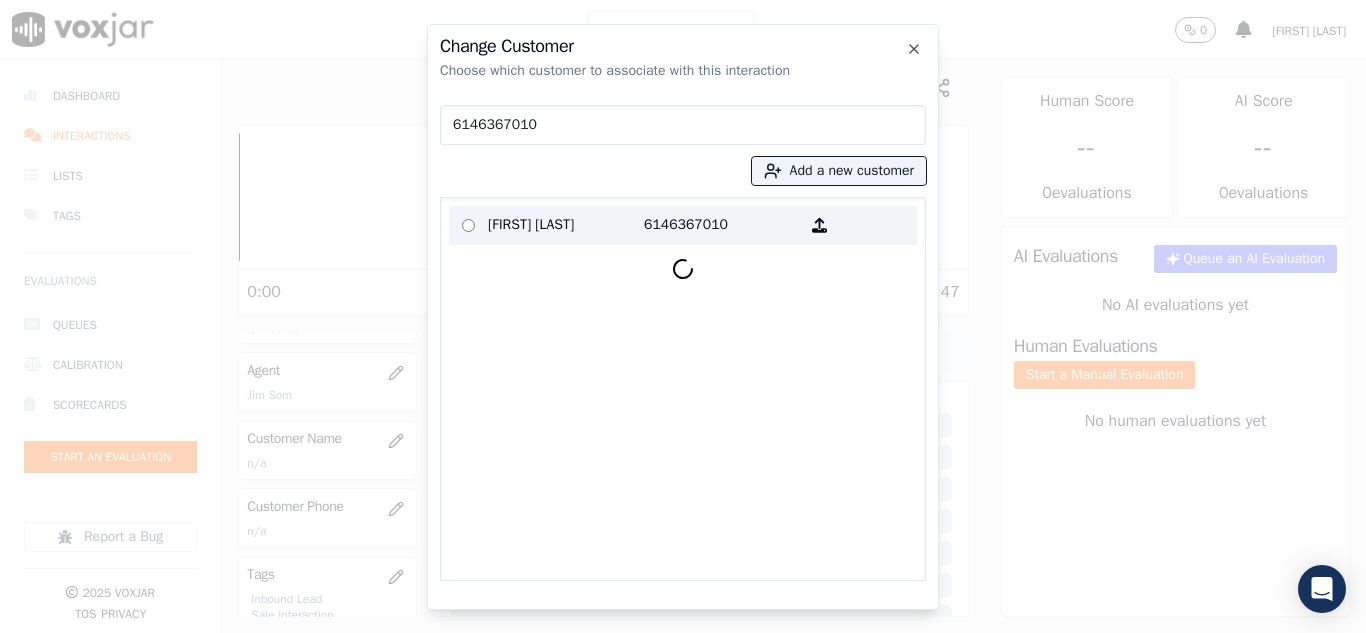 type on "6146367010" 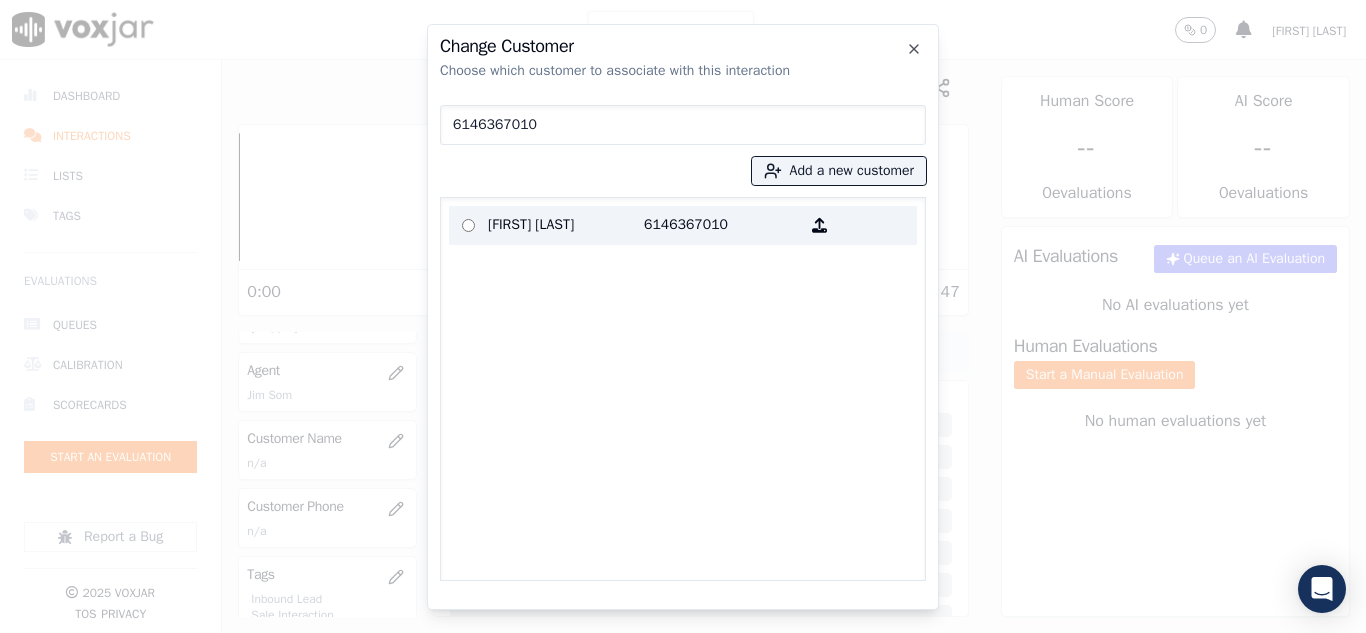 click on "[FIRST] [LAST]" at bounding box center [566, 225] 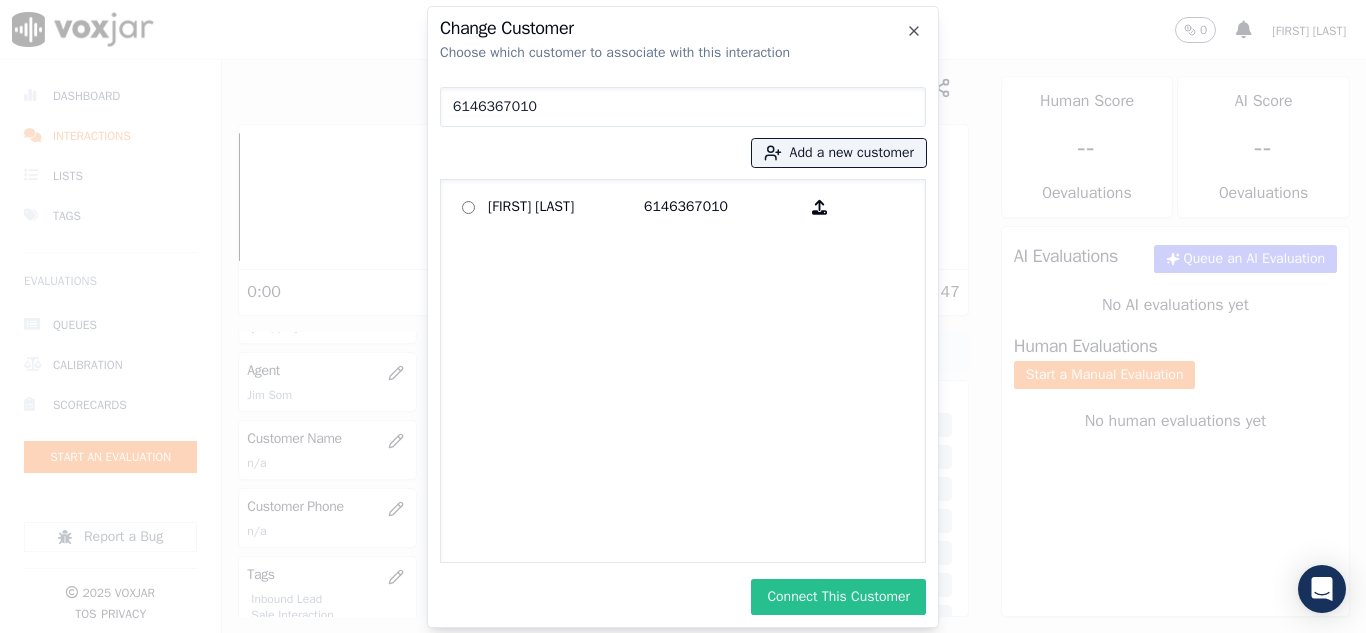 click on "Connect This Customer" at bounding box center [838, 597] 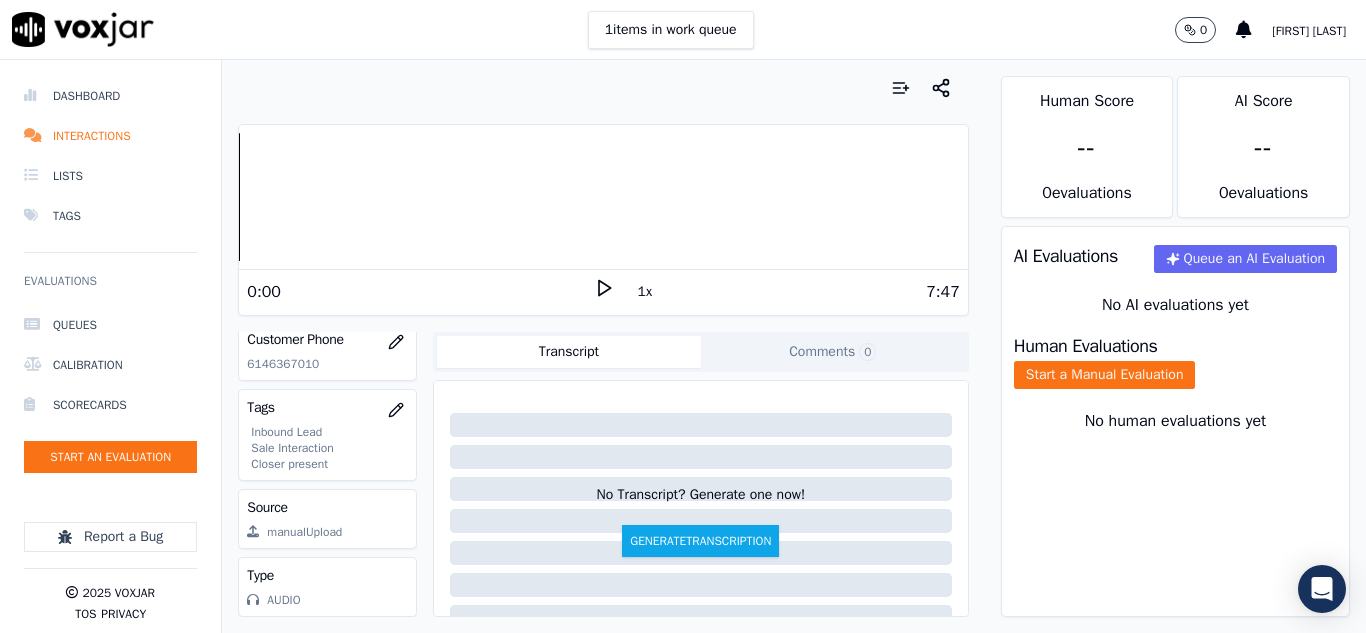 scroll, scrollTop: 412, scrollLeft: 0, axis: vertical 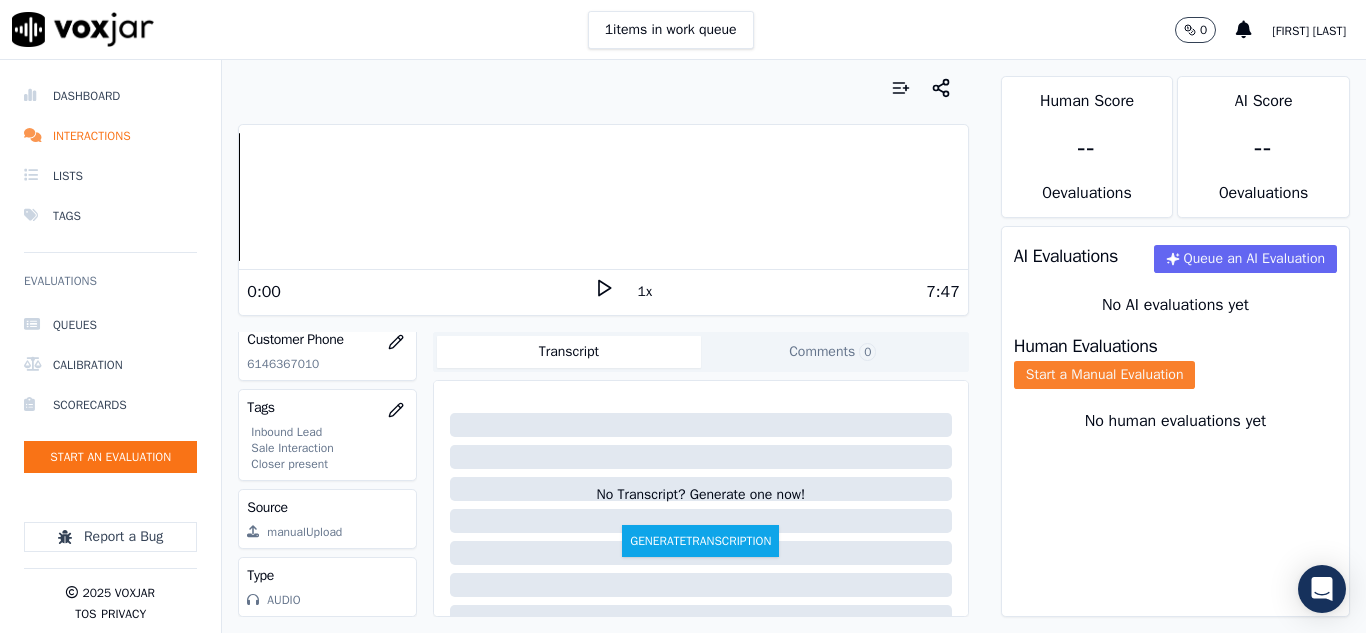 click on "Start a Manual Evaluation" 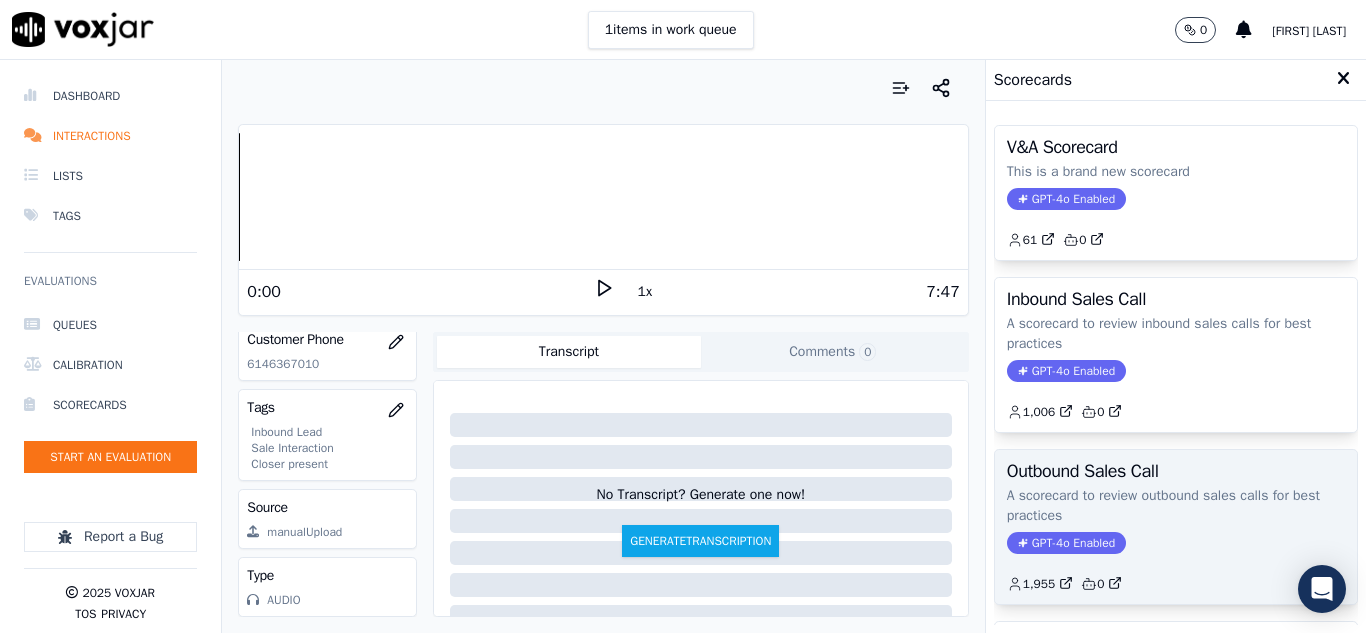 click on "A scorecard to review outbound sales calls for best practices" 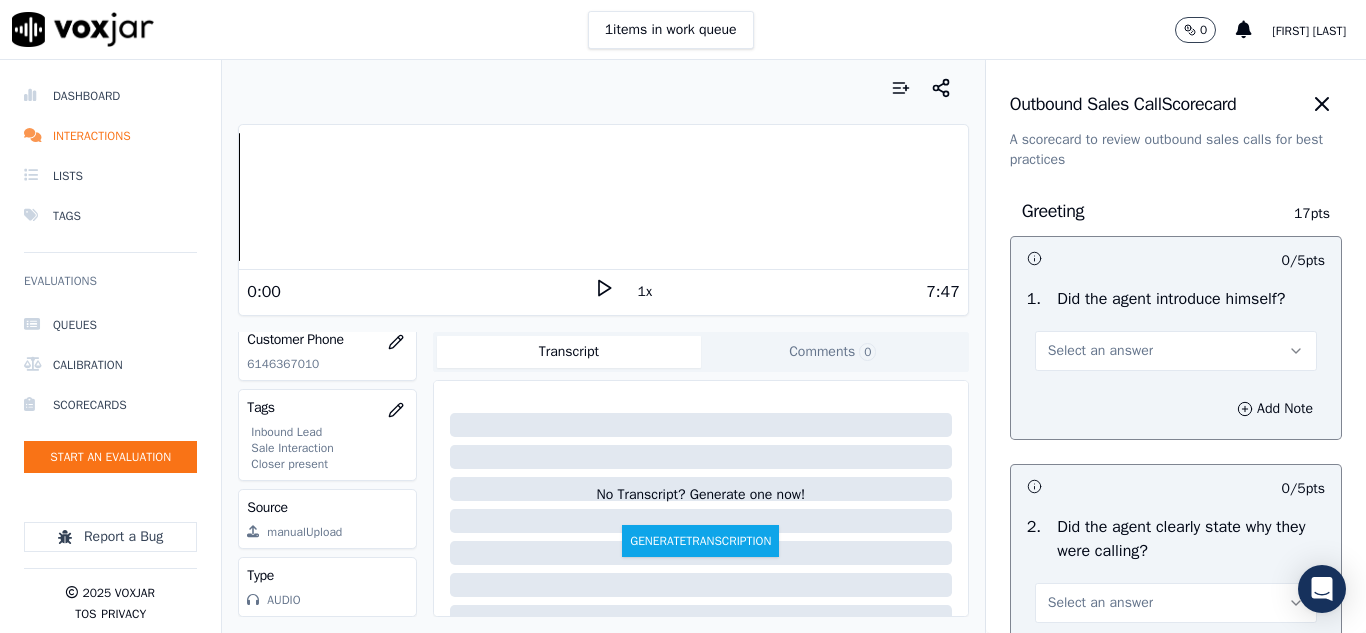 drag, startPoint x: 1076, startPoint y: 351, endPoint x: 1070, endPoint y: 366, distance: 16.155495 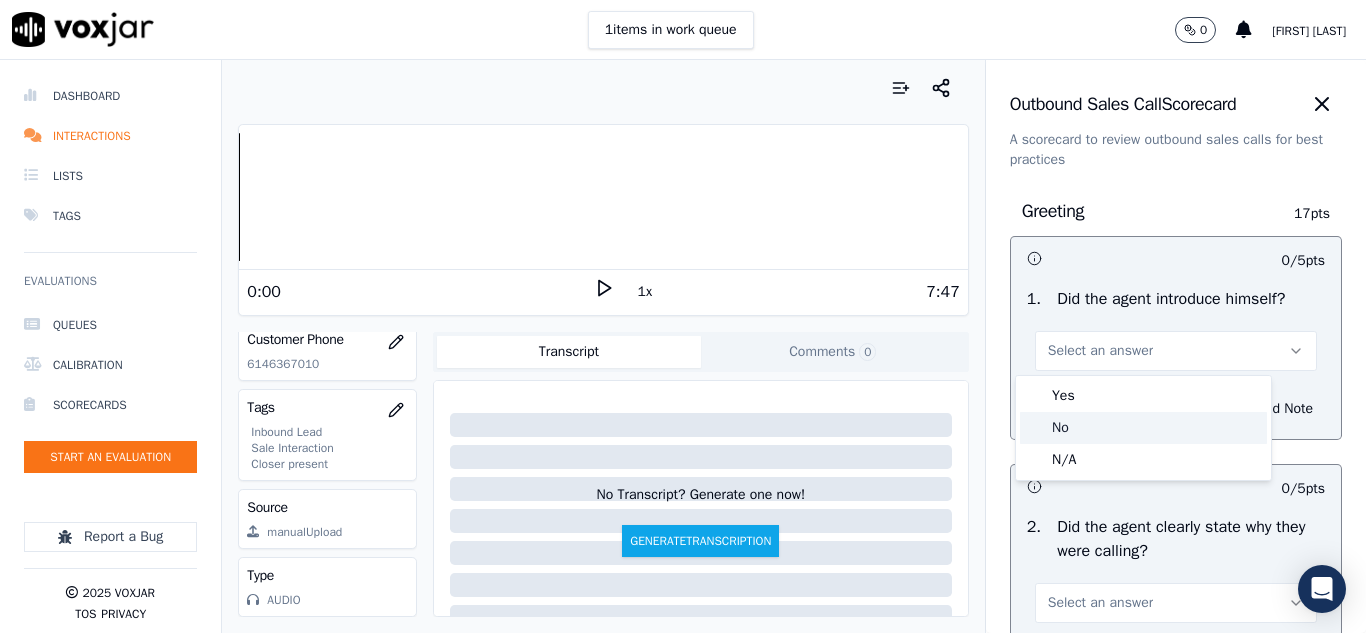 click on "Yes" at bounding box center (1143, 396) 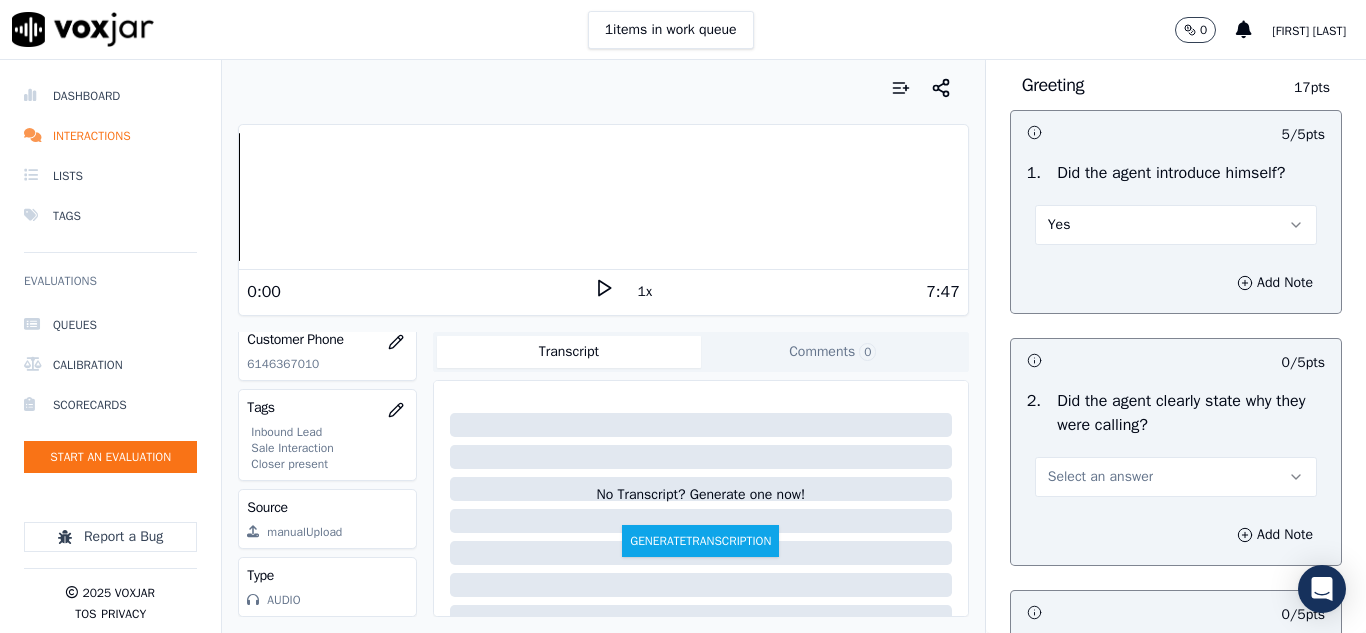 scroll, scrollTop: 300, scrollLeft: 0, axis: vertical 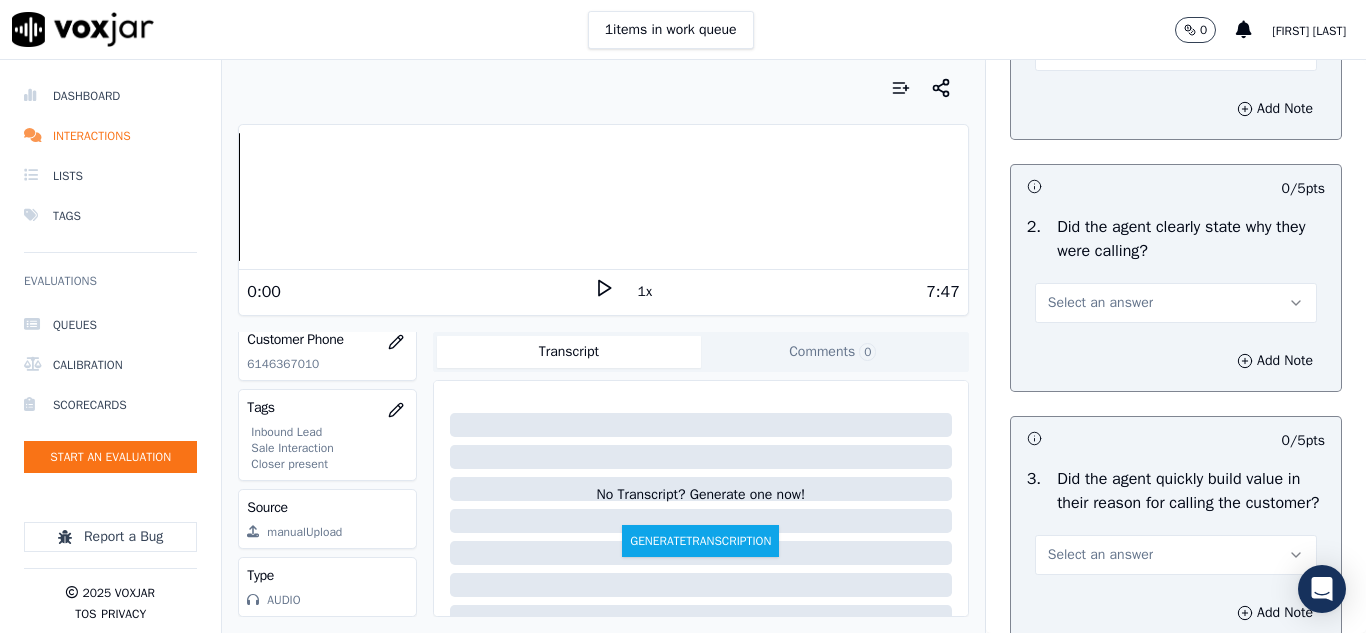 click on "Select an answer" at bounding box center (1100, 303) 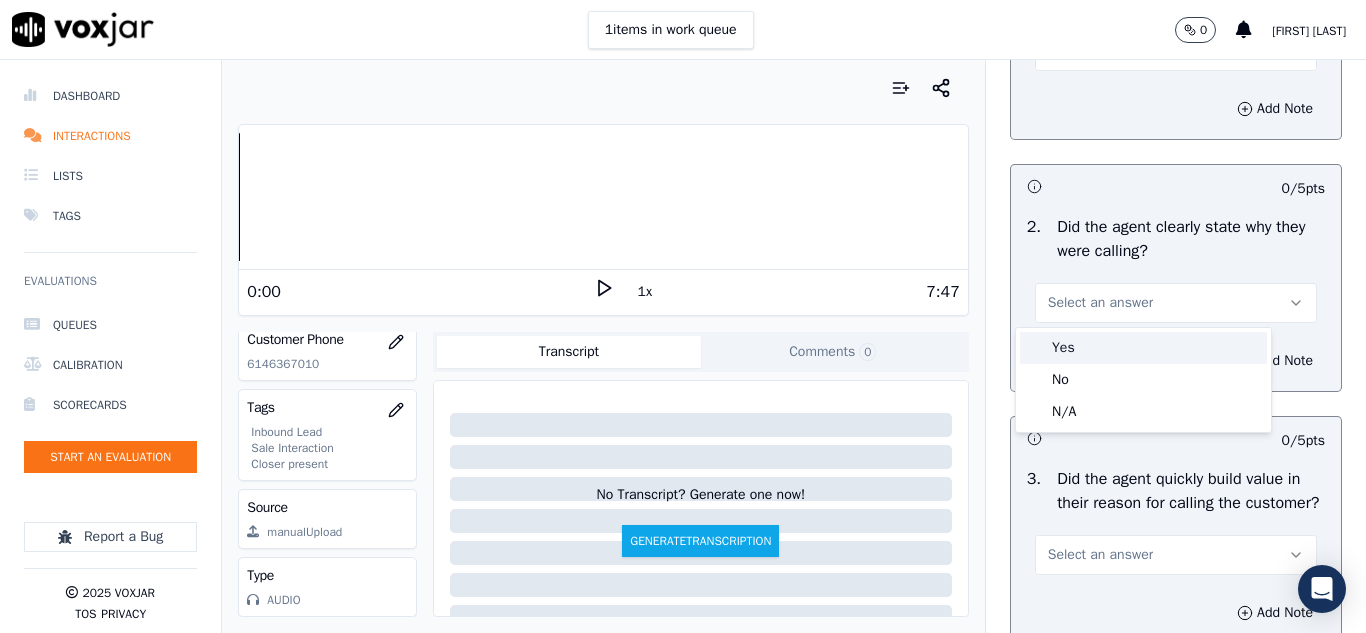click on "Yes" at bounding box center (1143, 348) 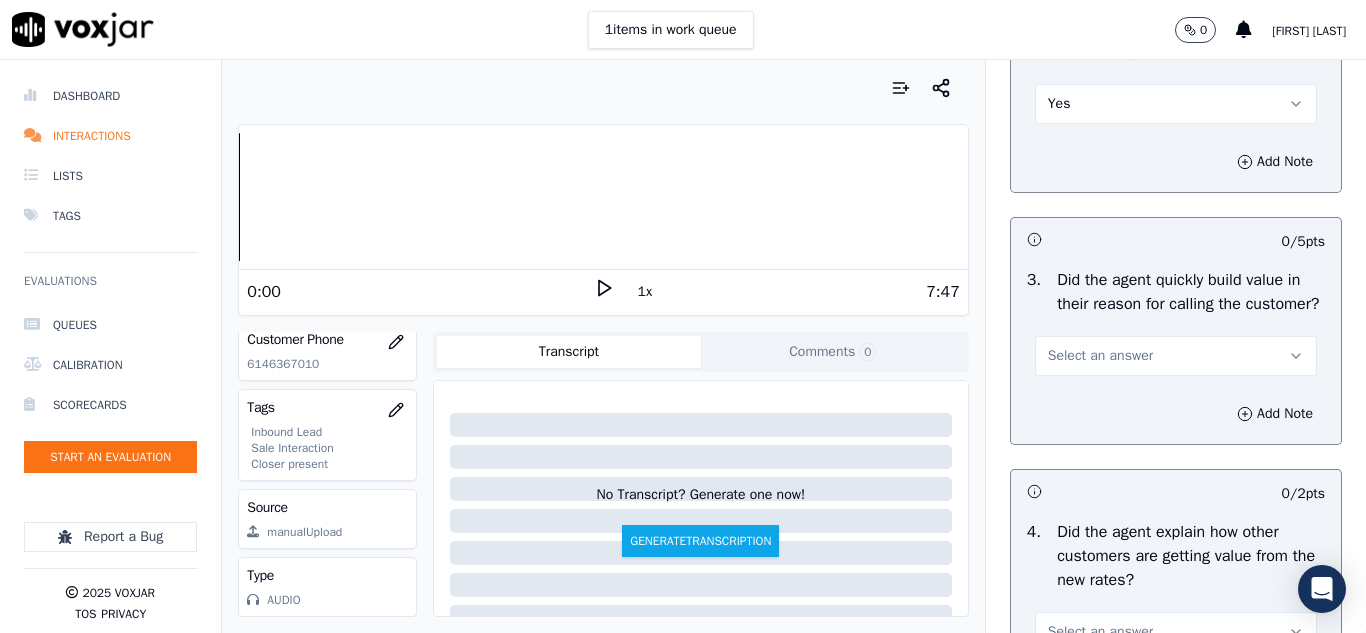 scroll, scrollTop: 500, scrollLeft: 0, axis: vertical 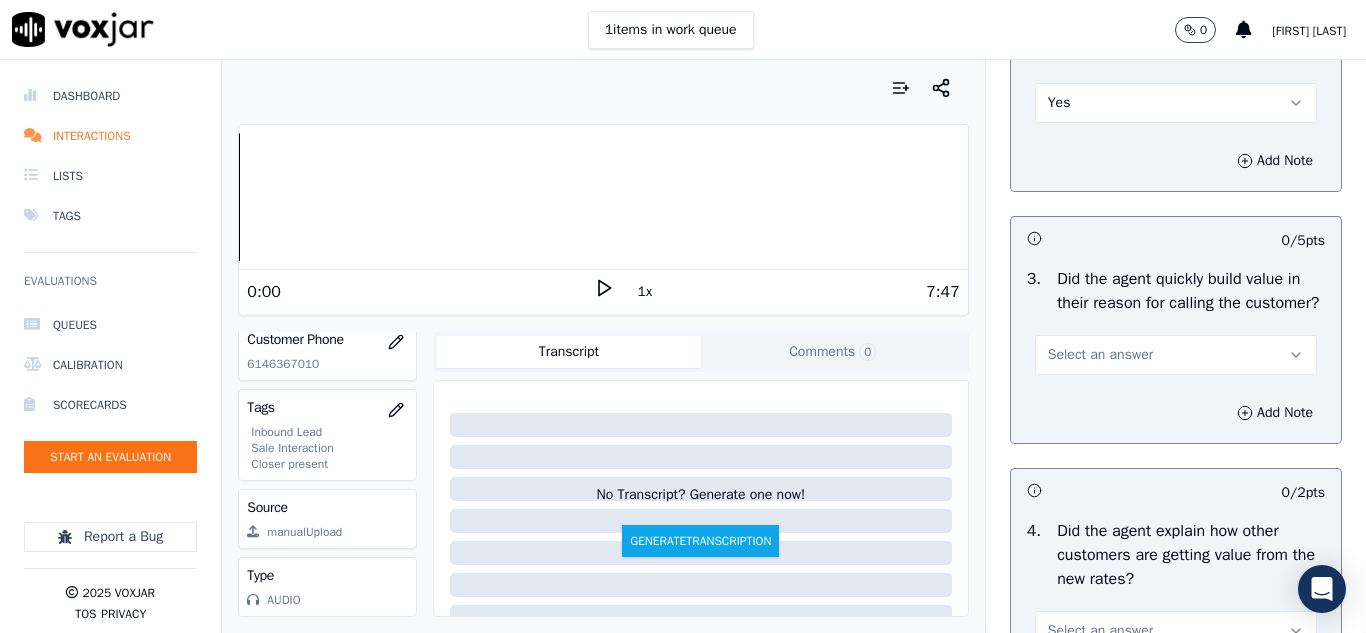 click on "Select an answer" at bounding box center [1100, 355] 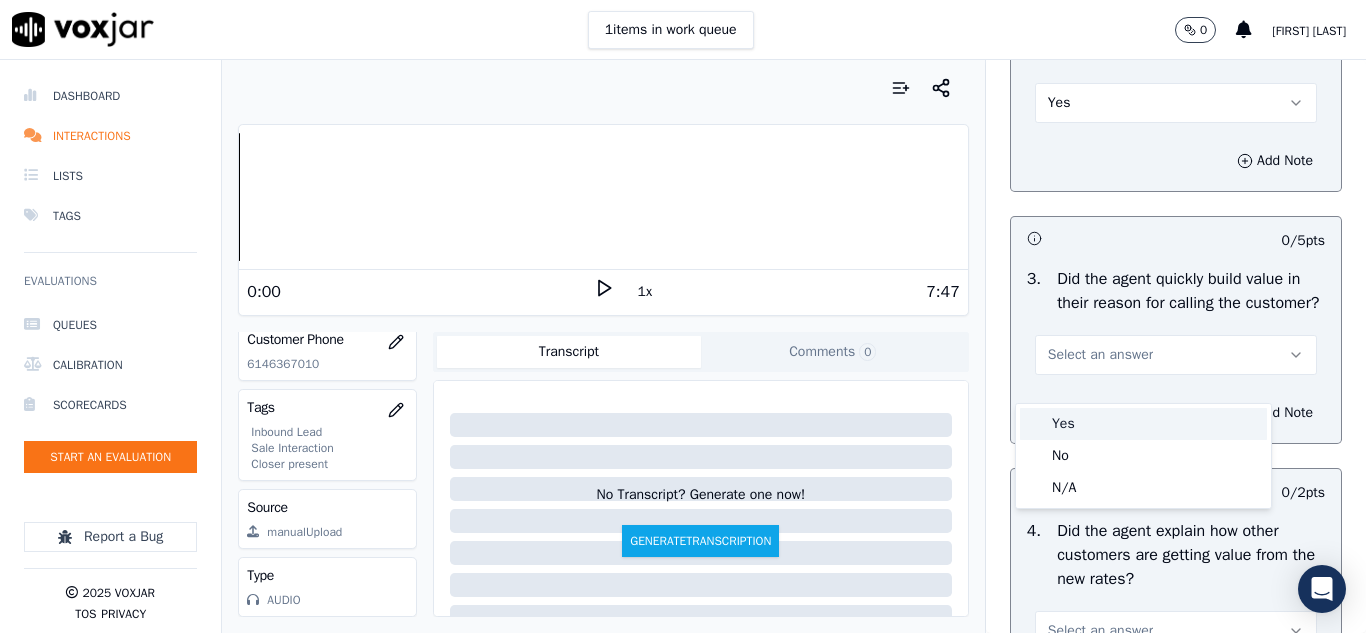 click on "Yes" at bounding box center (1143, 424) 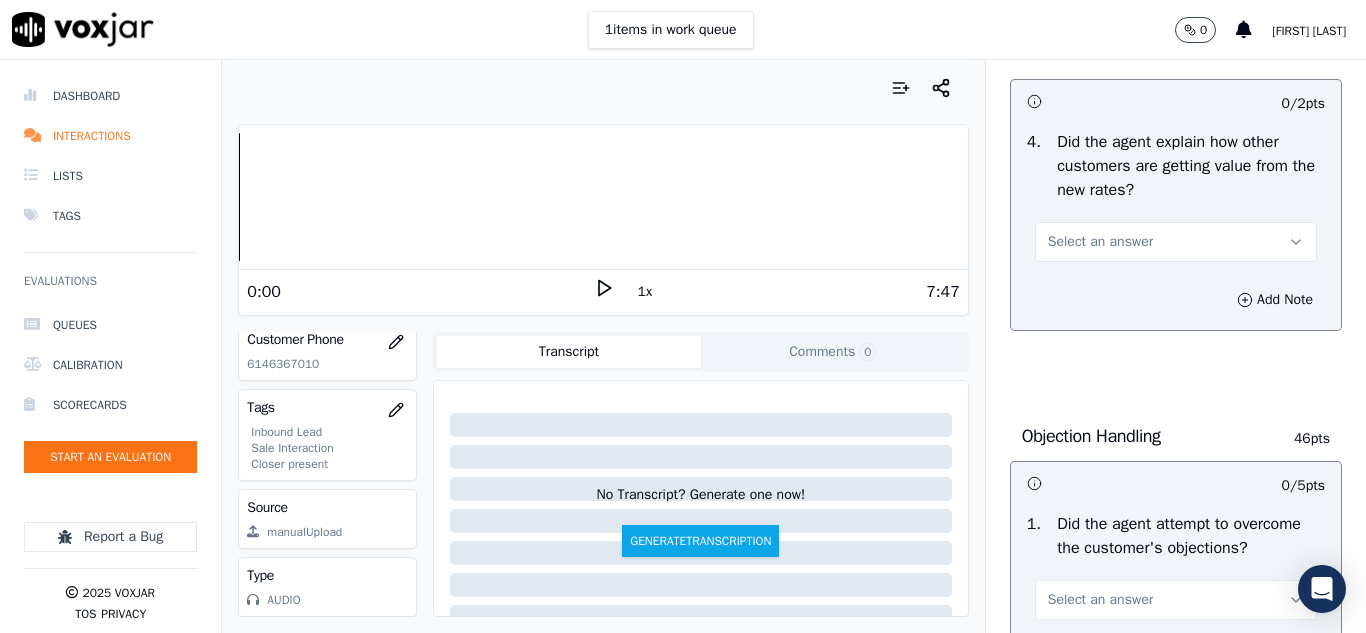 scroll, scrollTop: 900, scrollLeft: 0, axis: vertical 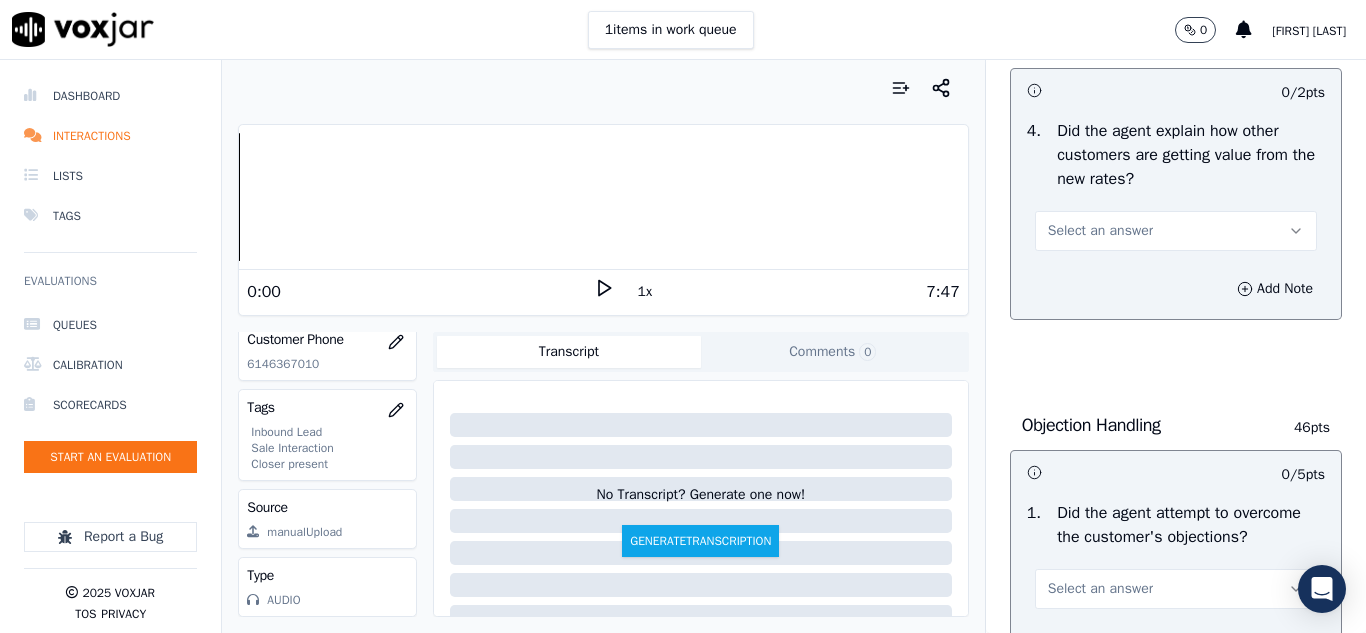 click on "Select an answer" at bounding box center (1100, 231) 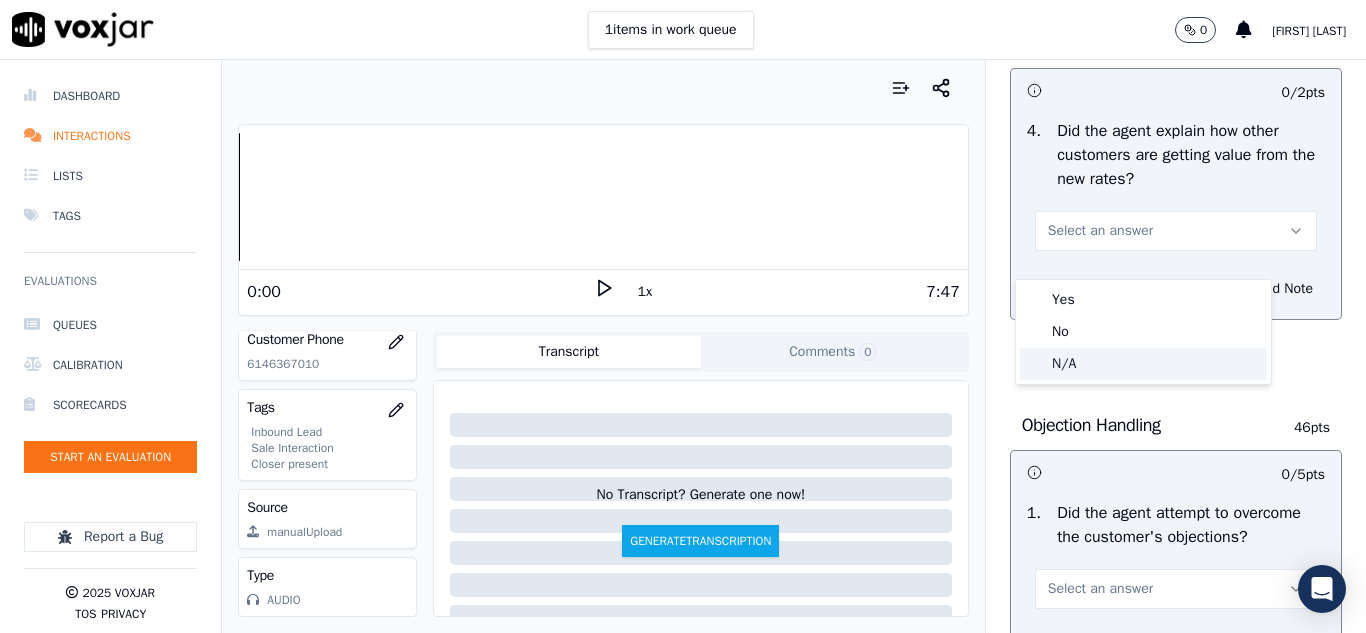 click on "N/A" 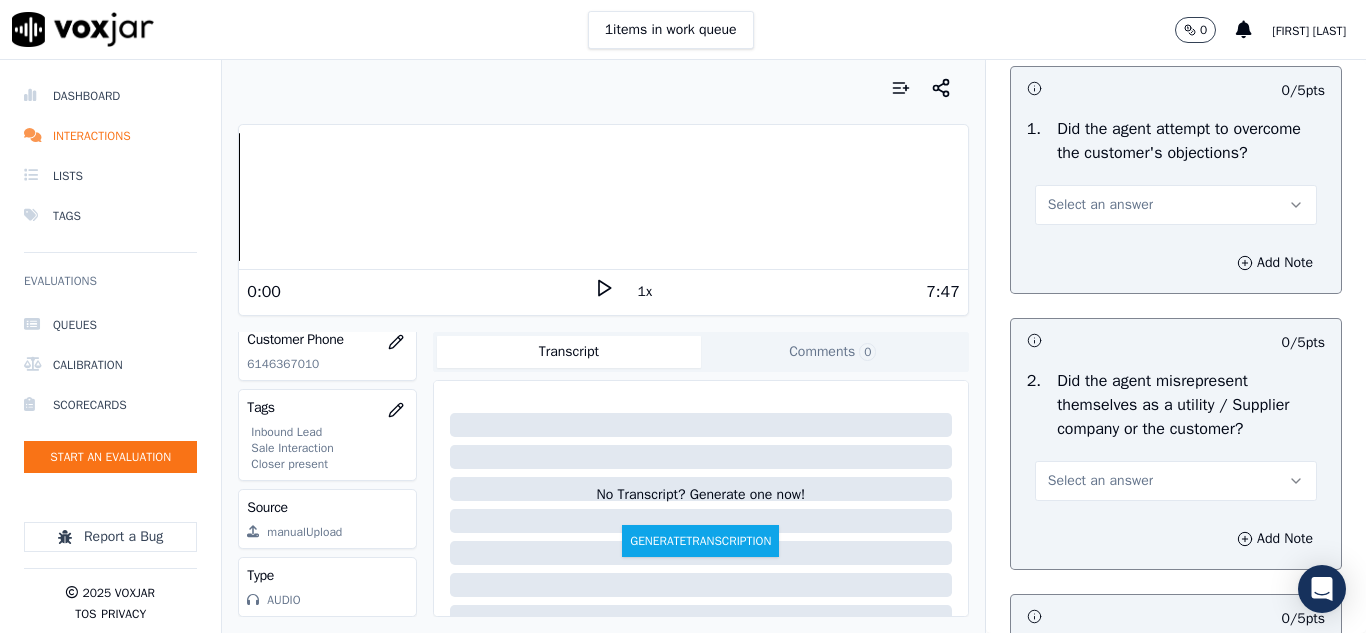 scroll, scrollTop: 1300, scrollLeft: 0, axis: vertical 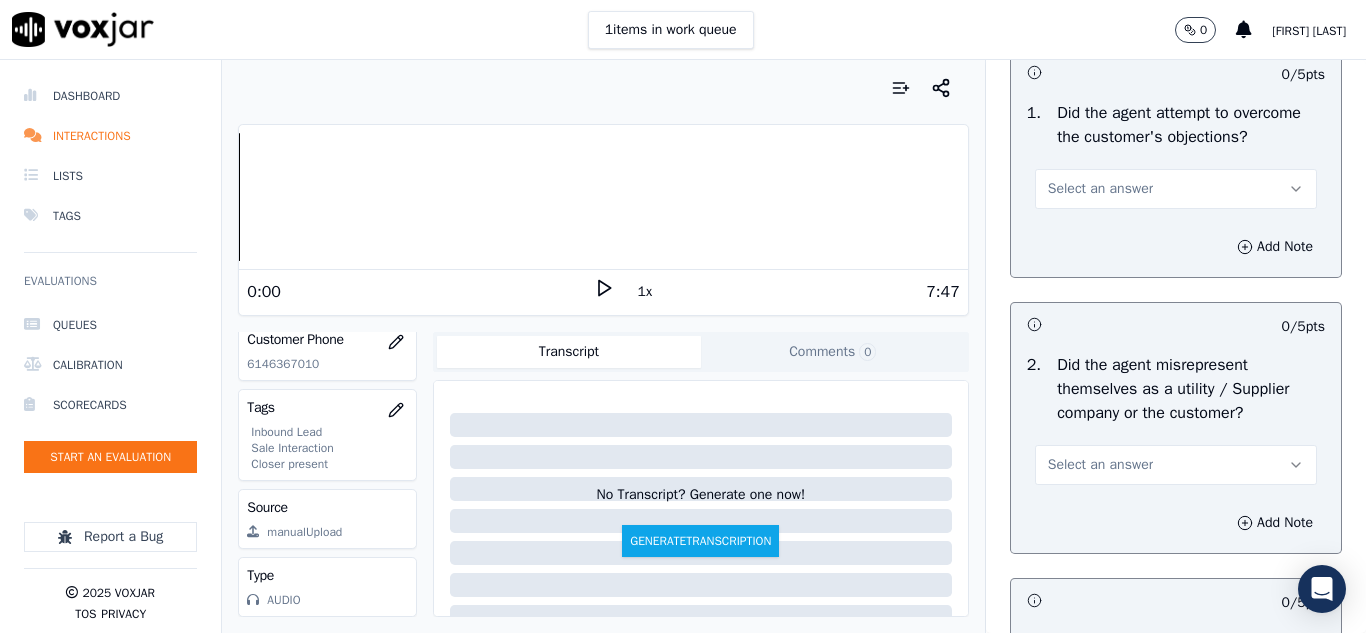 click on "Select an answer" at bounding box center (1100, 189) 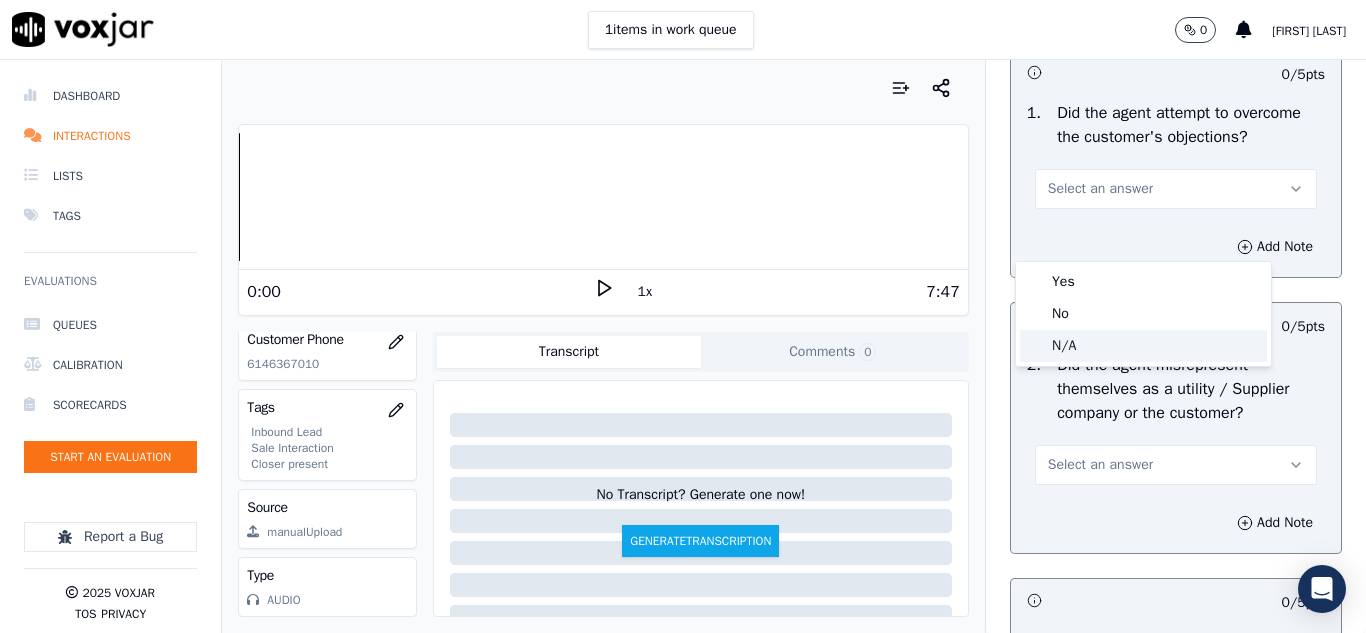 click on "N/A" 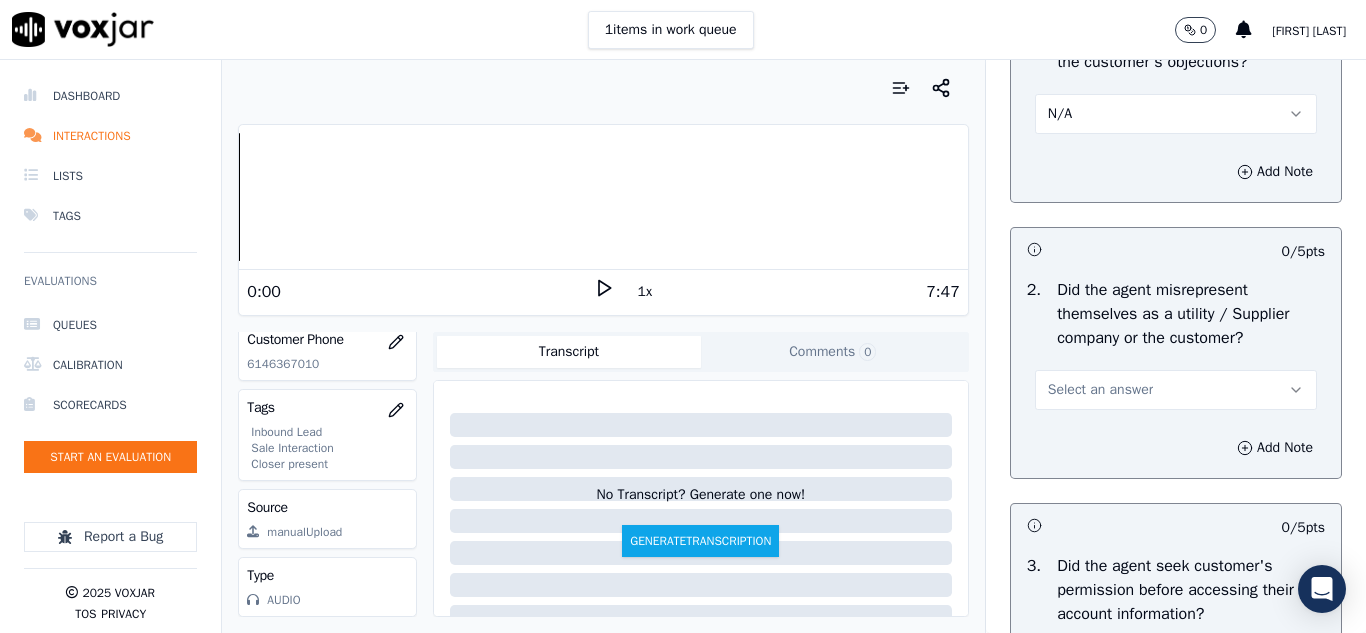 scroll, scrollTop: 1500, scrollLeft: 0, axis: vertical 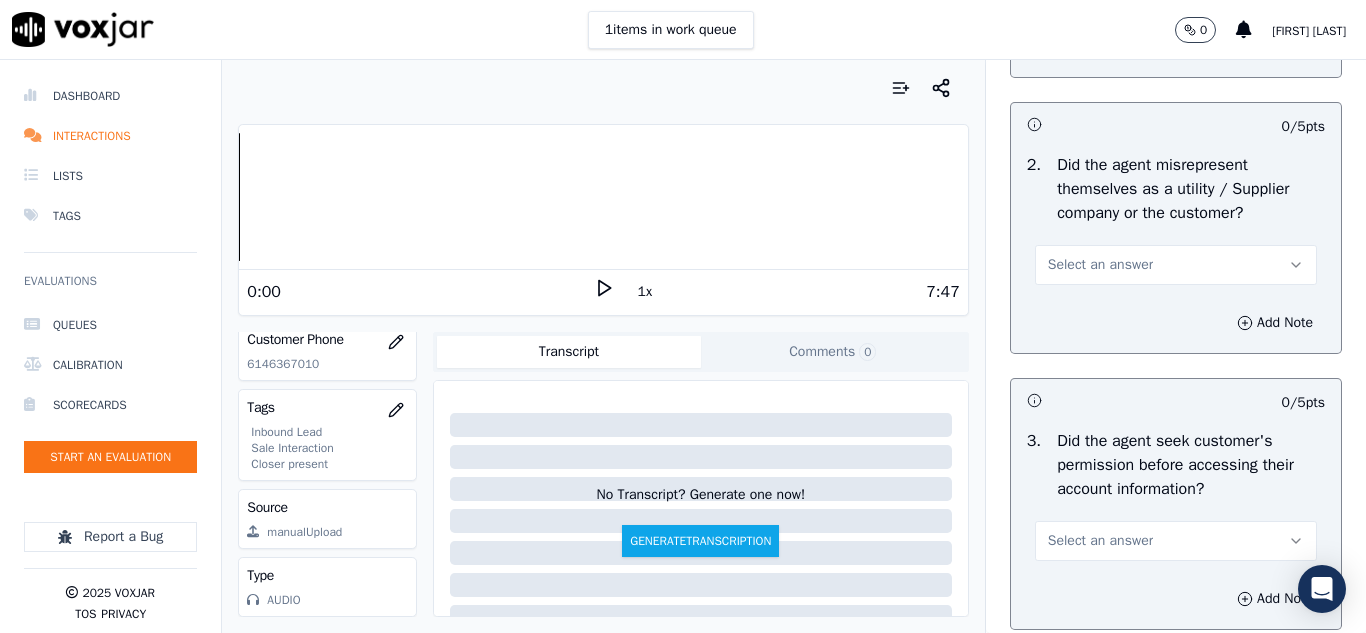 click on "Select an answer" at bounding box center [1100, 265] 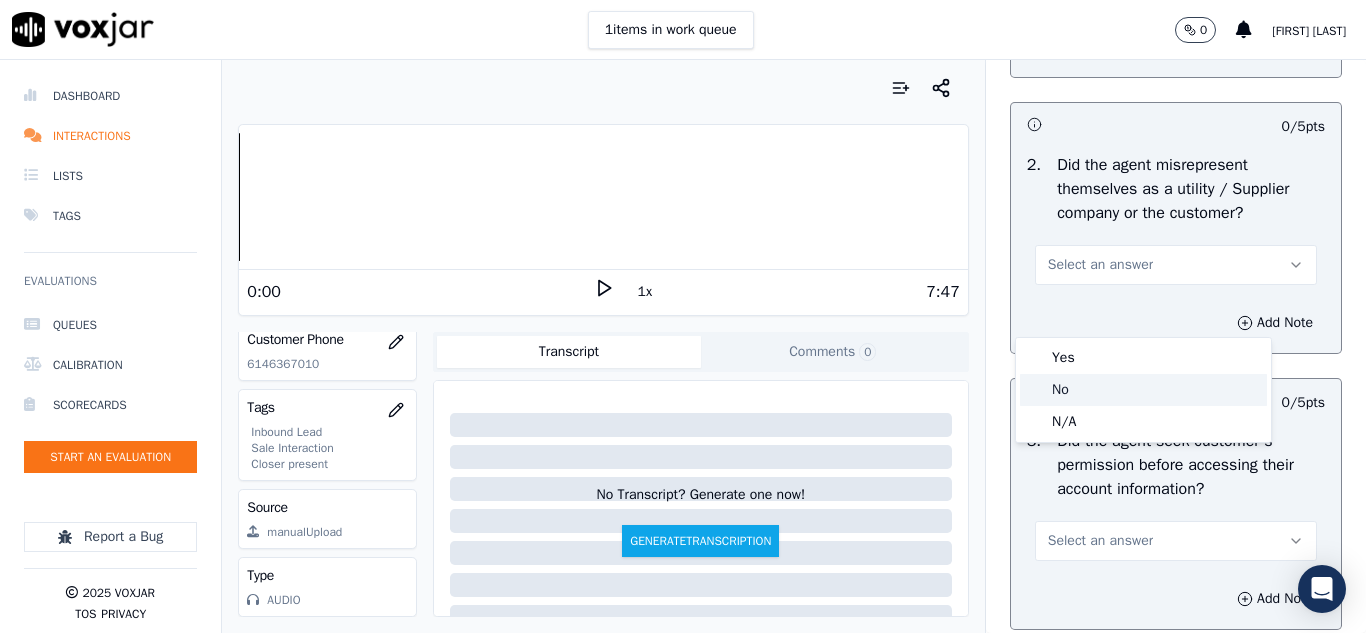 drag, startPoint x: 1072, startPoint y: 383, endPoint x: 1078, endPoint y: 374, distance: 10.816654 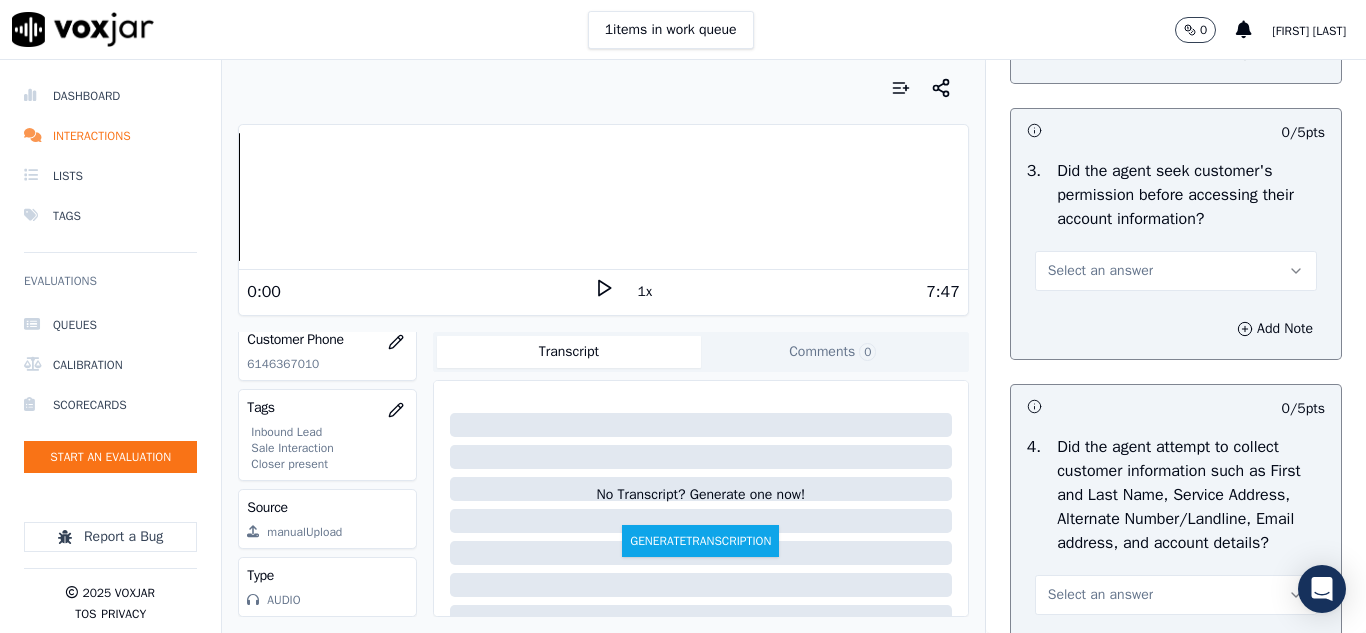 scroll, scrollTop: 1800, scrollLeft: 0, axis: vertical 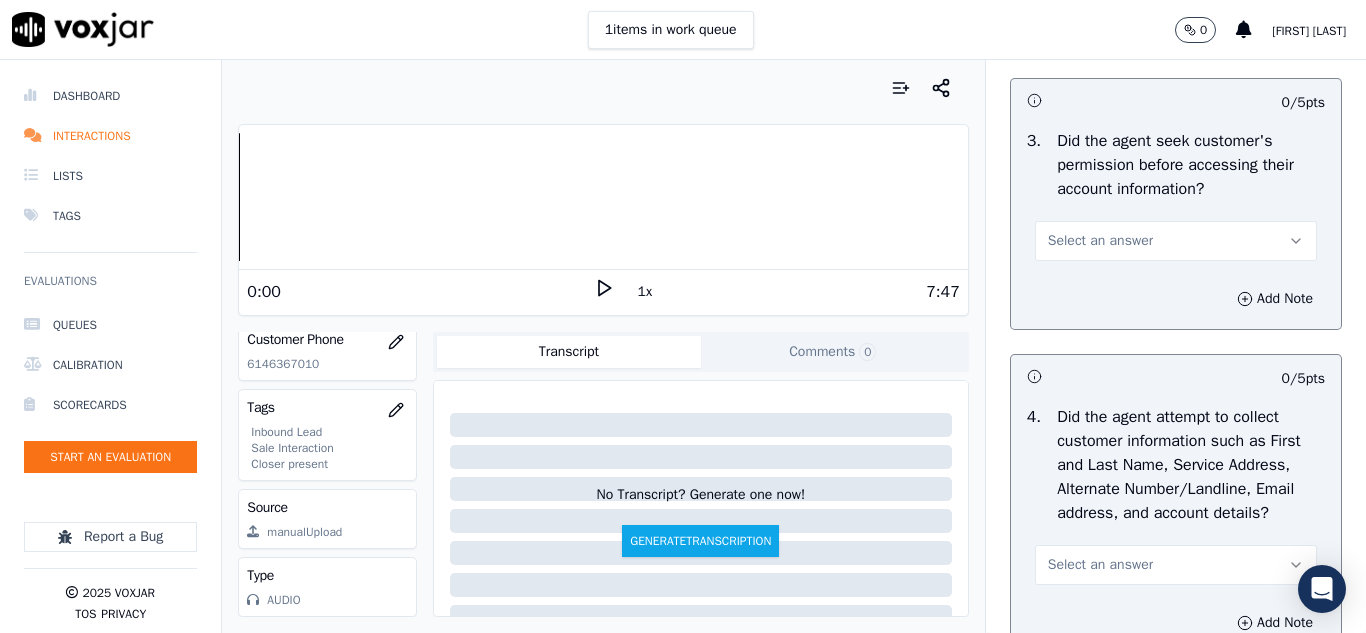 click on "Select an answer" at bounding box center (1100, 241) 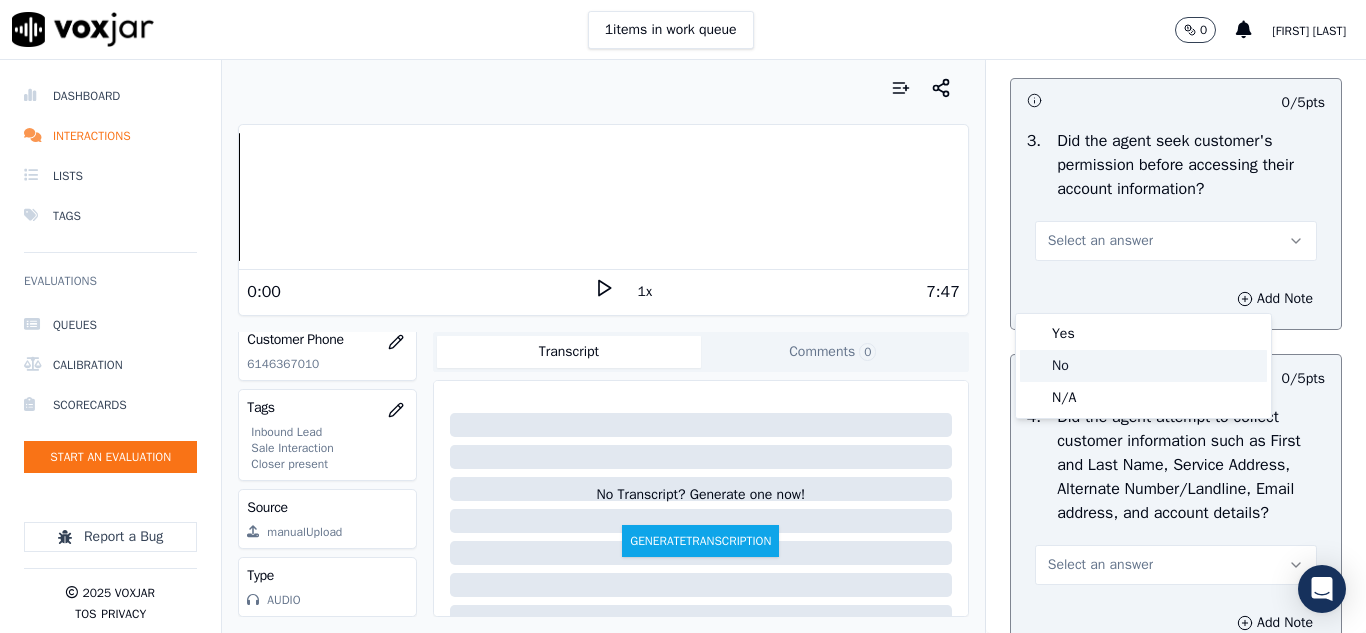 click on "No" 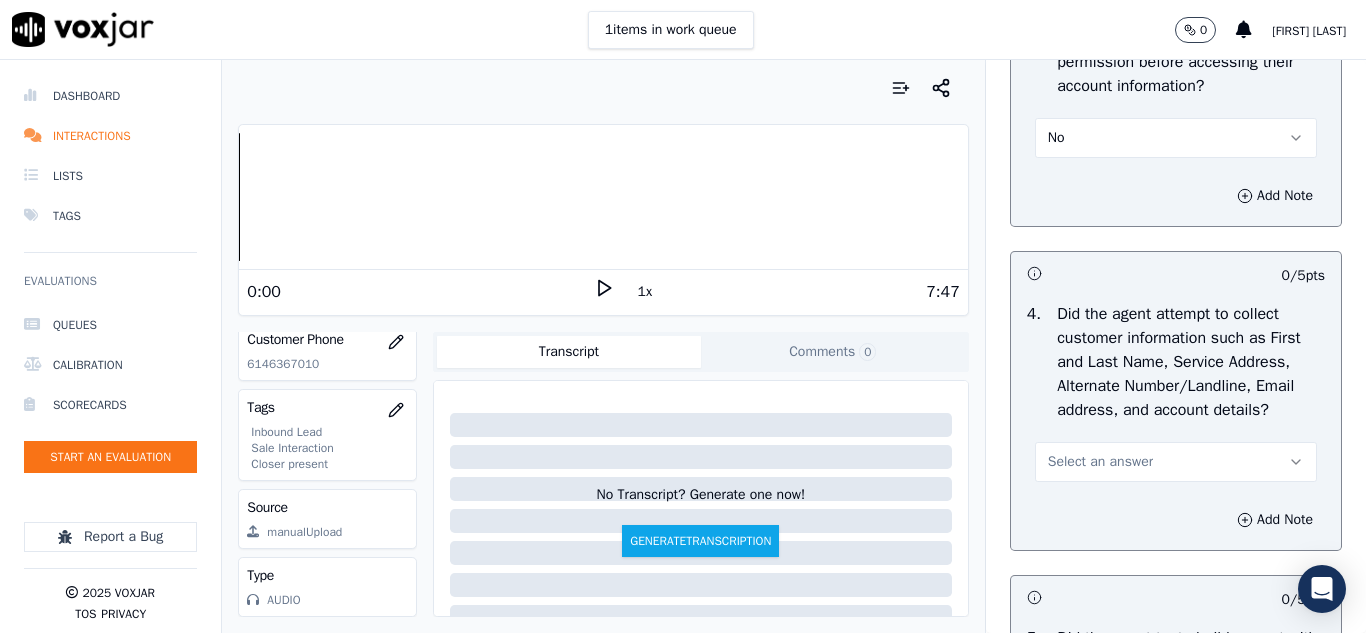 scroll, scrollTop: 2000, scrollLeft: 0, axis: vertical 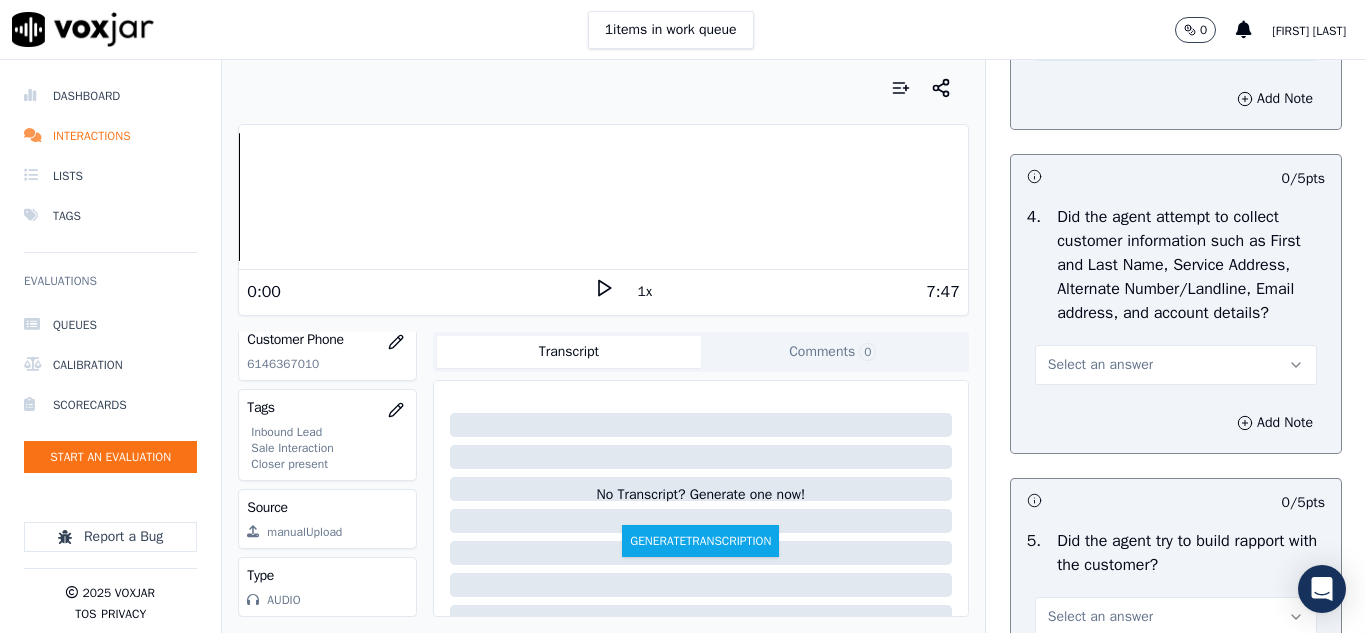 click on "Select an answer" at bounding box center [1100, 365] 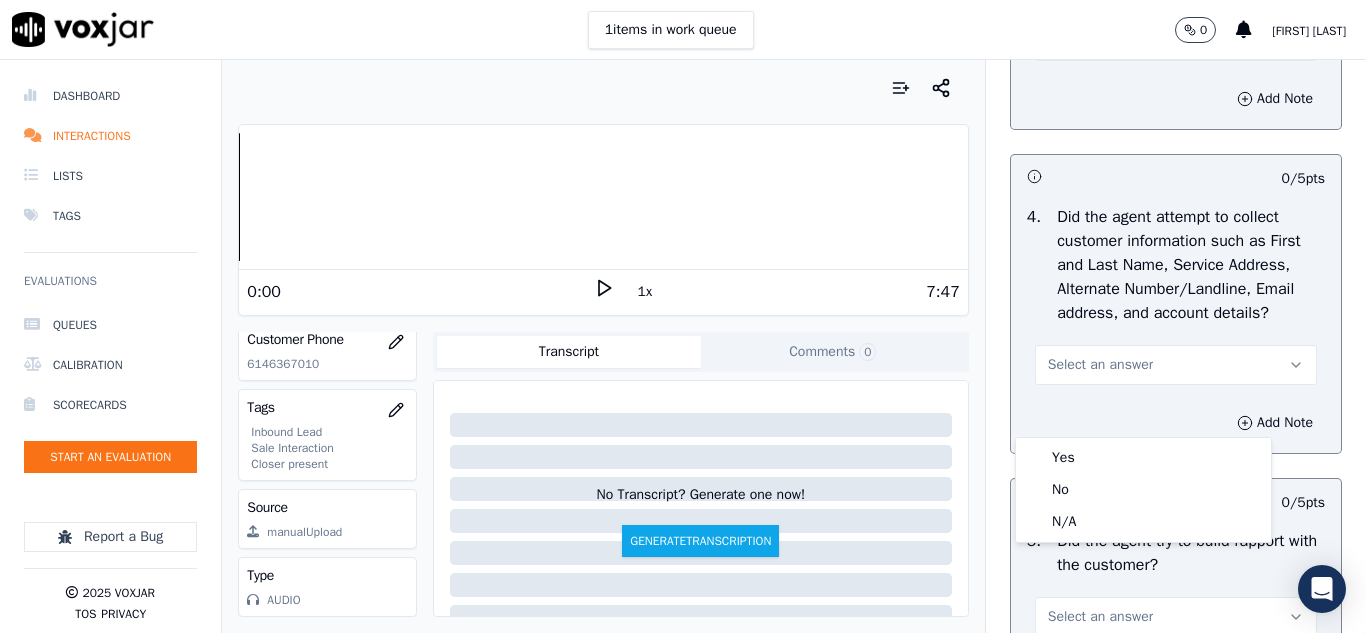 click on "Yes" at bounding box center (1143, 458) 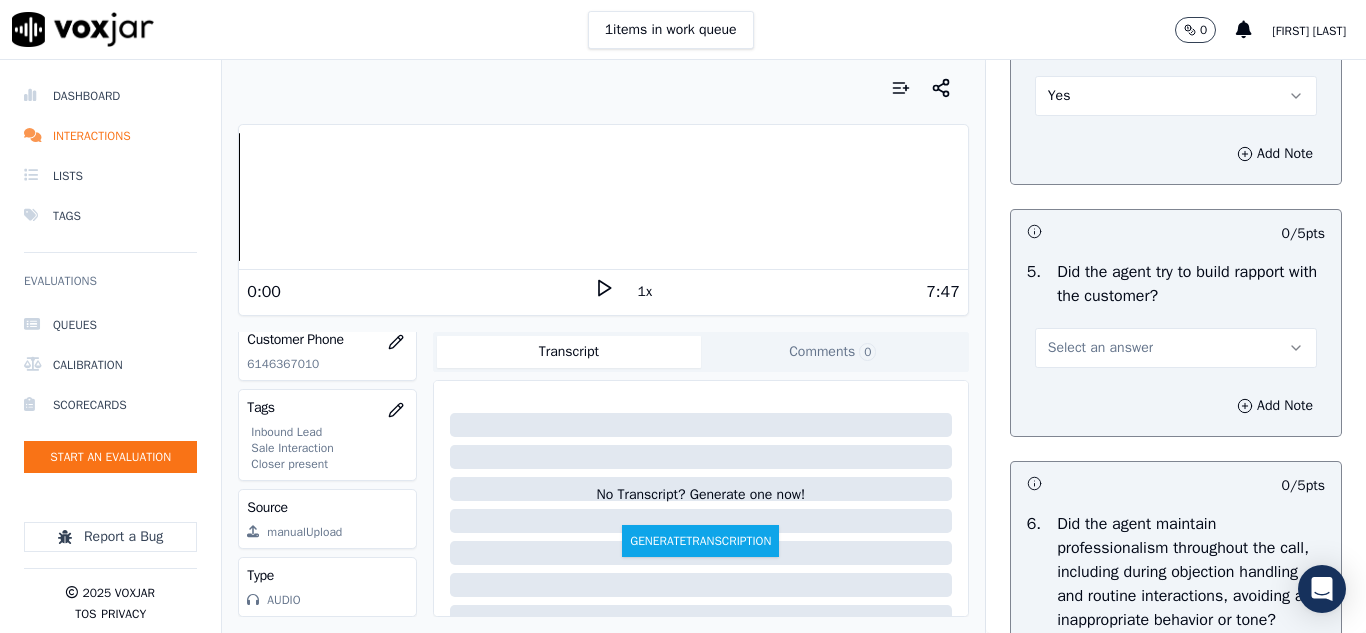 scroll, scrollTop: 2300, scrollLeft: 0, axis: vertical 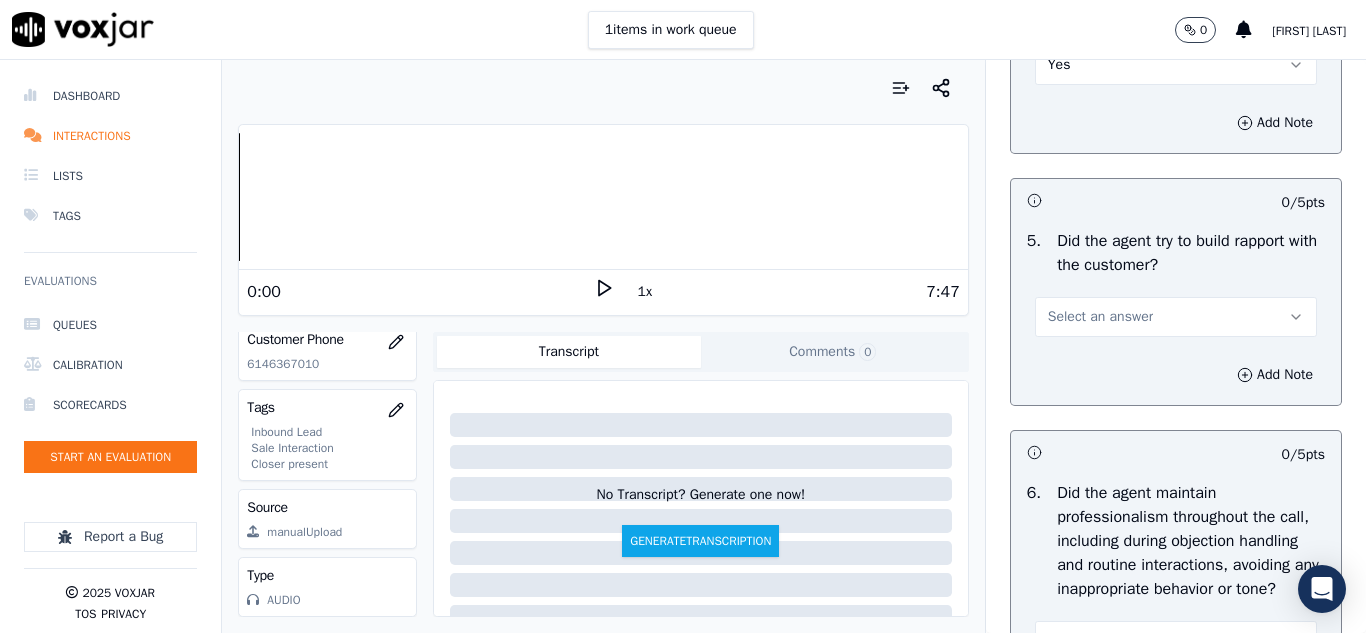 click on "Select an answer" at bounding box center [1176, 317] 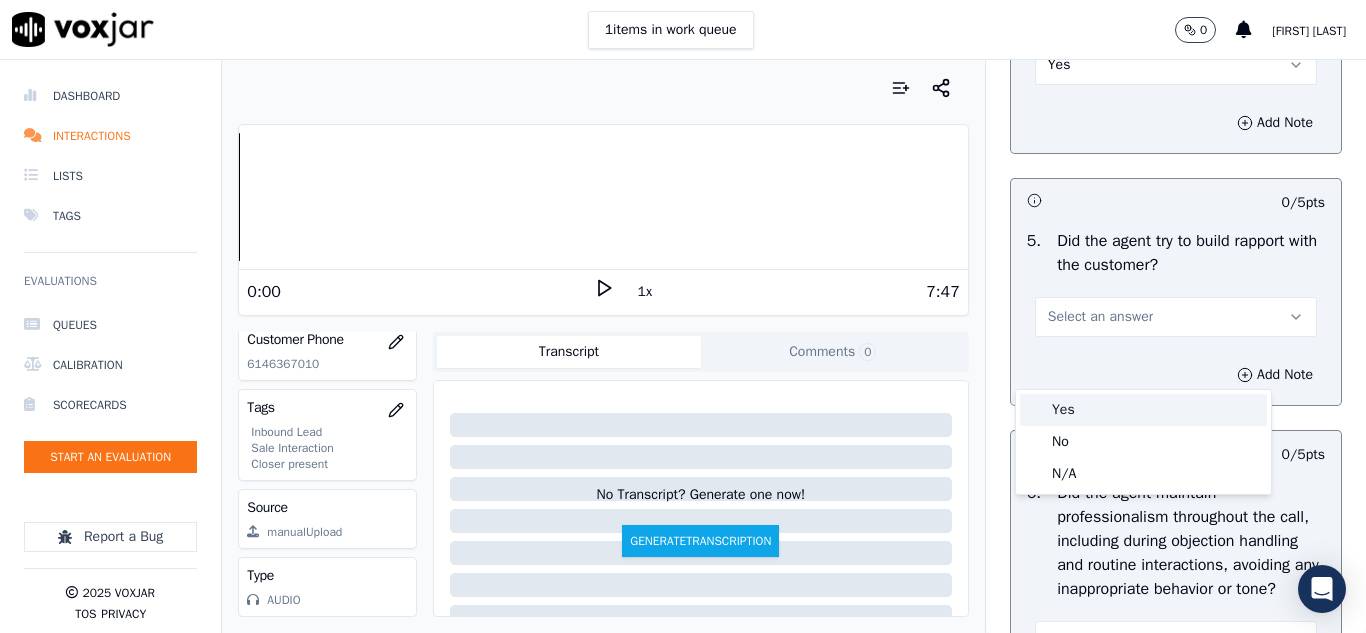 drag, startPoint x: 1066, startPoint y: 408, endPoint x: 1099, endPoint y: 347, distance: 69.354164 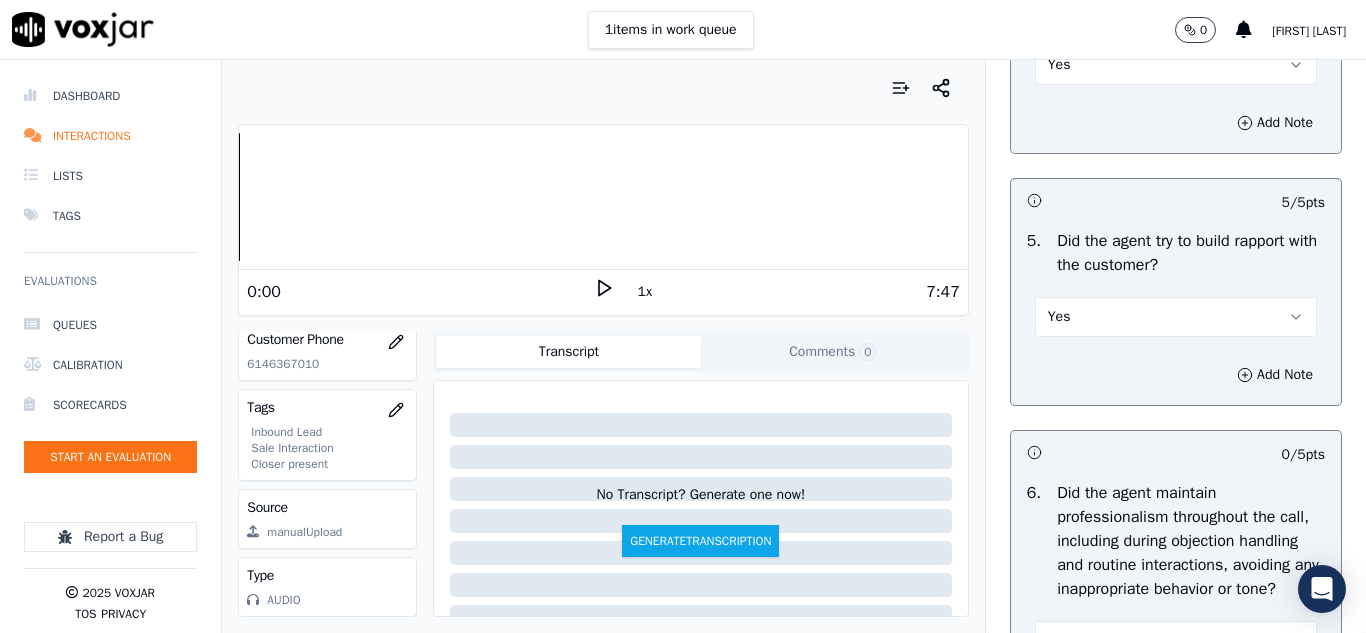 click on "Yes" at bounding box center (1176, 65) 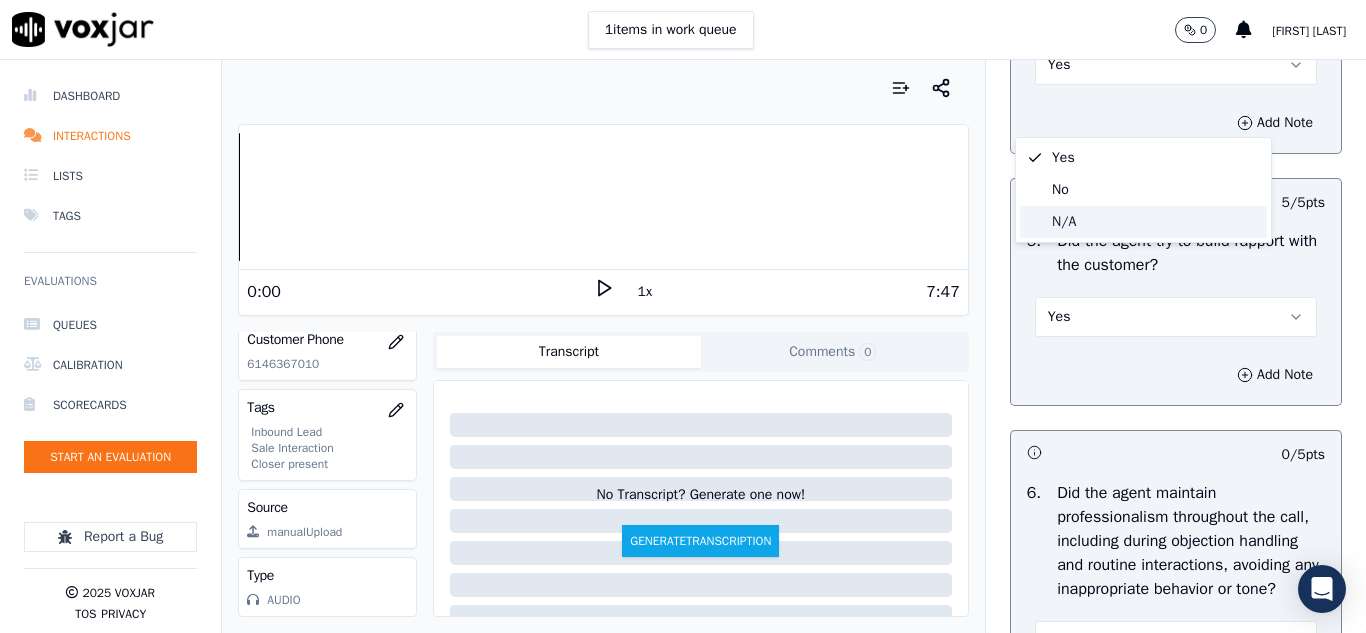 click on "N/A" 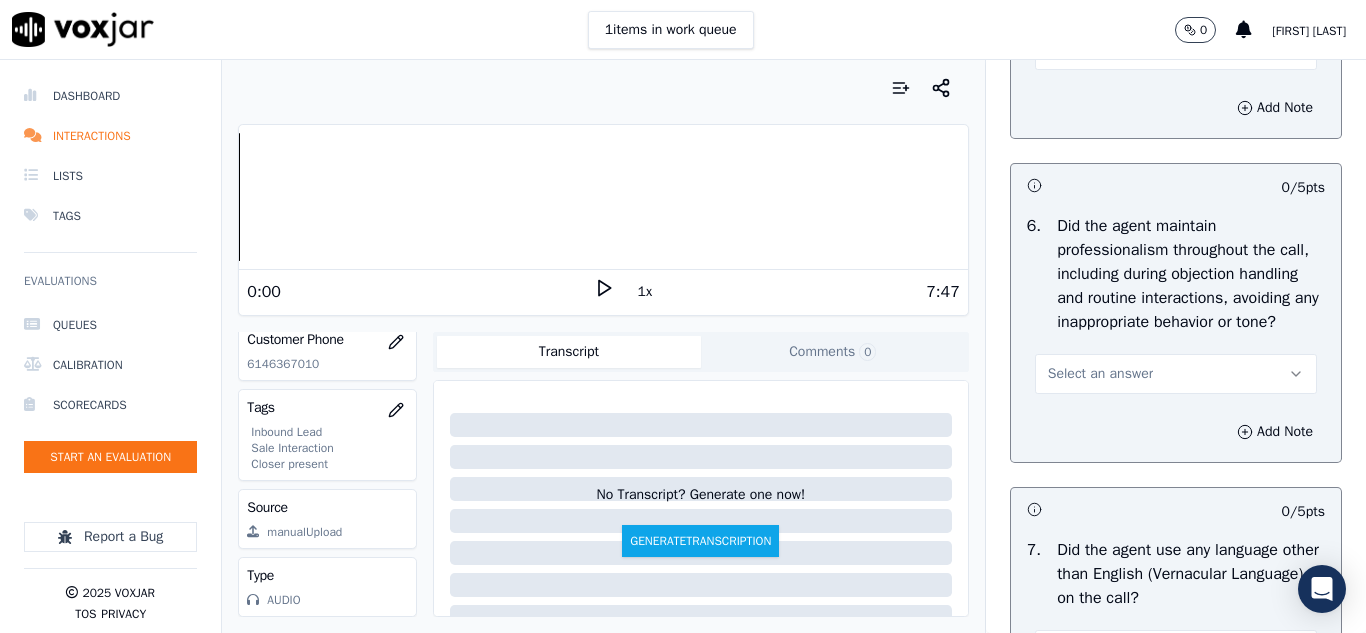 scroll, scrollTop: 2600, scrollLeft: 0, axis: vertical 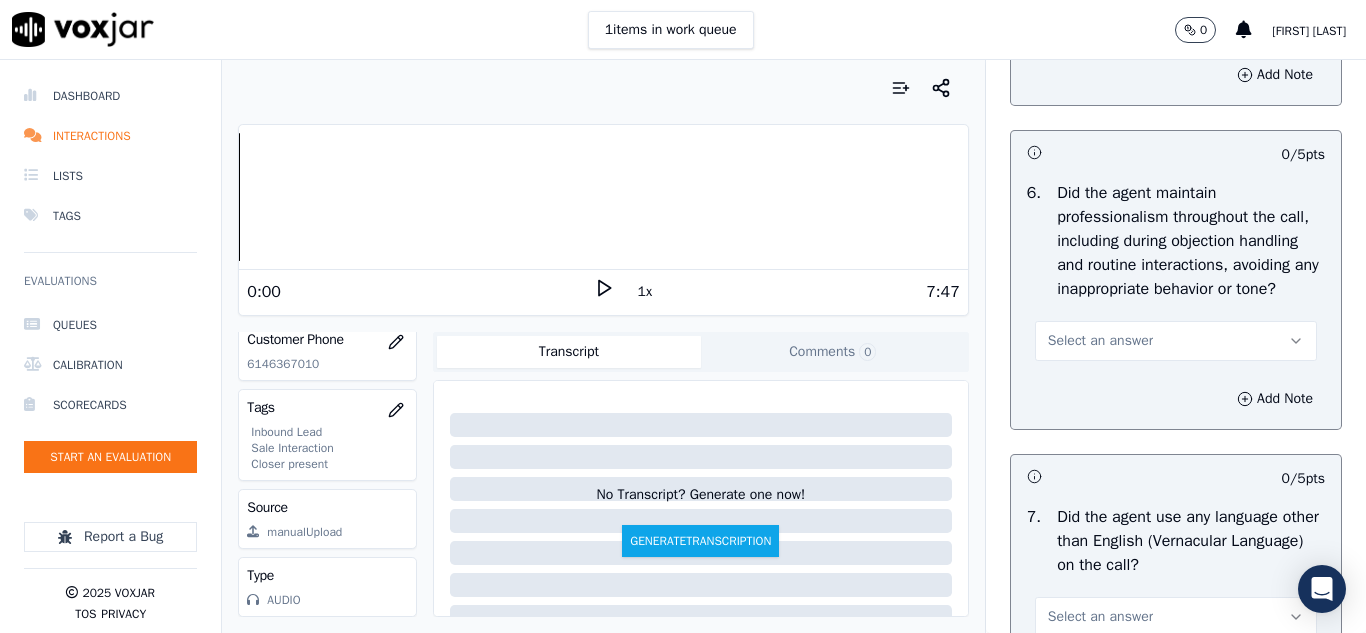 click on "Select an answer" at bounding box center [1100, 341] 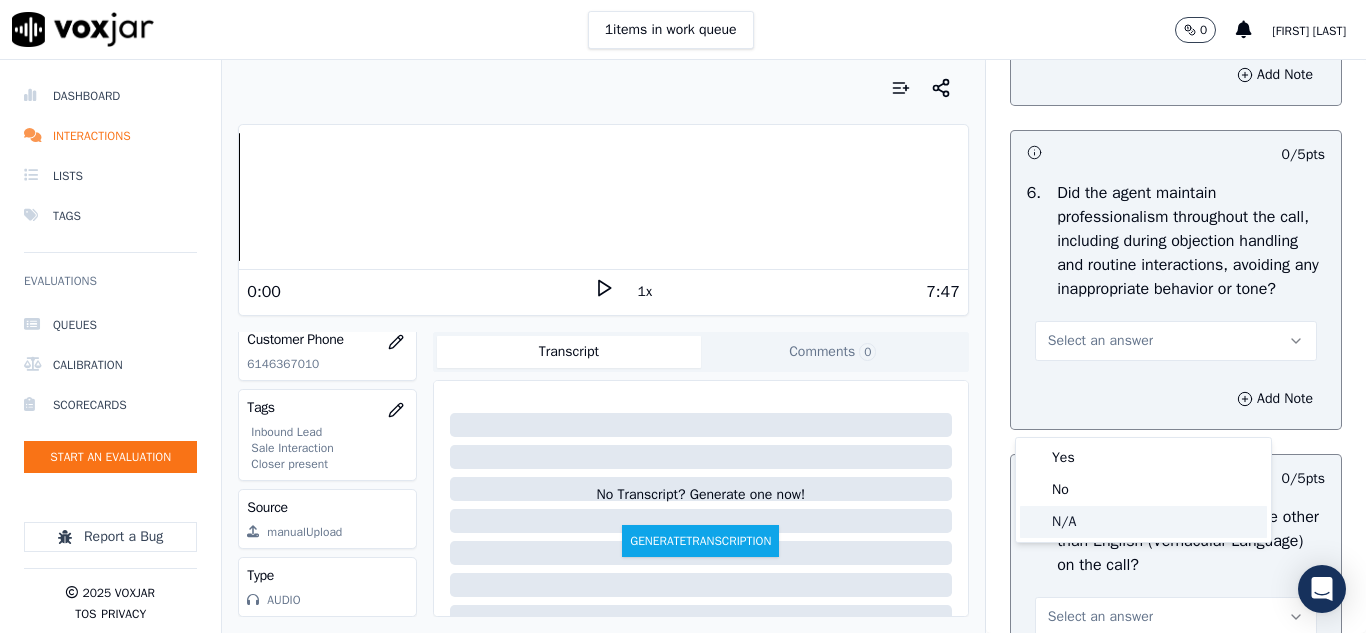 click on "N/A" 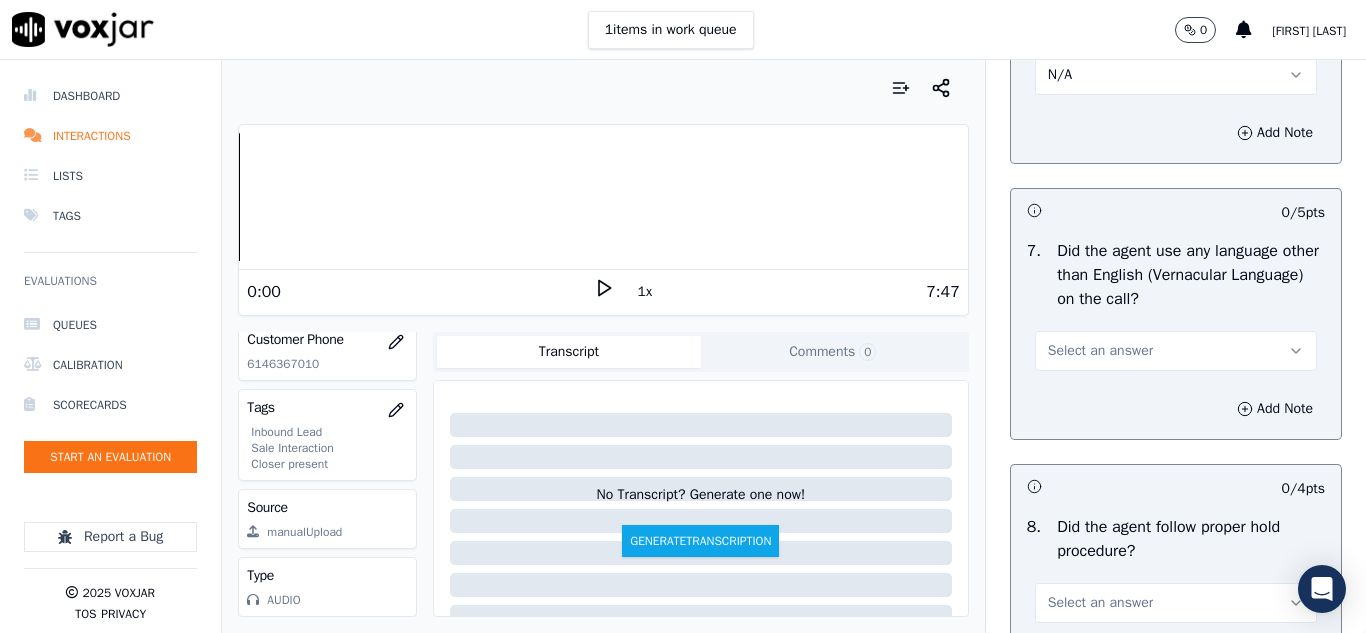 scroll, scrollTop: 2900, scrollLeft: 0, axis: vertical 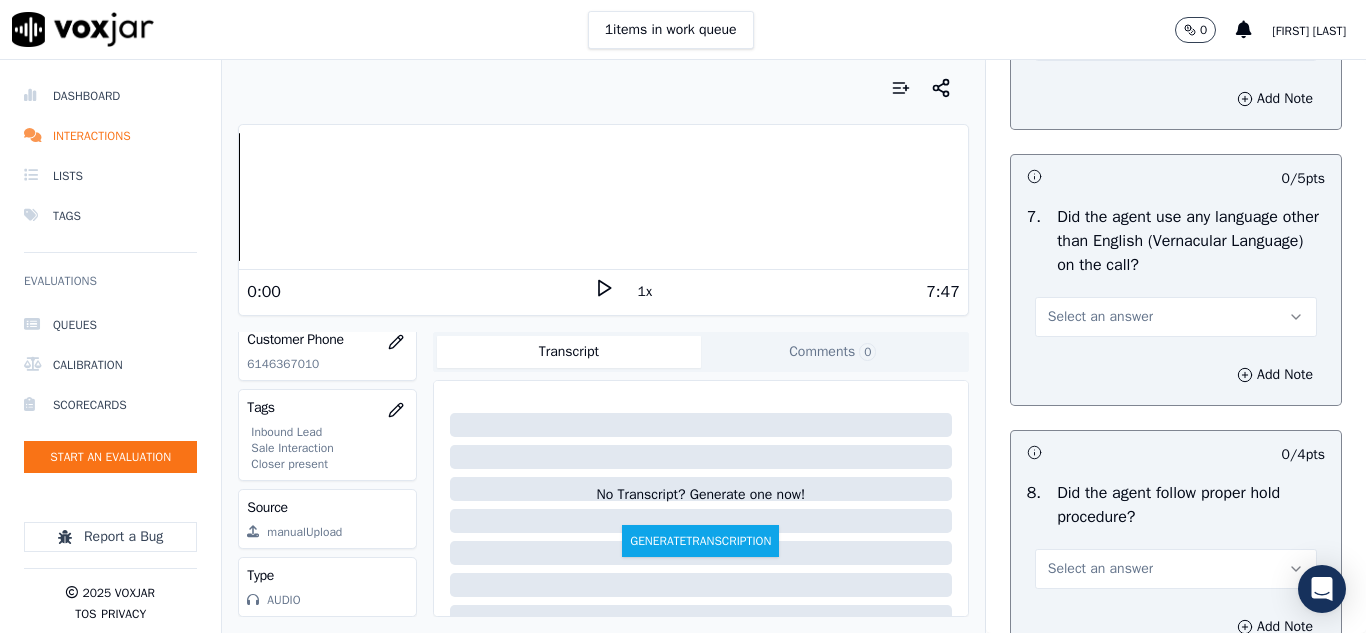 click on "Select an answer" at bounding box center (1176, 317) 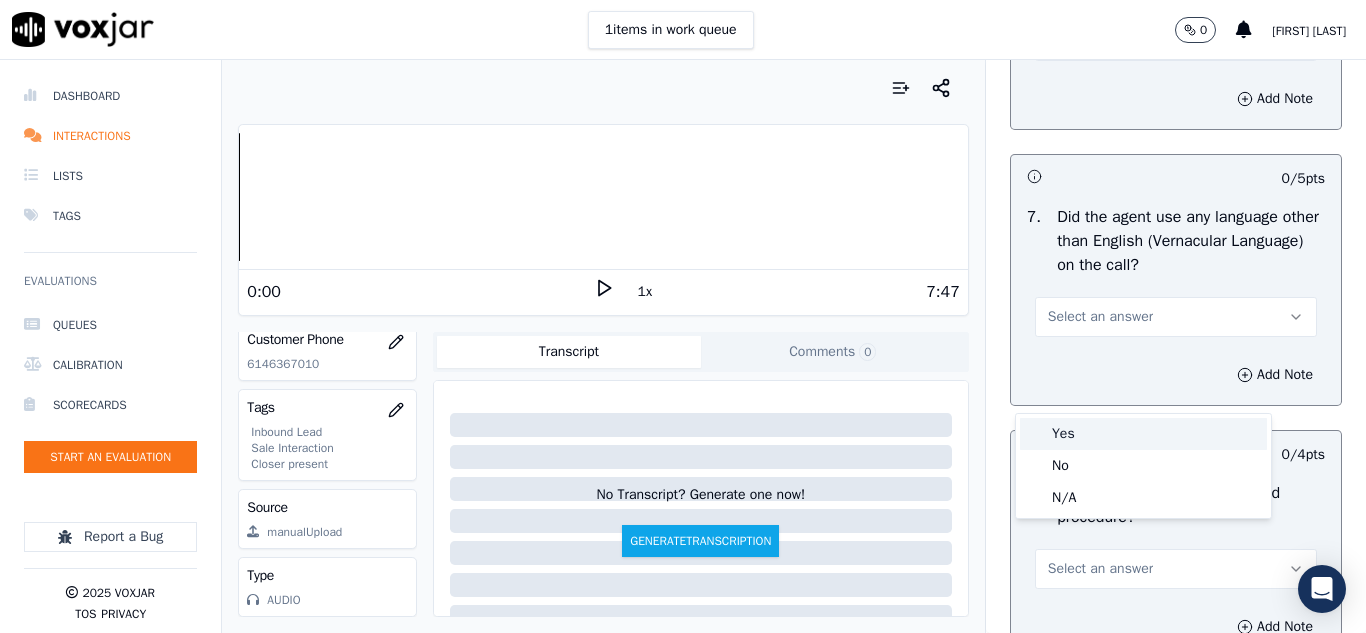 click on "Yes" at bounding box center (1143, 434) 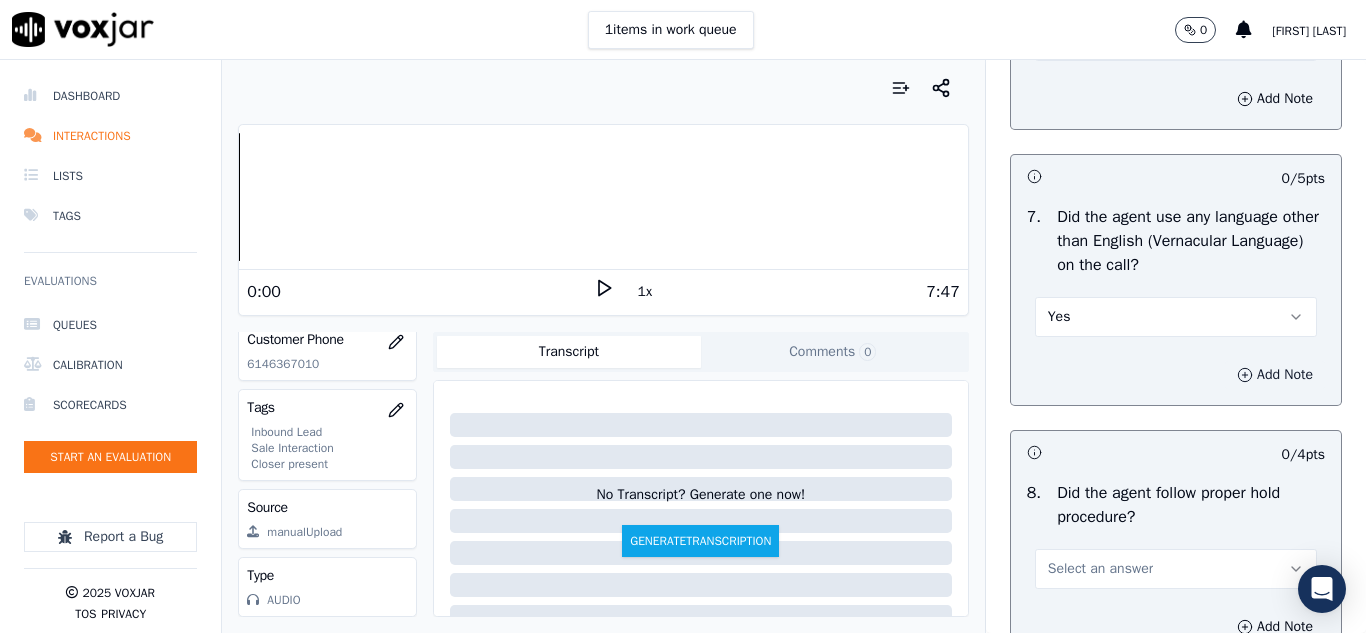 click 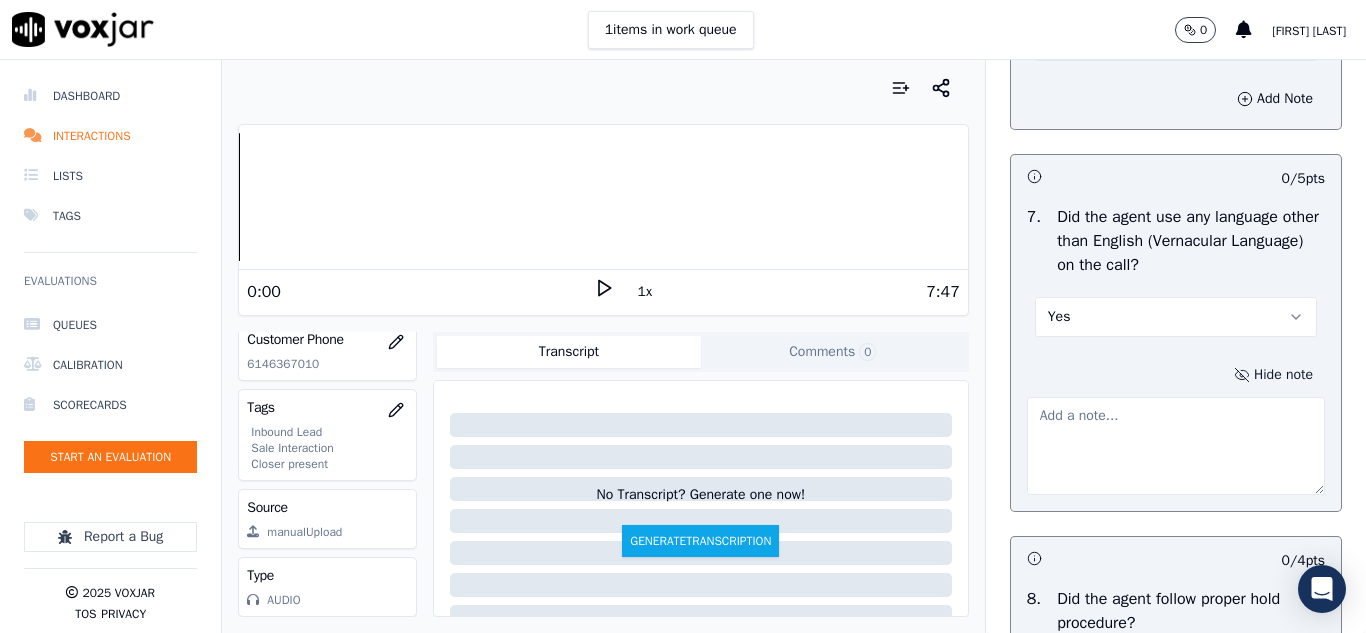 click at bounding box center [1176, 446] 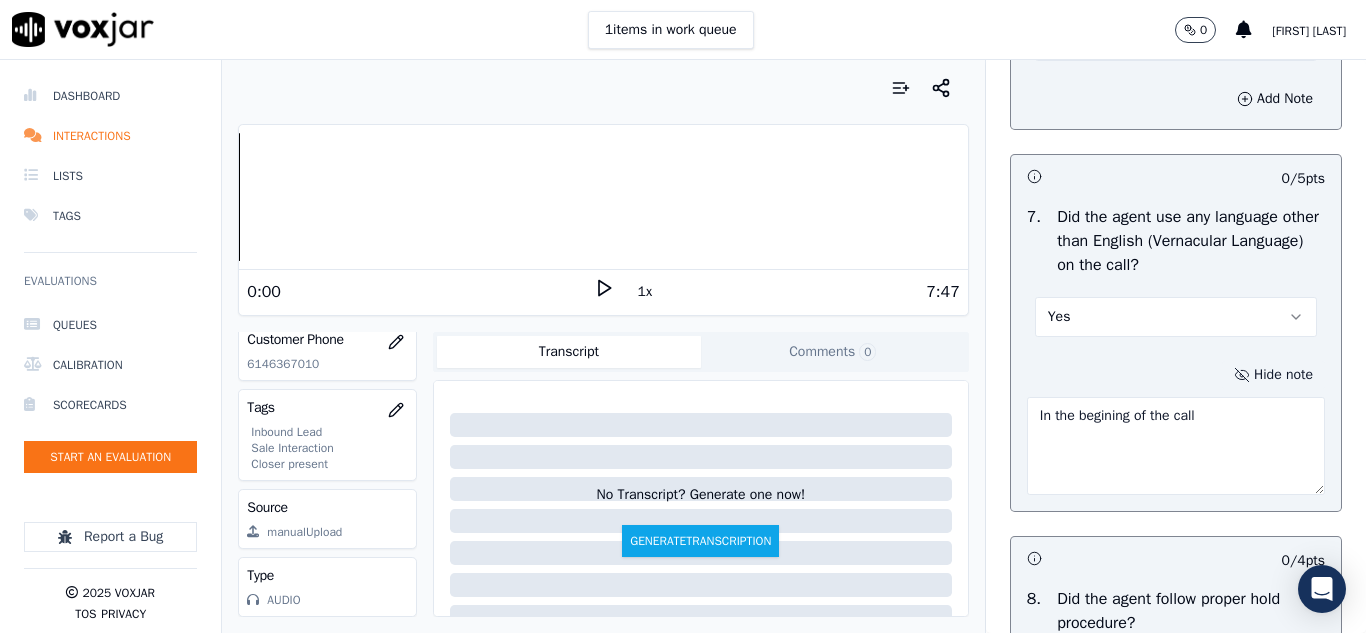 click on "In the begining of the call" at bounding box center (1176, 446) 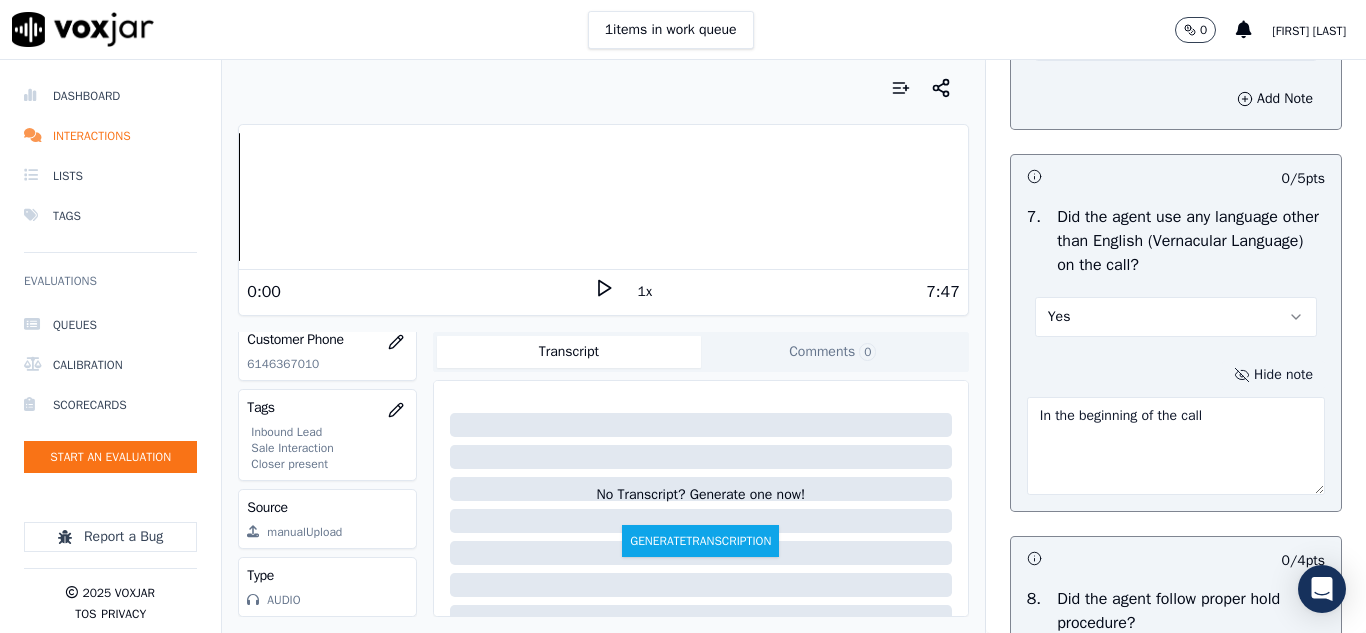 click on "In the beginning of the call" at bounding box center [1176, 446] 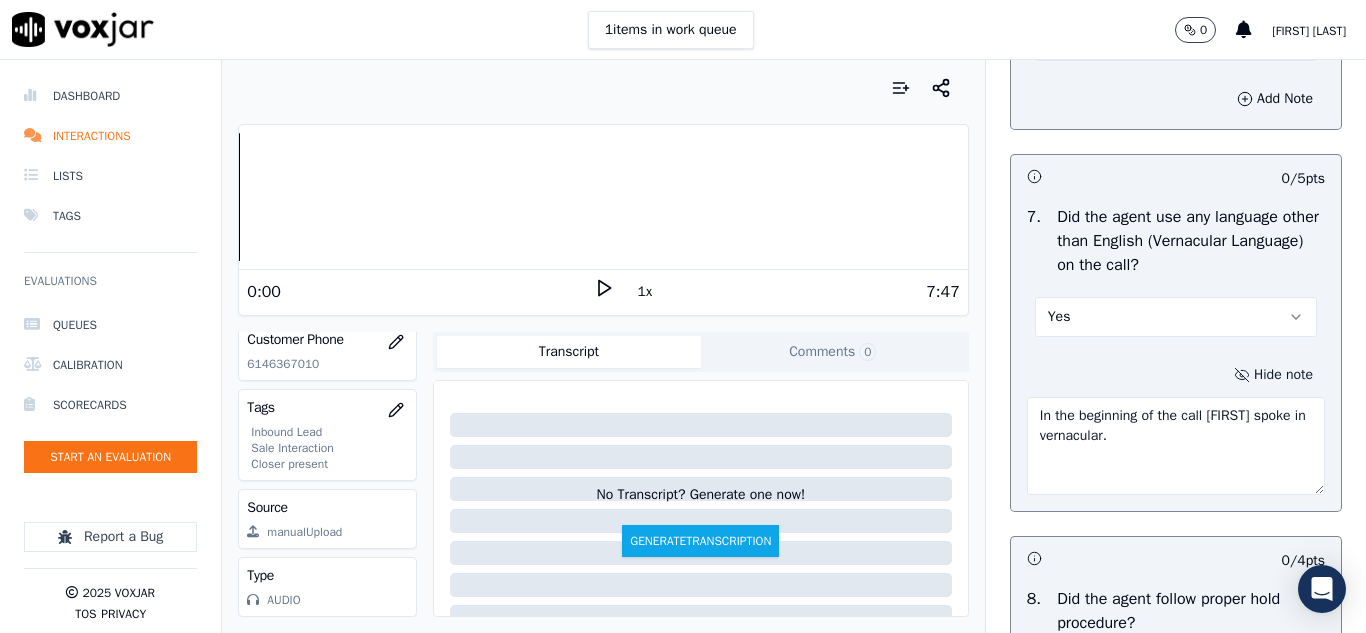 drag, startPoint x: 1096, startPoint y: 513, endPoint x: 1019, endPoint y: 490, distance: 80.36168 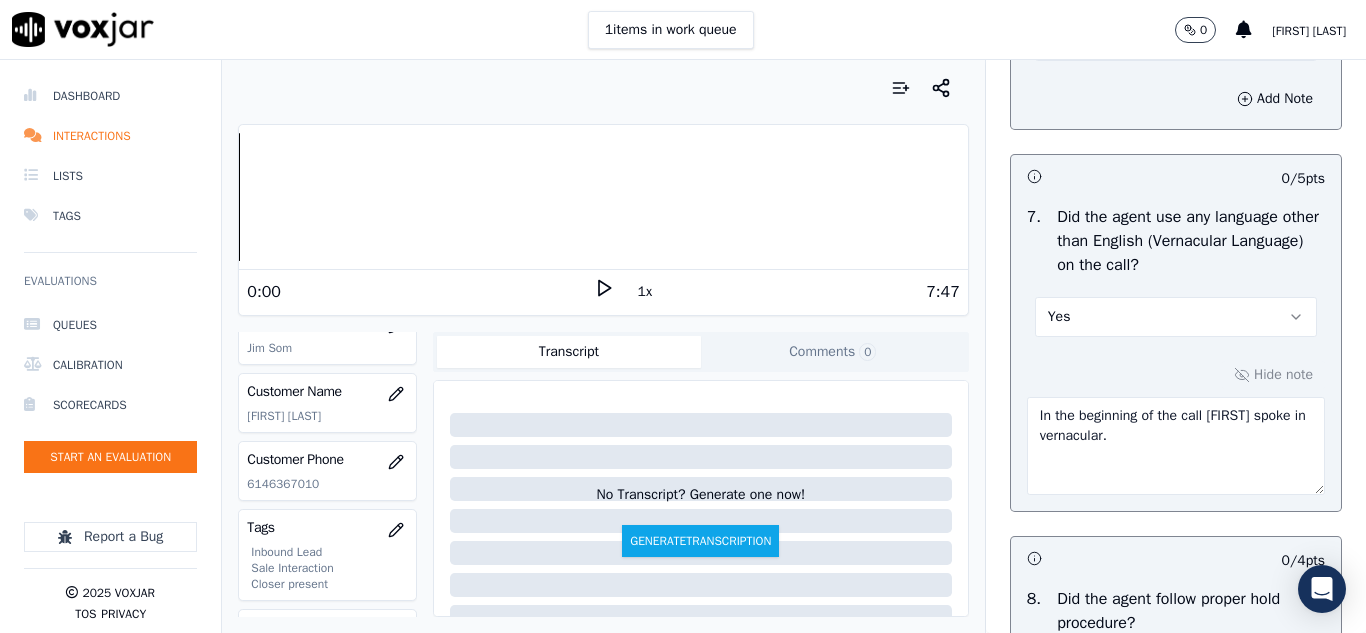 scroll, scrollTop: 212, scrollLeft: 0, axis: vertical 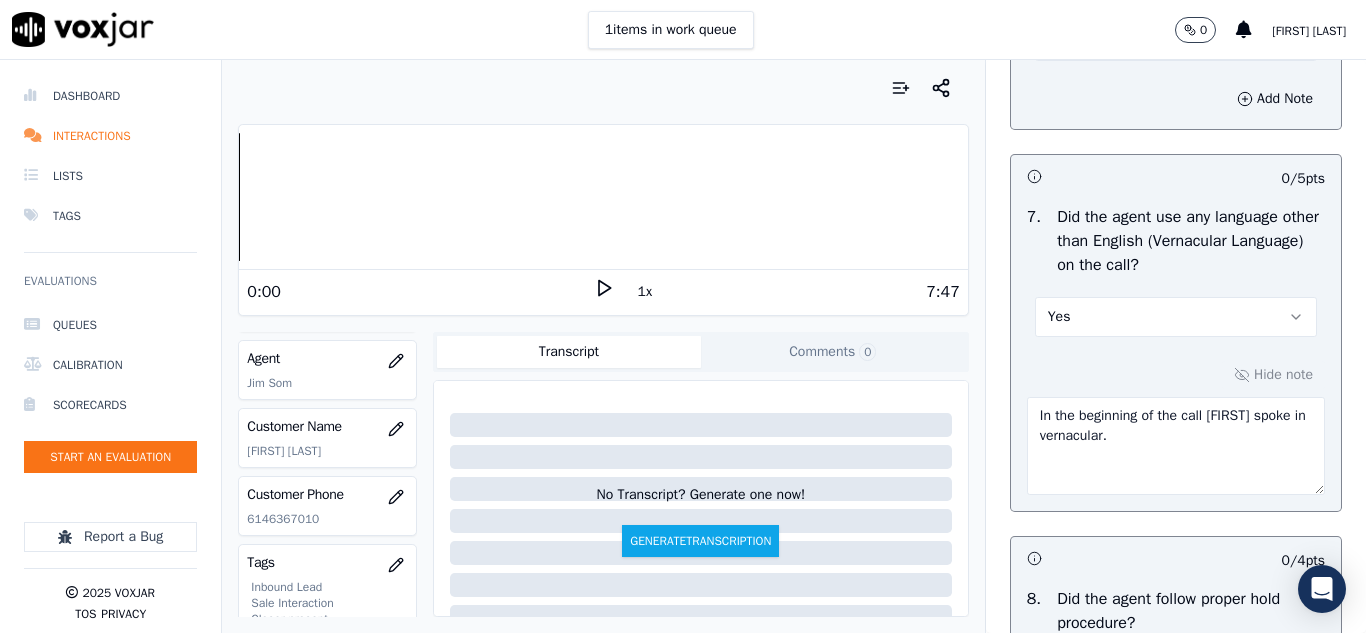 click on "Hide note In the beginning of the call [FIRST] spoke in vernacular." at bounding box center [1176, 428] 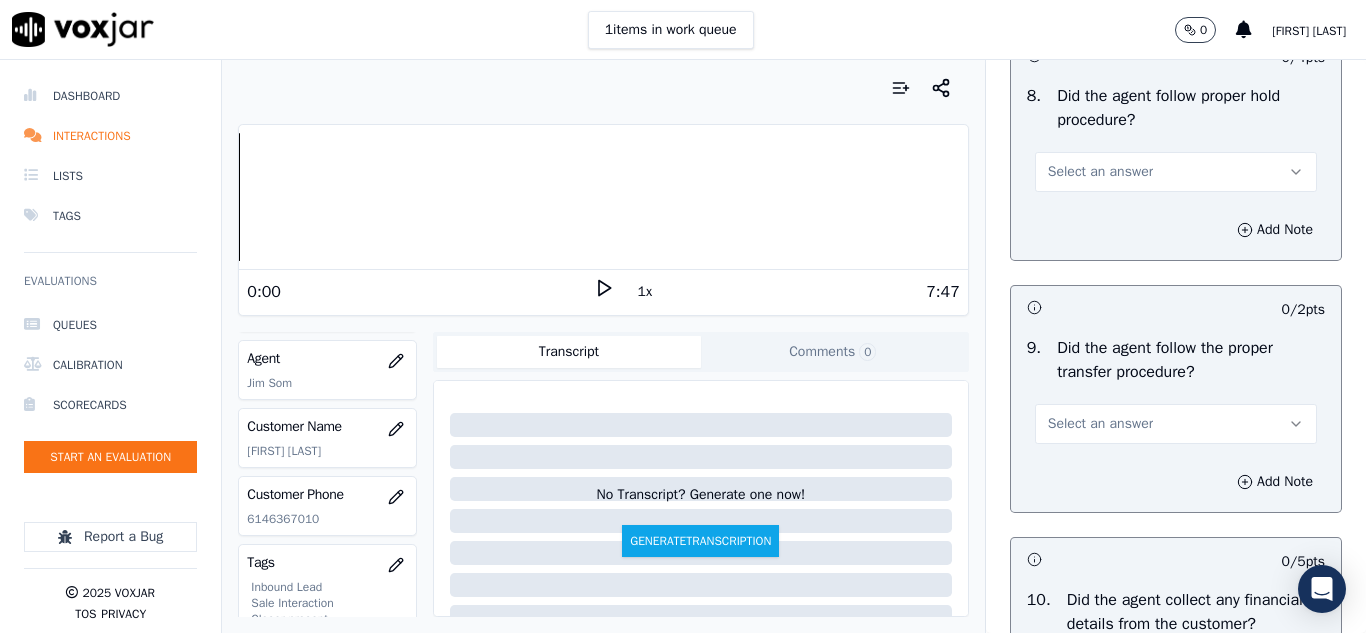 scroll, scrollTop: 3500, scrollLeft: 0, axis: vertical 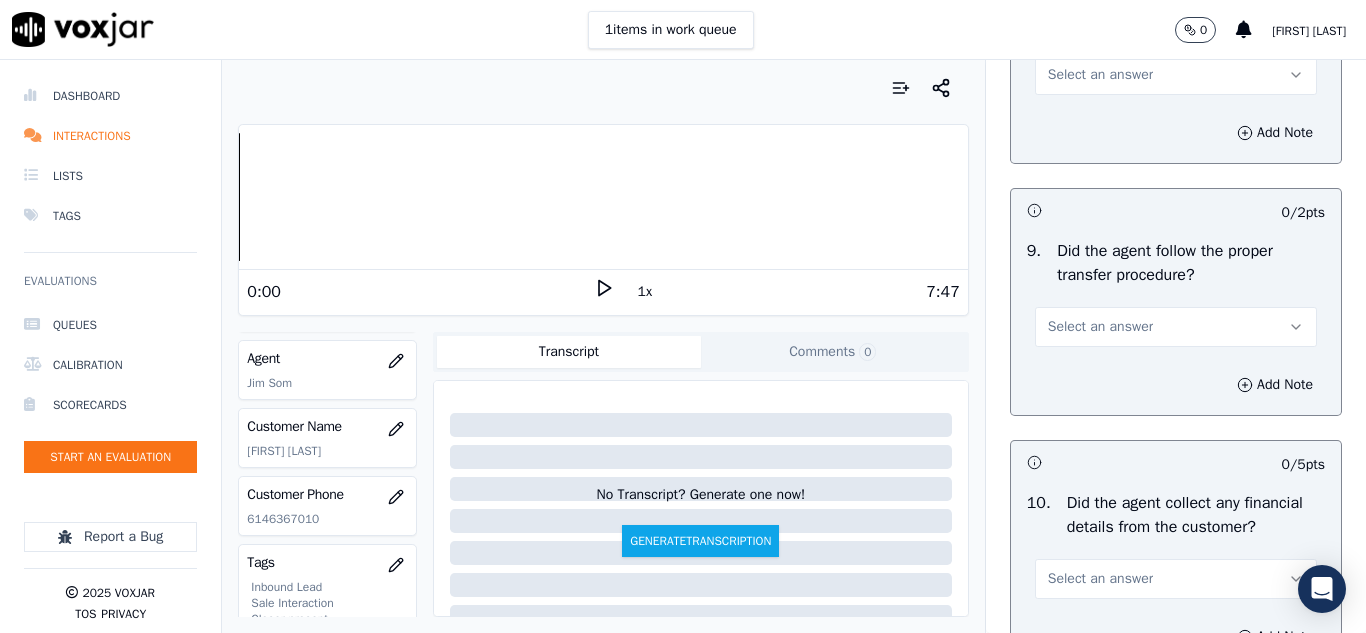 click on "Select an answer" at bounding box center [1100, 75] 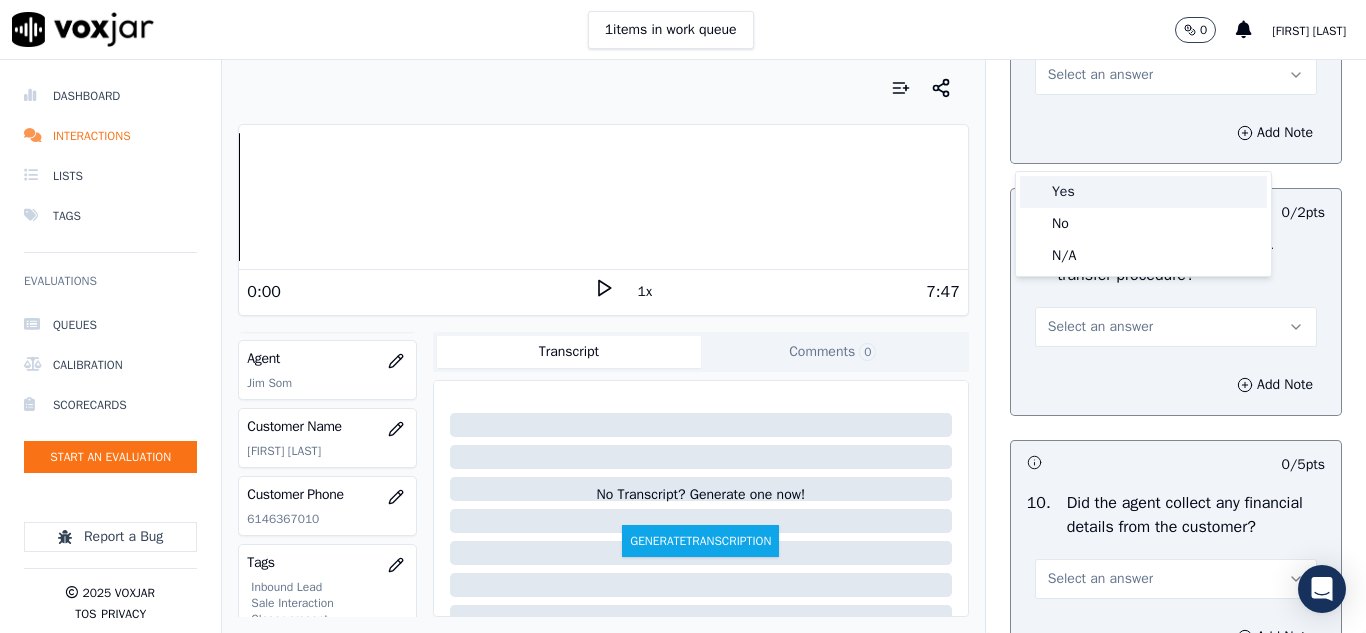 drag, startPoint x: 1065, startPoint y: 186, endPoint x: 1108, endPoint y: 213, distance: 50.77401 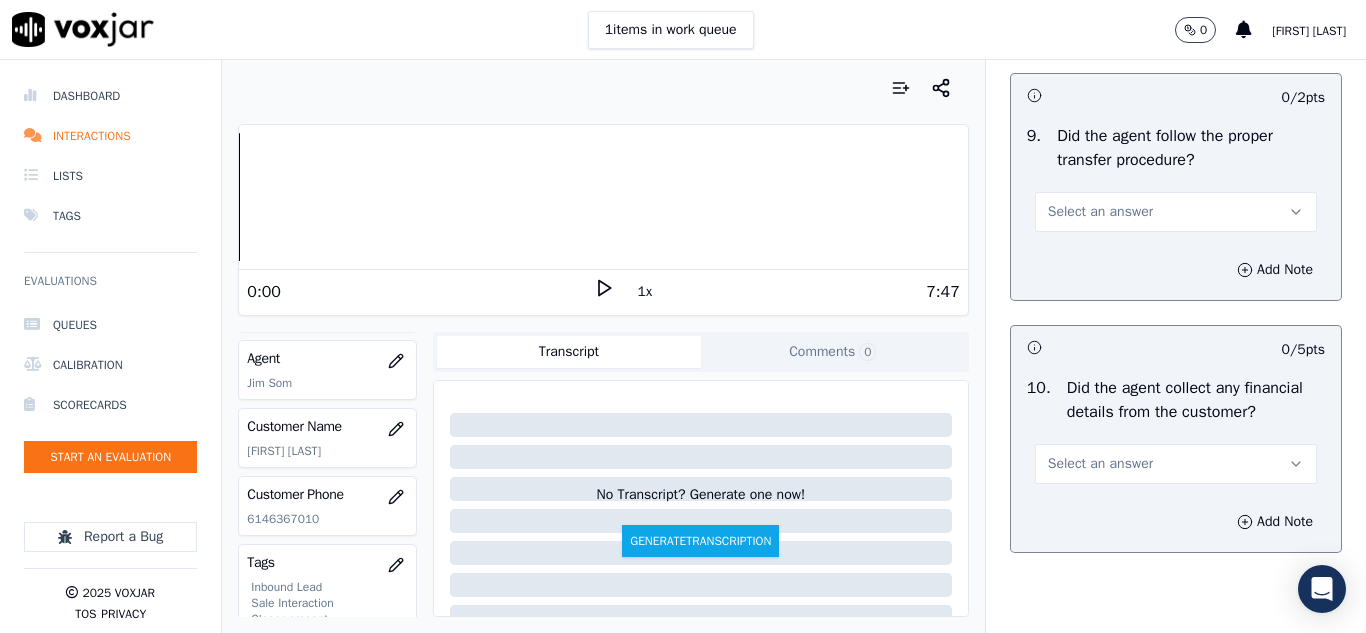 scroll, scrollTop: 3700, scrollLeft: 0, axis: vertical 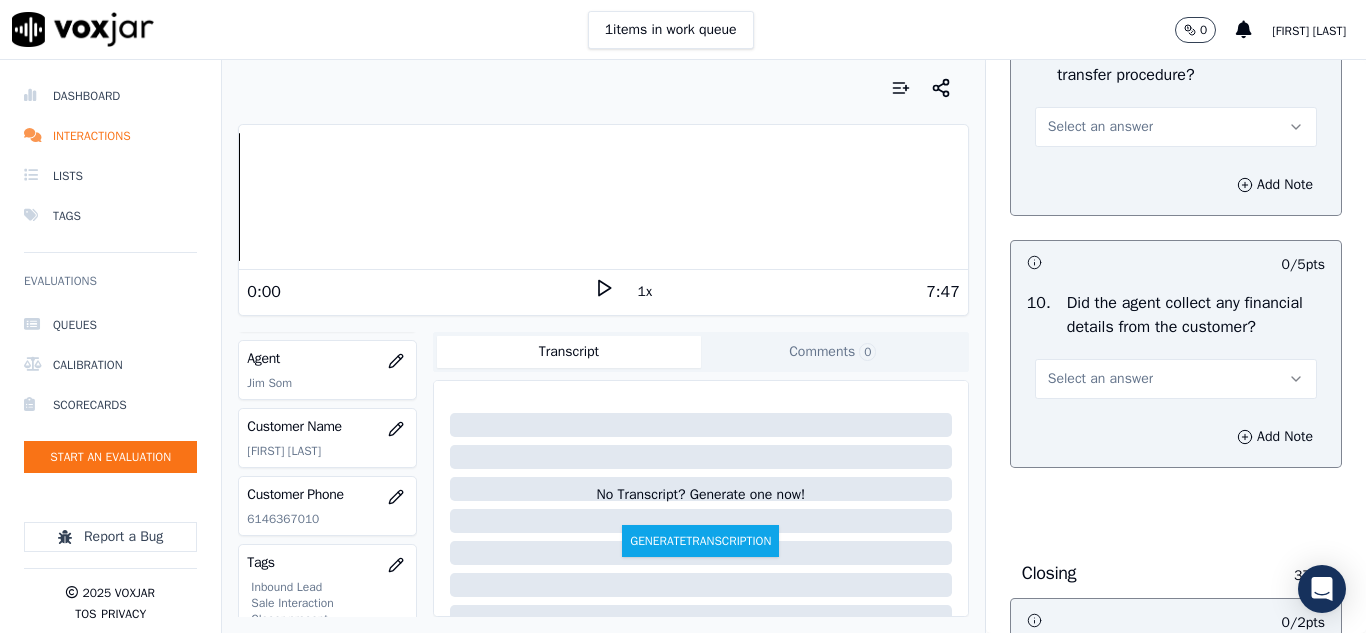 click on "Select an answer" at bounding box center (1100, 127) 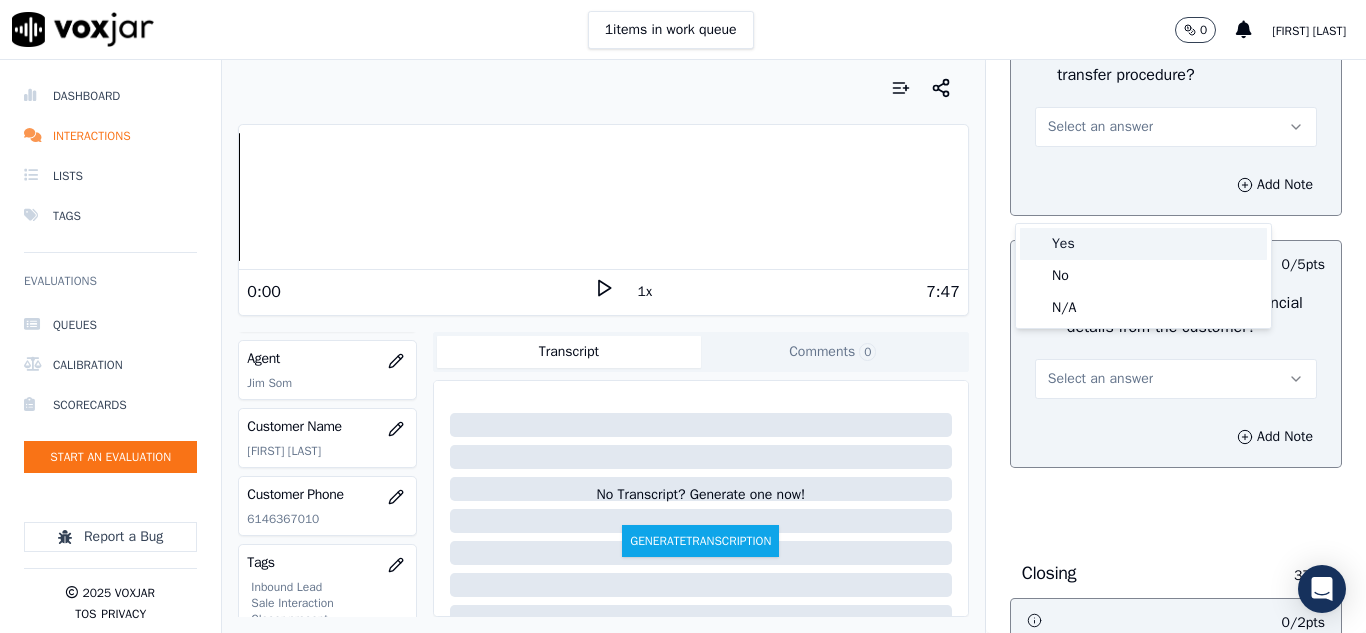 click on "Yes" at bounding box center [1143, 244] 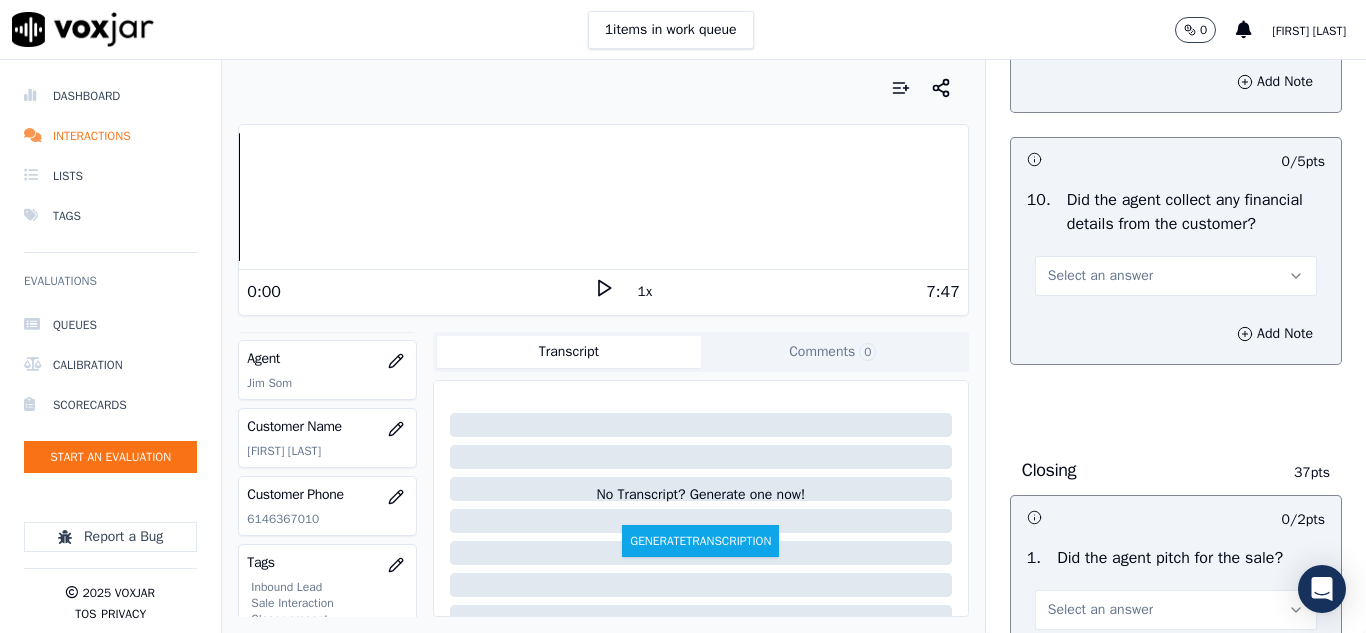 scroll, scrollTop: 3900, scrollLeft: 0, axis: vertical 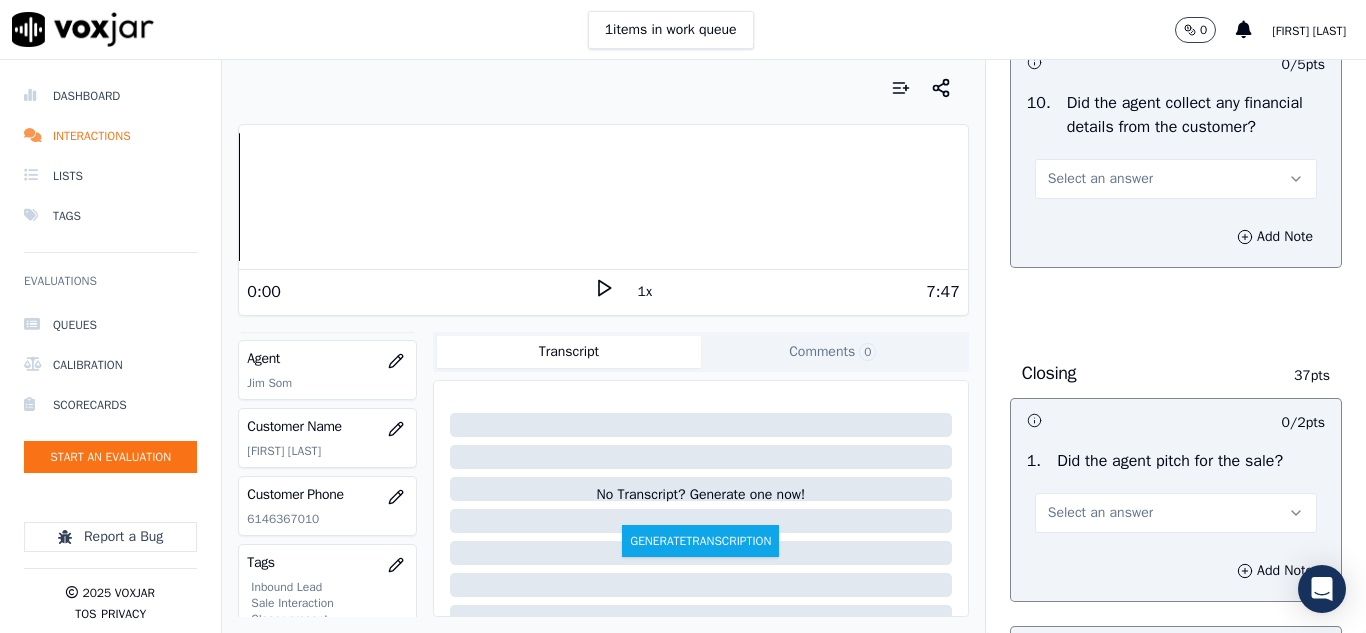 click on "Select an answer" at bounding box center (1100, 179) 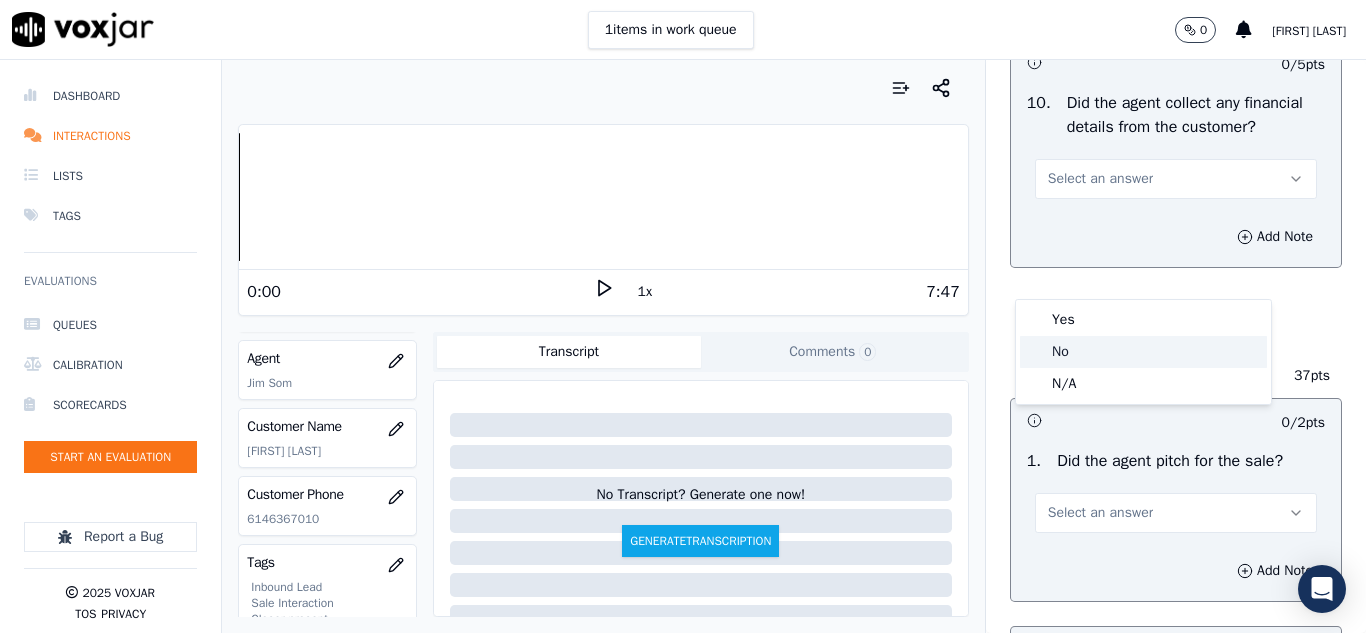 click on "No" 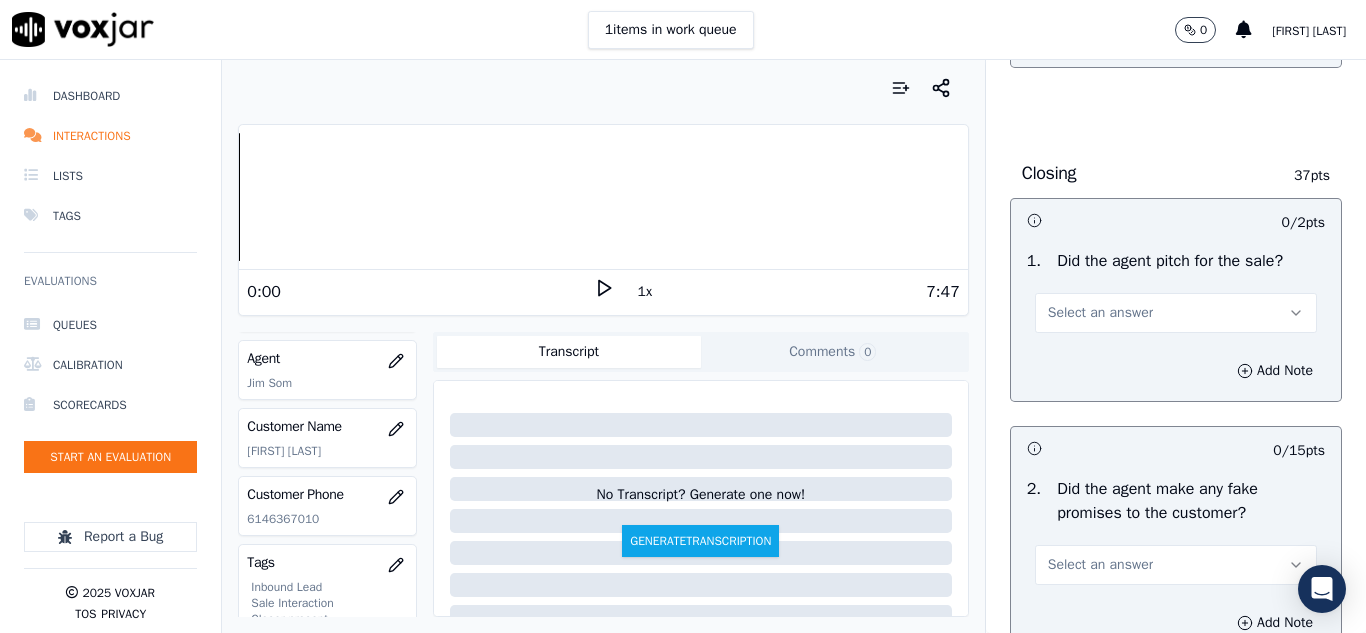 scroll, scrollTop: 4200, scrollLeft: 0, axis: vertical 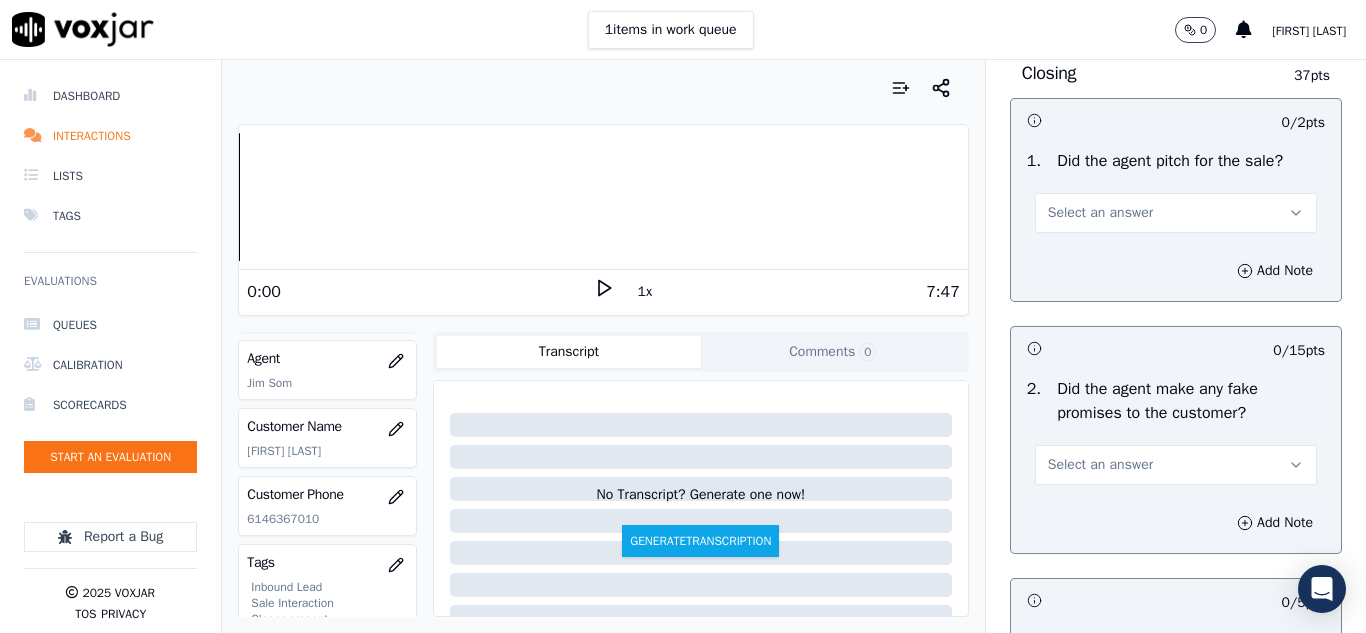 click on "Select an answer" at bounding box center (1100, 213) 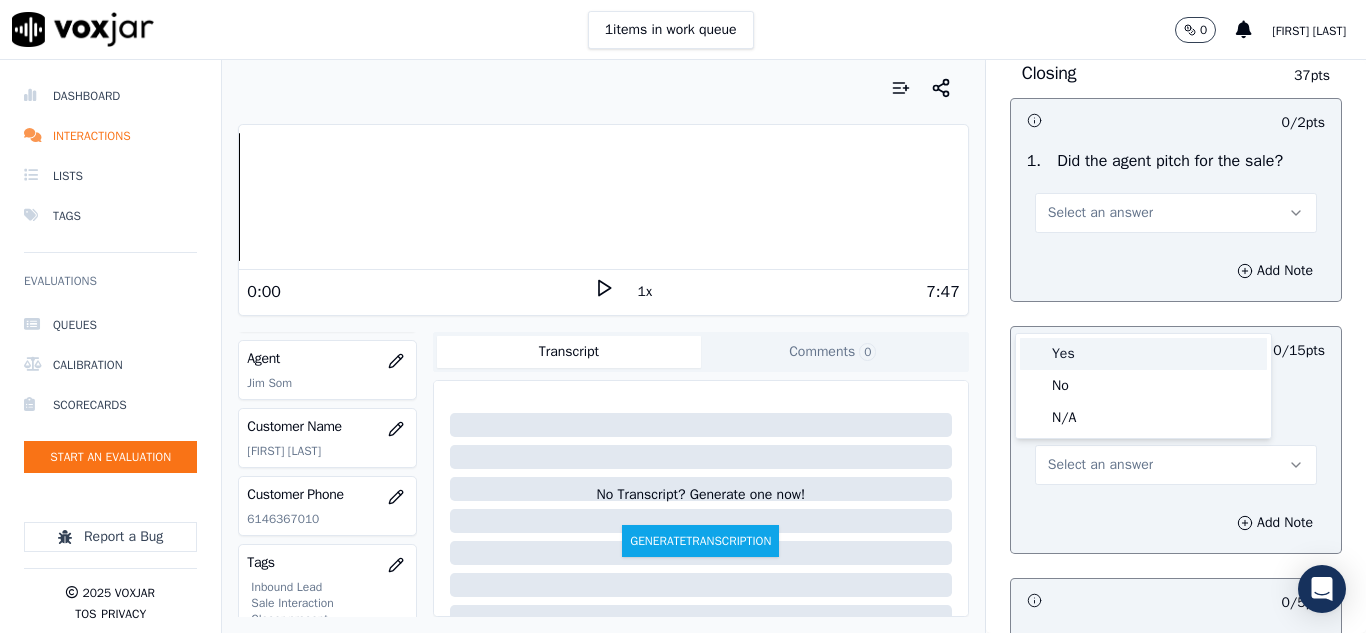 click on "Yes" at bounding box center [1143, 354] 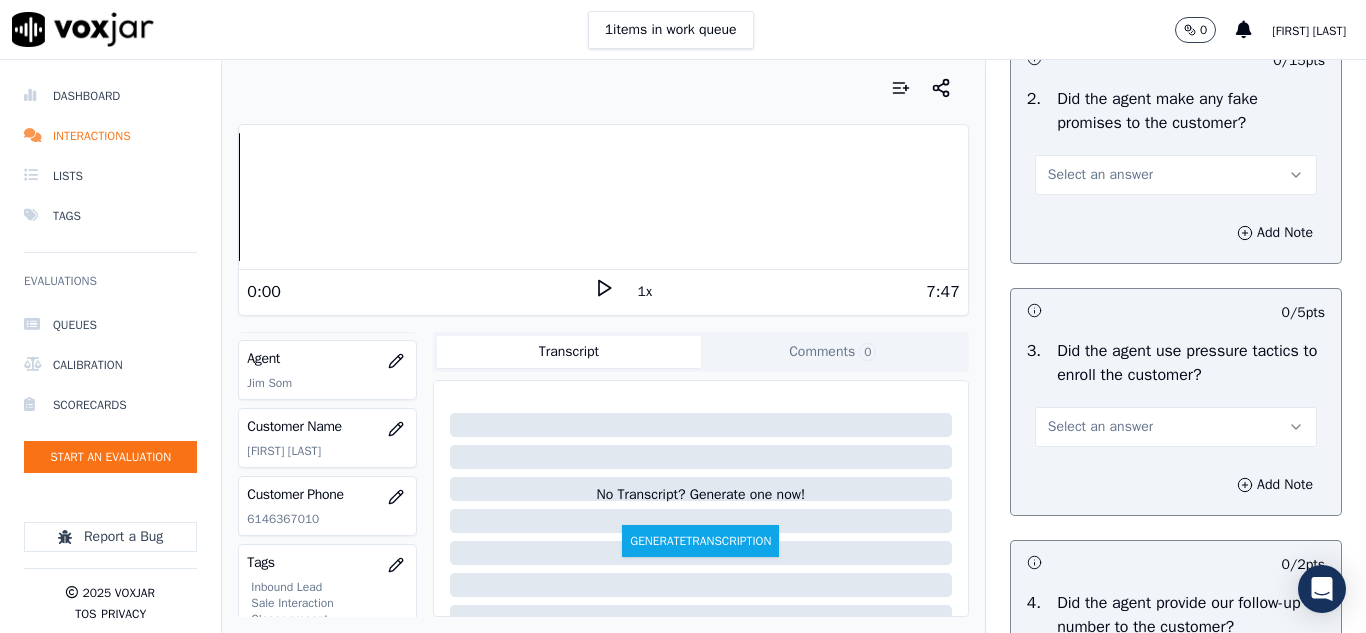 scroll, scrollTop: 4500, scrollLeft: 0, axis: vertical 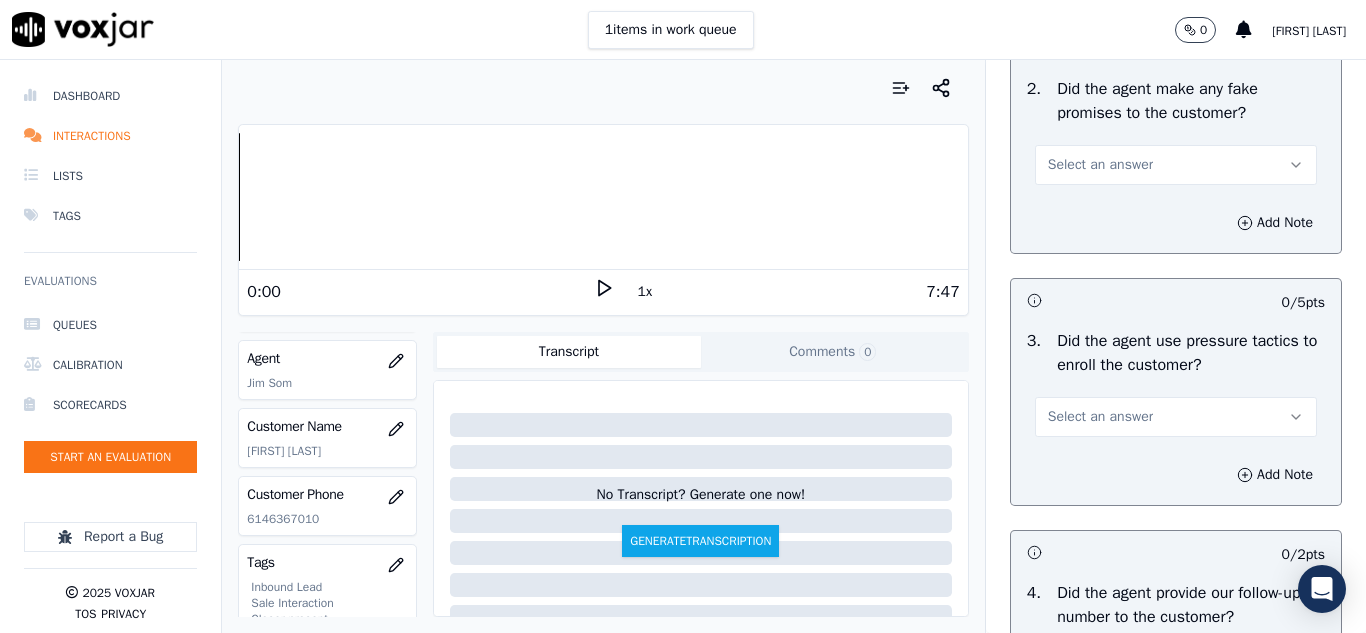 click on "Select an answer" at bounding box center [1100, 165] 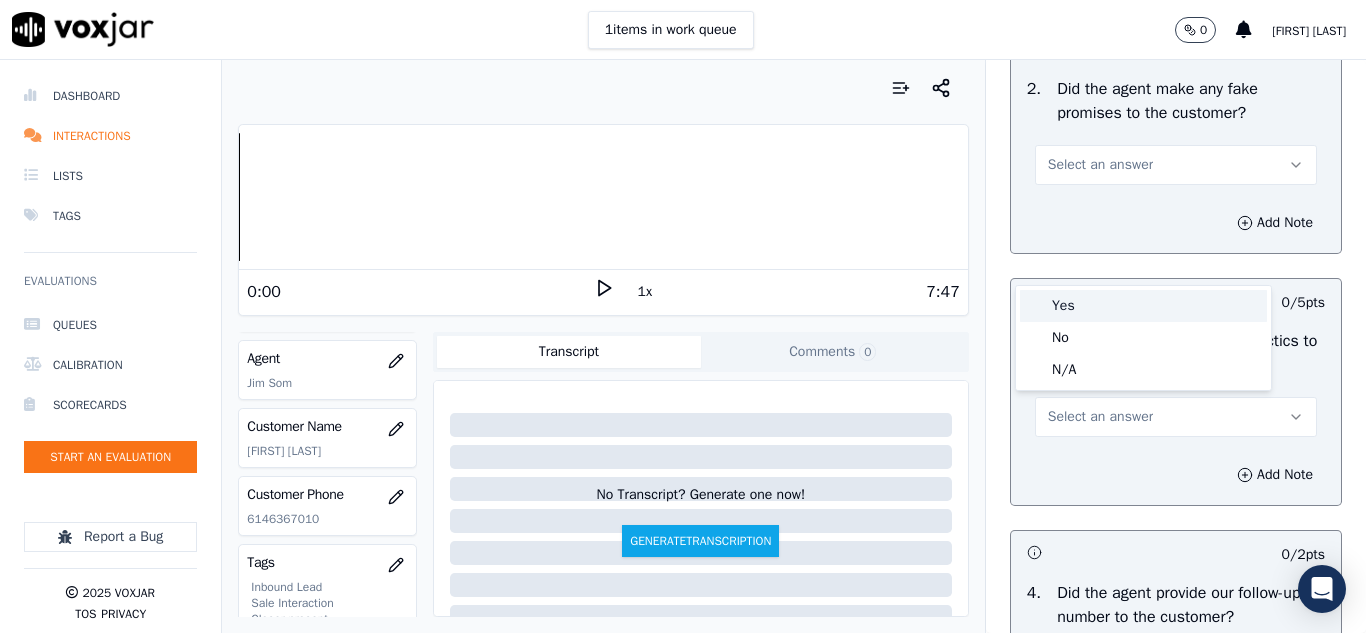 click on "Yes" at bounding box center (1143, 306) 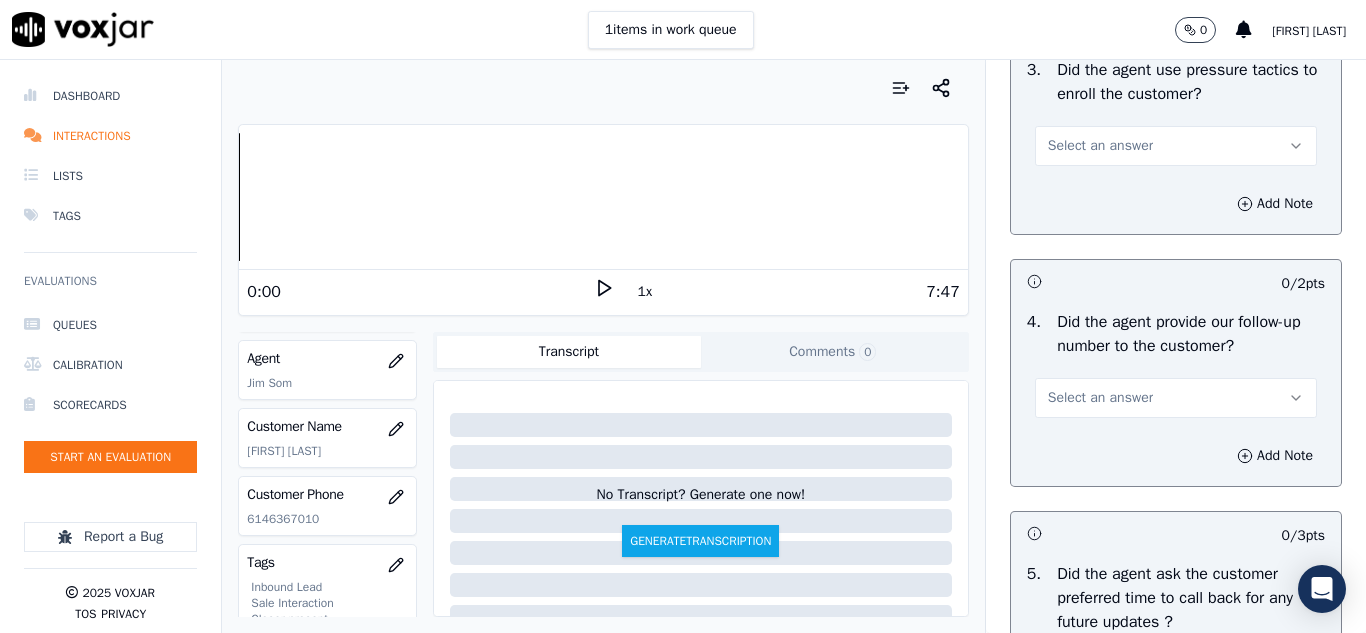 scroll, scrollTop: 4800, scrollLeft: 0, axis: vertical 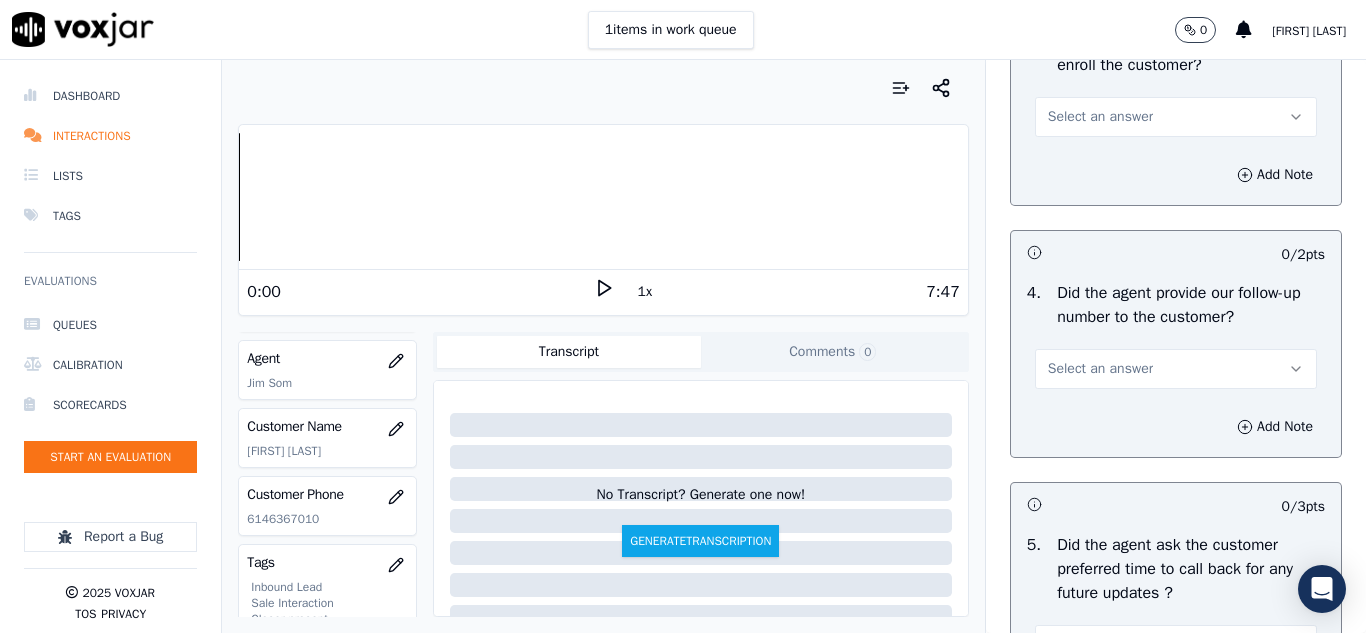 click on "Select an answer" at bounding box center (1100, 117) 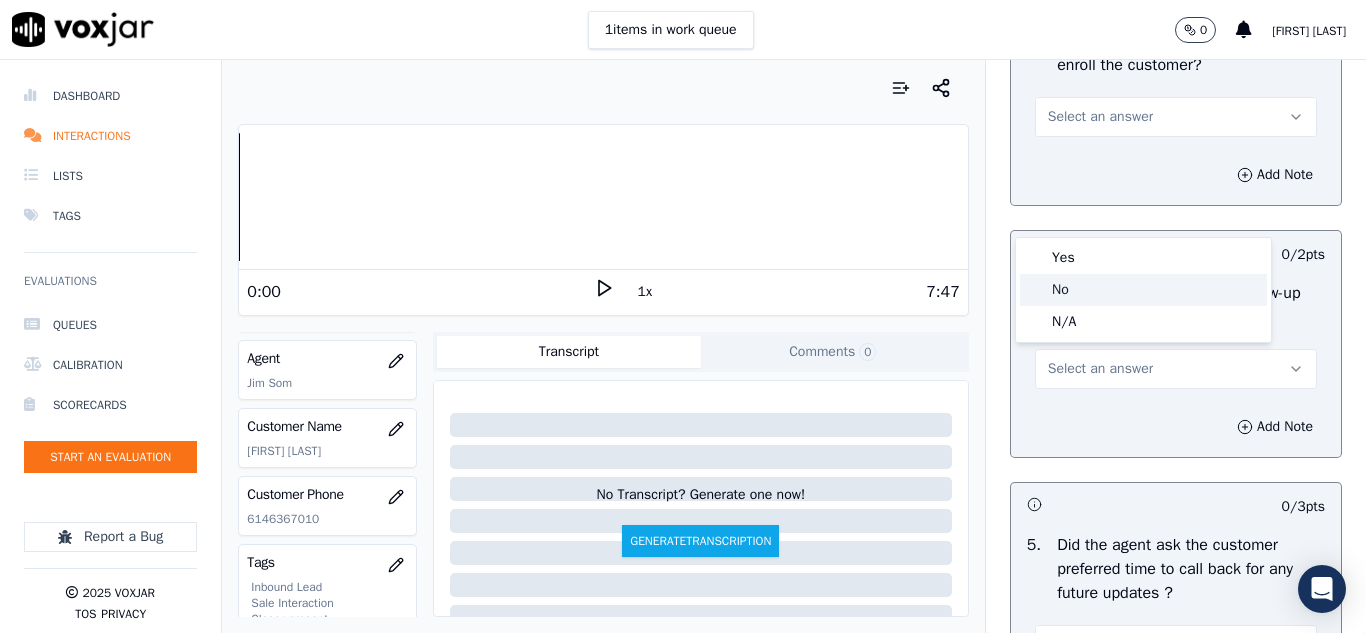 click on "No" 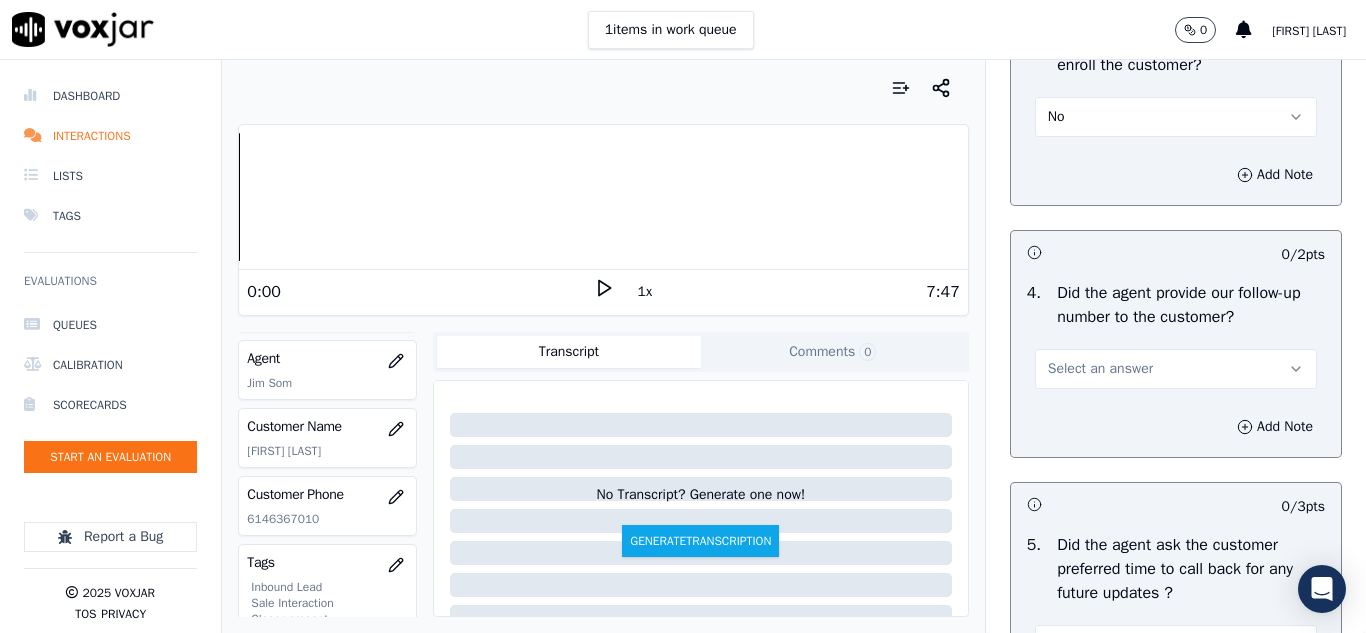 click on "No" at bounding box center (1176, 117) 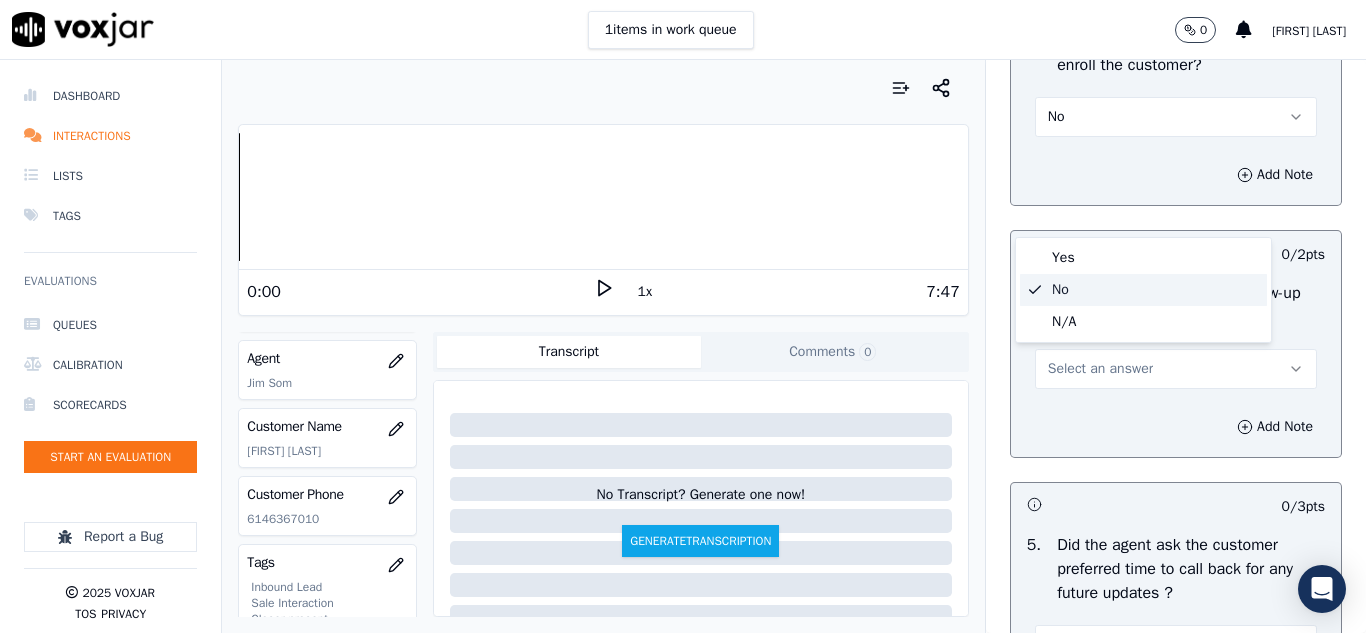 click on "No" at bounding box center (1176, 117) 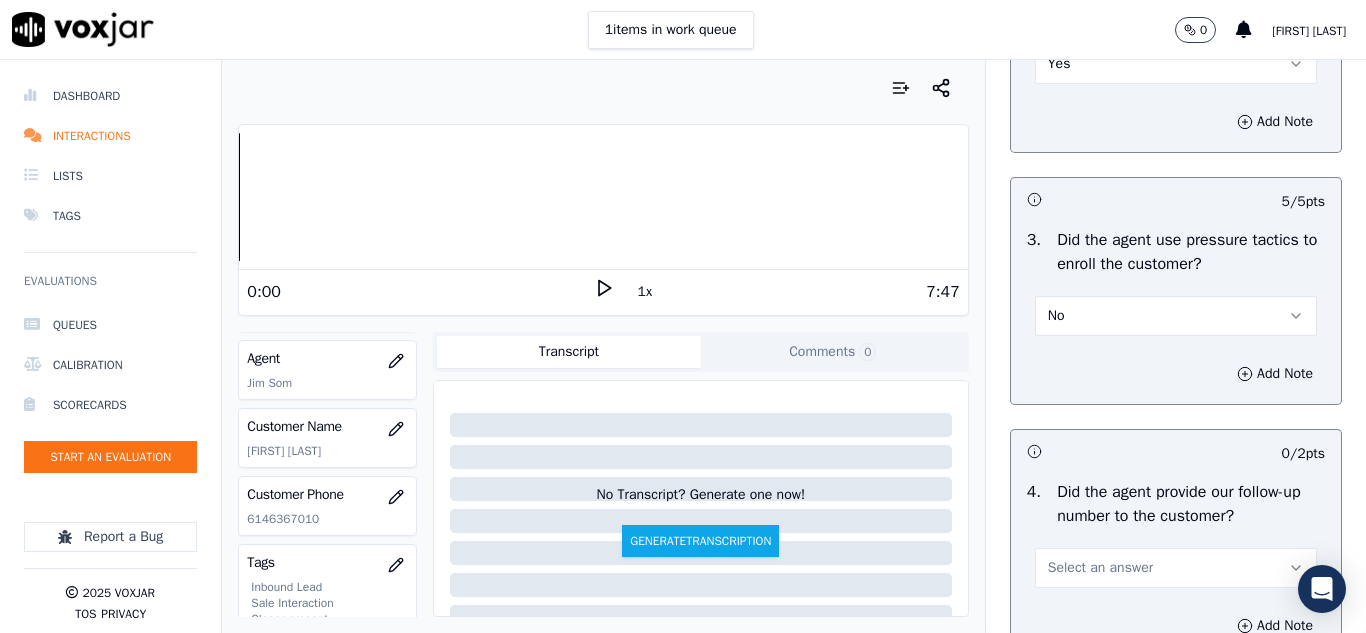 scroll, scrollTop: 4600, scrollLeft: 0, axis: vertical 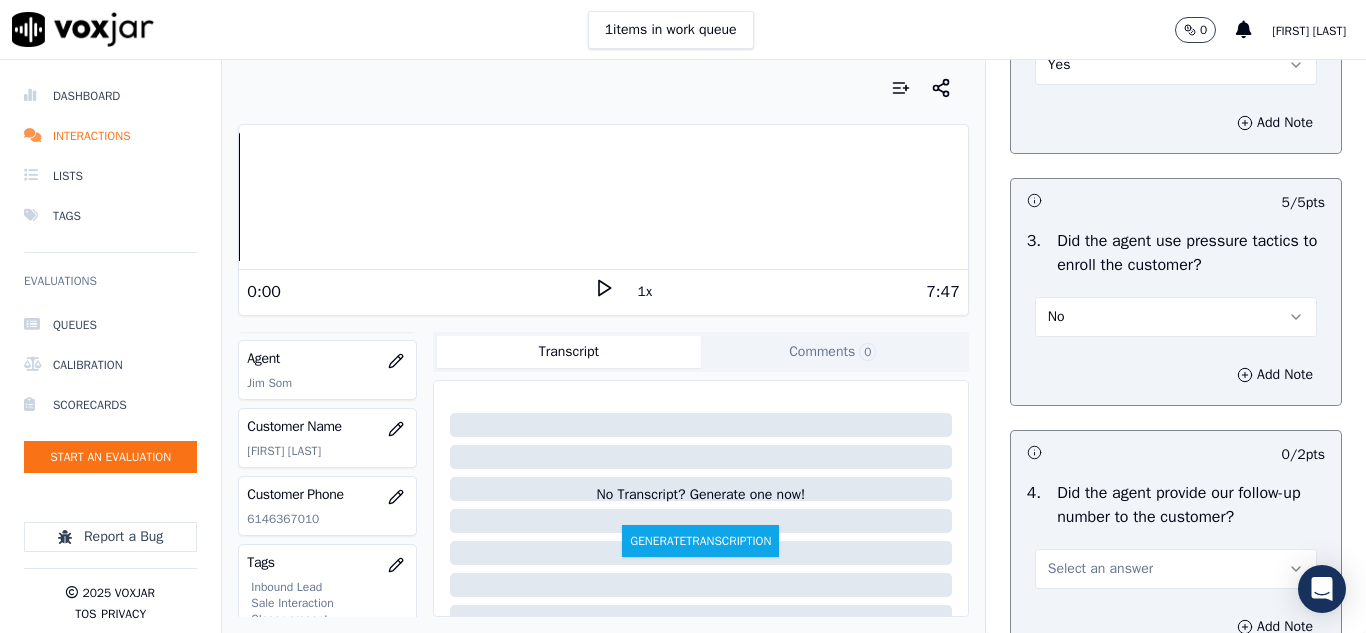click on "Yes" at bounding box center (1176, 65) 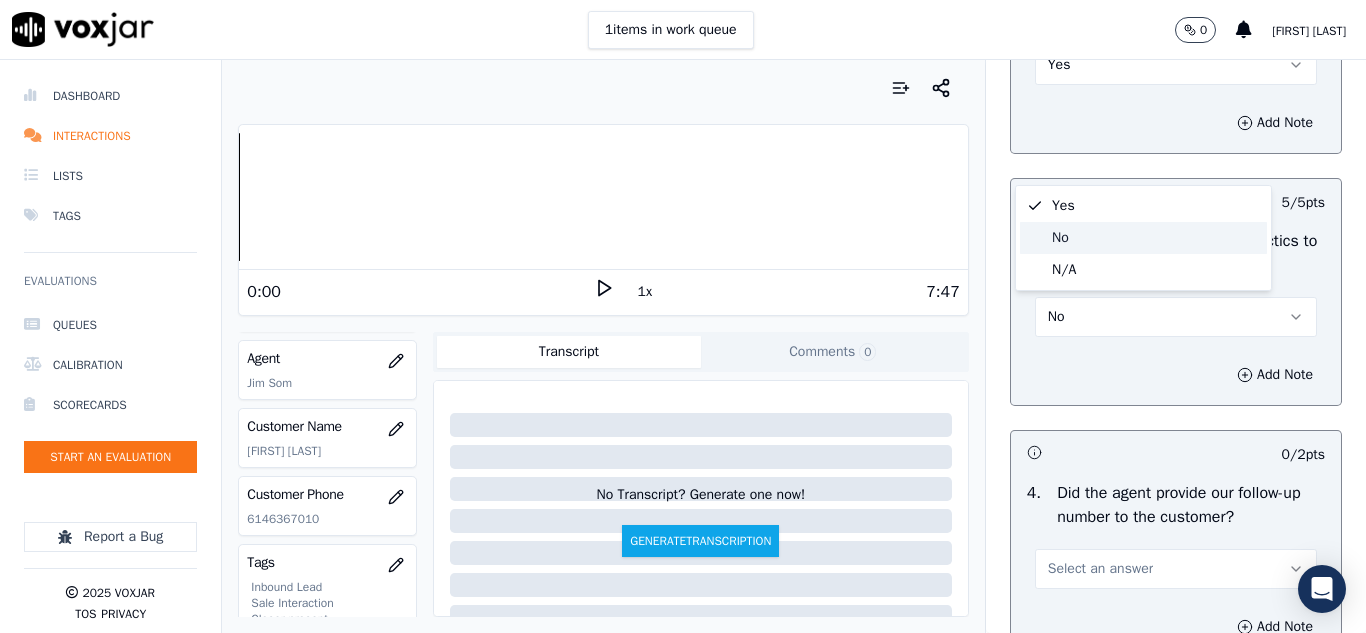 click on "No" 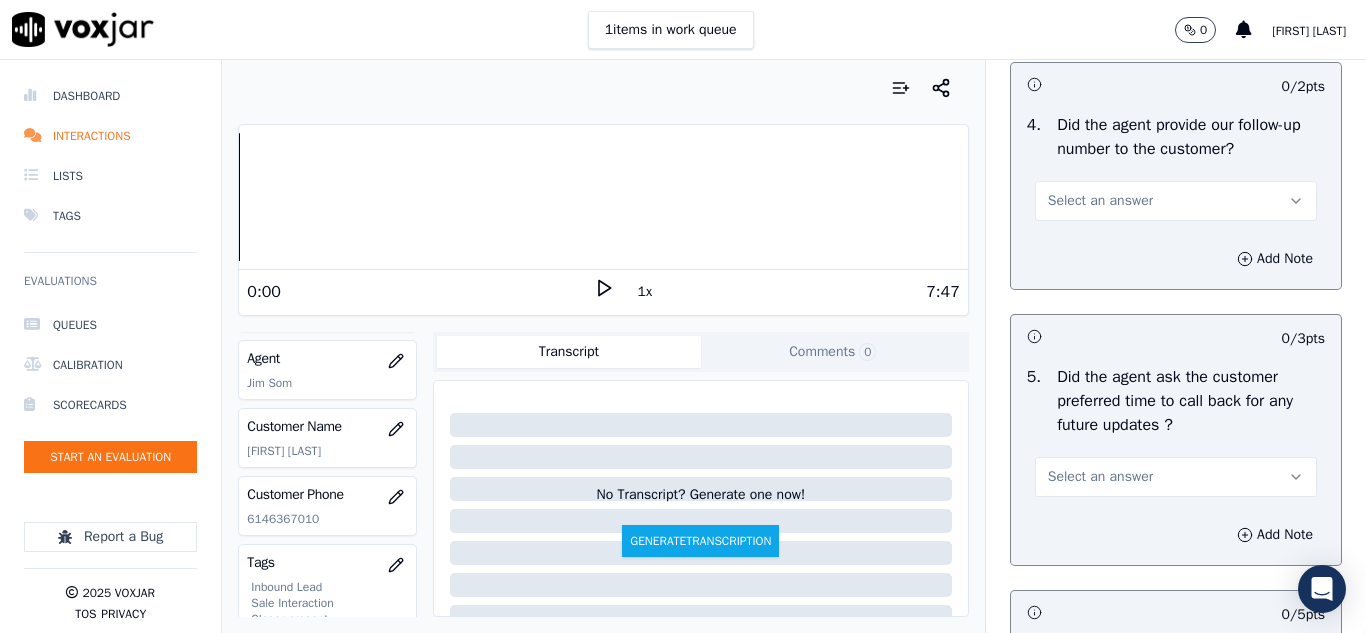 scroll, scrollTop: 5000, scrollLeft: 0, axis: vertical 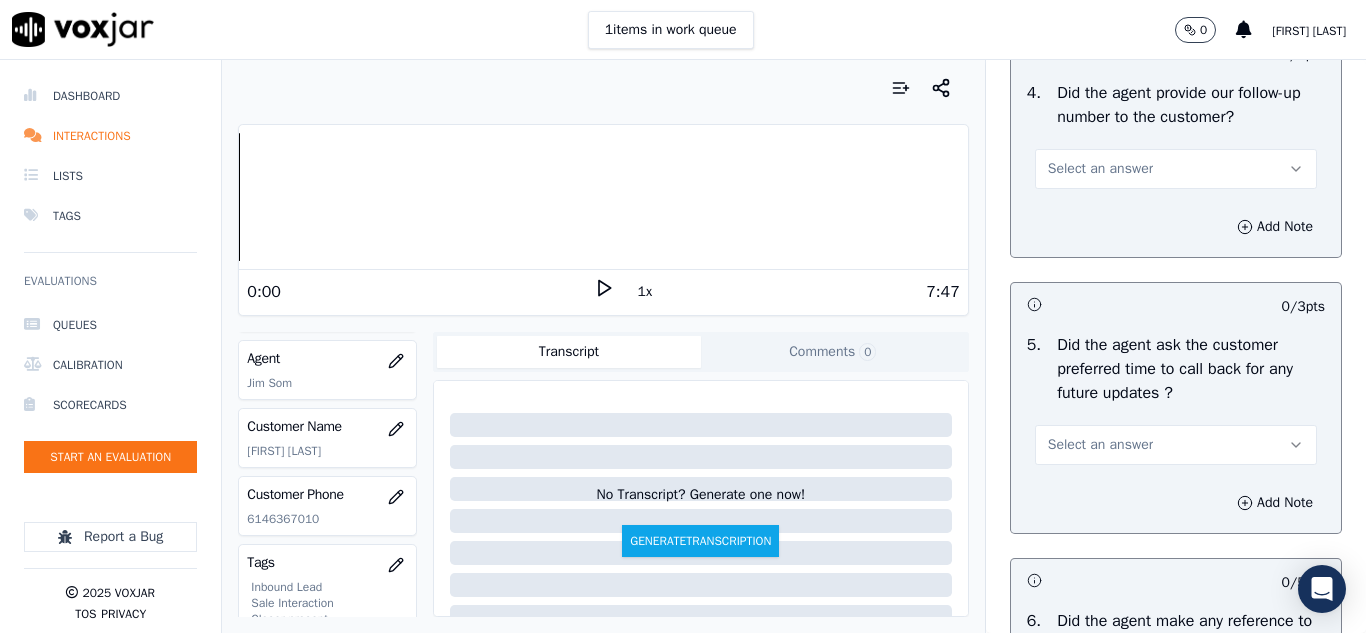 click on "Select an answer" at bounding box center [1100, 169] 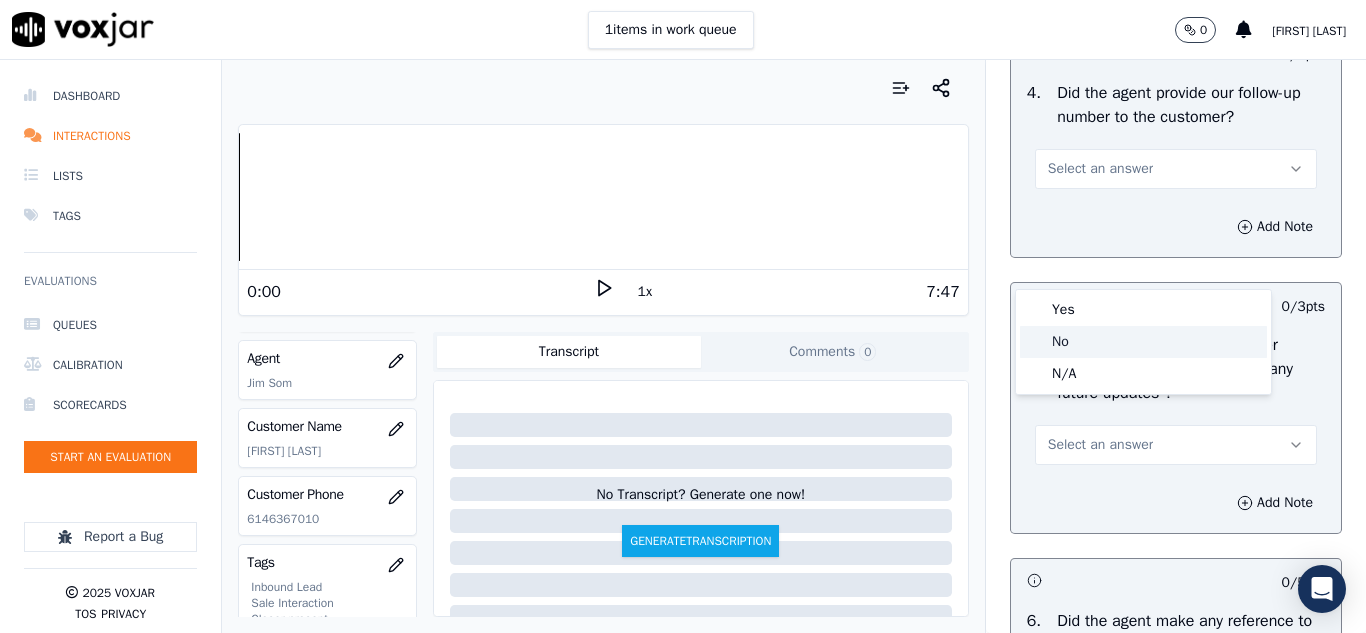 click on "No" 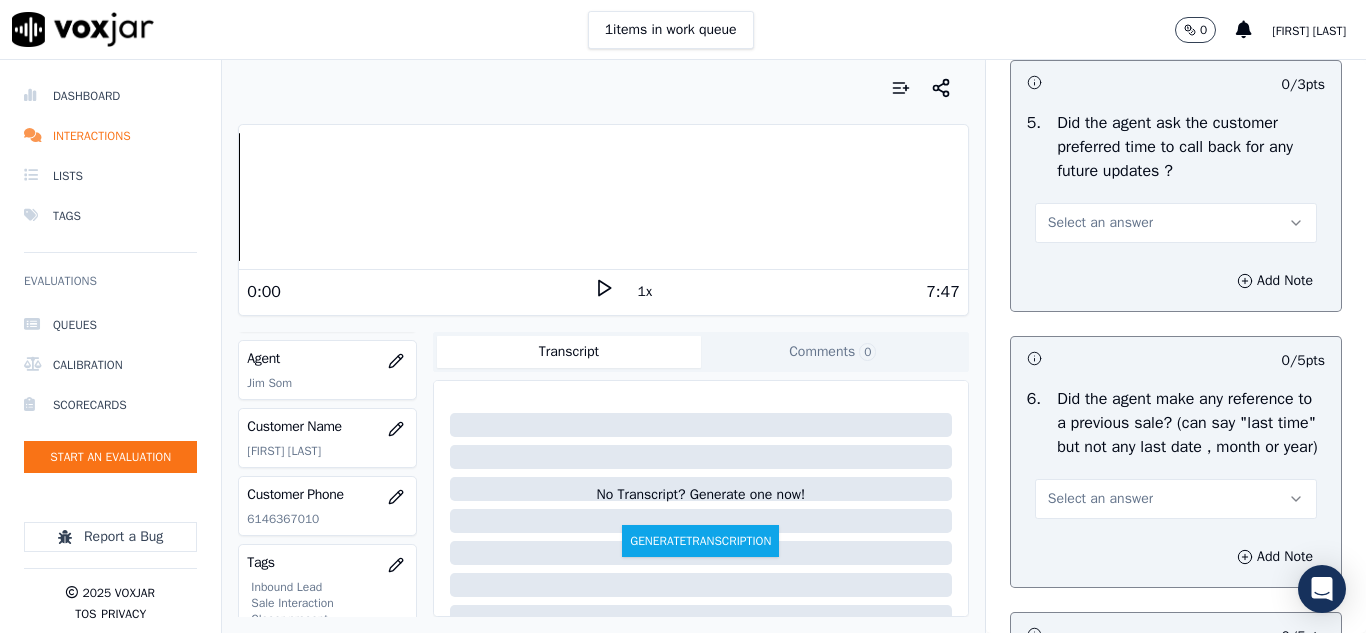 scroll, scrollTop: 5300, scrollLeft: 0, axis: vertical 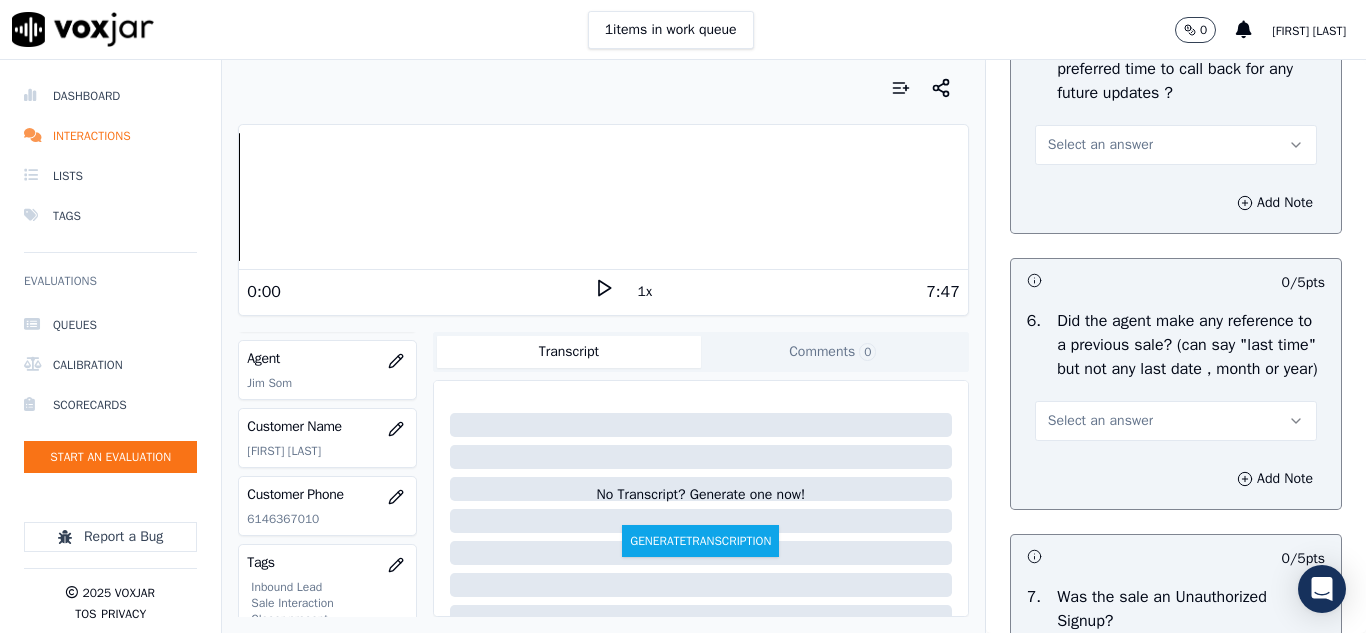 click on "Select an answer" at bounding box center [1176, 145] 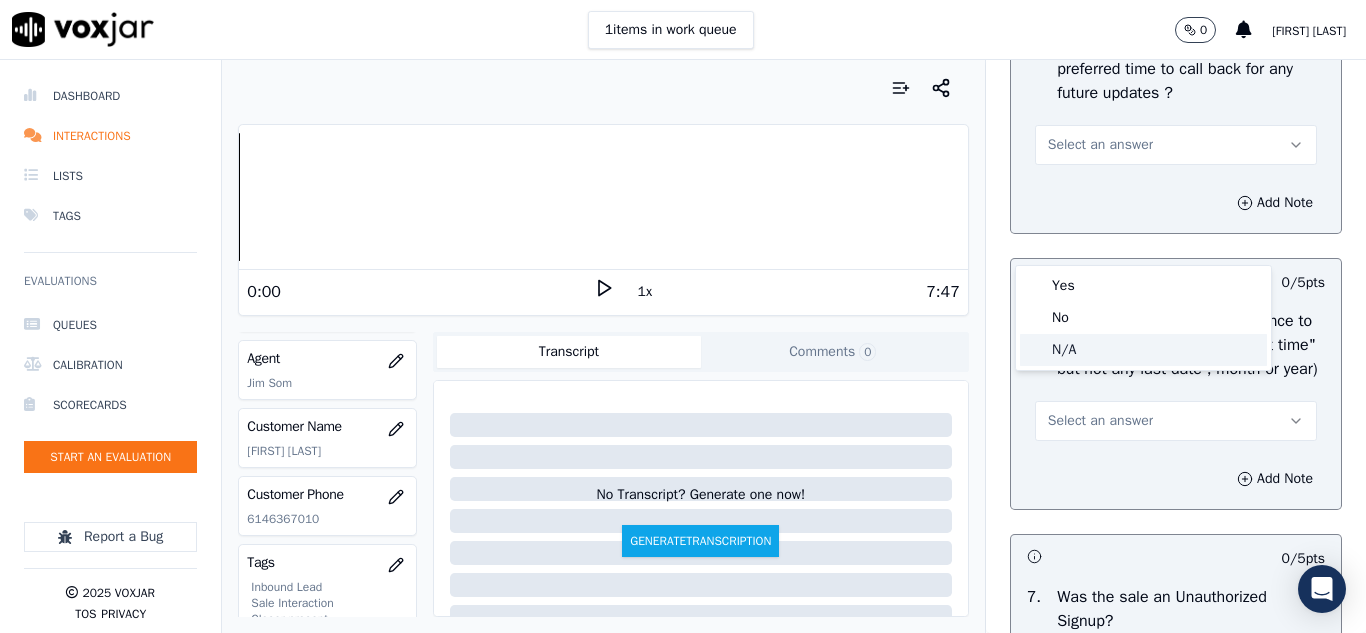 click on "N/A" 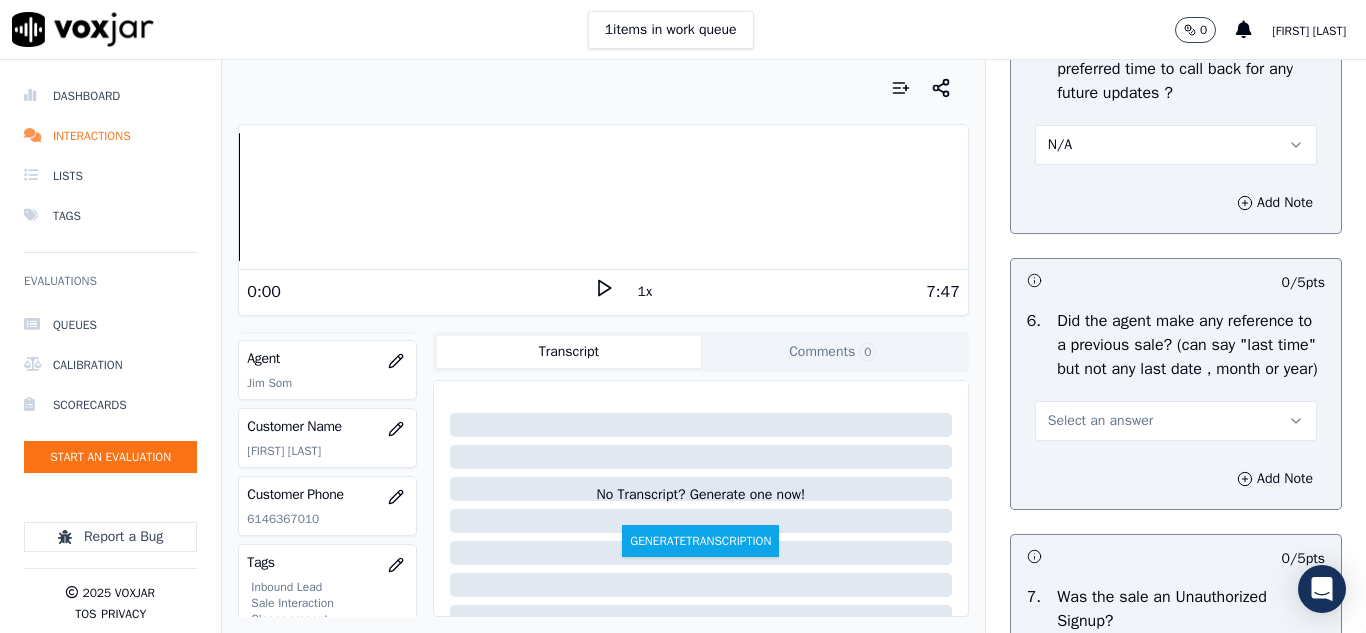 scroll, scrollTop: 5500, scrollLeft: 0, axis: vertical 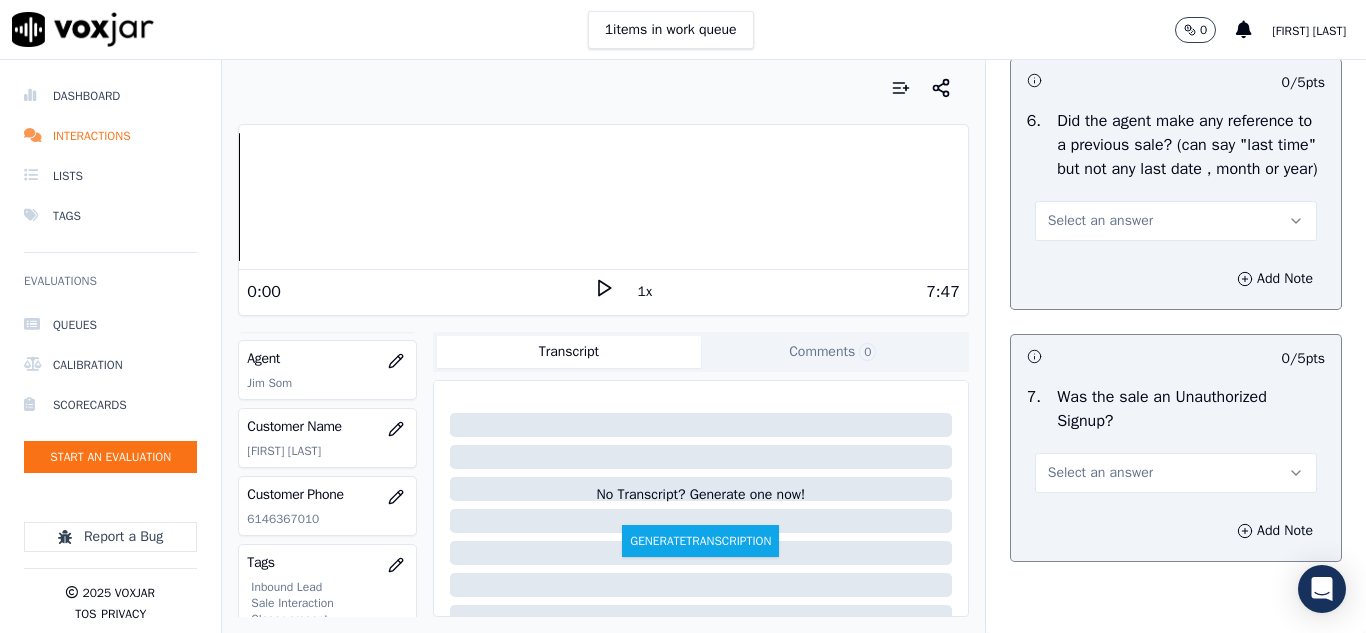 click on "Select an answer" at bounding box center [1100, 221] 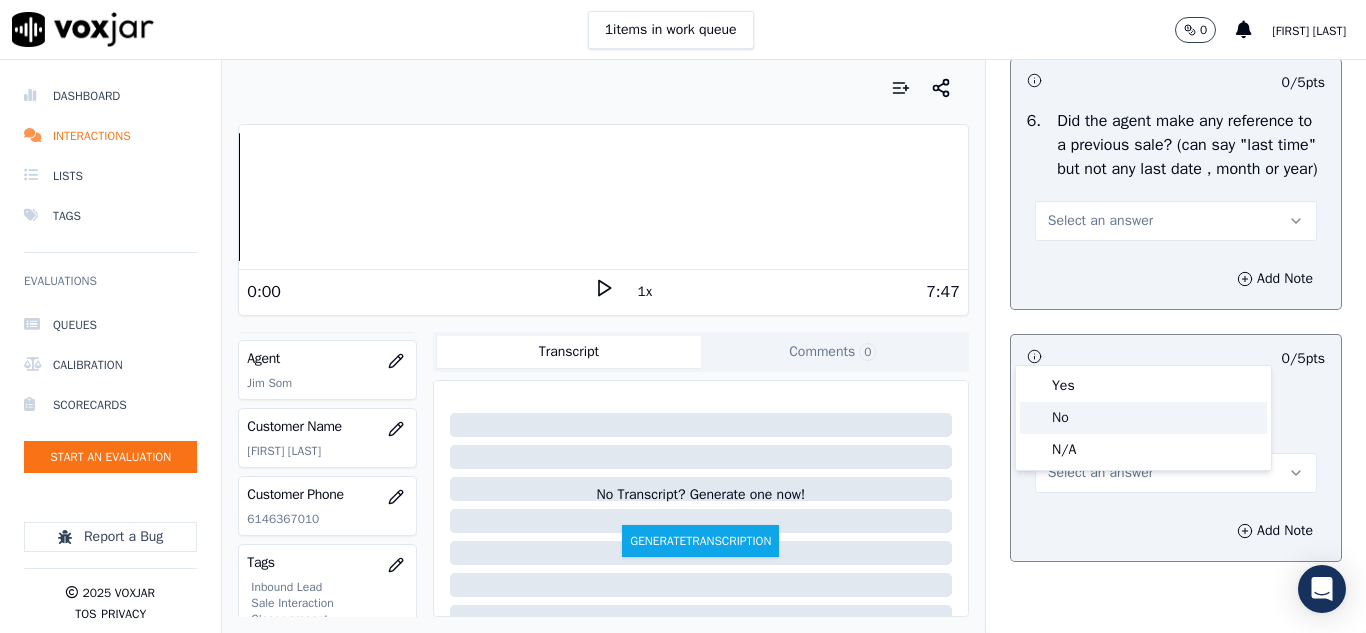 click on "No" 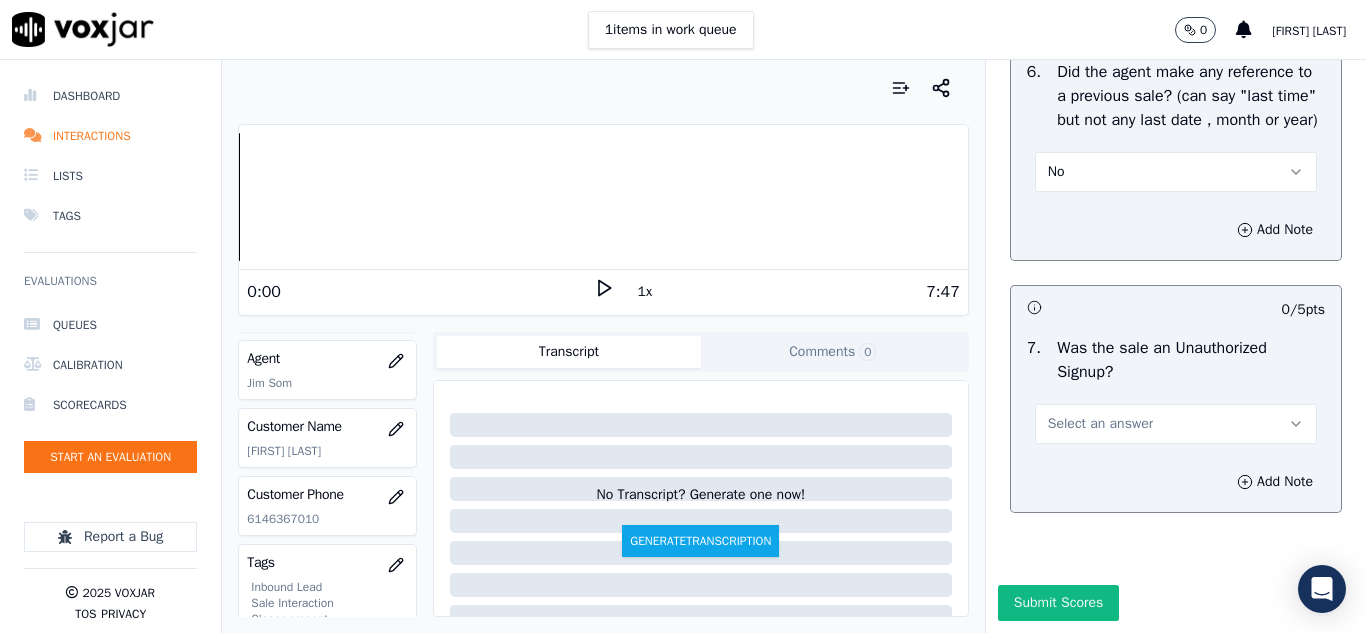 scroll, scrollTop: 5600, scrollLeft: 0, axis: vertical 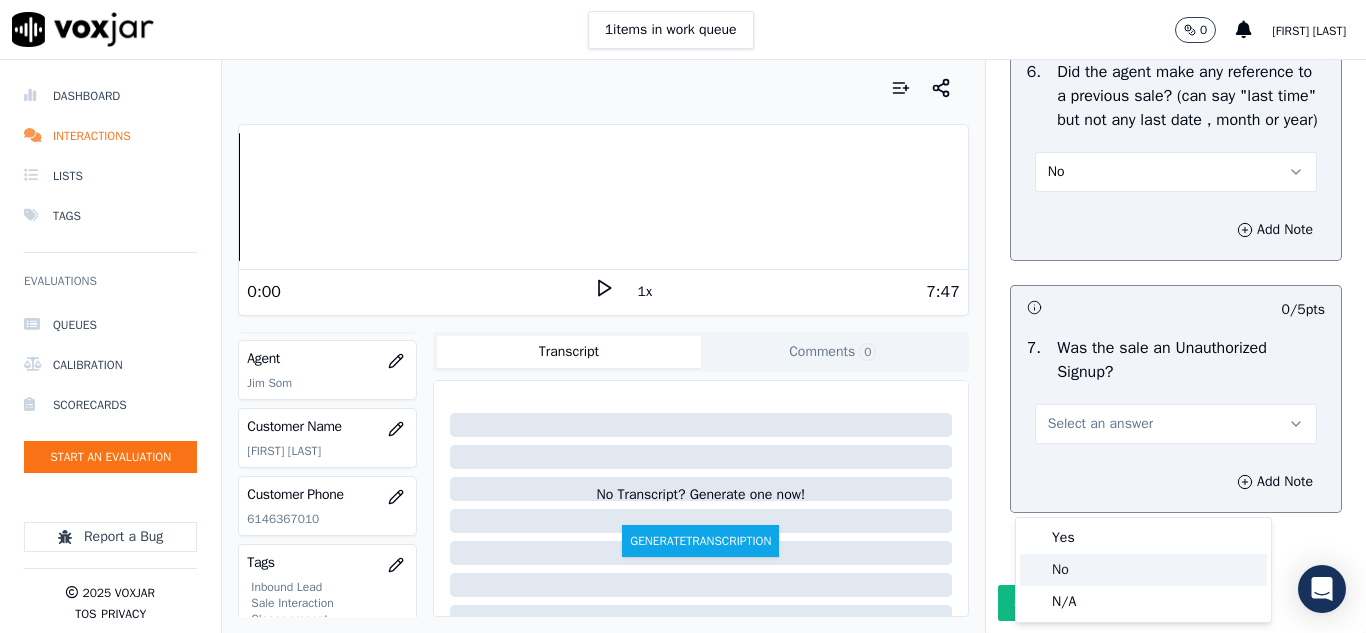 click on "No" 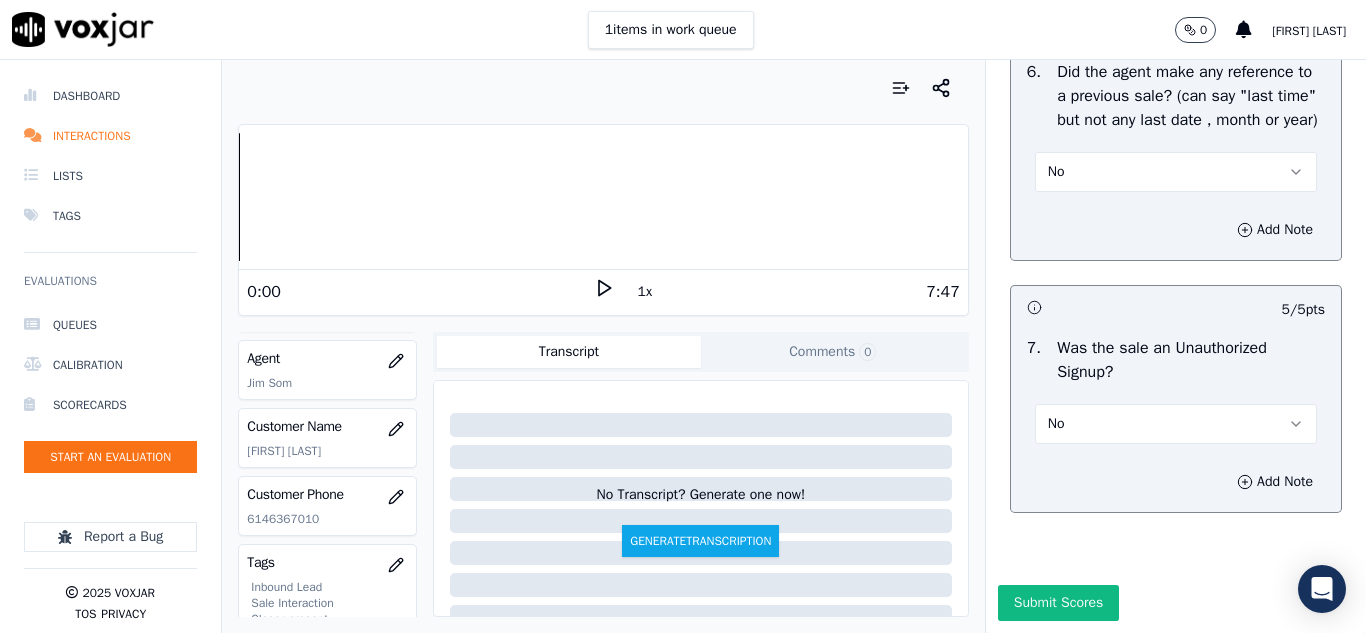 scroll, scrollTop: 5714, scrollLeft: 0, axis: vertical 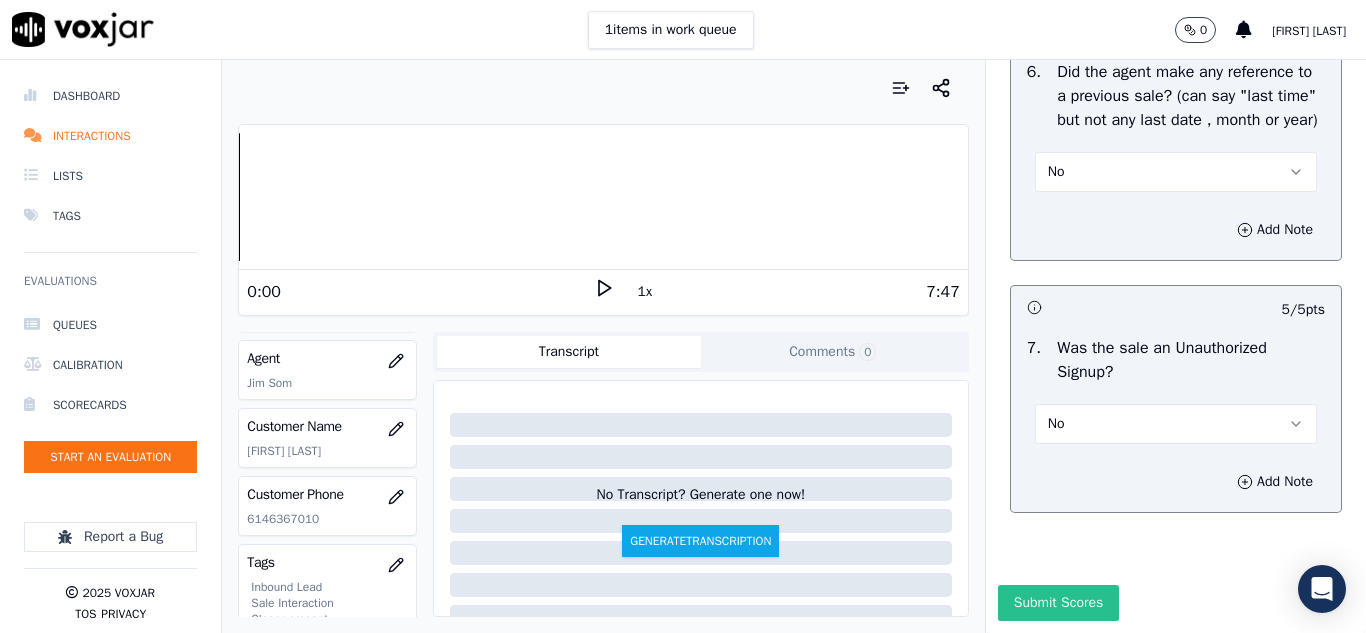 click on "Submit Scores" at bounding box center [1058, 603] 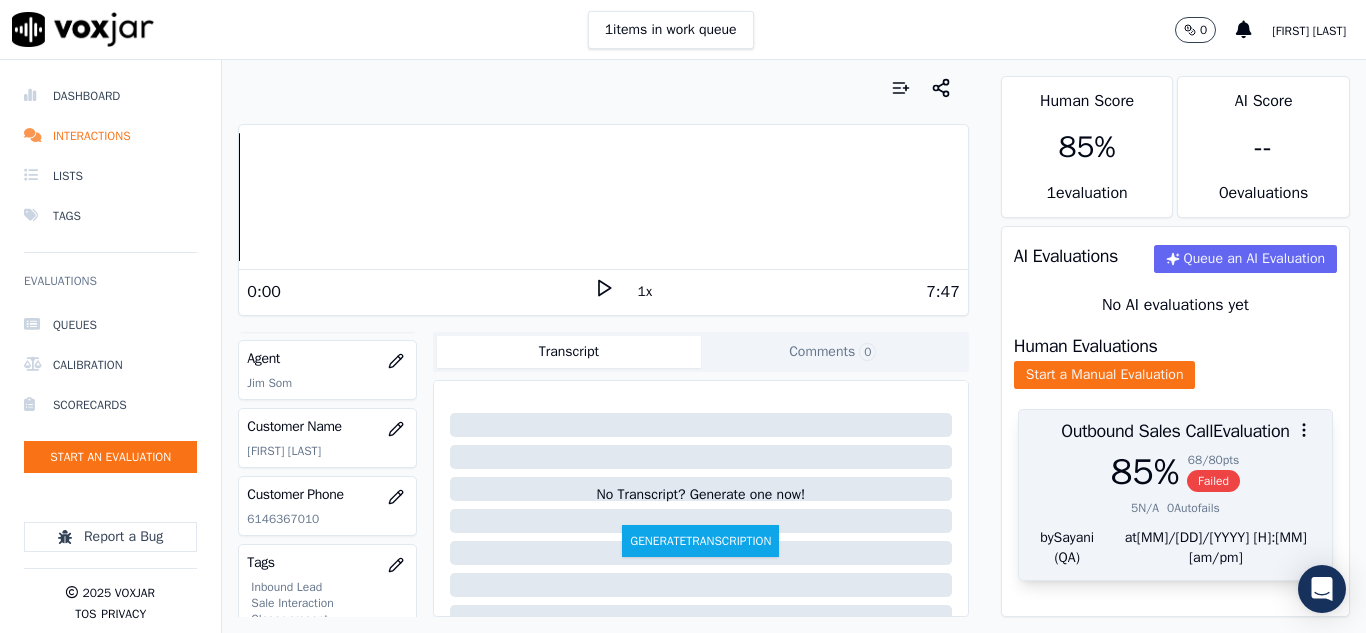 click on "Failed" at bounding box center (1213, 481) 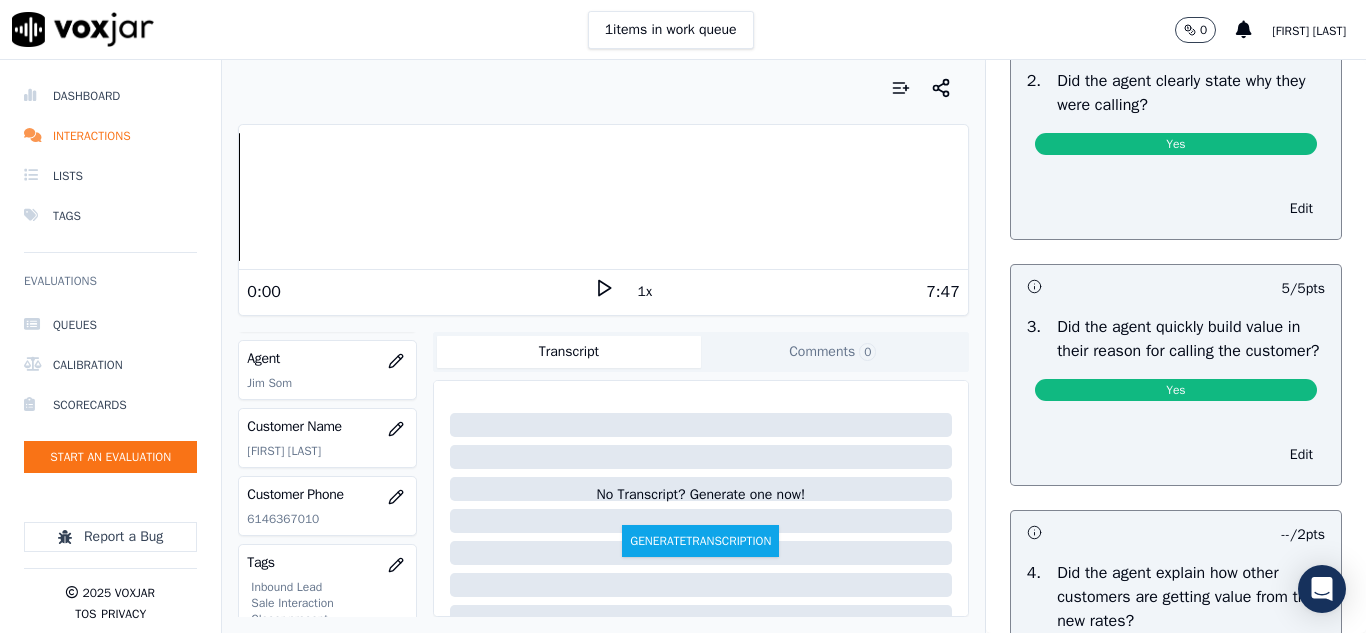 scroll, scrollTop: 0, scrollLeft: 0, axis: both 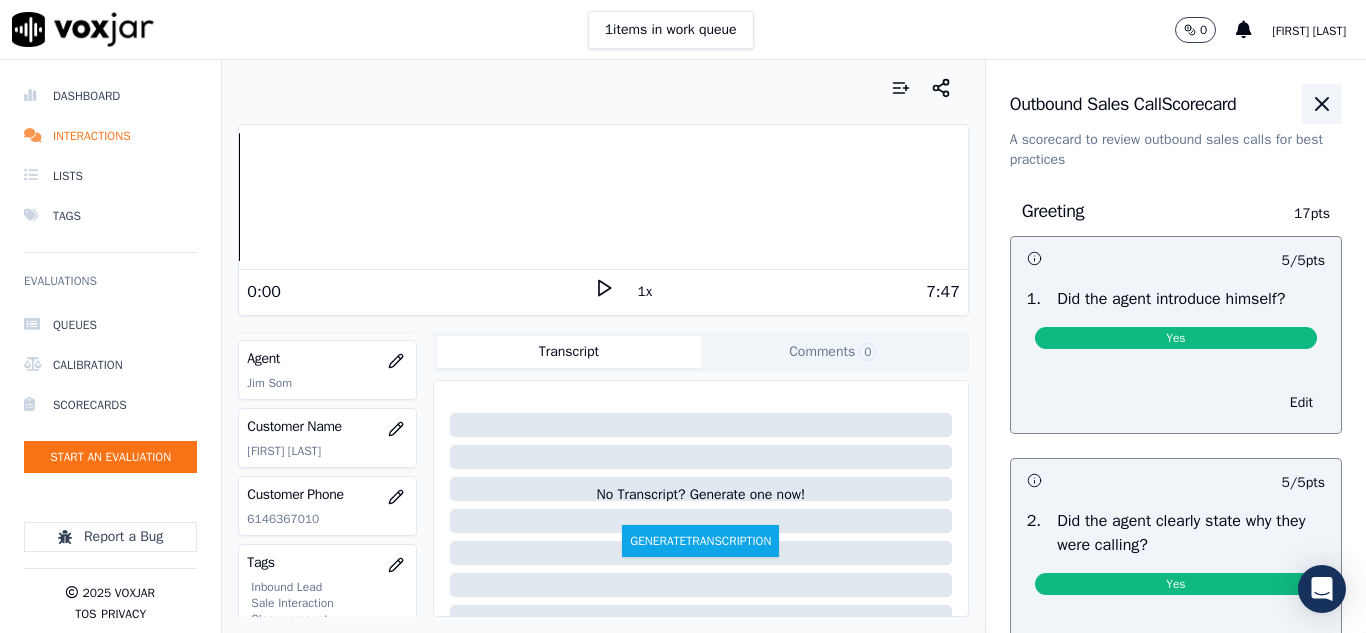 click 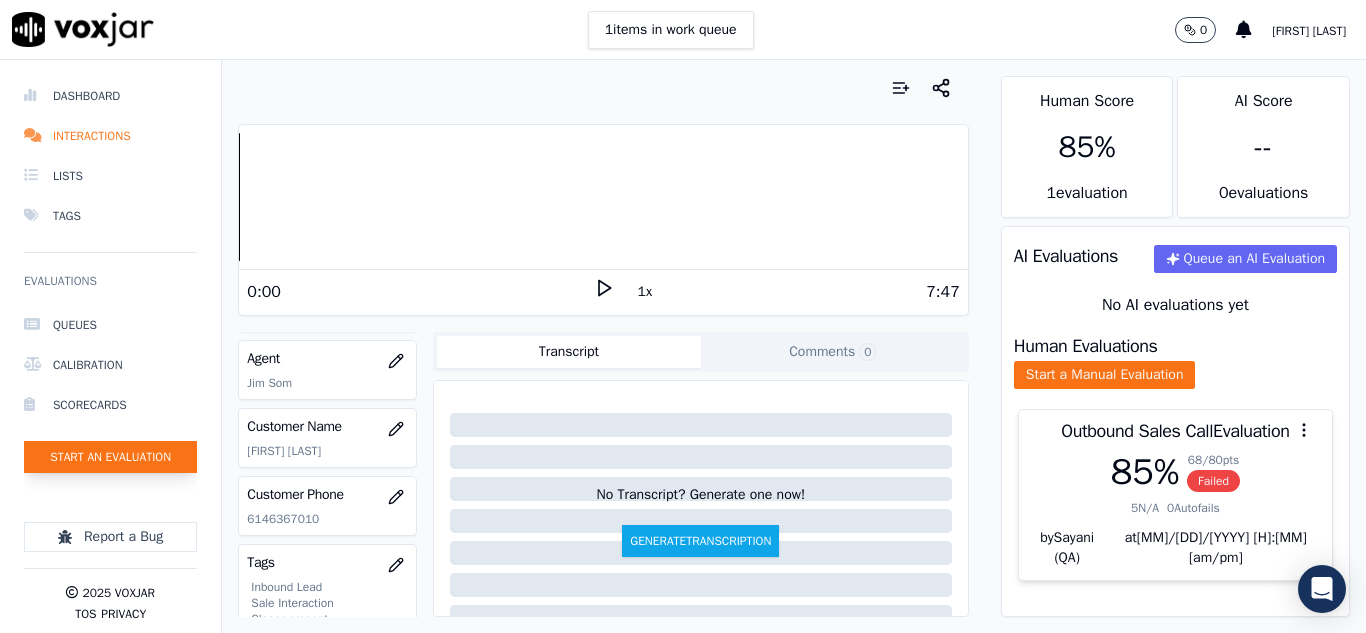click on "Start an Evaluation" 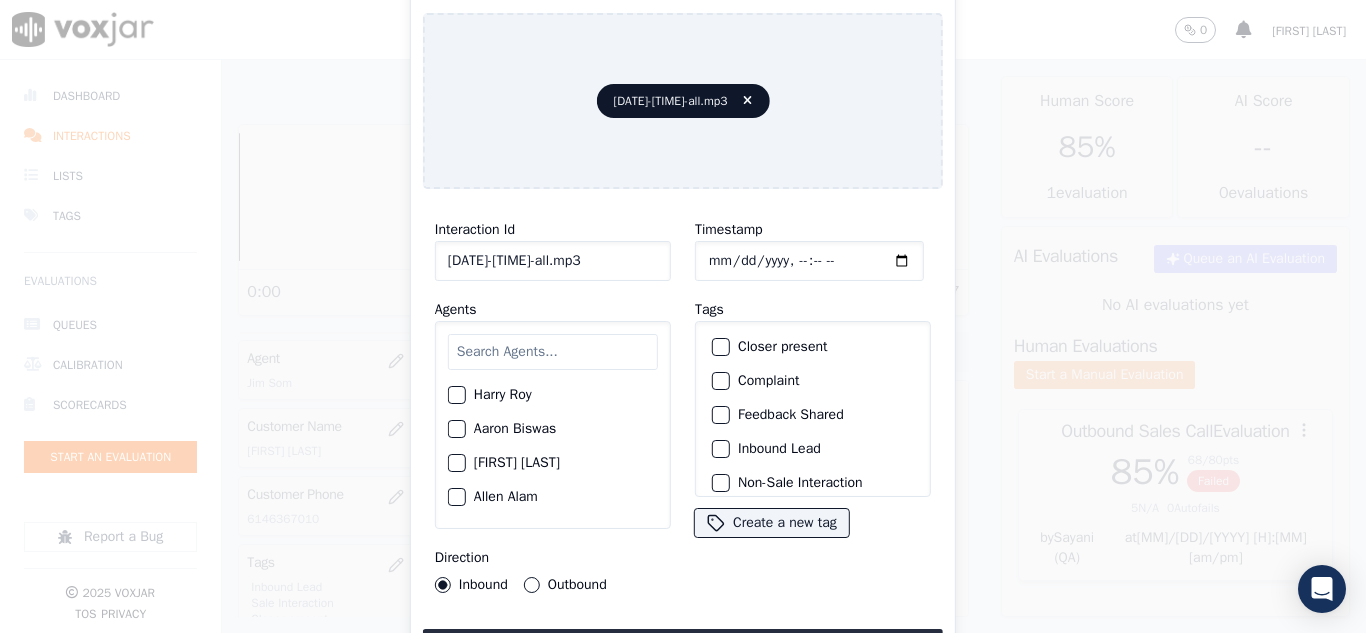 scroll, scrollTop: 0, scrollLeft: 40, axis: horizontal 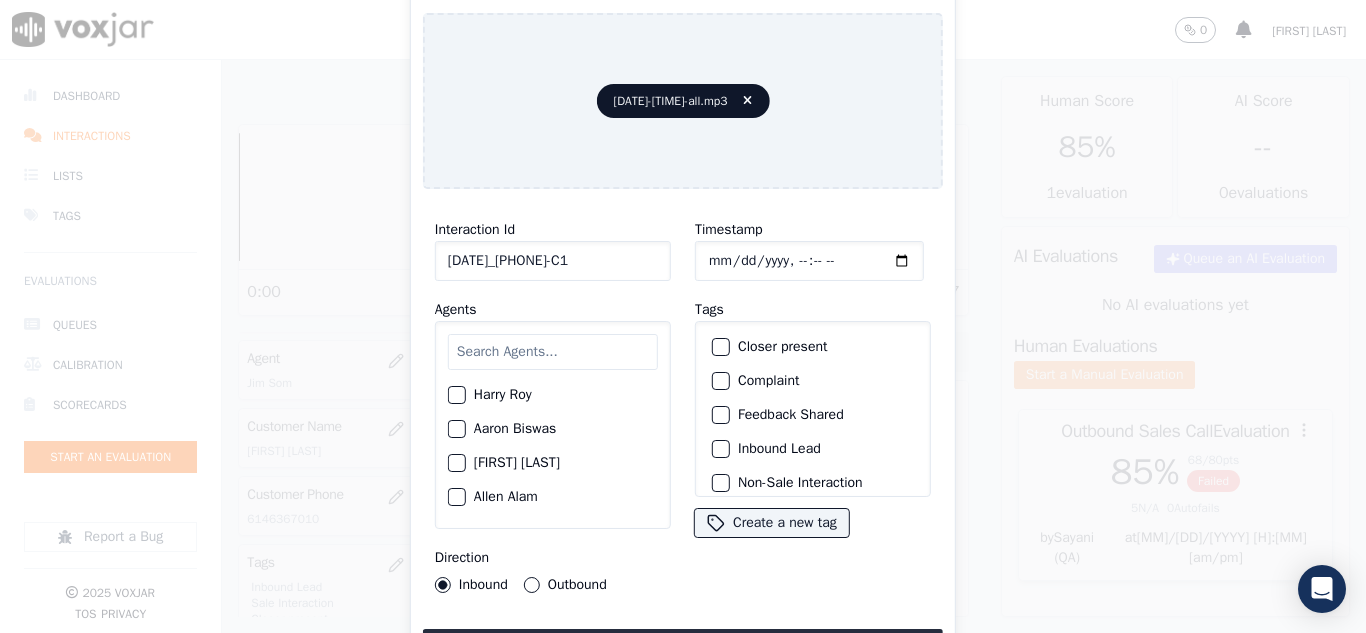 type on "[DATE]_[PHONE]-C1" 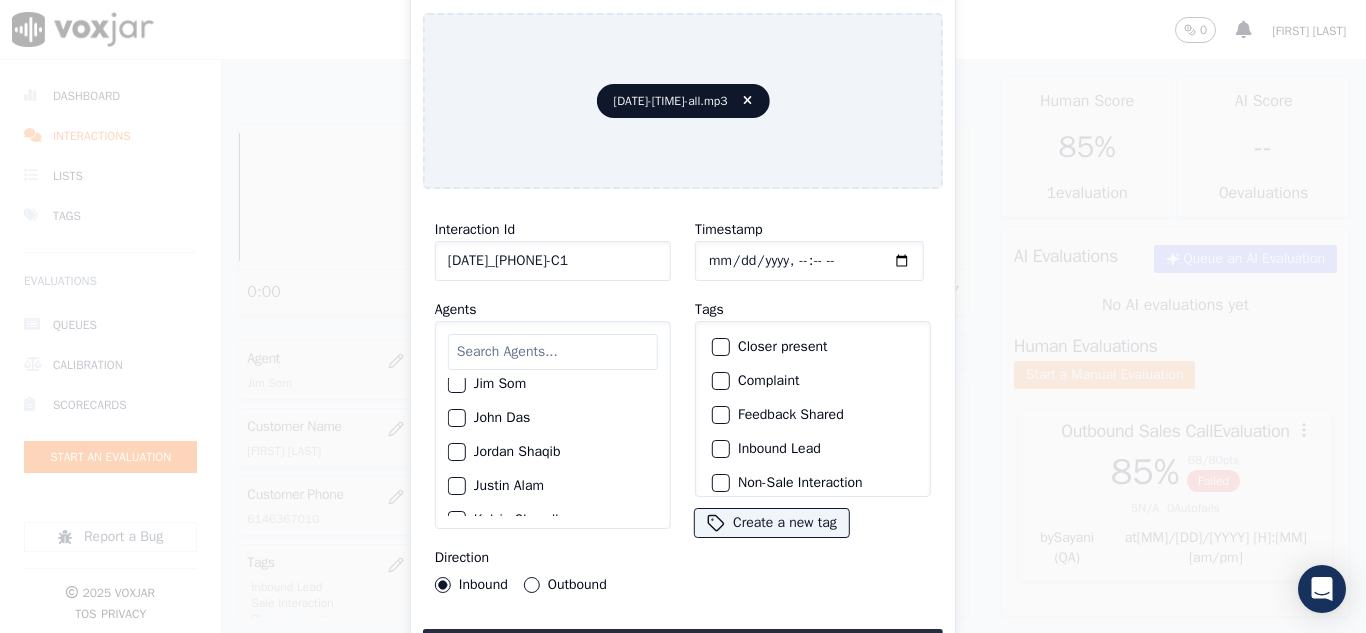 scroll, scrollTop: 1100, scrollLeft: 0, axis: vertical 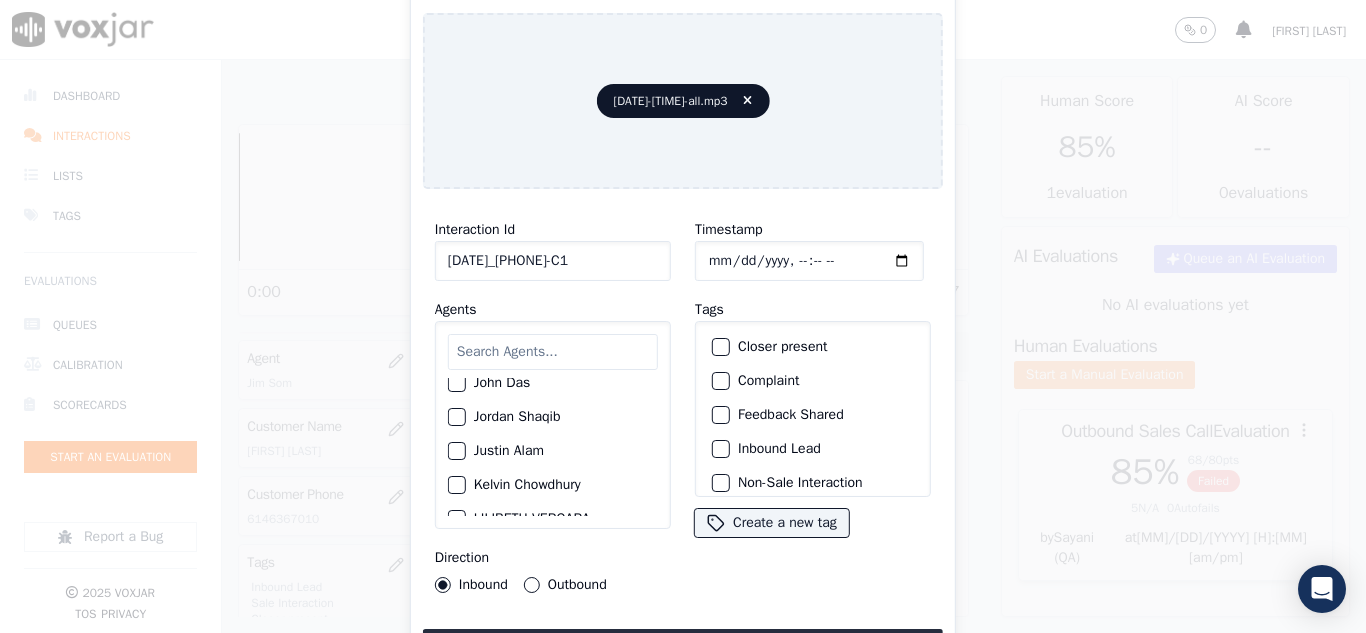click on "Jordan Shaqib" 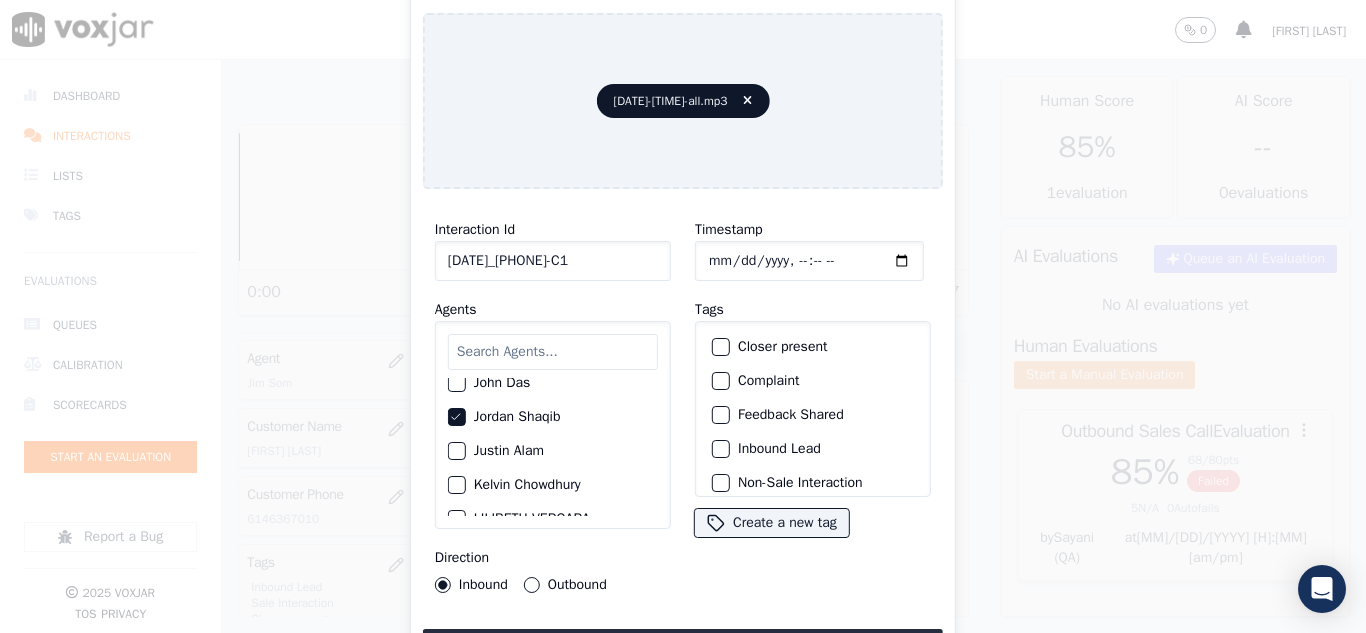 click on "Outbound" at bounding box center (532, 585) 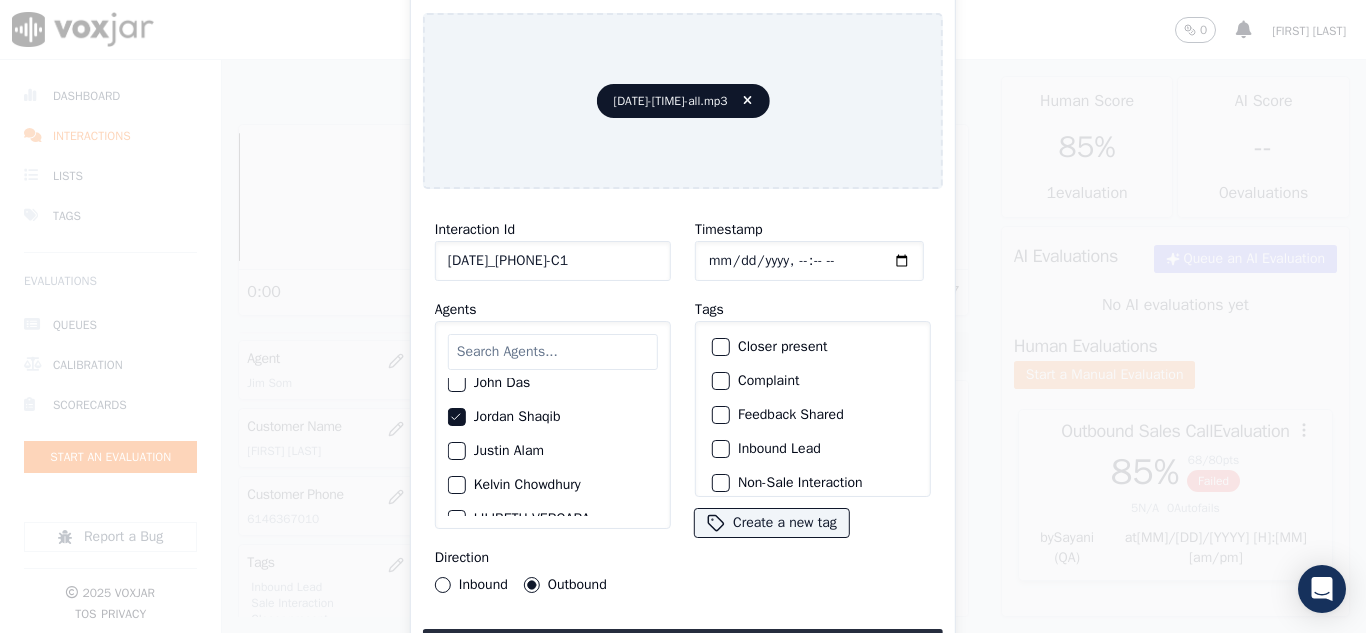 click on "Closer present" 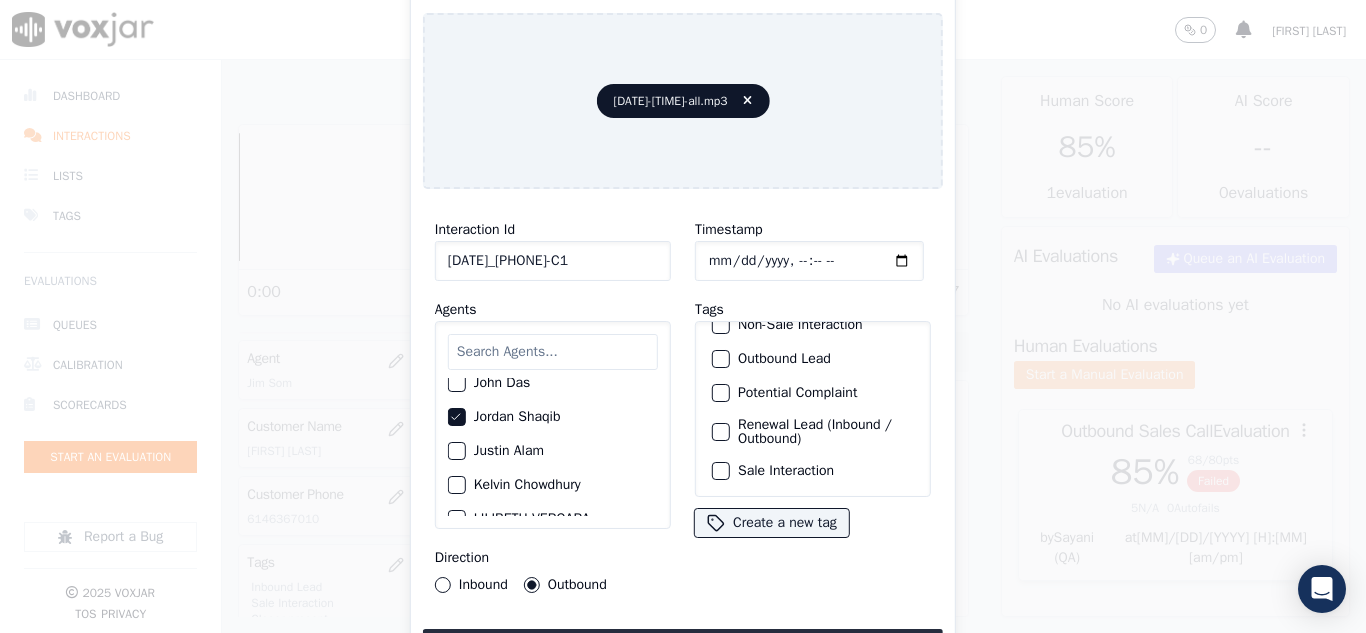 scroll, scrollTop: 173, scrollLeft: 0, axis: vertical 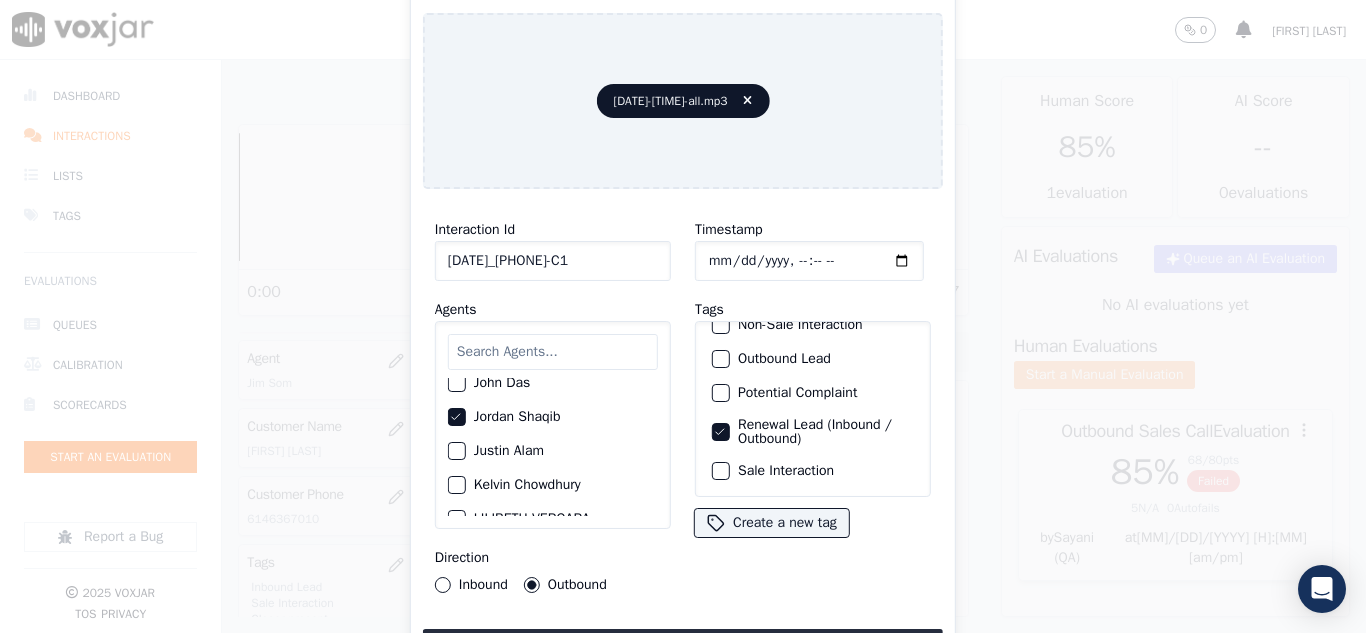 click on "Sale Interaction" 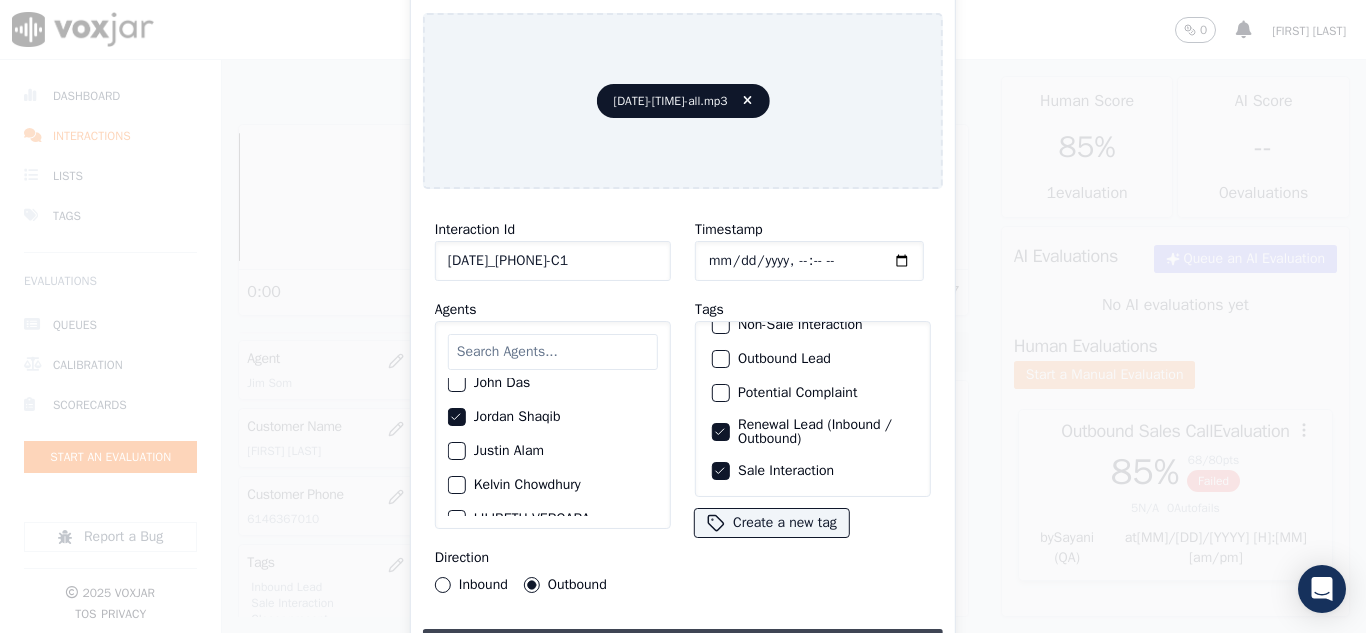 click on "Upload interaction to start evaluation" at bounding box center (683, 647) 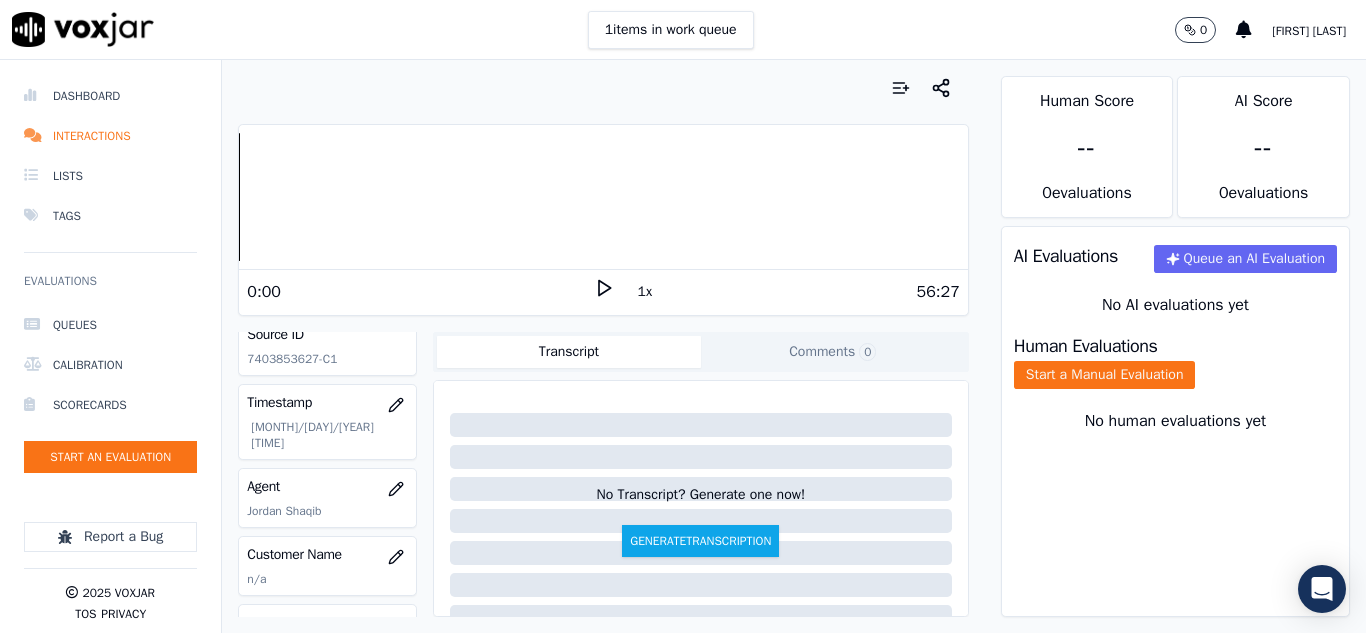 scroll, scrollTop: 300, scrollLeft: 0, axis: vertical 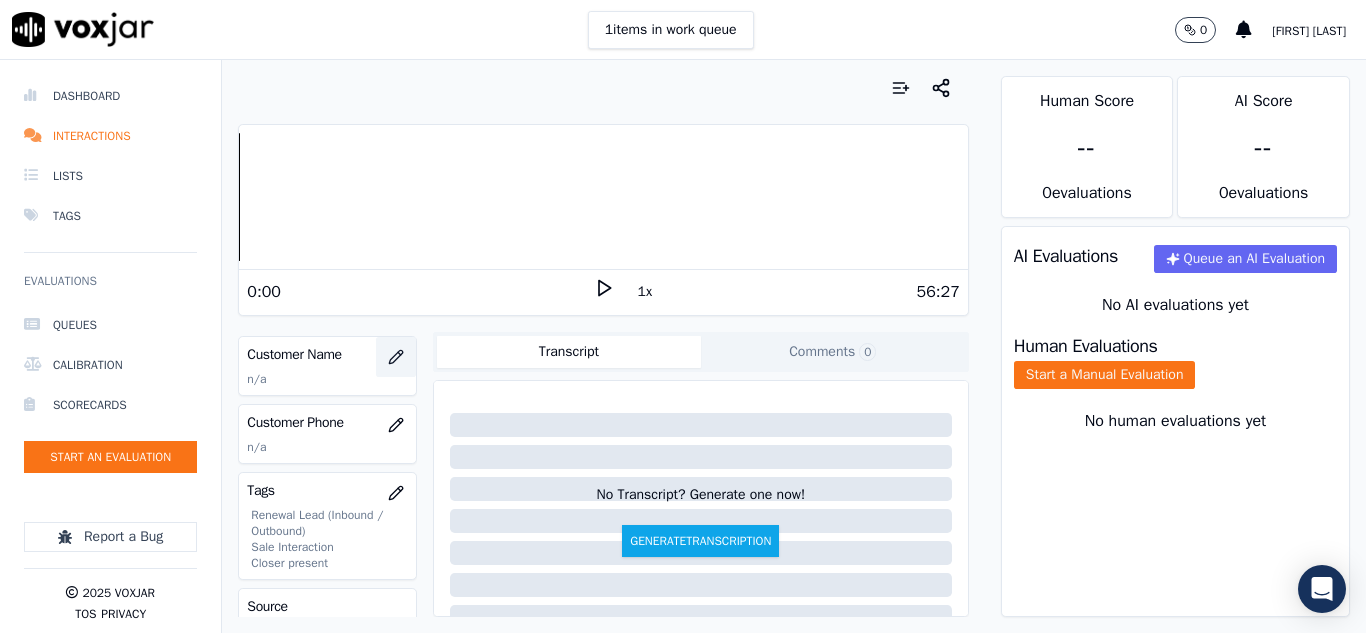click 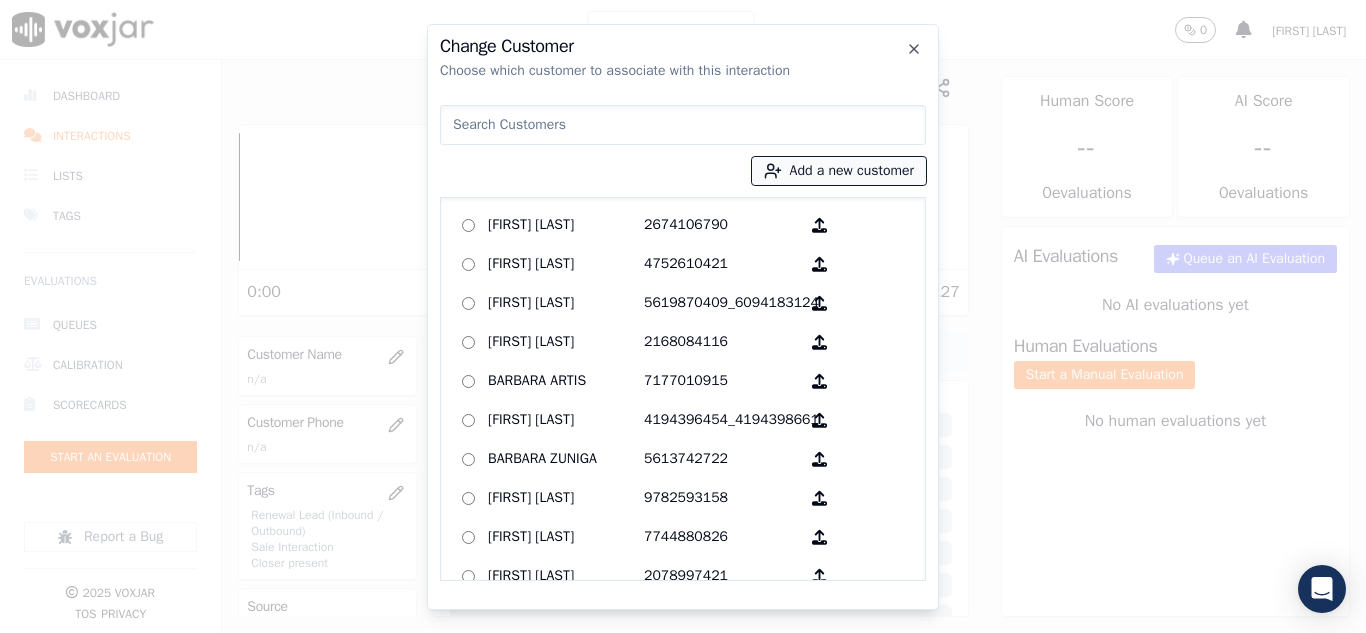 click on "Add a new customer" at bounding box center [839, 171] 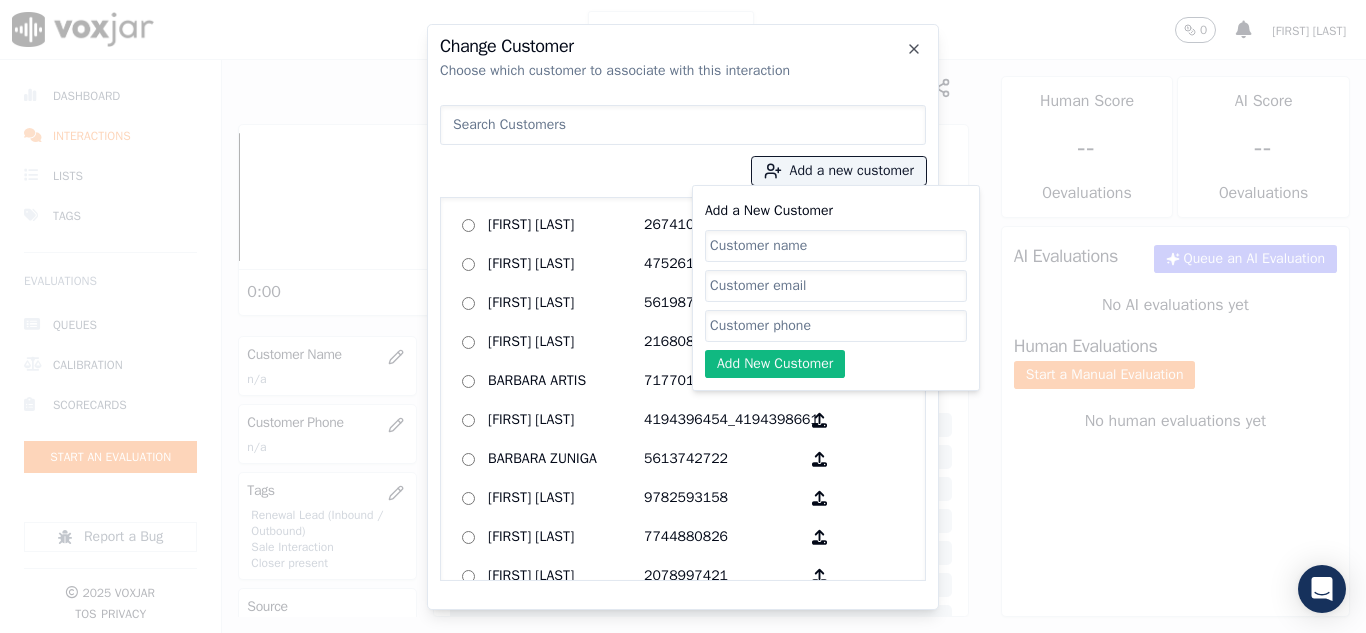 click on "Add a New Customer" 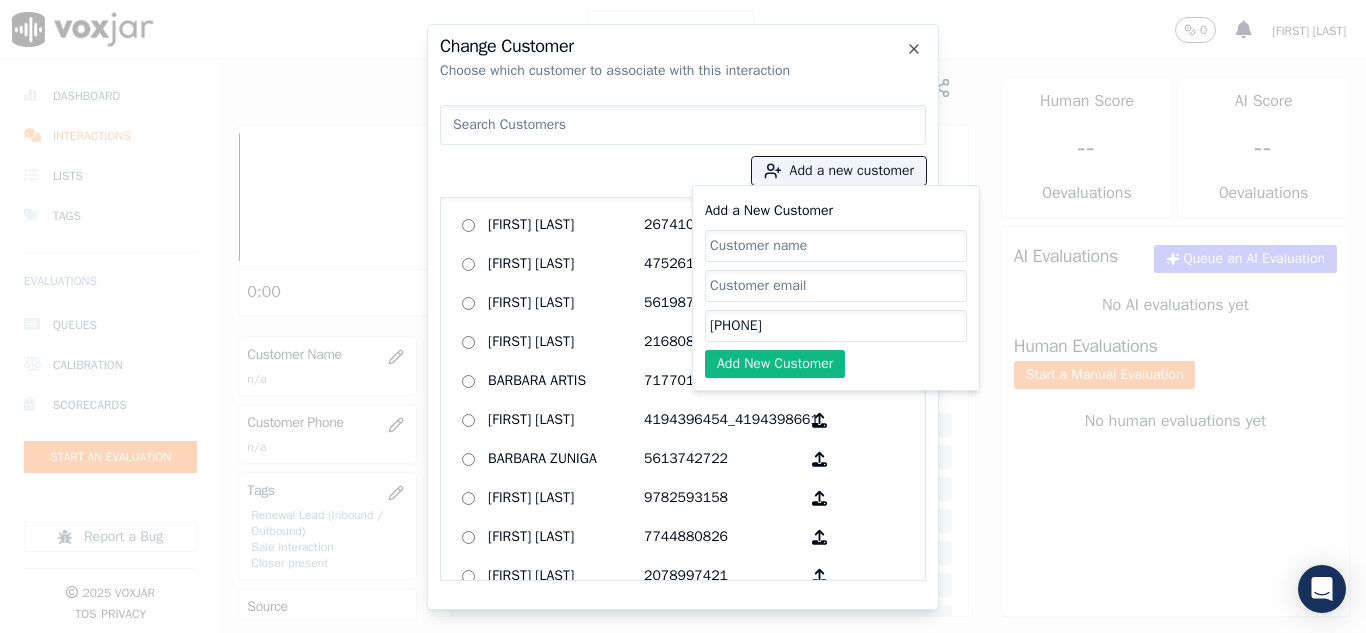 type on "[PHONE]" 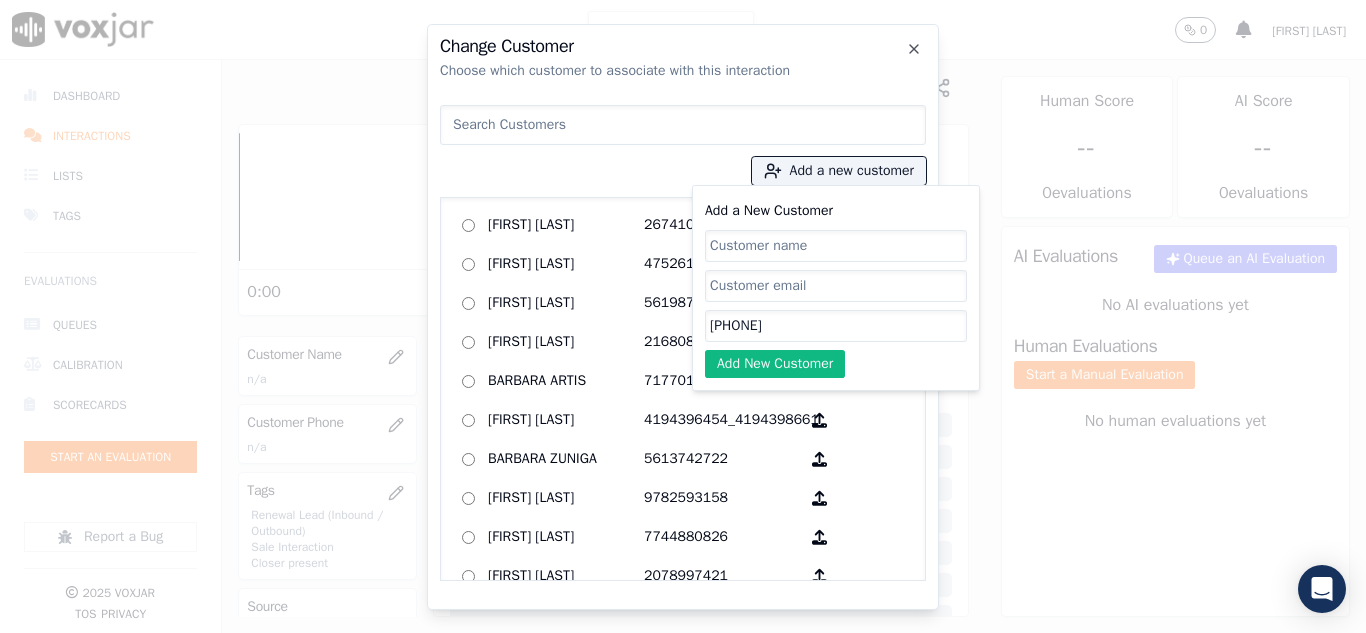 paste on "[FIRST] [LAST]" 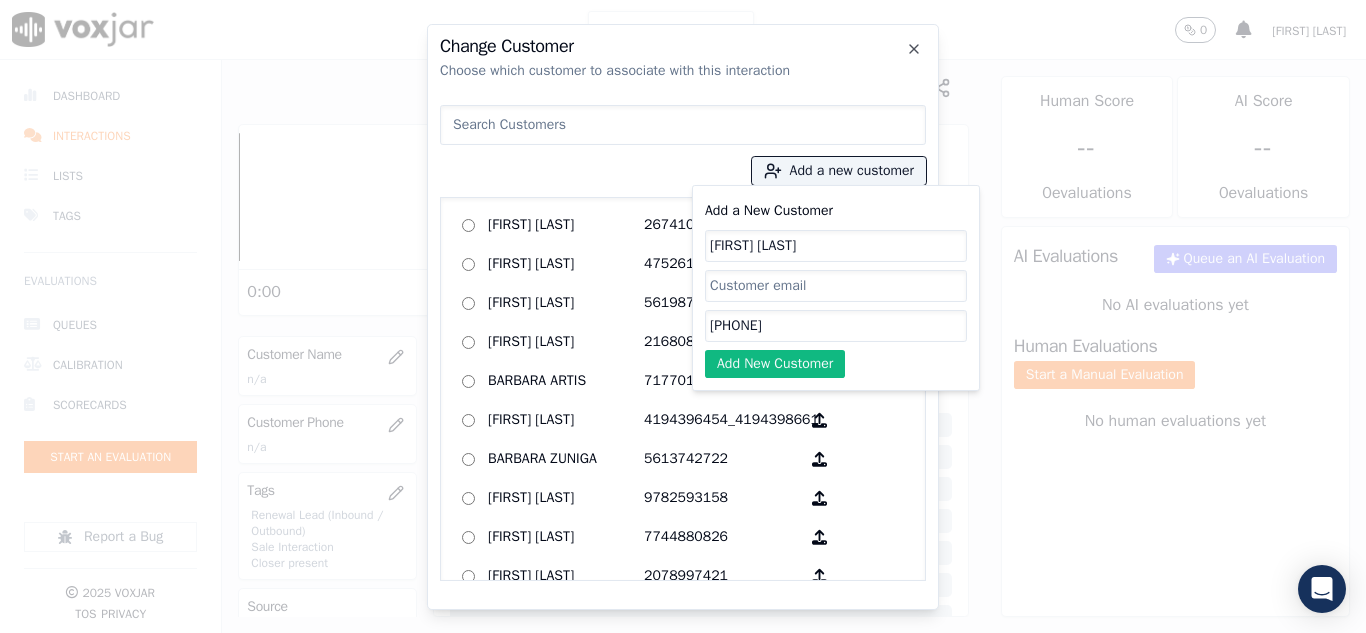type on "[FIRST] [LAST]" 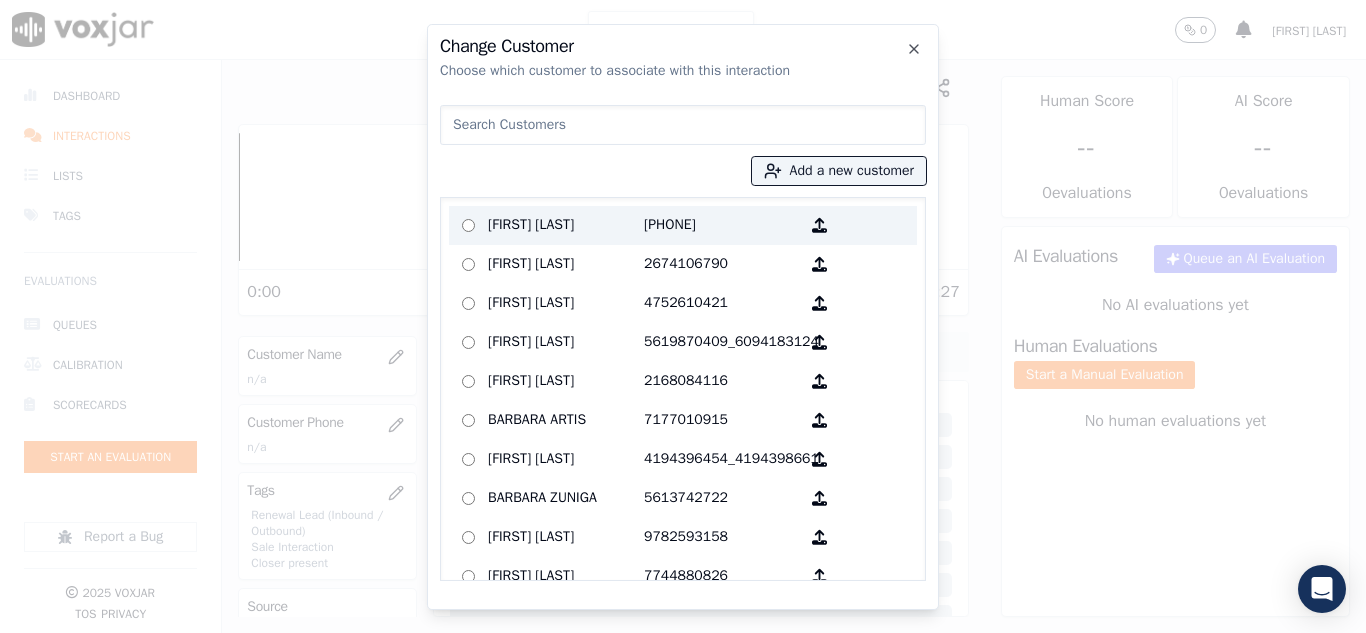 click on "[FIRST] [LAST]" at bounding box center [566, 225] 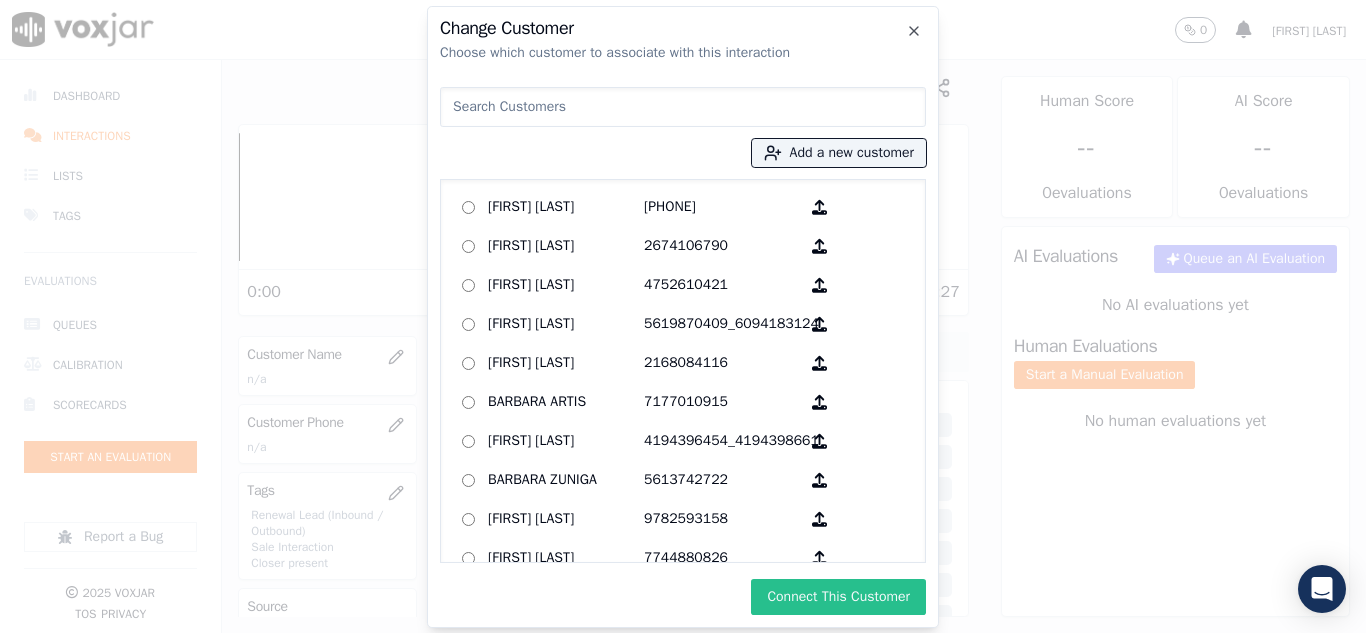click on "Connect This Customer" at bounding box center [838, 597] 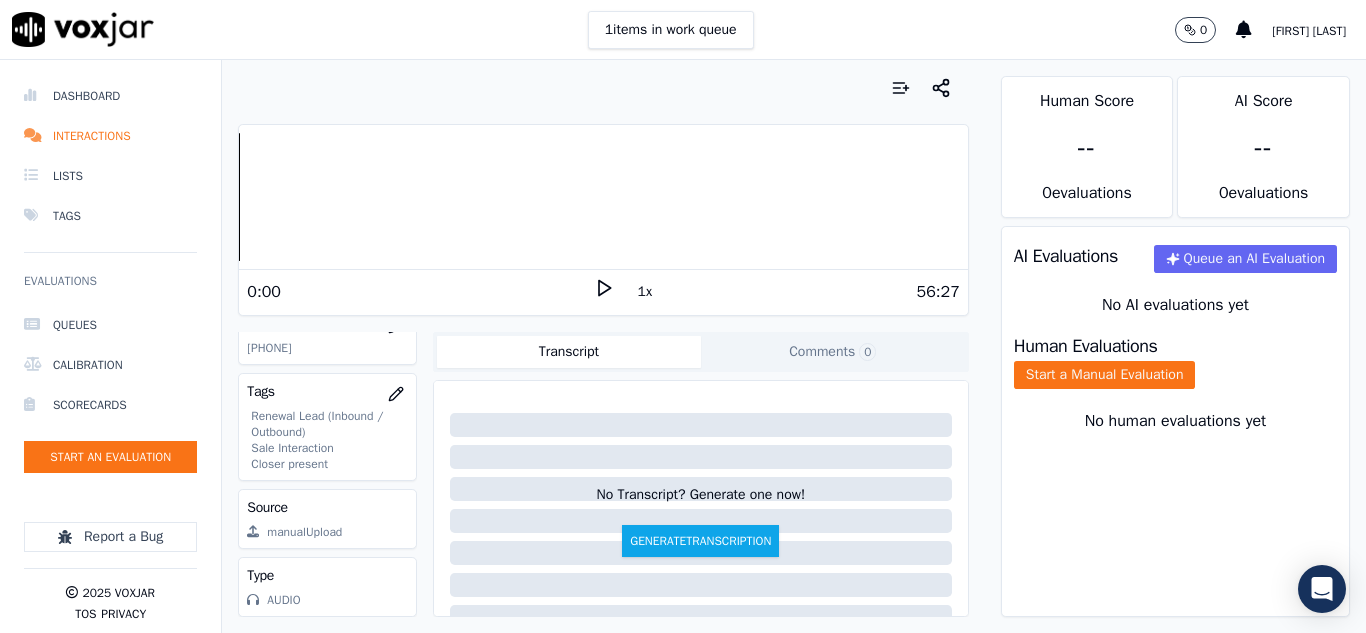 scroll, scrollTop: 428, scrollLeft: 0, axis: vertical 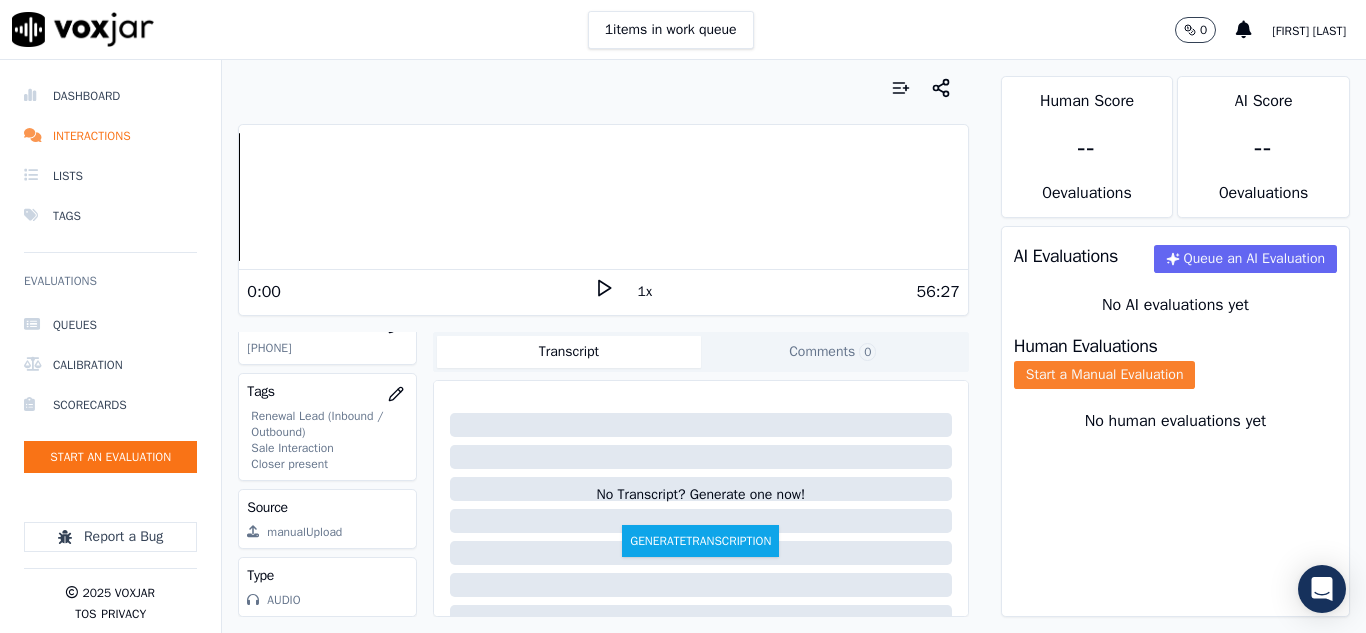 click on "Start a Manual Evaluation" 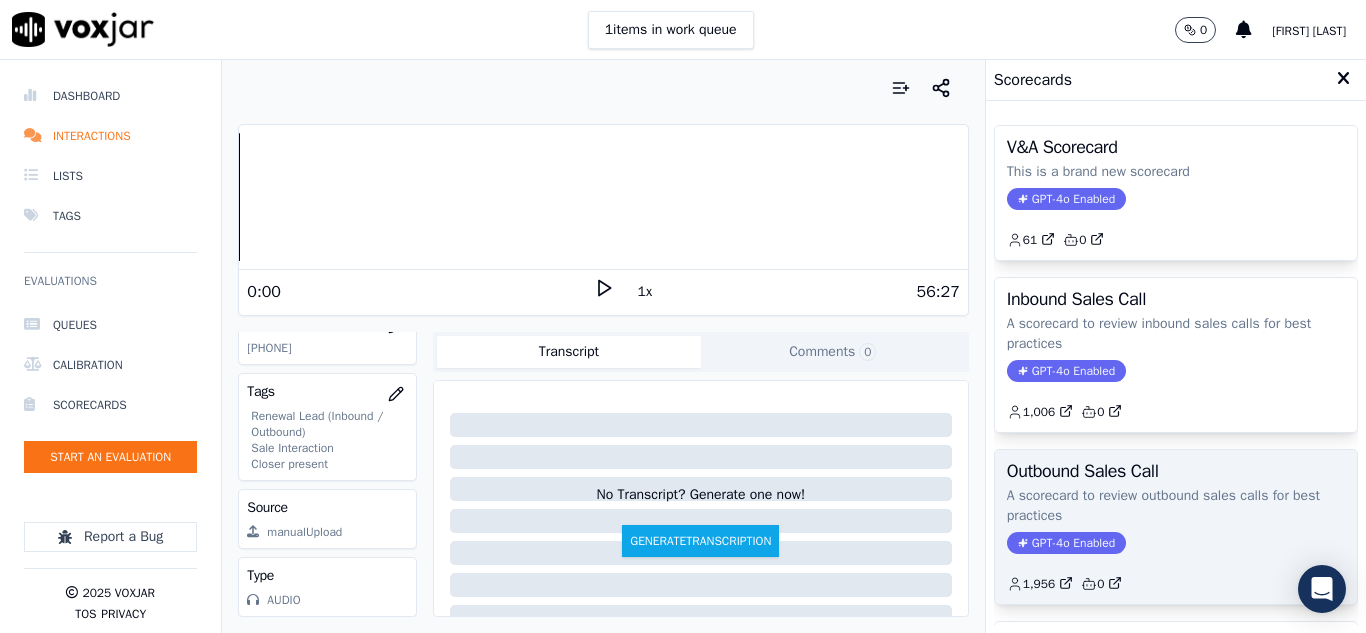click on "A scorecard to review outbound sales calls for best practices" 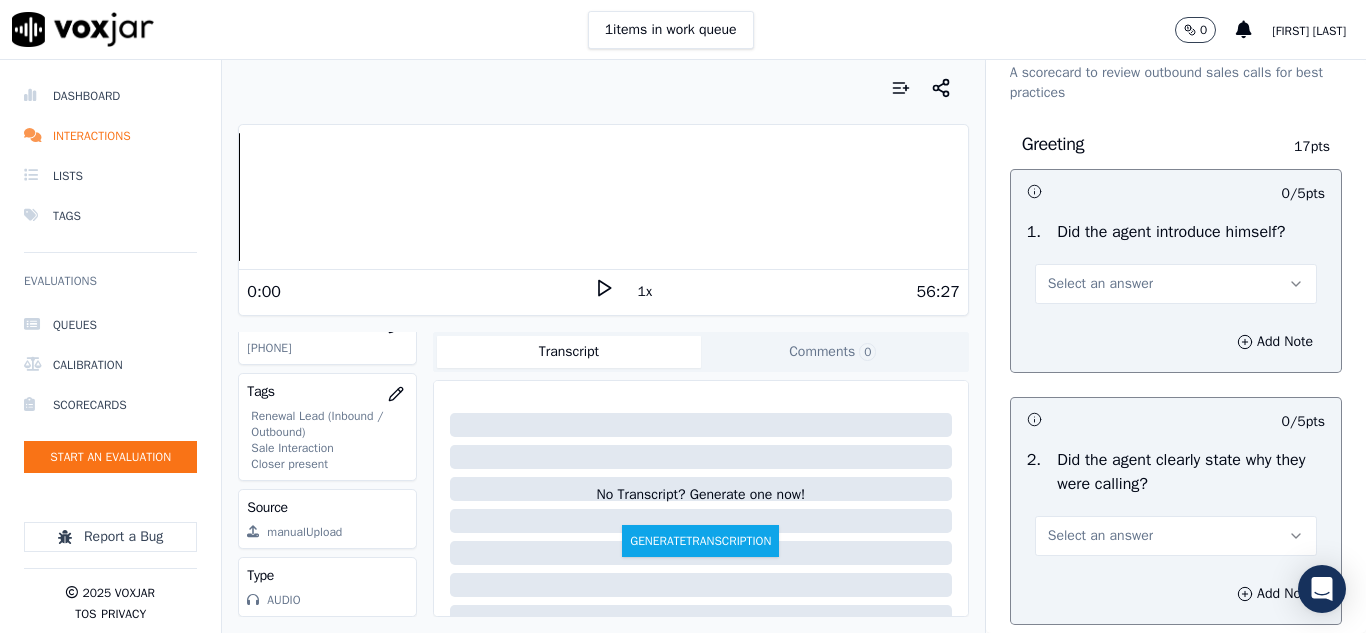scroll, scrollTop: 100, scrollLeft: 0, axis: vertical 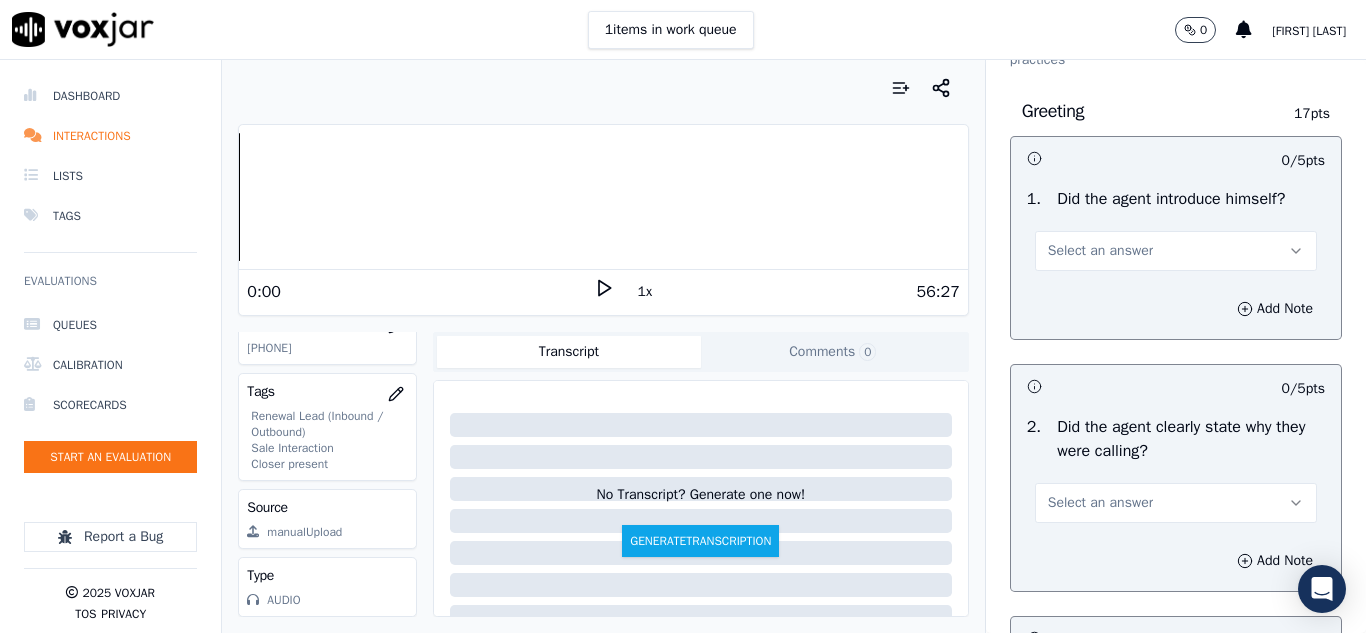 click on "Select an answer" at bounding box center [1100, 251] 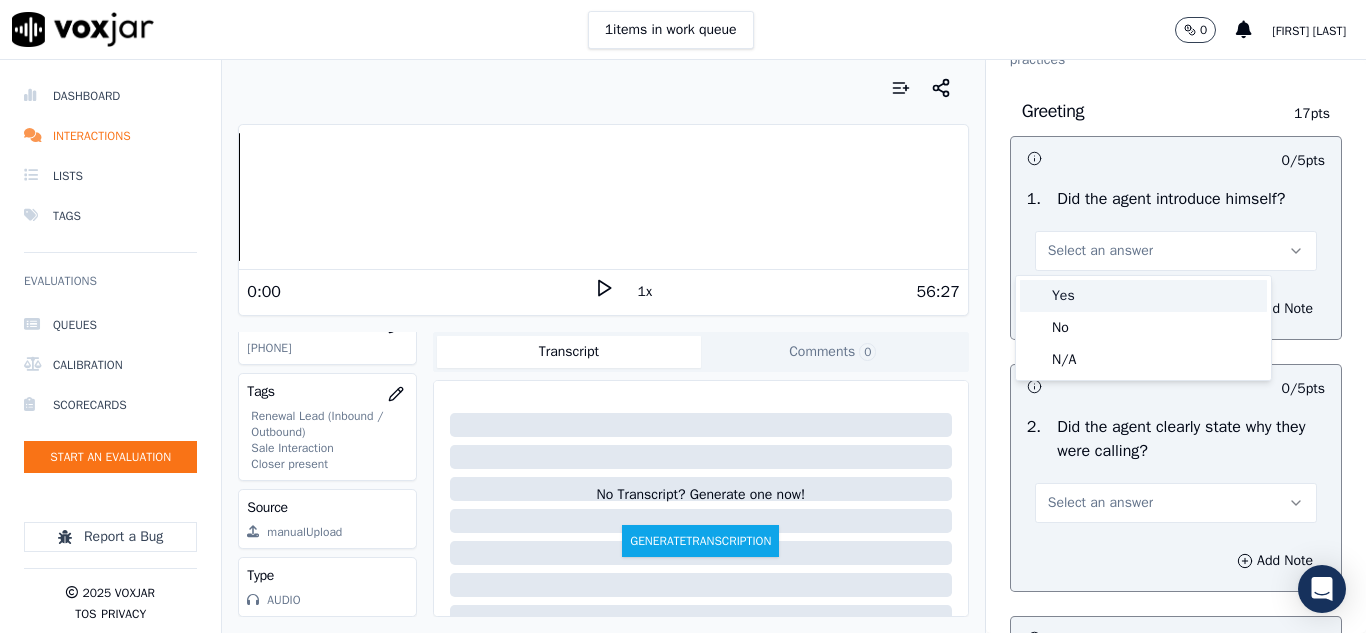 click on "Yes" at bounding box center [1143, 296] 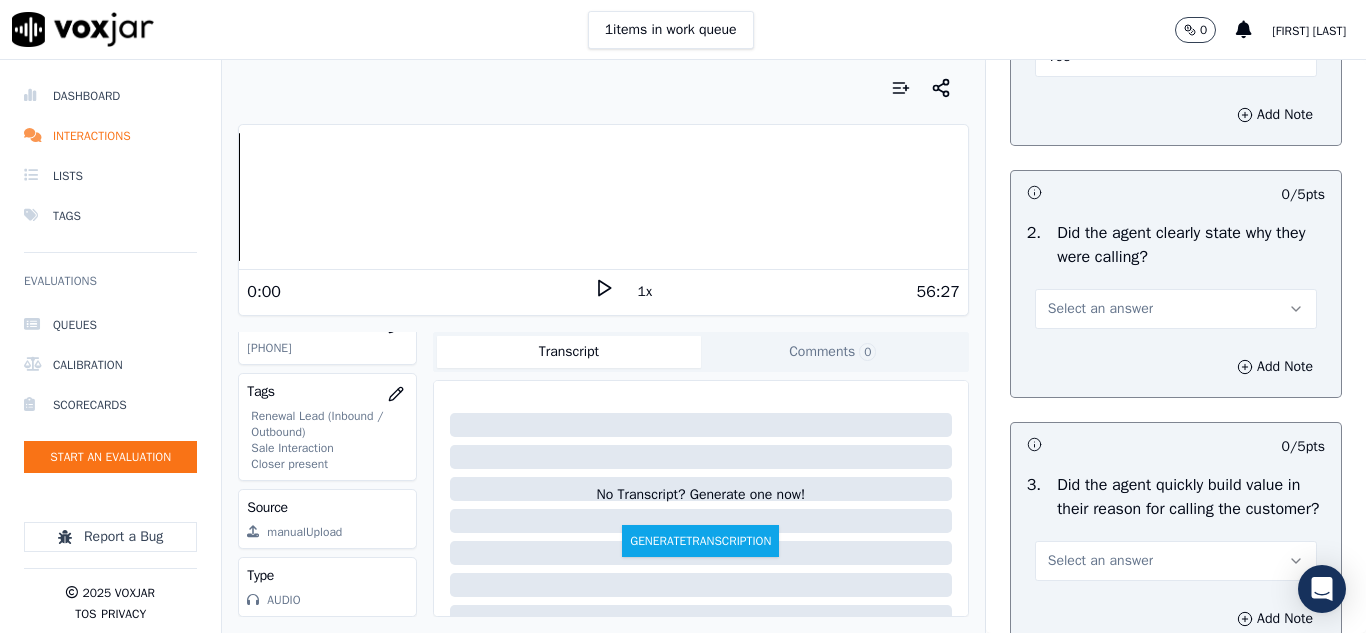 scroll, scrollTop: 300, scrollLeft: 0, axis: vertical 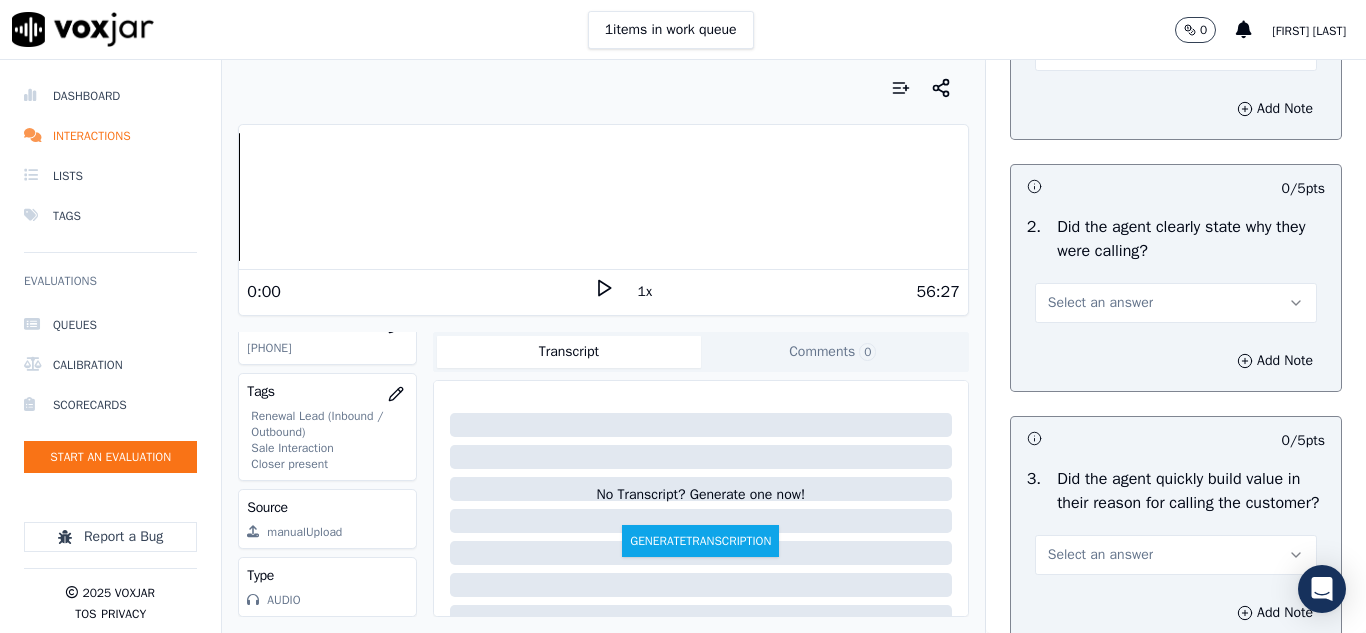 click on "Select an answer" at bounding box center [1100, 303] 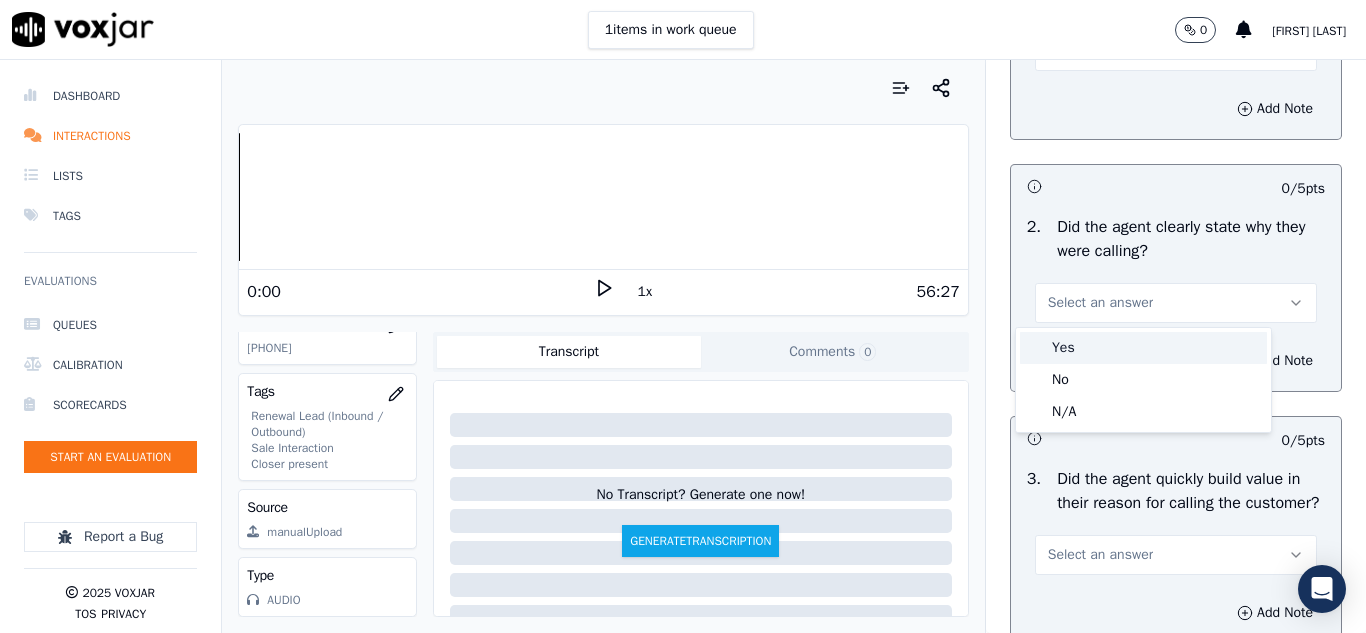 click on "Yes" at bounding box center [1143, 348] 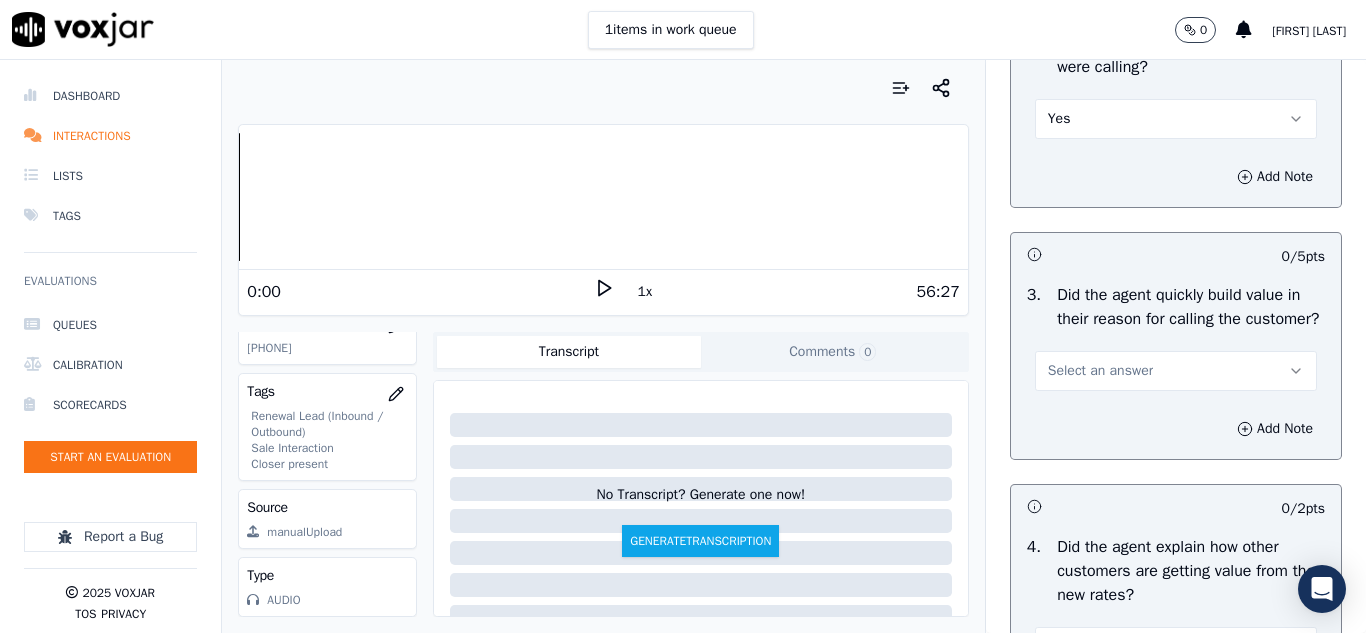 scroll, scrollTop: 500, scrollLeft: 0, axis: vertical 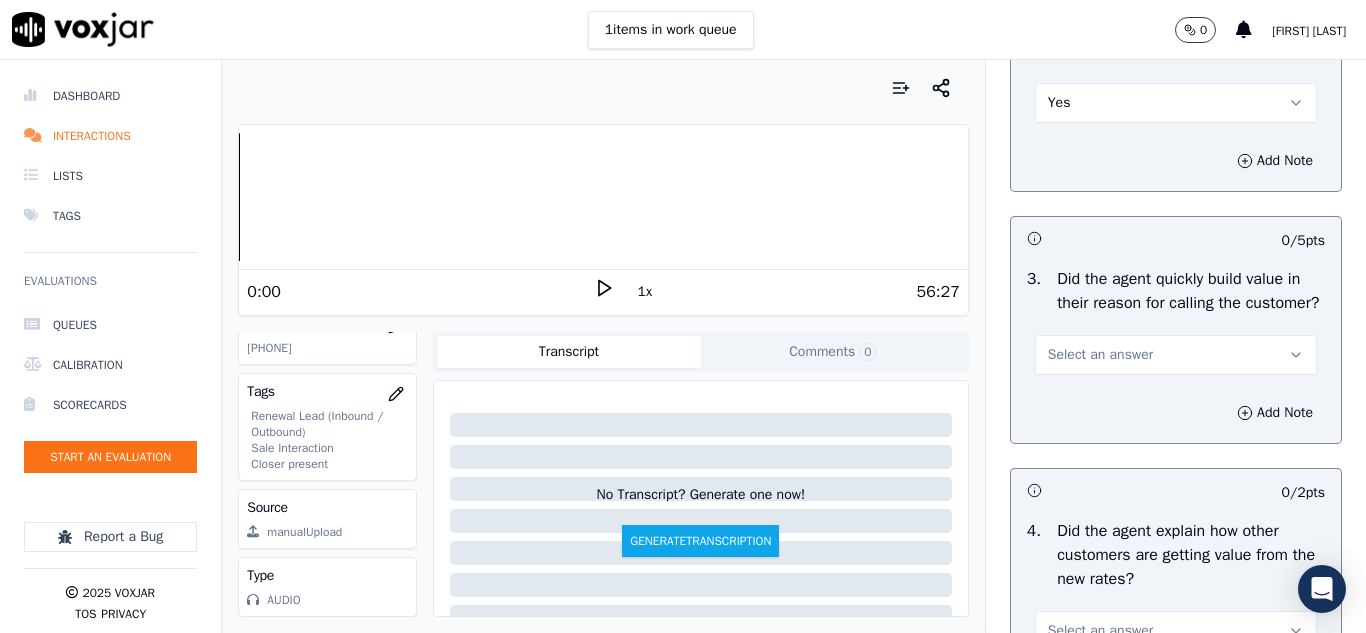 click on "Select an answer" at bounding box center [1100, 355] 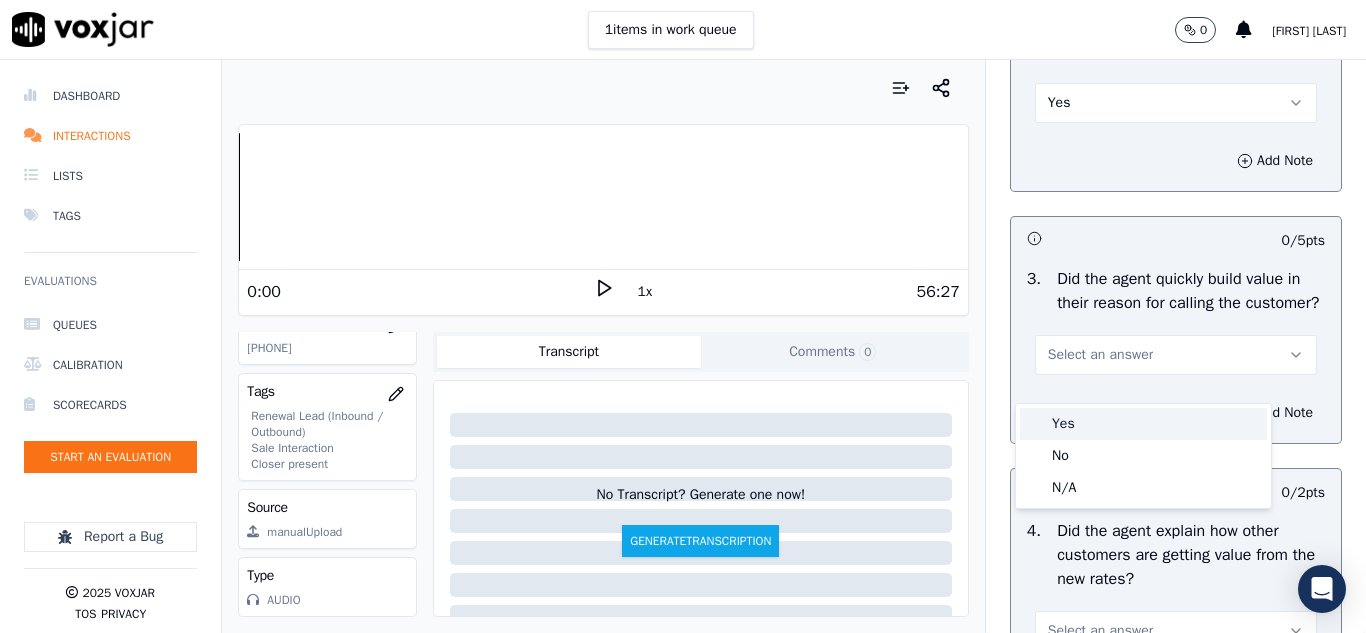 click on "Yes" at bounding box center [1143, 424] 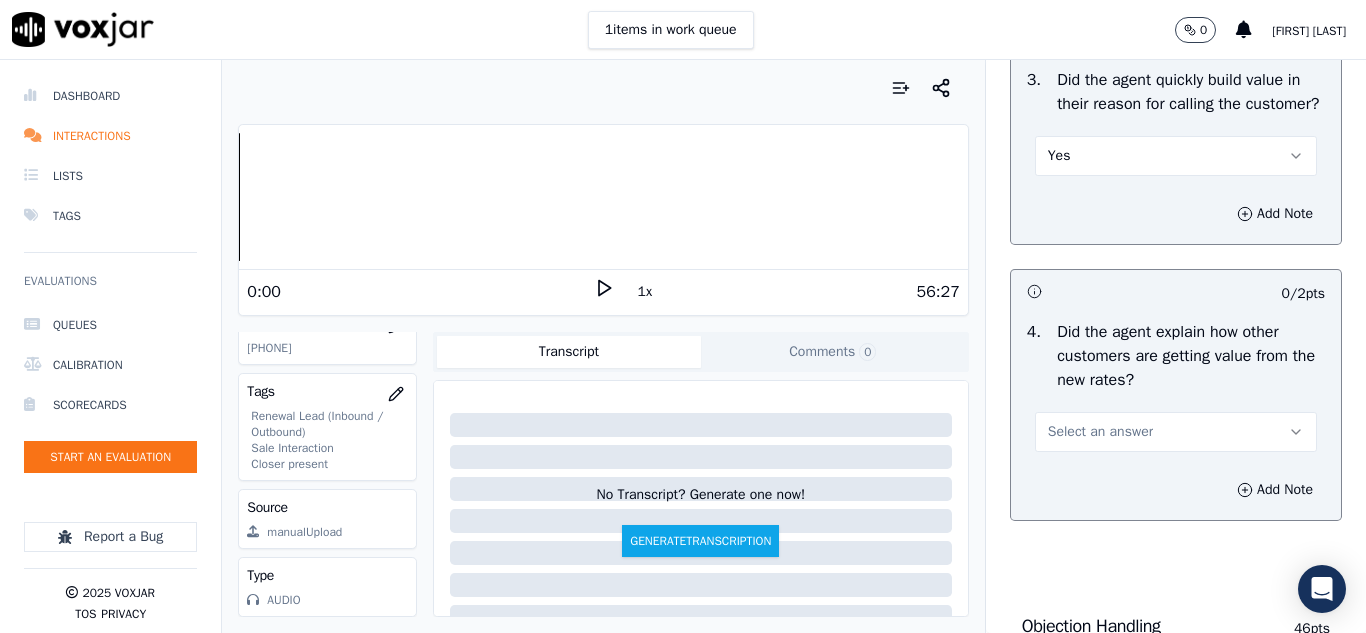 scroll, scrollTop: 700, scrollLeft: 0, axis: vertical 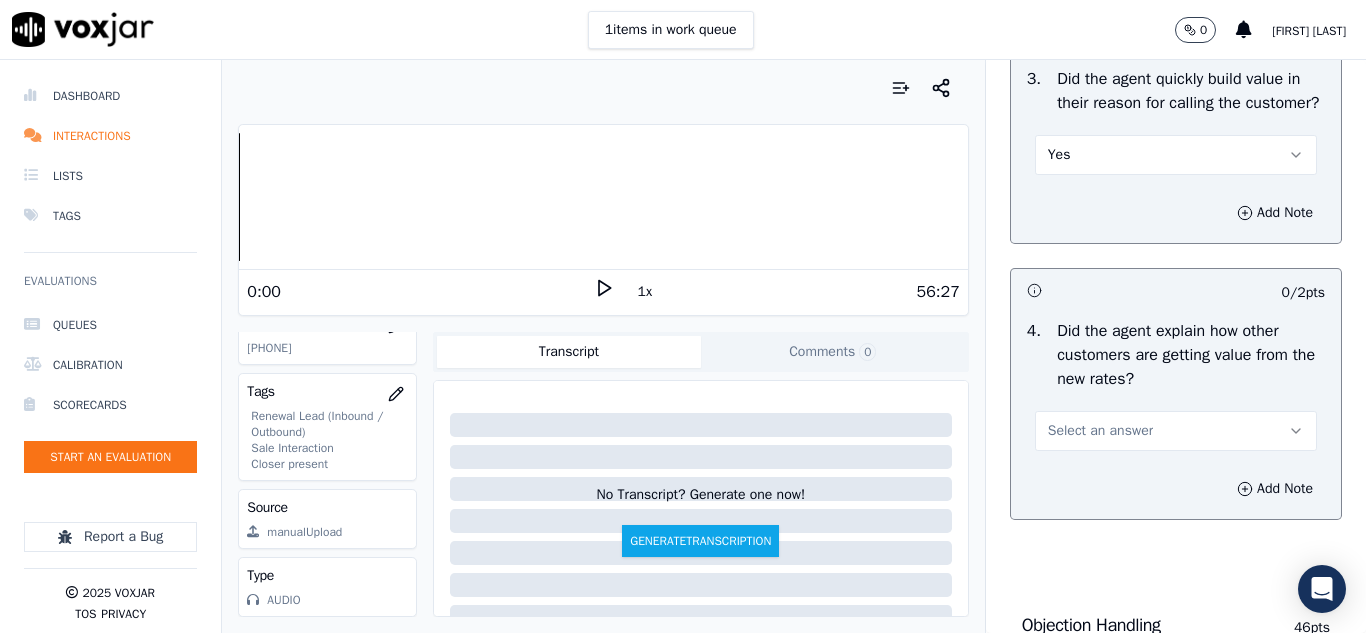 click on "Select an answer" at bounding box center (1100, 431) 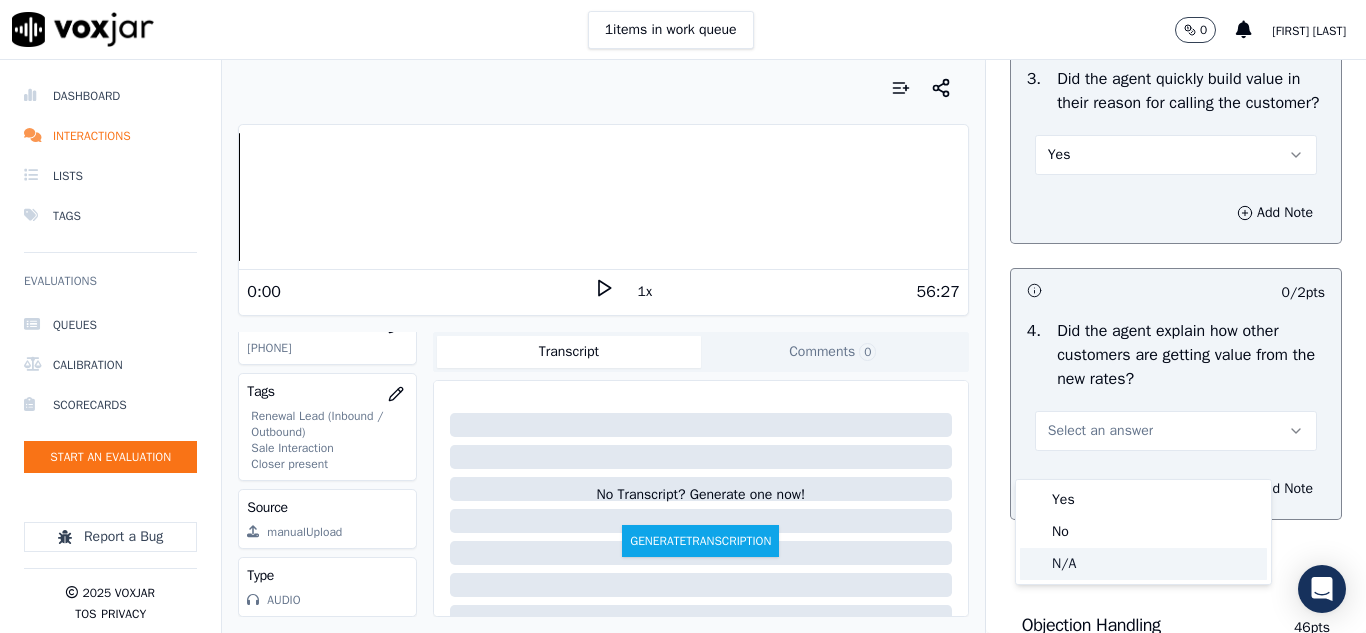 click on "N/A" 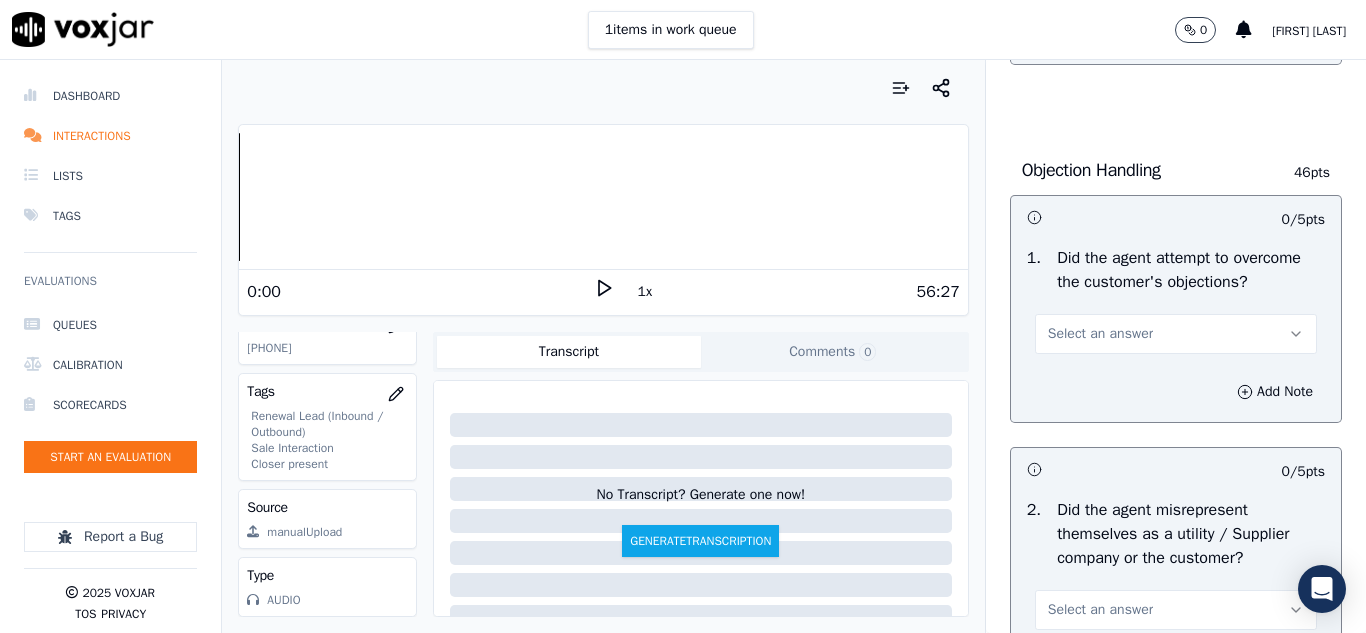 scroll, scrollTop: 1200, scrollLeft: 0, axis: vertical 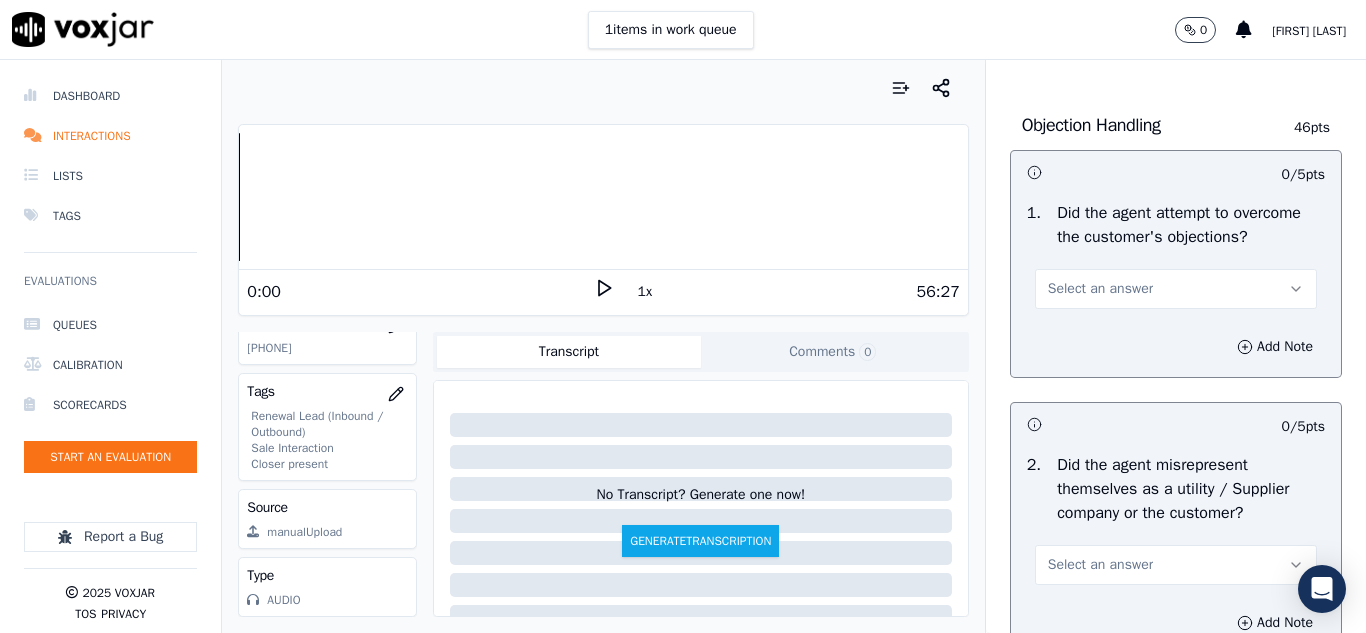 click on "Select an answer" at bounding box center [1100, 289] 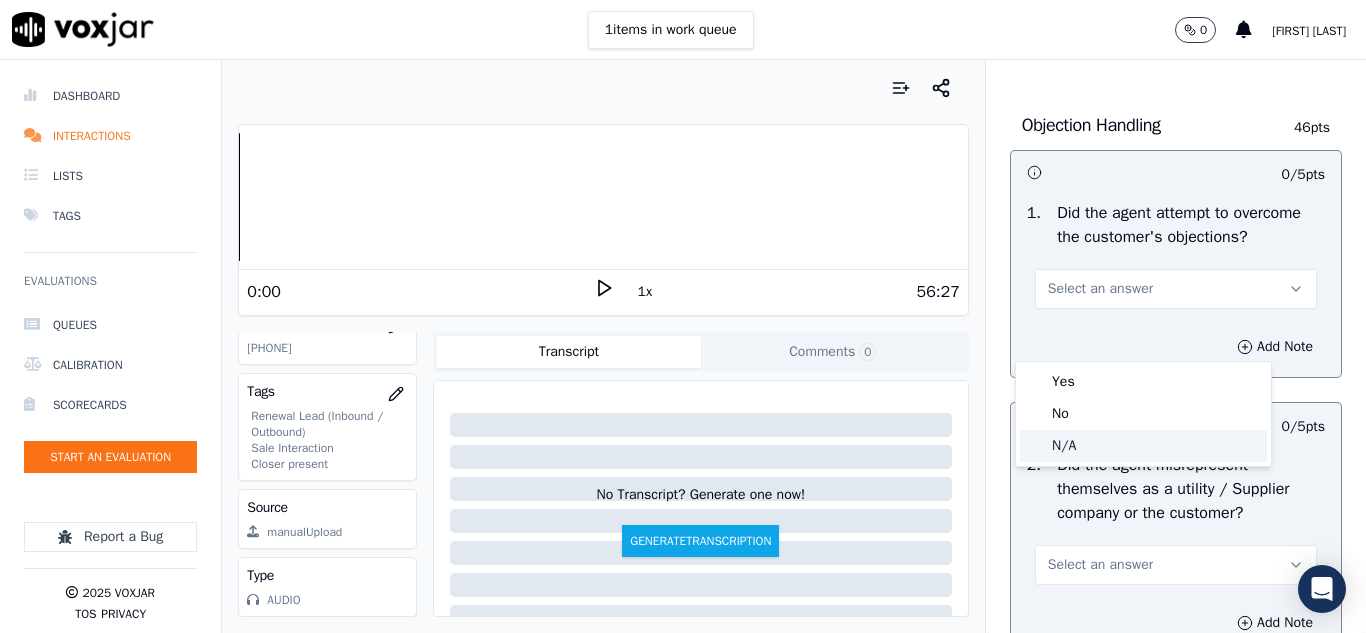 click on "N/A" 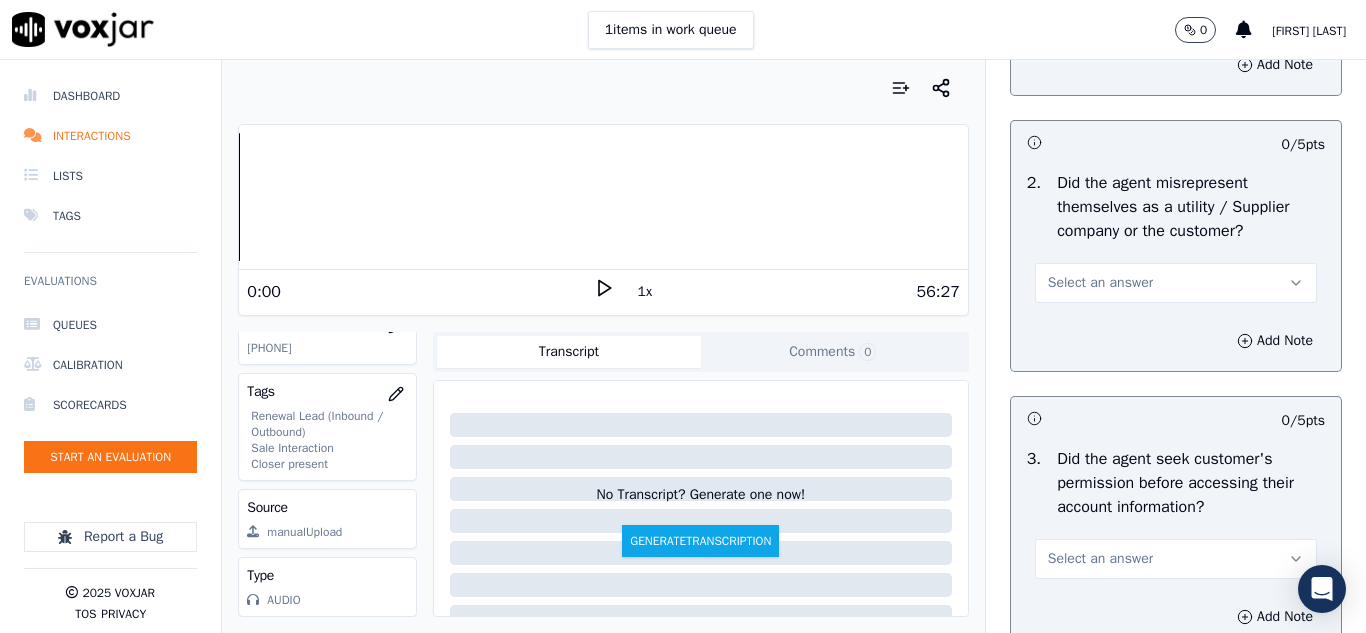 scroll, scrollTop: 1500, scrollLeft: 0, axis: vertical 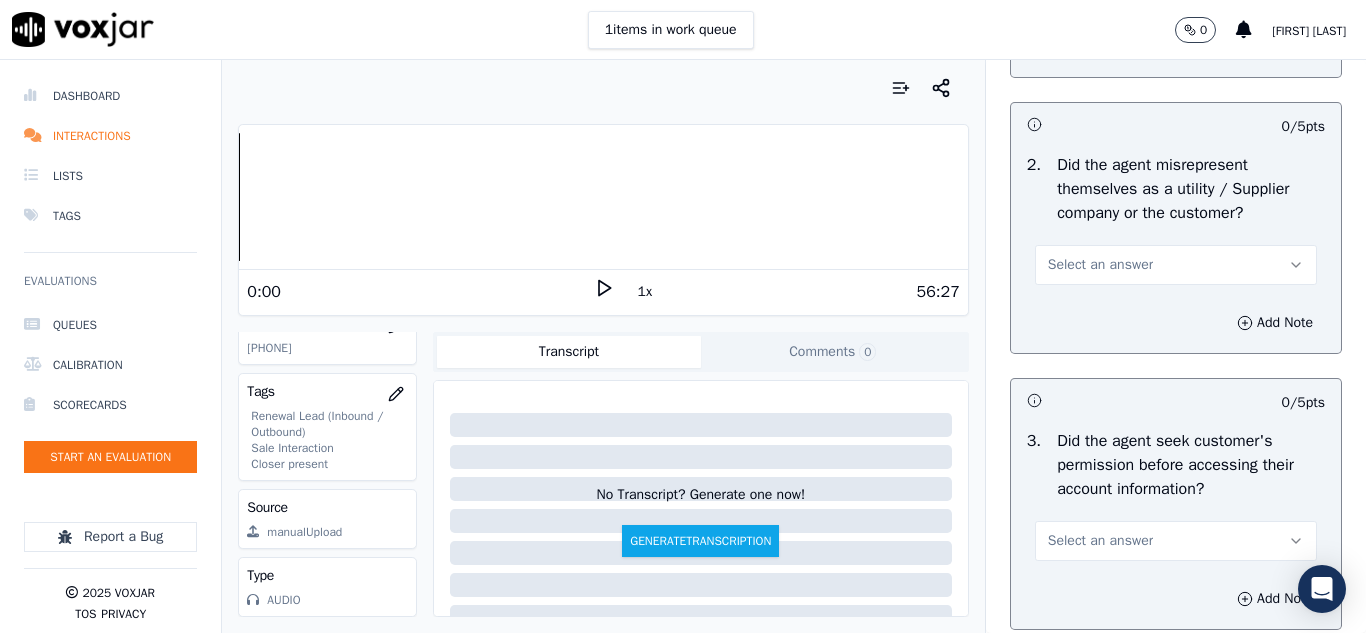 click on "Select an answer" at bounding box center [1100, 265] 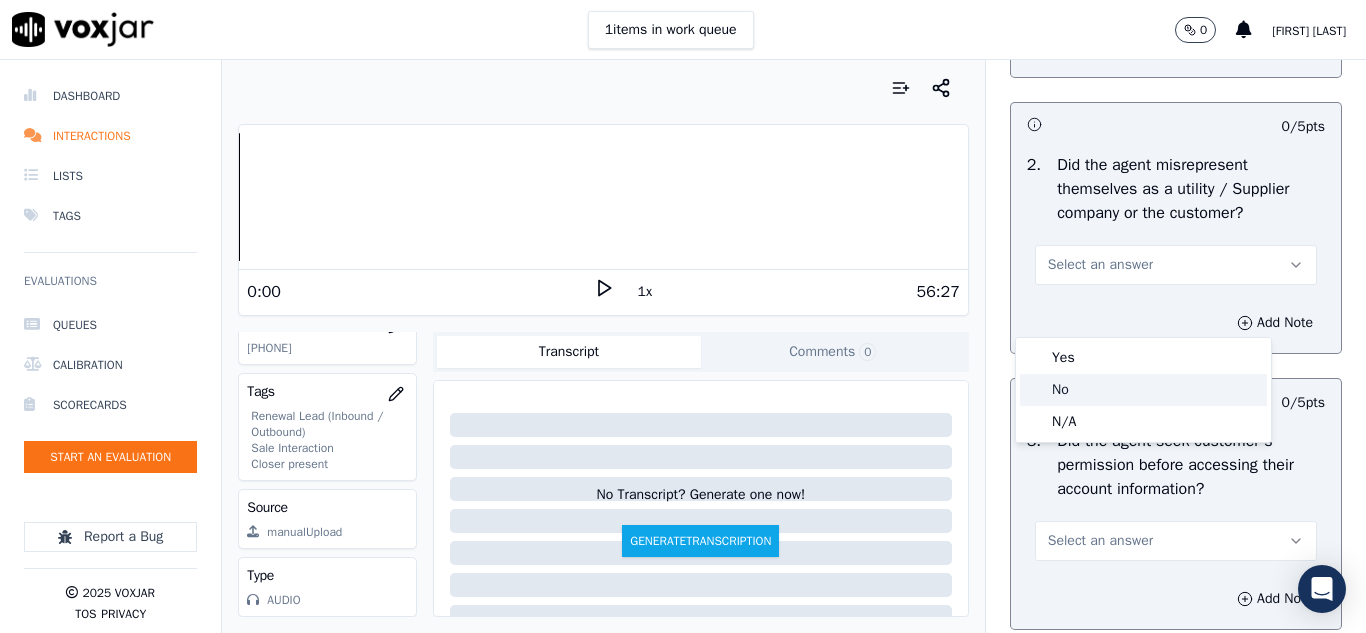 click on "No" 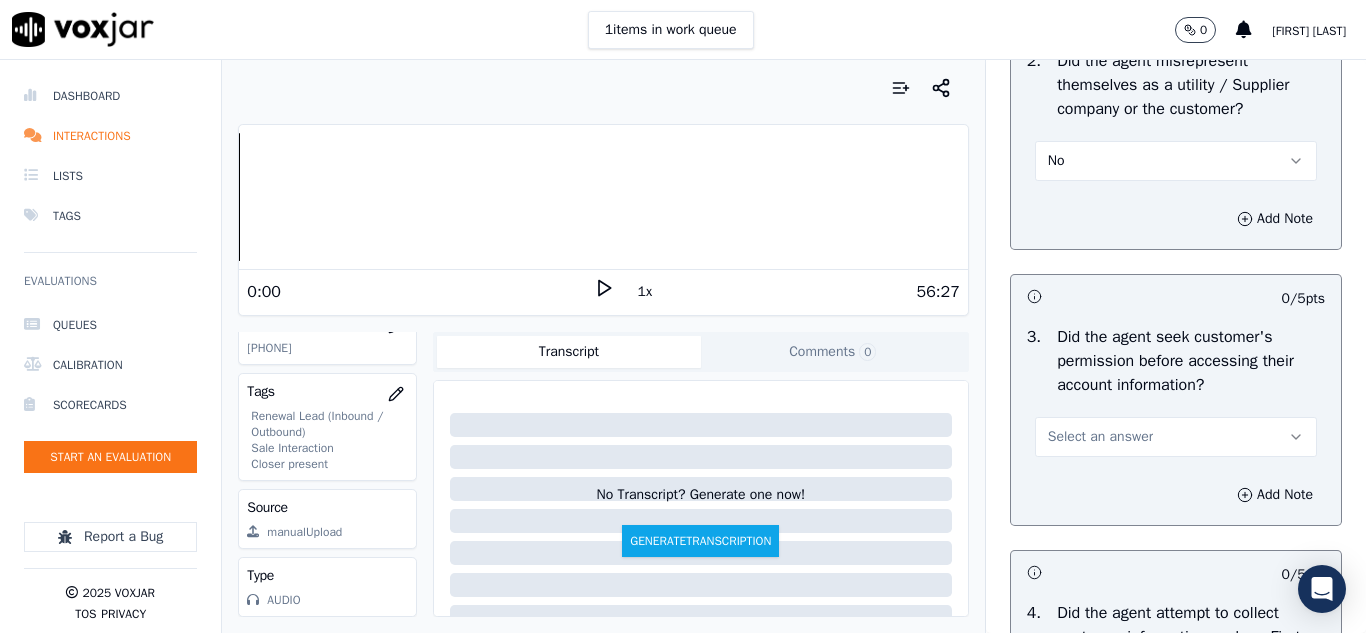 scroll, scrollTop: 1700, scrollLeft: 0, axis: vertical 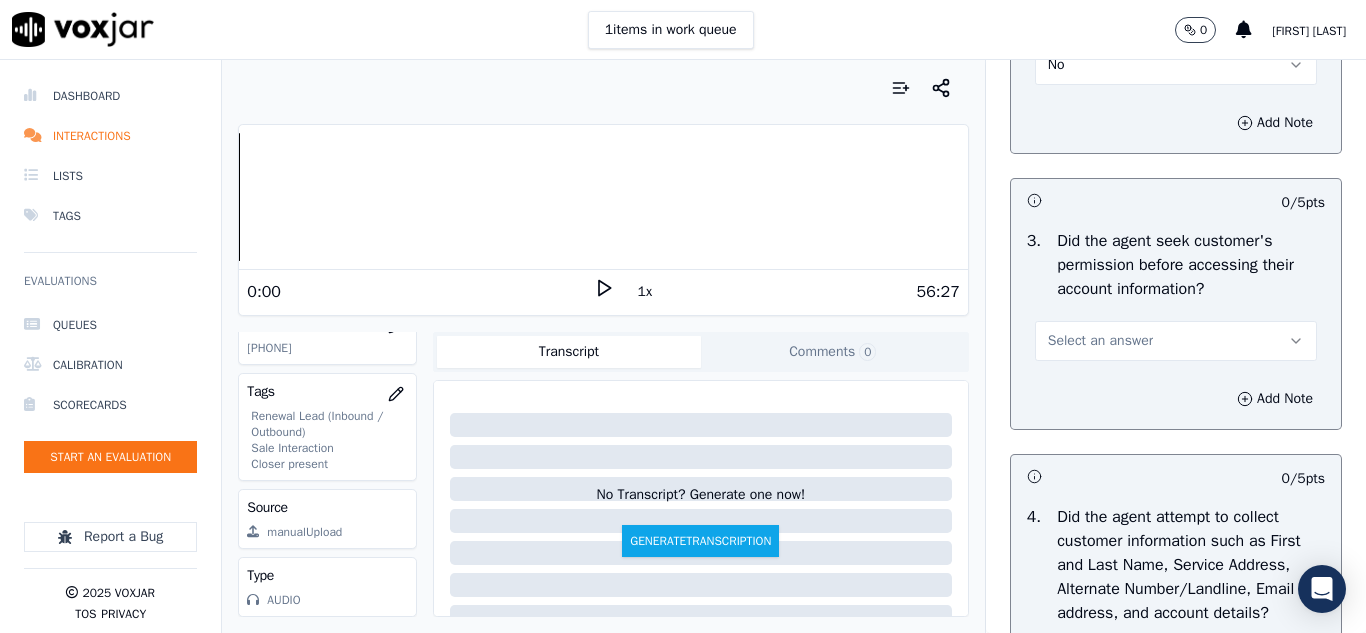 click on "Select an answer" at bounding box center (1100, 341) 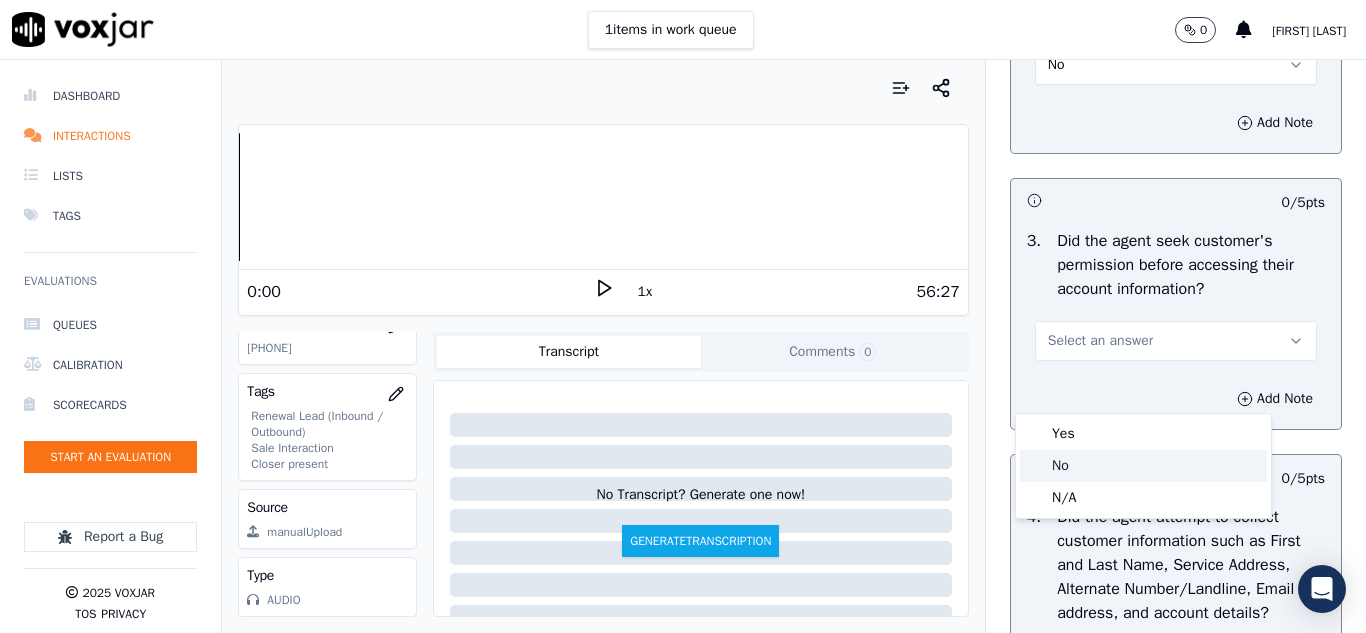 click on "No" 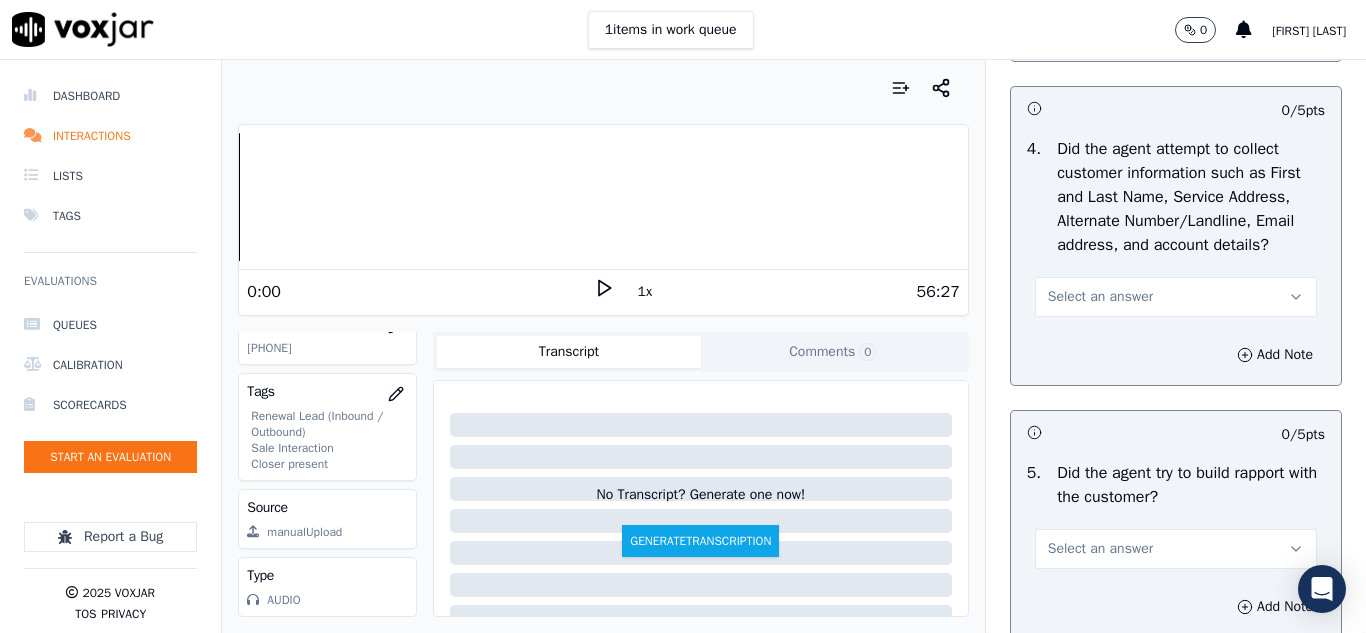 scroll, scrollTop: 2100, scrollLeft: 0, axis: vertical 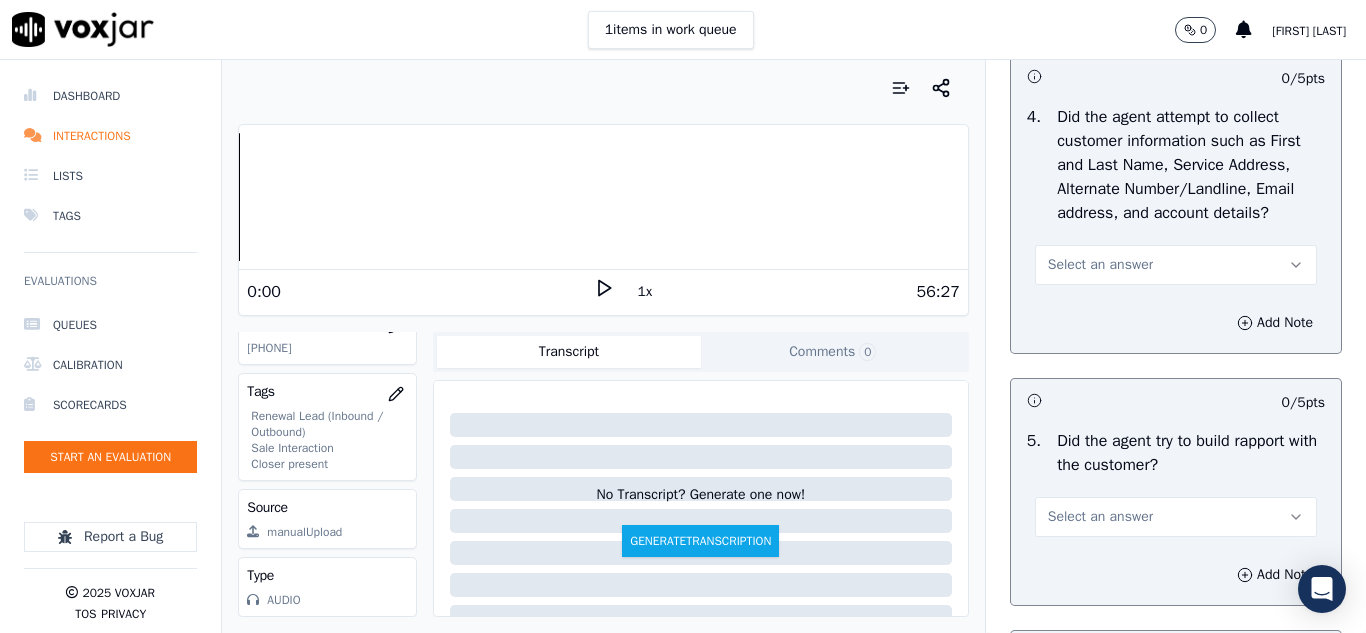 click on "Select an answer" at bounding box center (1176, 265) 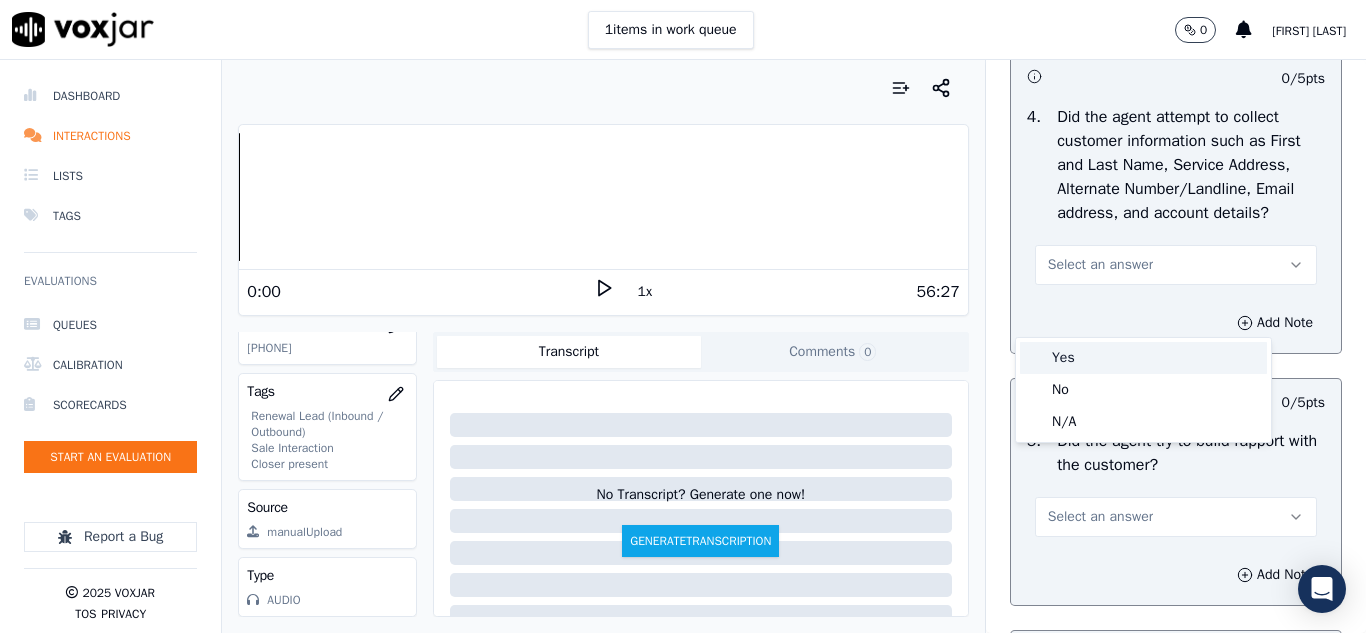 click on "Yes" at bounding box center (1143, 358) 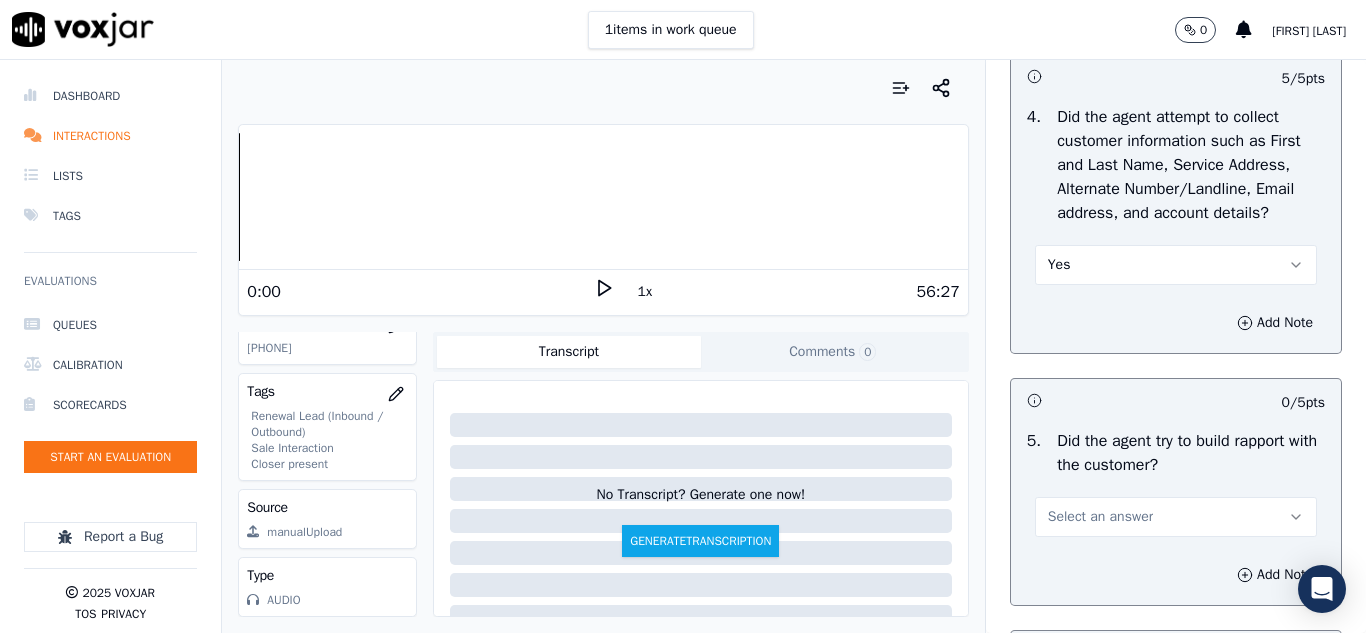 click on "Yes" at bounding box center [1176, 265] 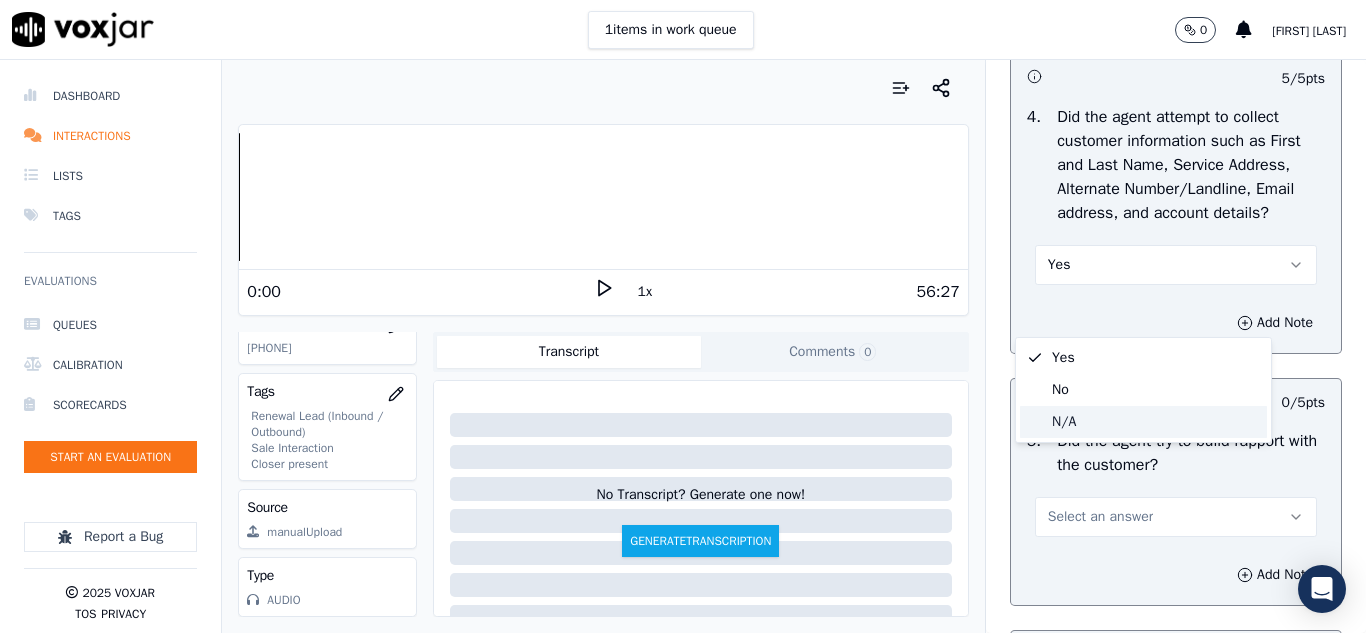 click on "N/A" 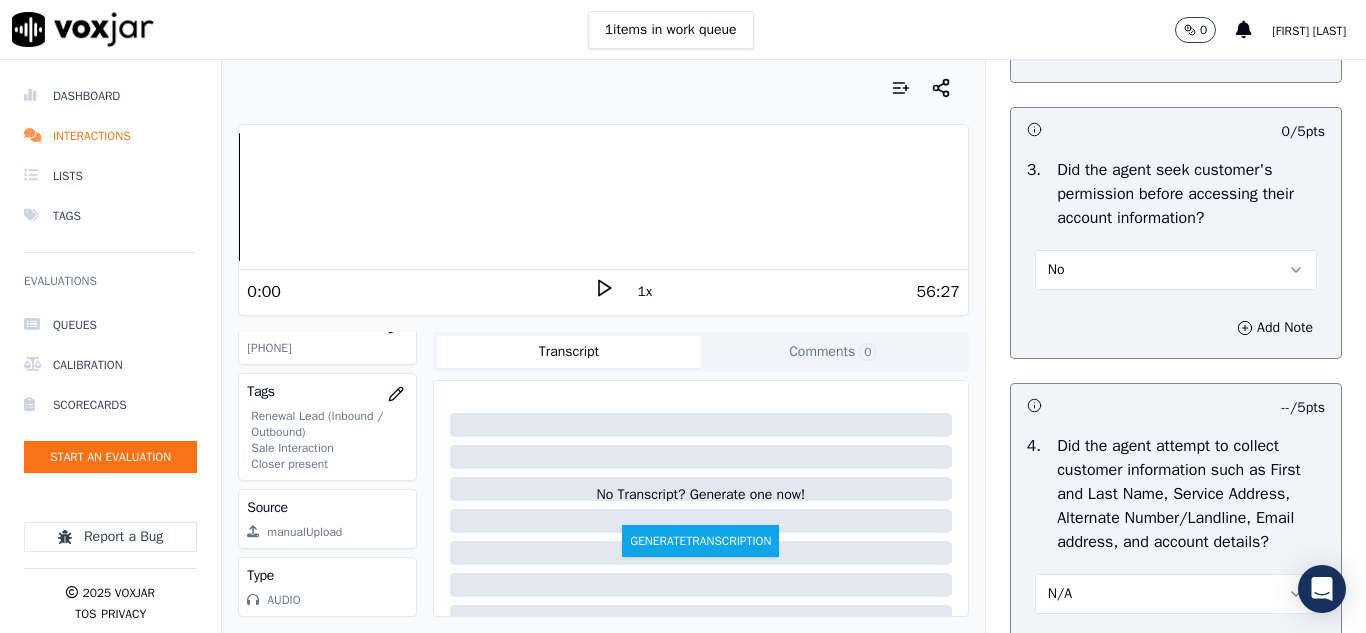 scroll, scrollTop: 1800, scrollLeft: 0, axis: vertical 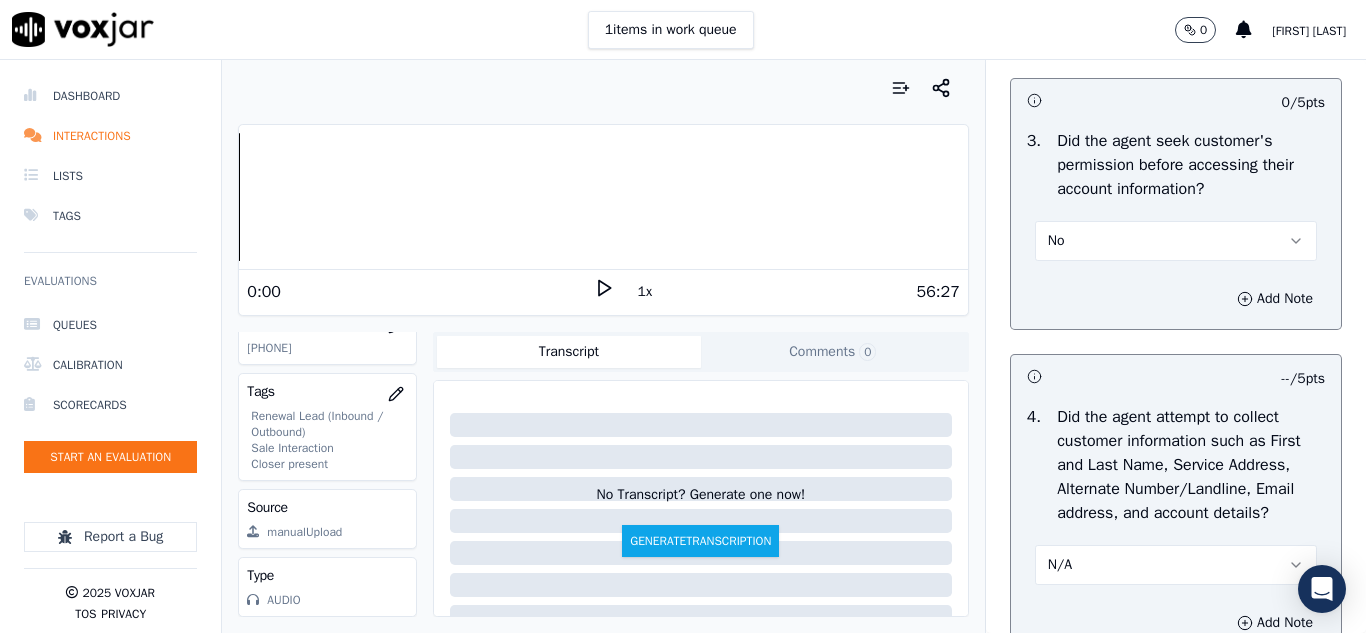 click on "No" at bounding box center (1176, 241) 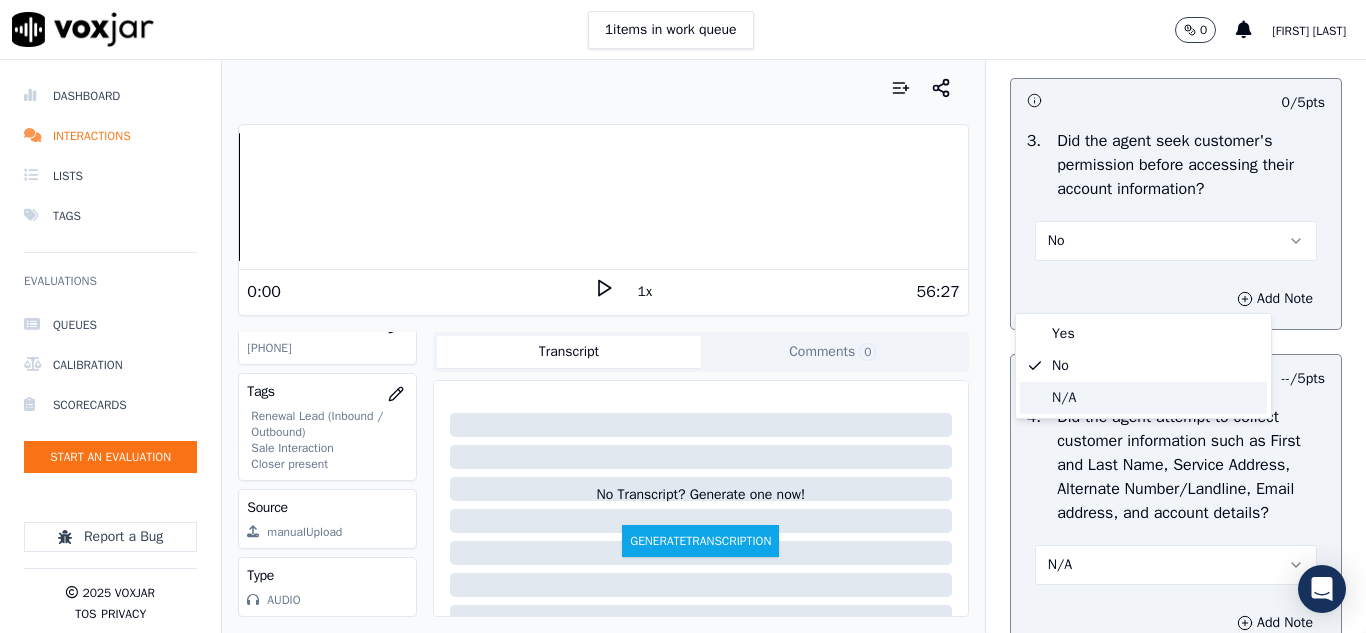 drag, startPoint x: 1064, startPoint y: 401, endPoint x: 1101, endPoint y: 391, distance: 38.327538 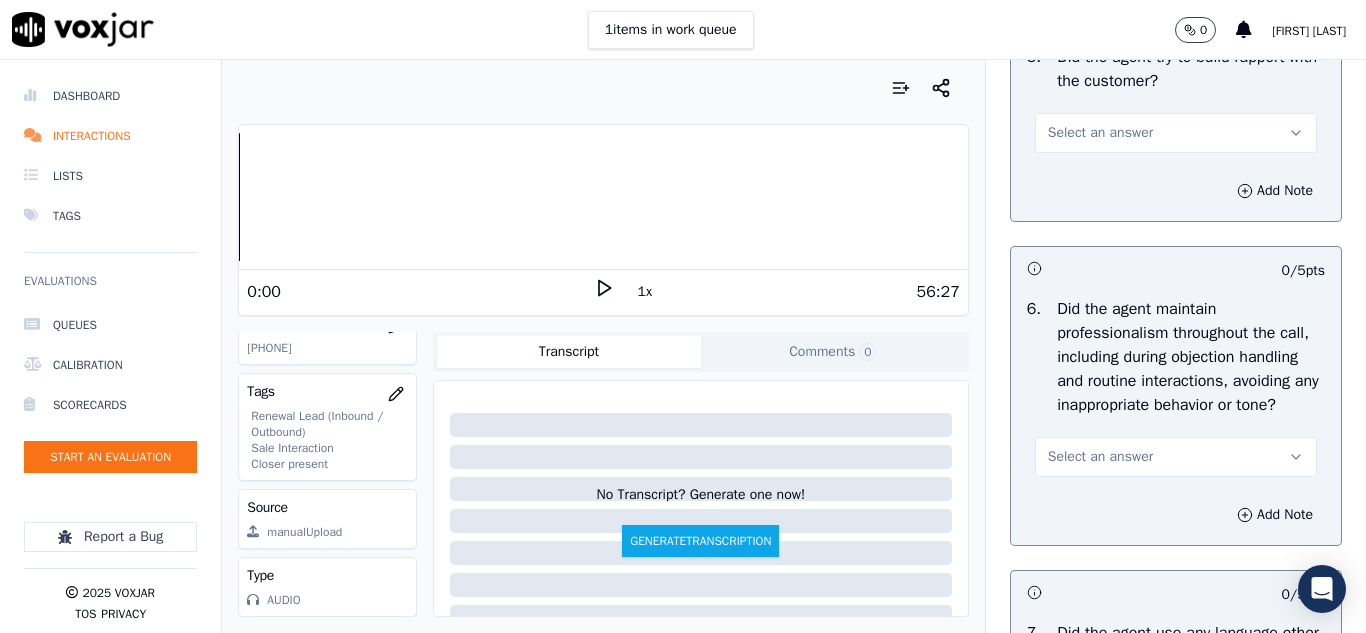 scroll, scrollTop: 2500, scrollLeft: 0, axis: vertical 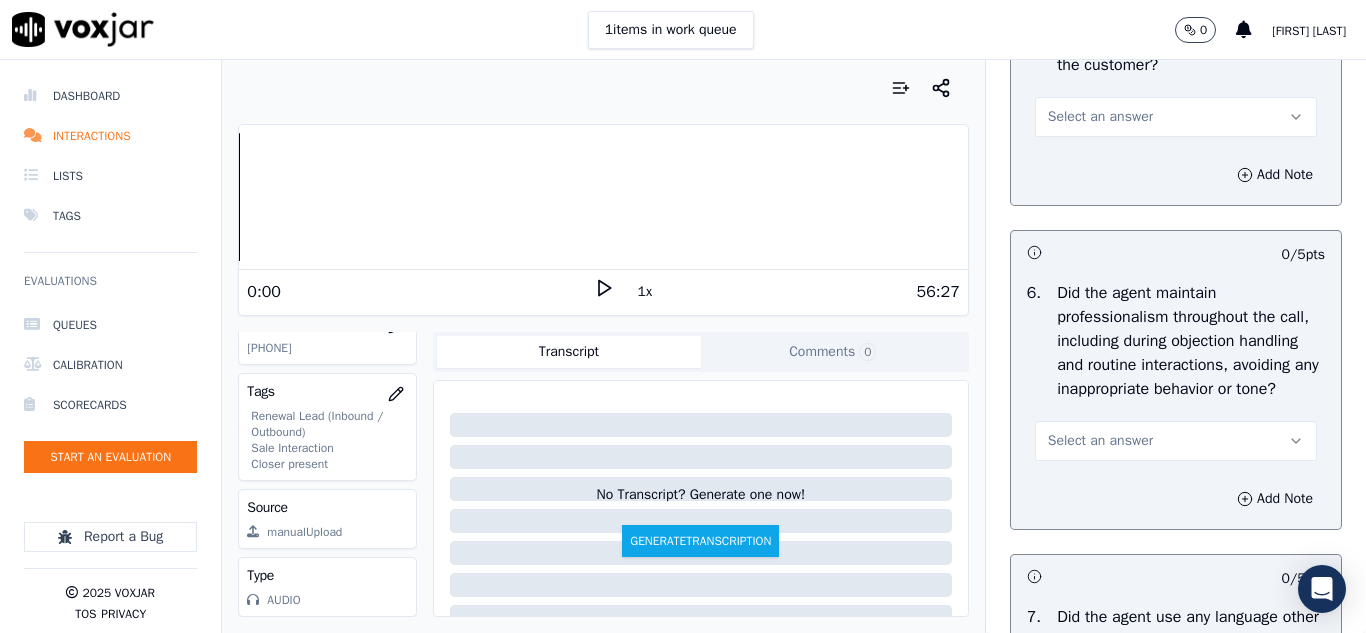 click on "Select an answer" at bounding box center (1100, 117) 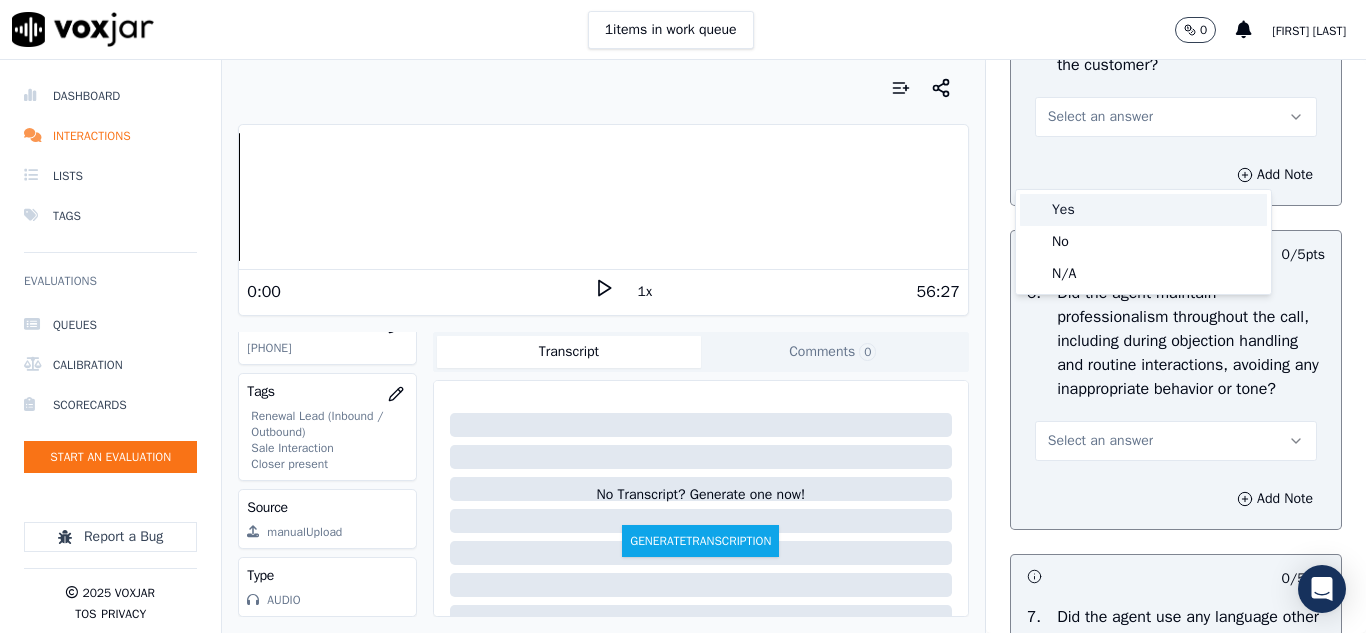 click on "Yes" at bounding box center (1143, 210) 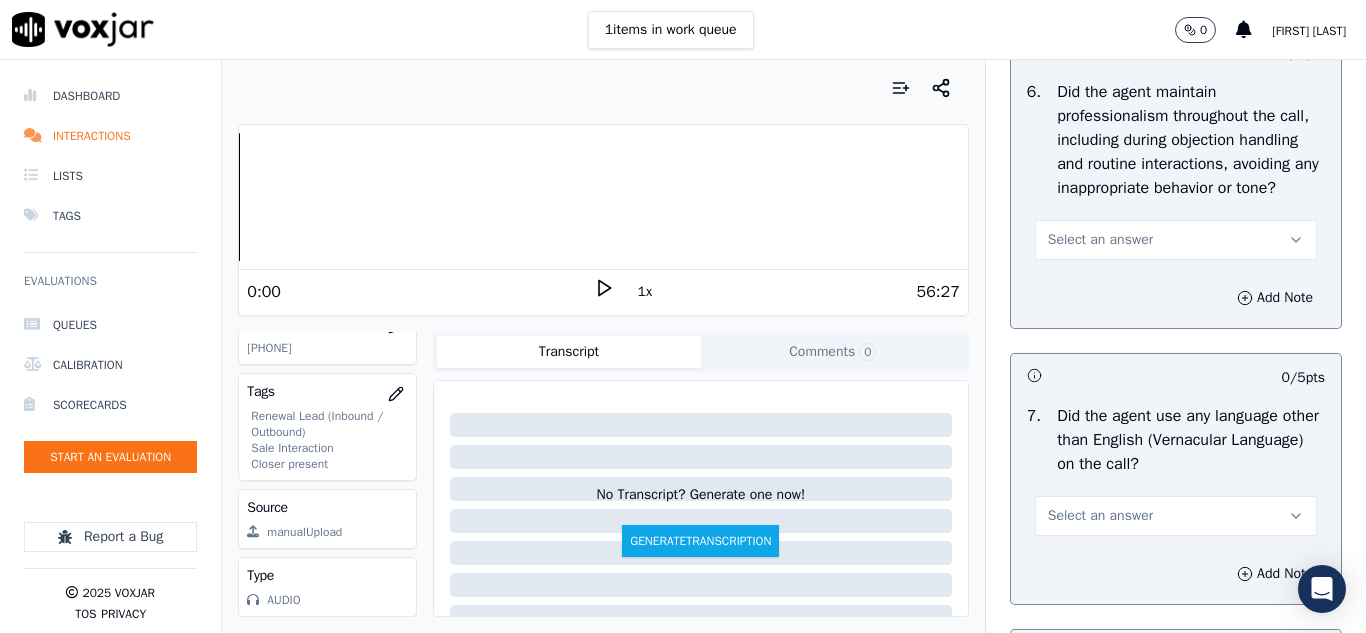 scroll, scrollTop: 2800, scrollLeft: 0, axis: vertical 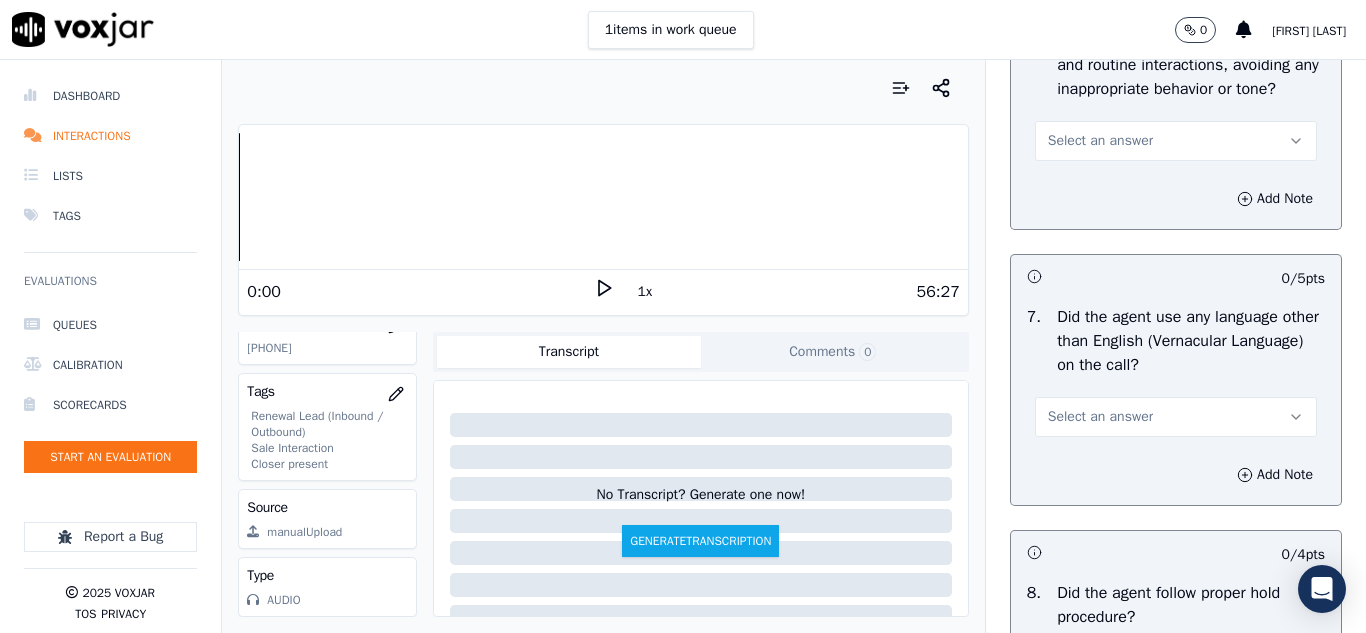 click on "Select an answer" at bounding box center (1176, 141) 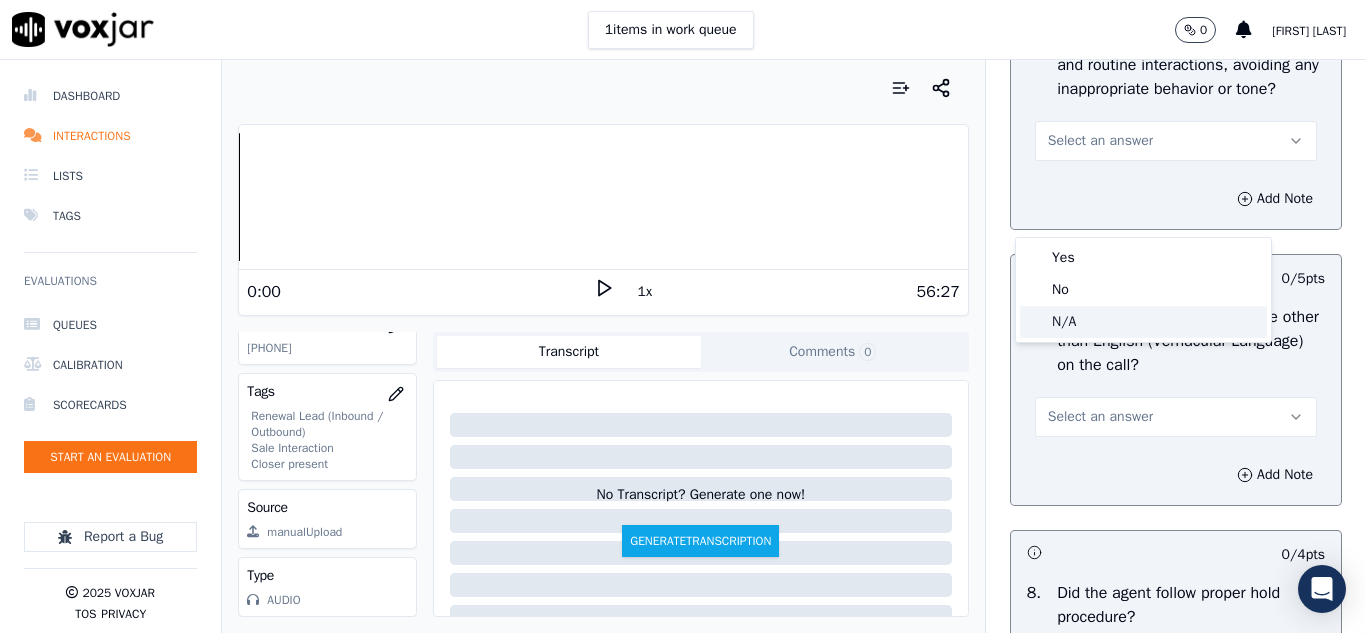 click on "N/A" 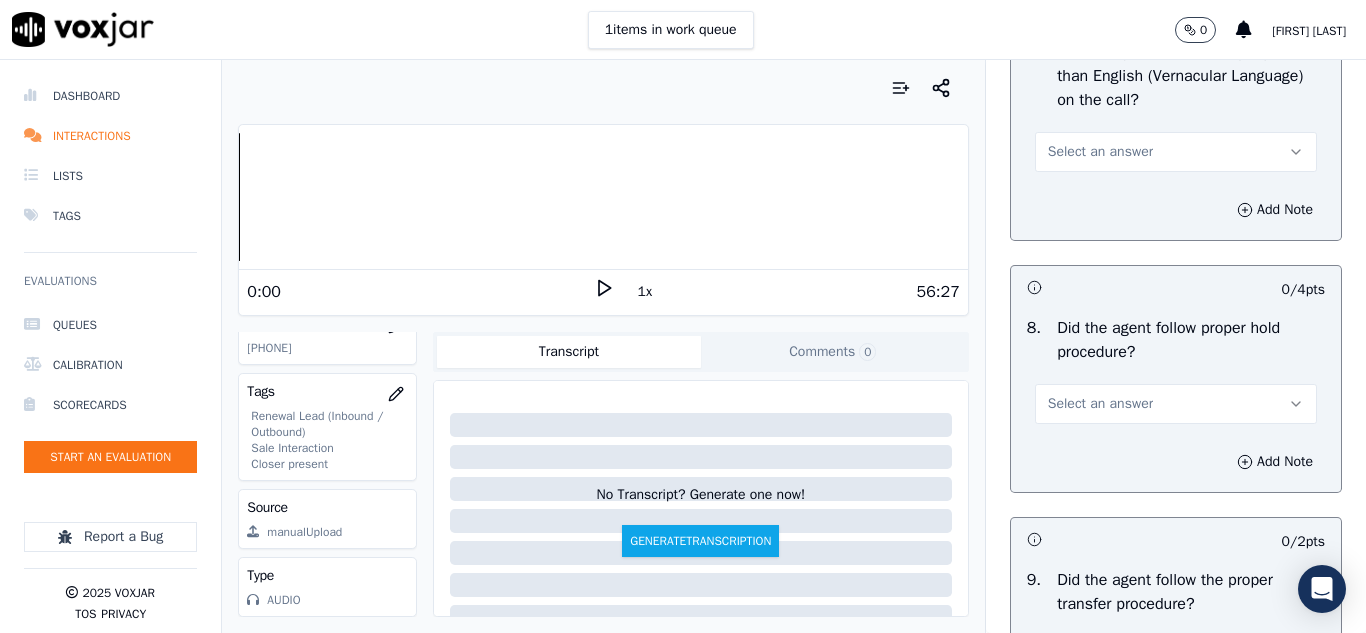 scroll, scrollTop: 3100, scrollLeft: 0, axis: vertical 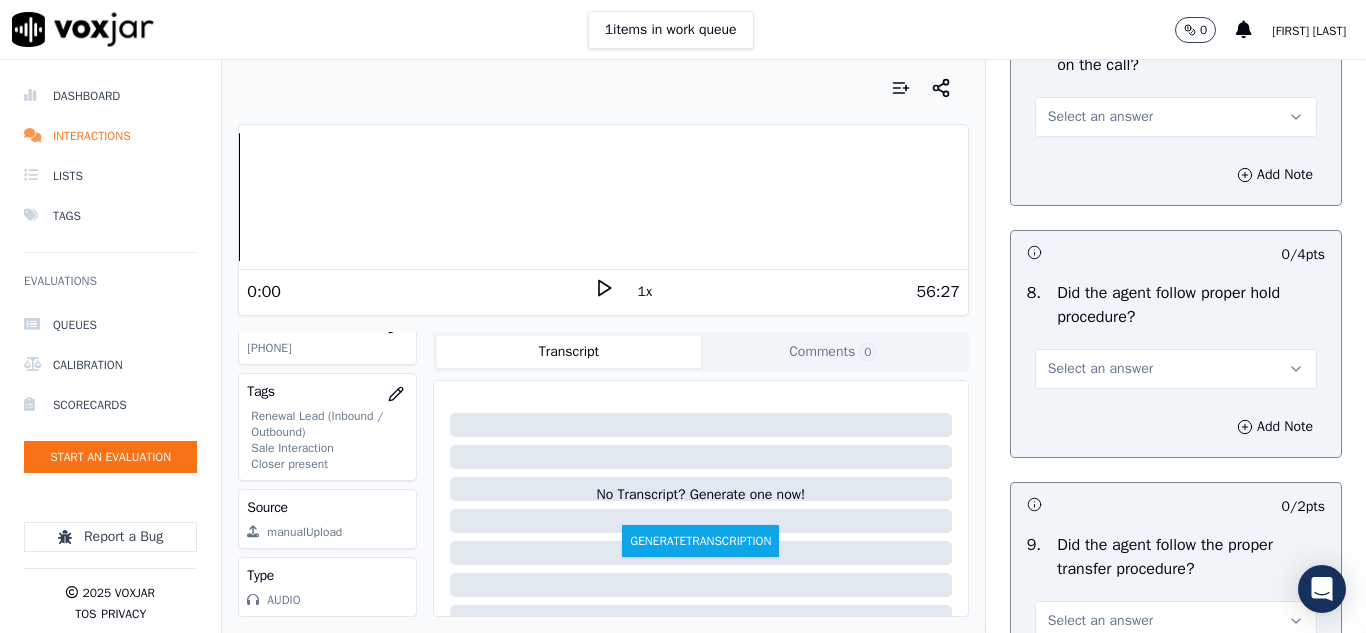 click on "Select an answer" at bounding box center [1100, 117] 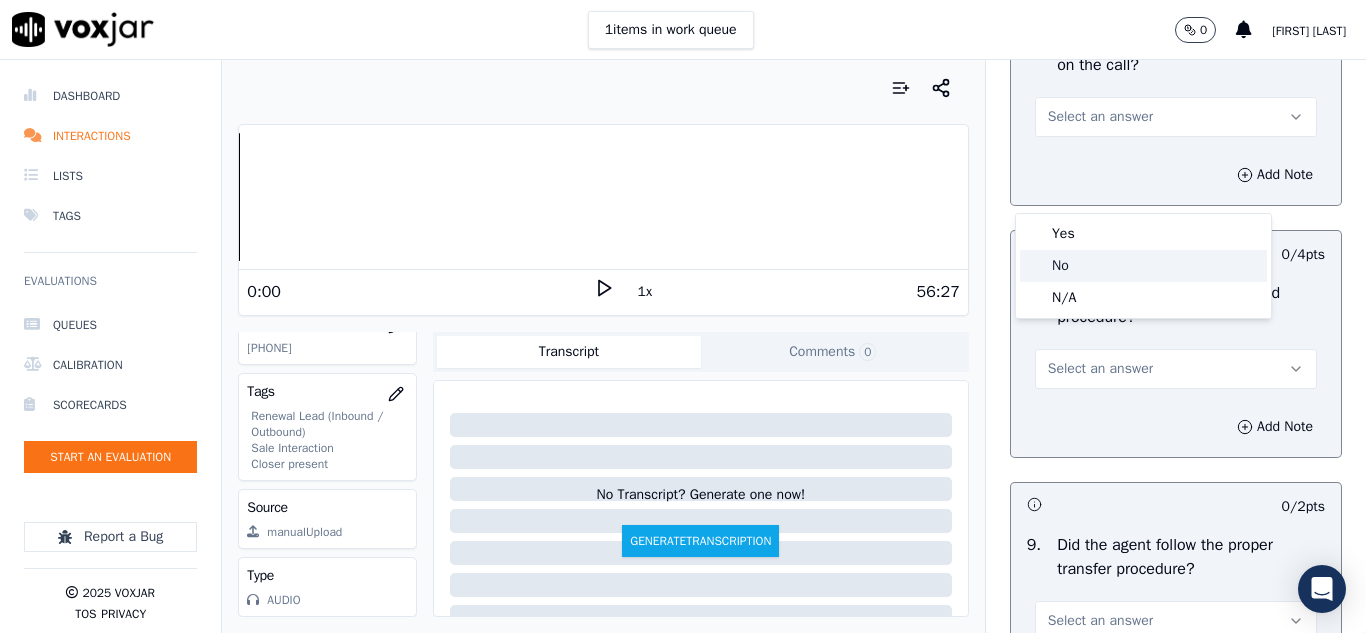 click on "No" 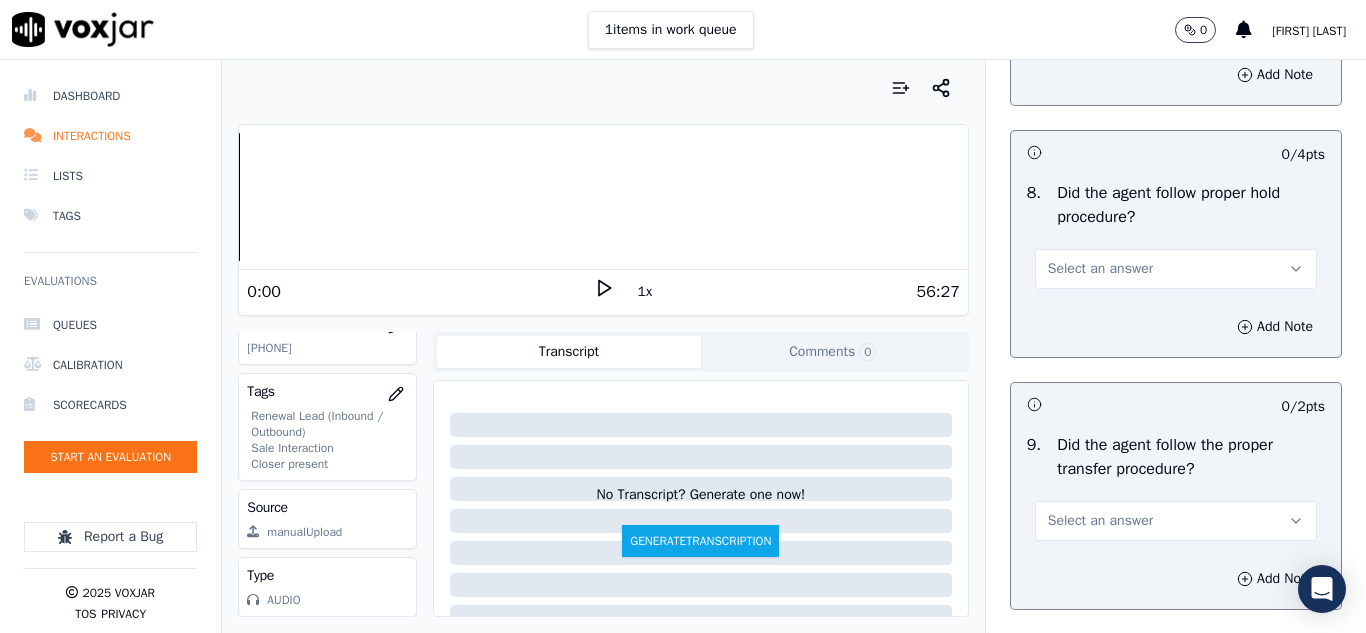 scroll, scrollTop: 3300, scrollLeft: 0, axis: vertical 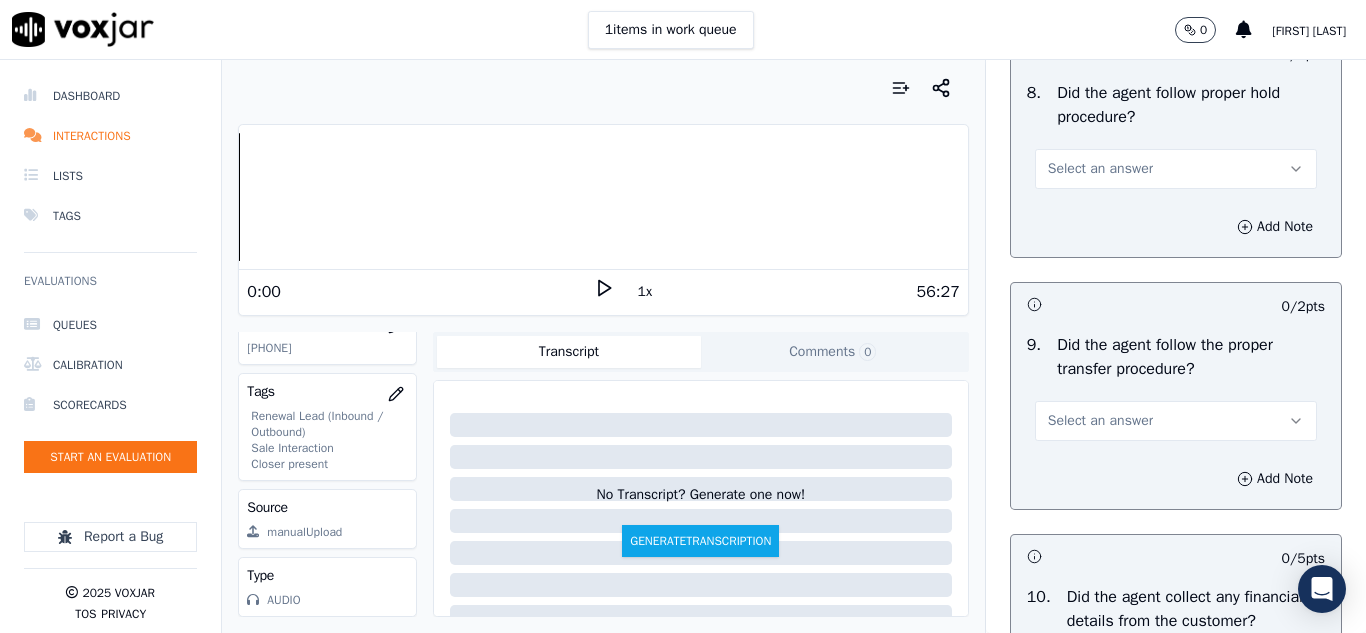 click on "Select an answer" at bounding box center [1100, 169] 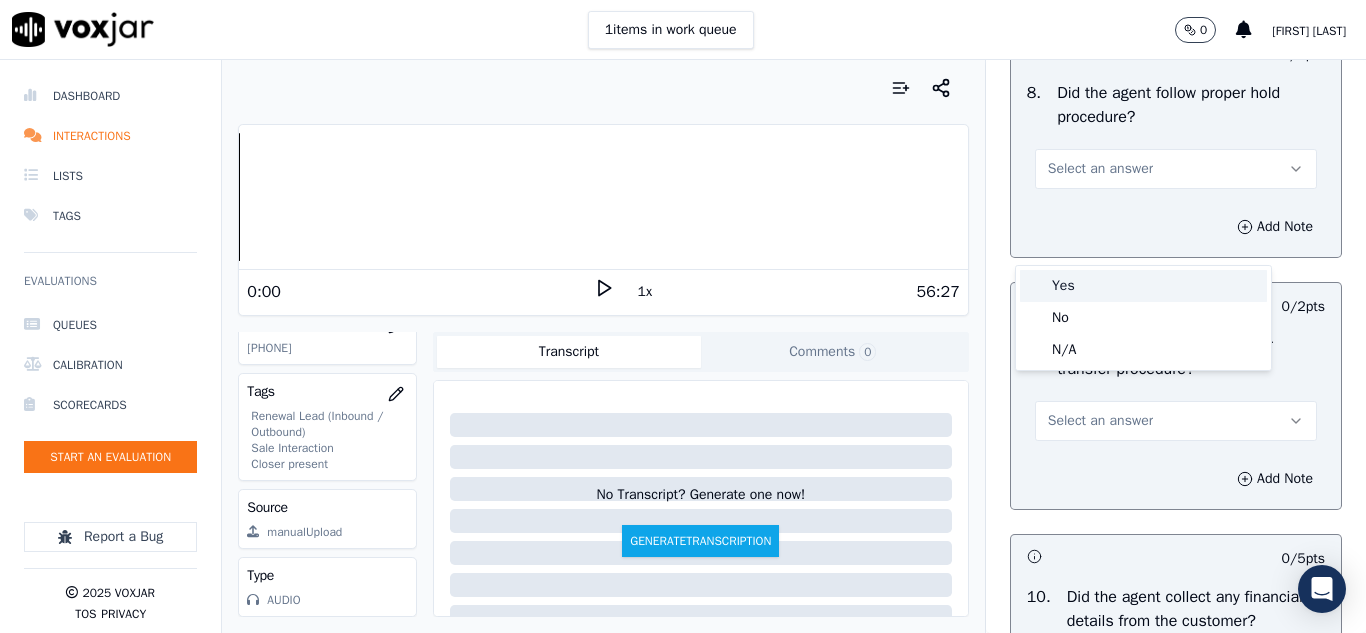 click on "Yes" at bounding box center (1143, 286) 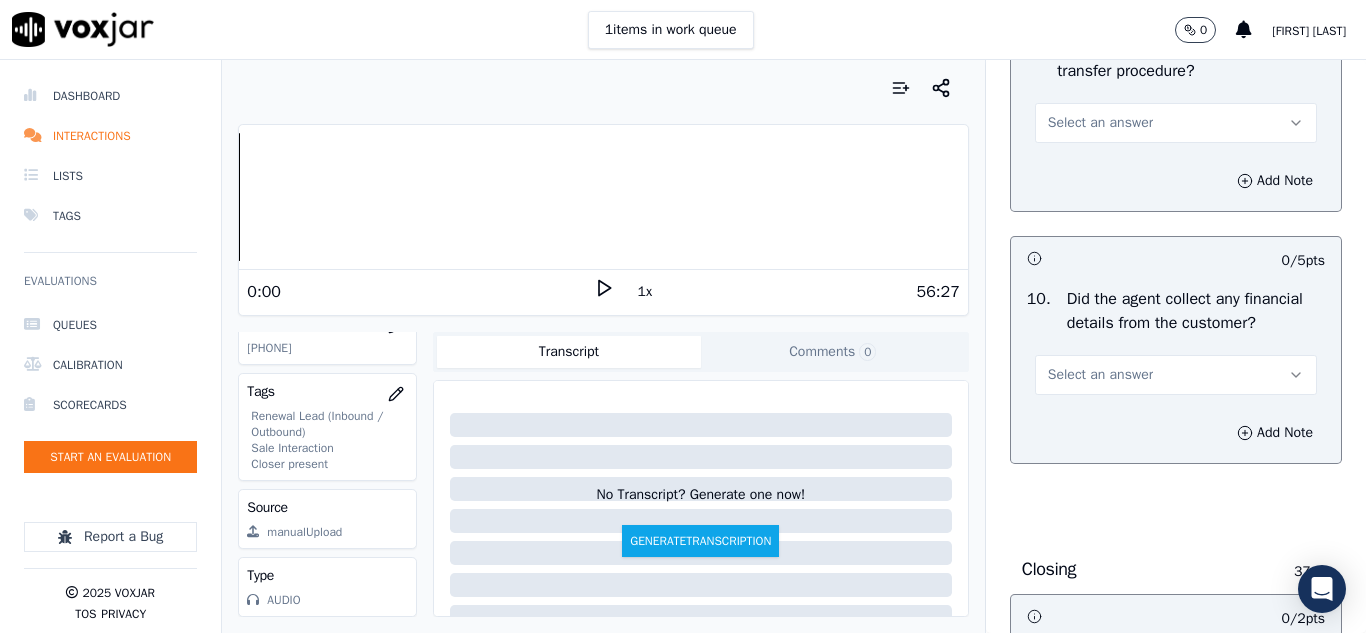 scroll, scrollTop: 3600, scrollLeft: 0, axis: vertical 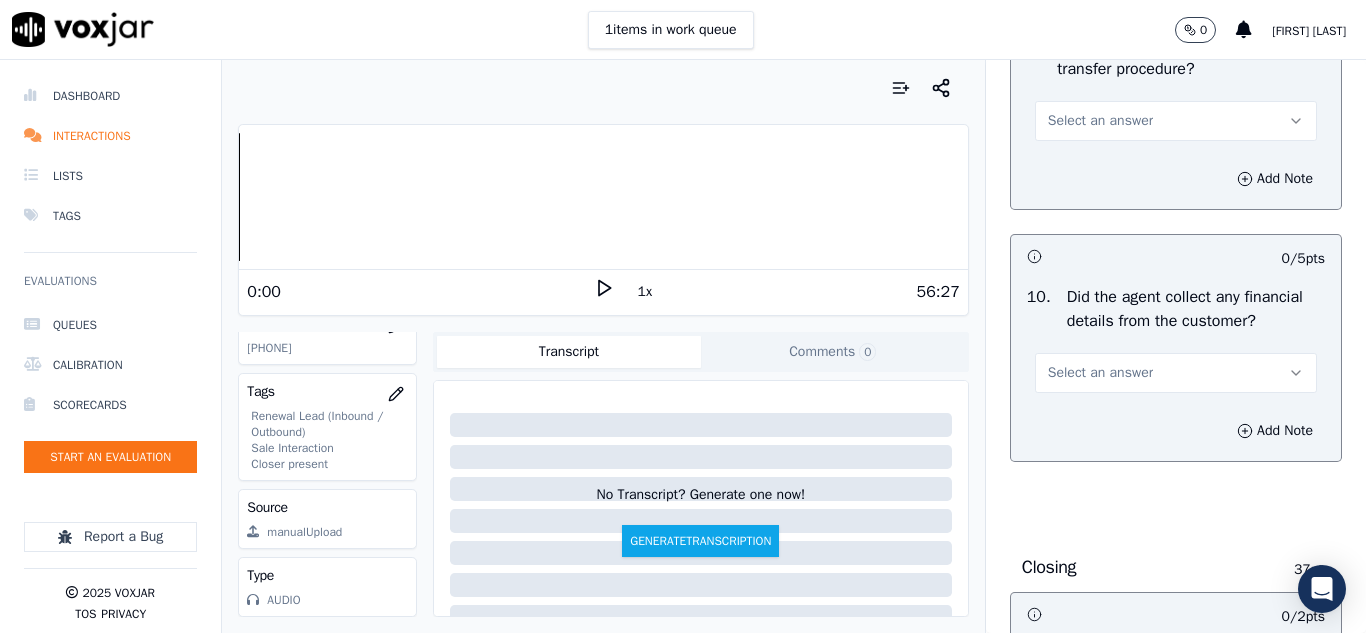 click on "Select an answer" at bounding box center (1176, 121) 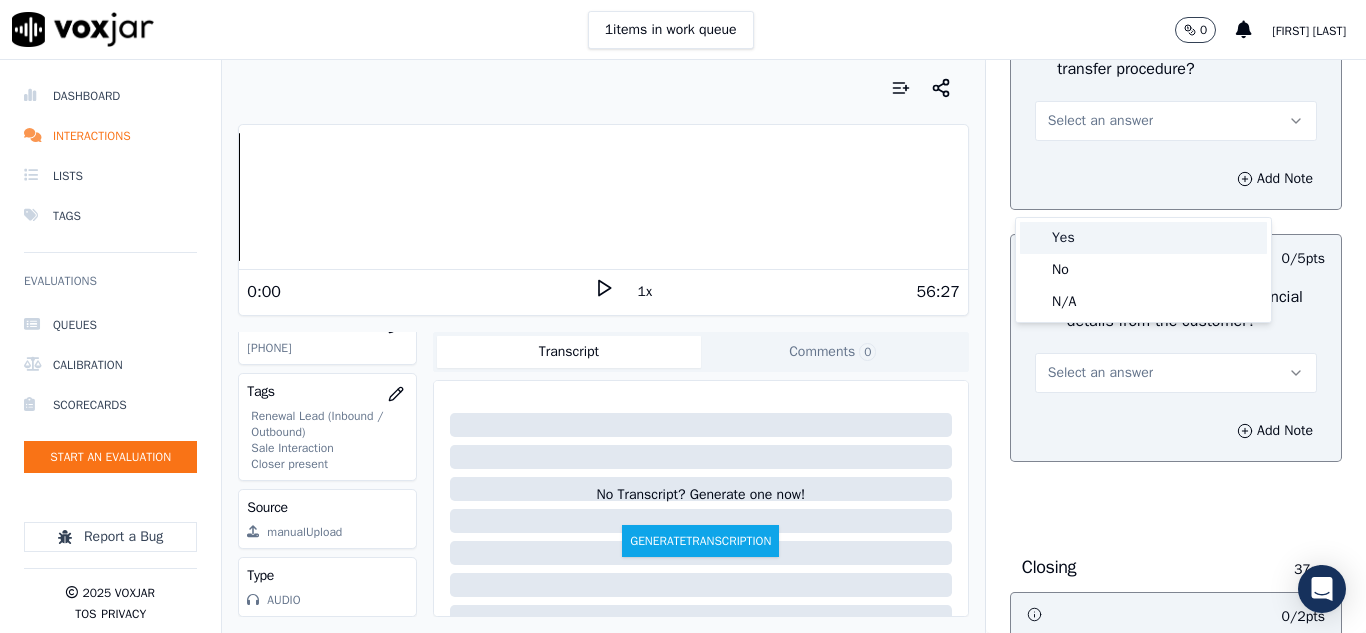 click on "Yes" at bounding box center [1143, 238] 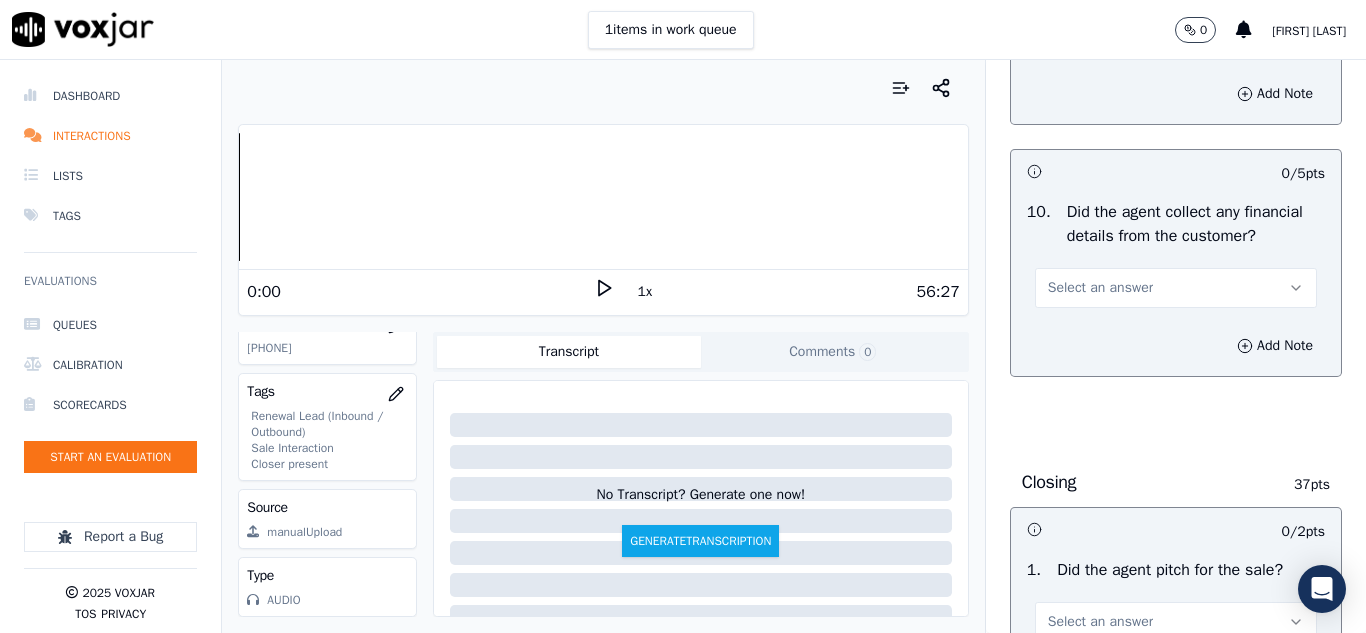scroll, scrollTop: 3800, scrollLeft: 0, axis: vertical 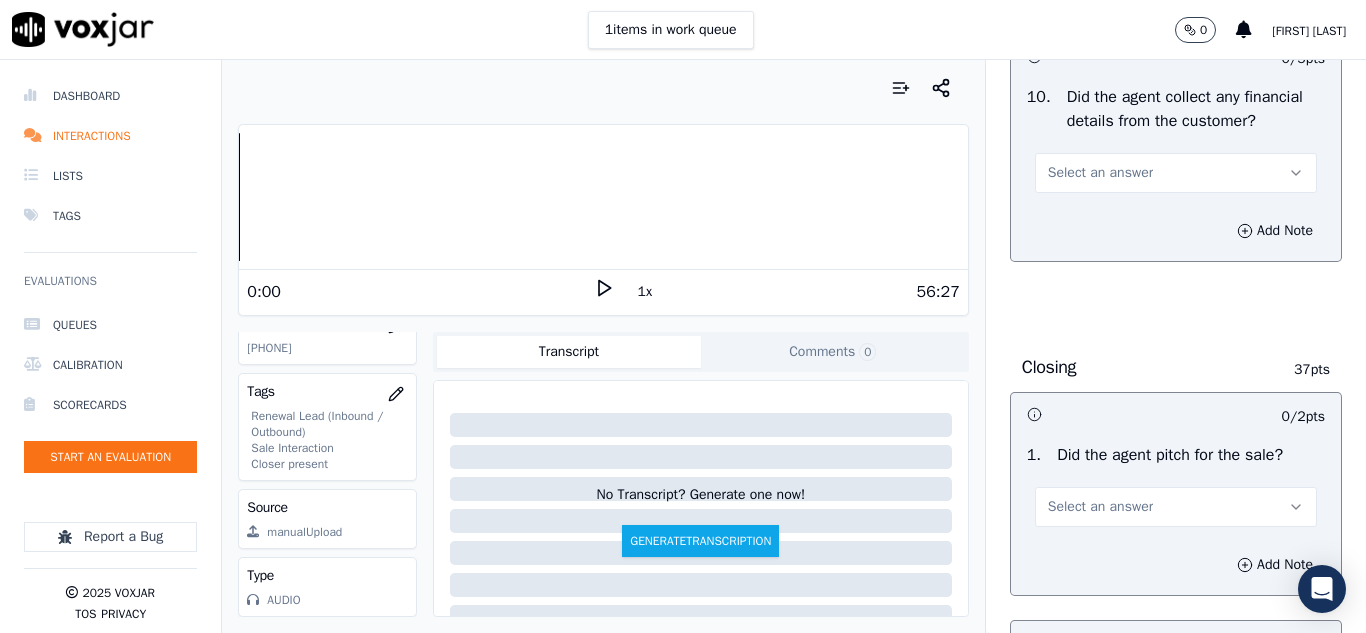 click on "Select an answer" at bounding box center [1176, 173] 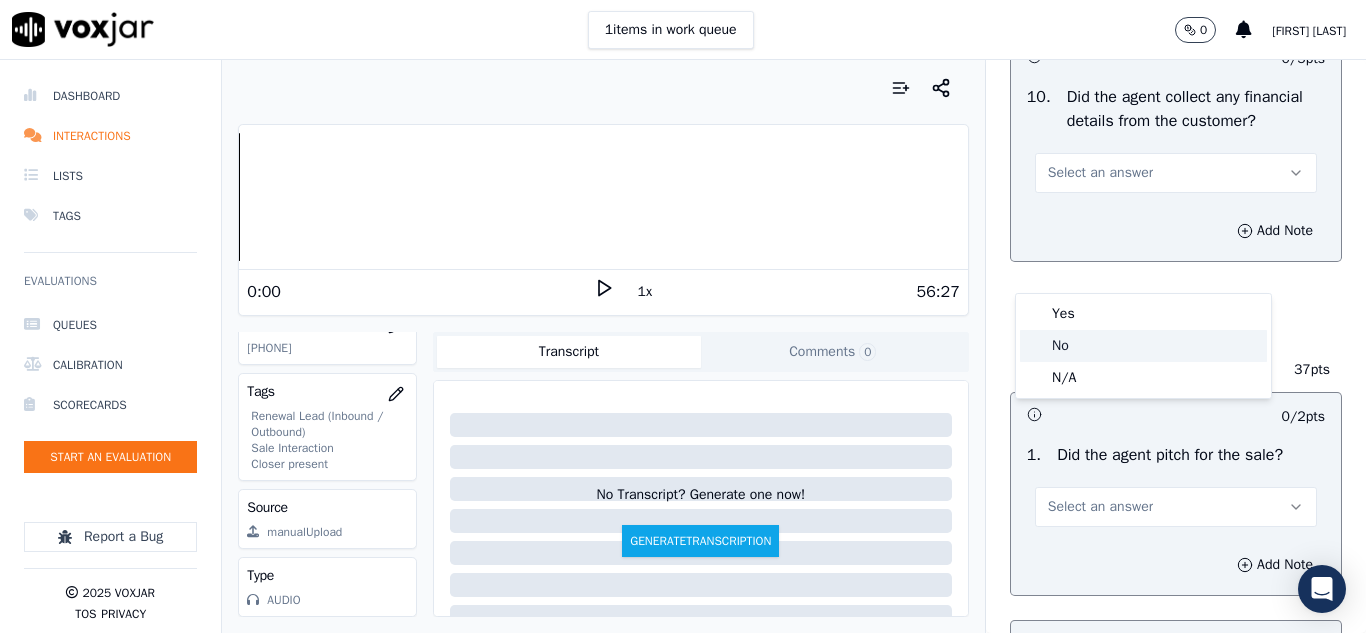 click on "No" 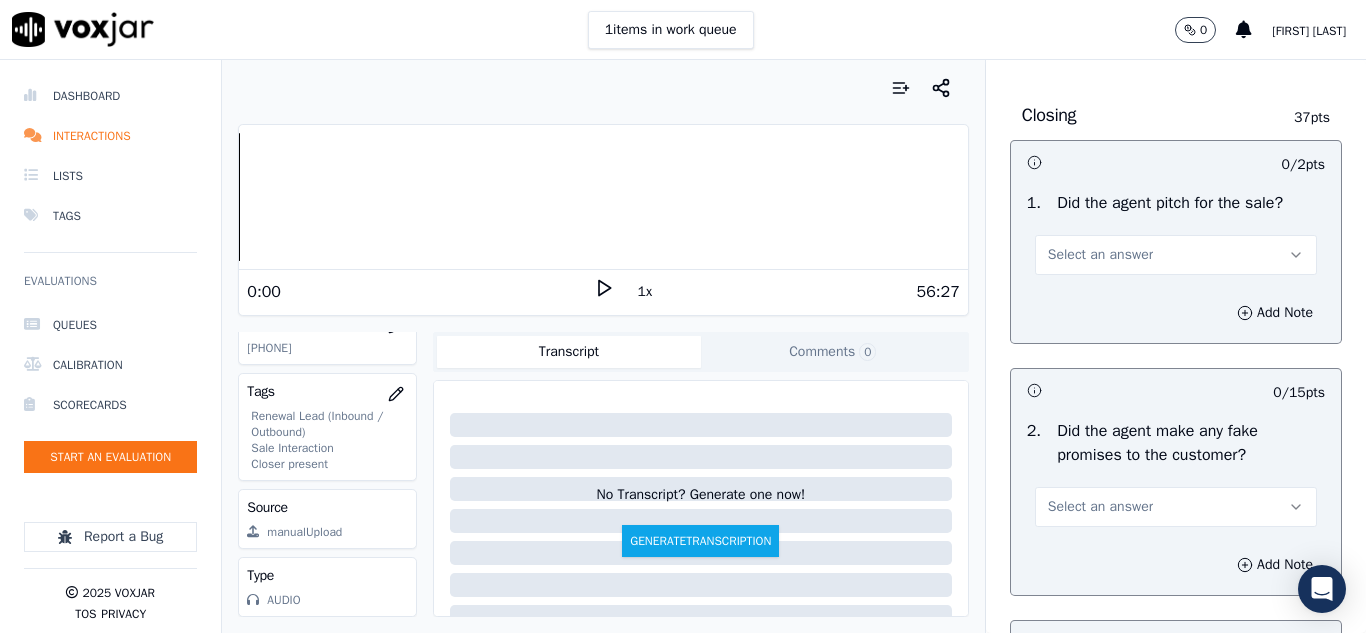 scroll, scrollTop: 4100, scrollLeft: 0, axis: vertical 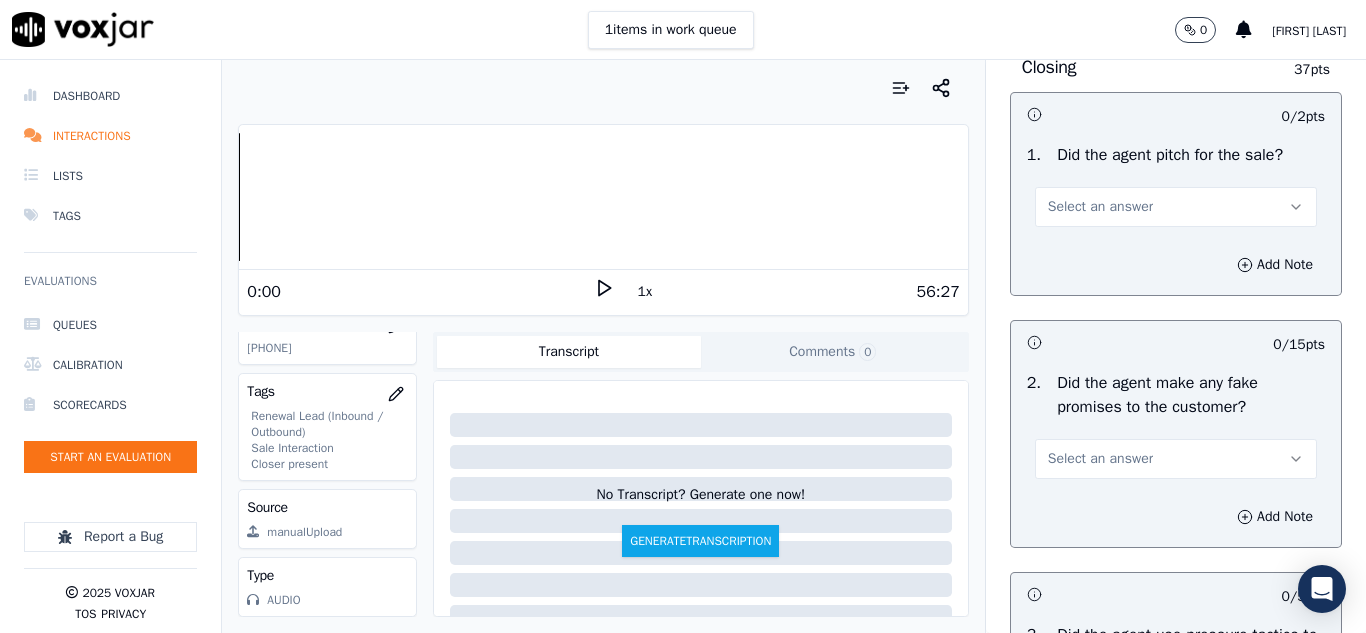 click on "Select an answer" at bounding box center [1100, 207] 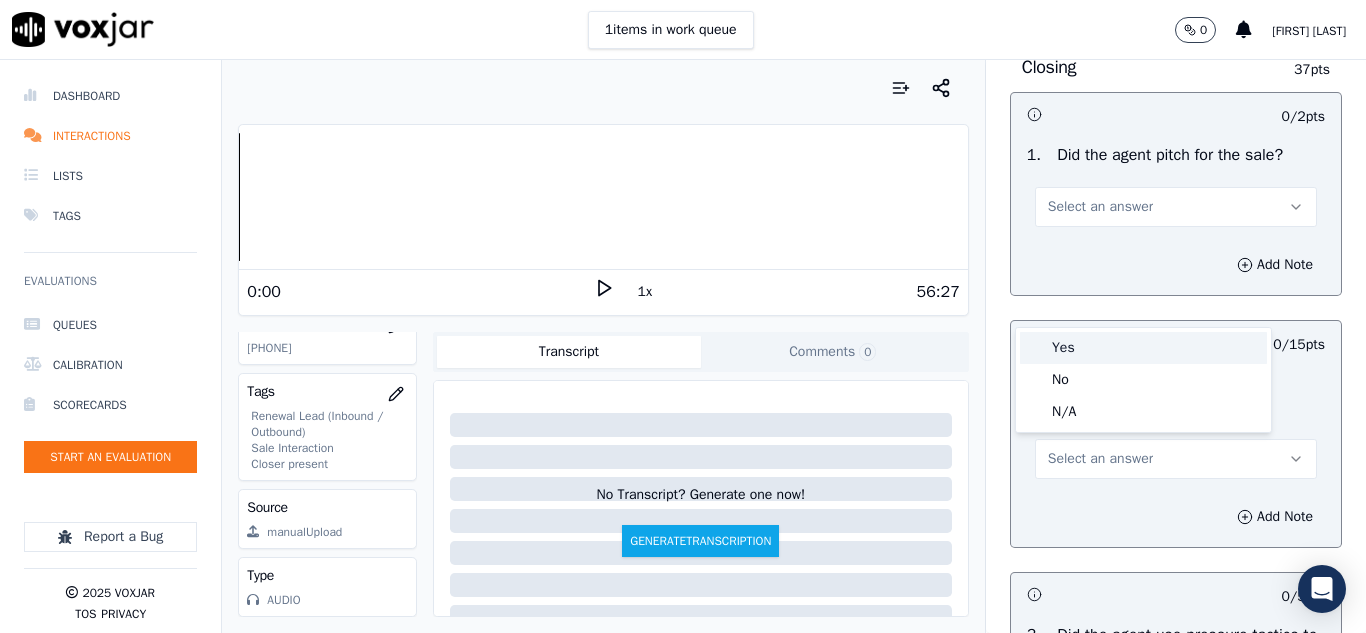 click on "Yes" at bounding box center [1143, 348] 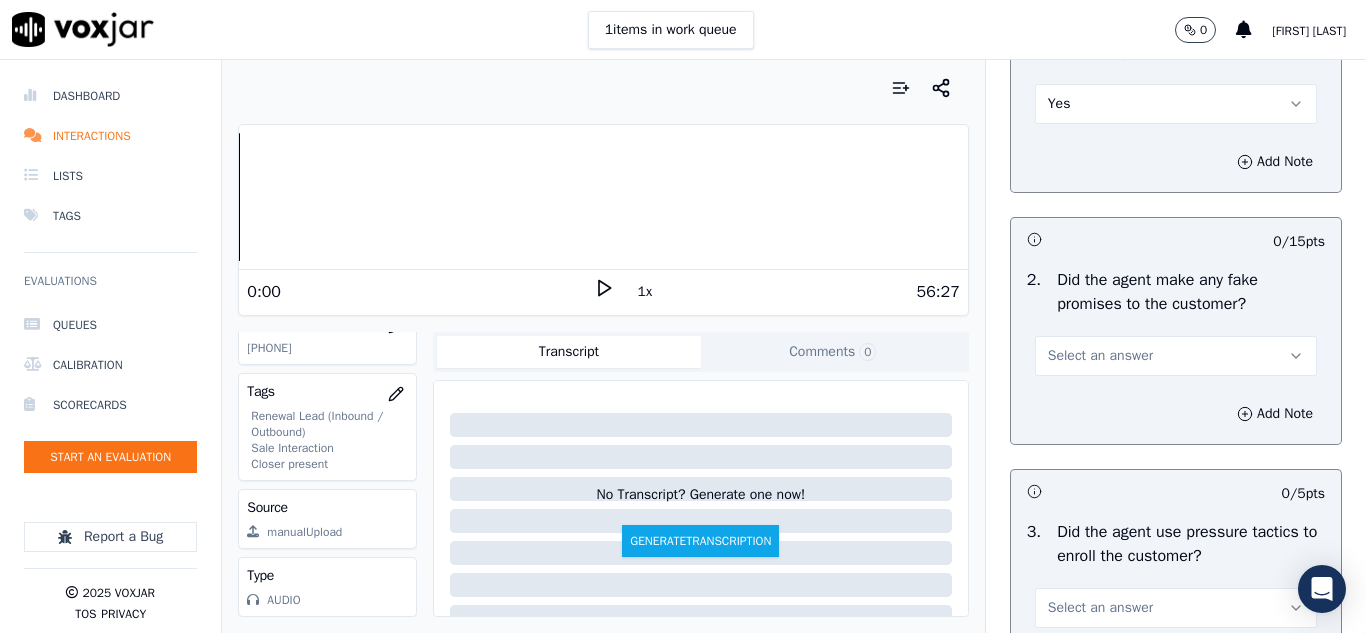scroll, scrollTop: 4300, scrollLeft: 0, axis: vertical 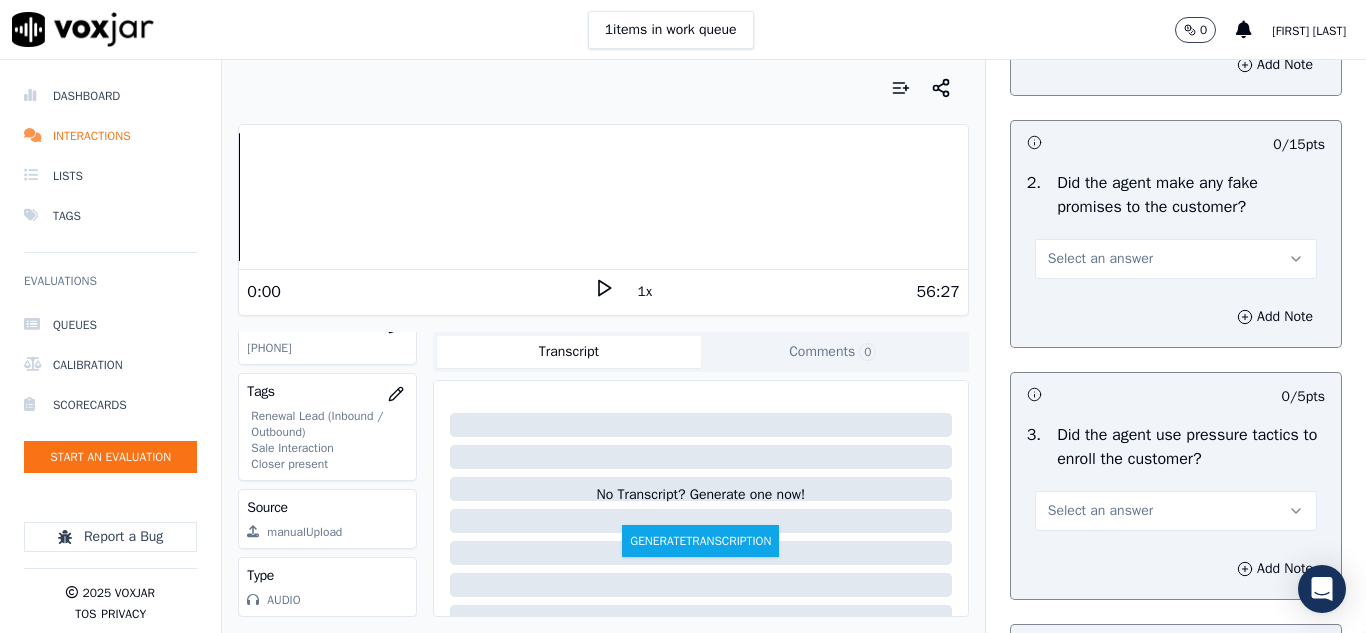click on "Select an answer" at bounding box center (1100, 259) 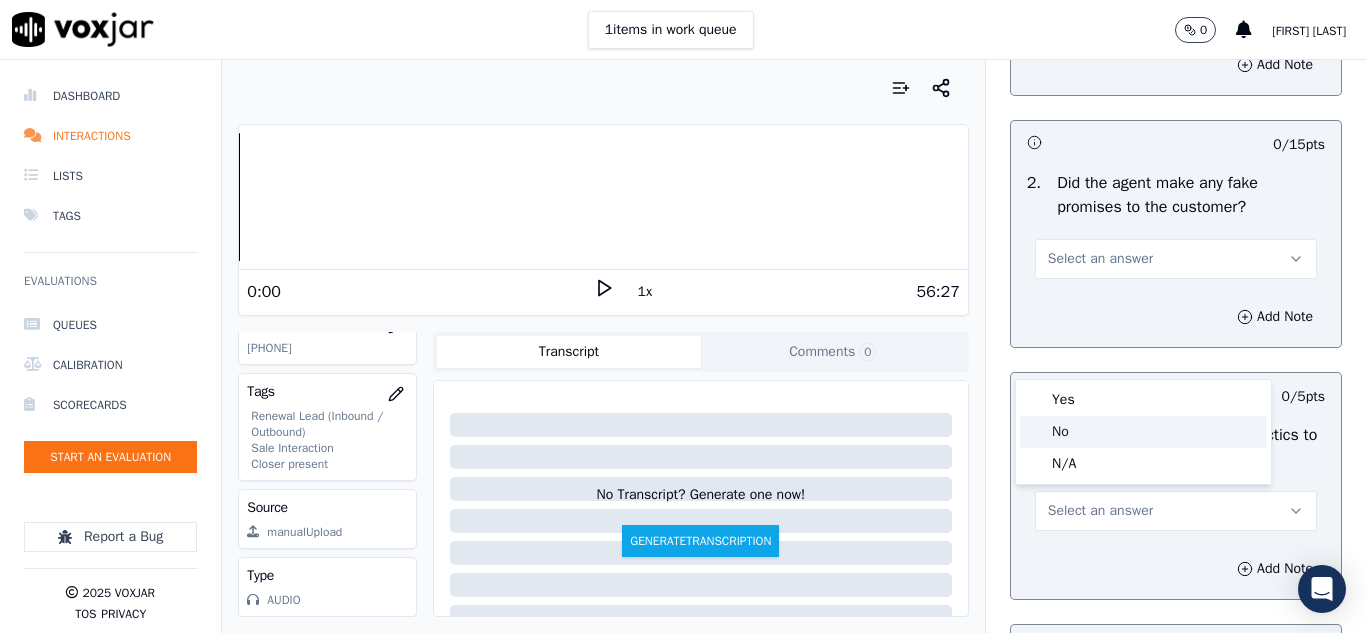 click on "No" 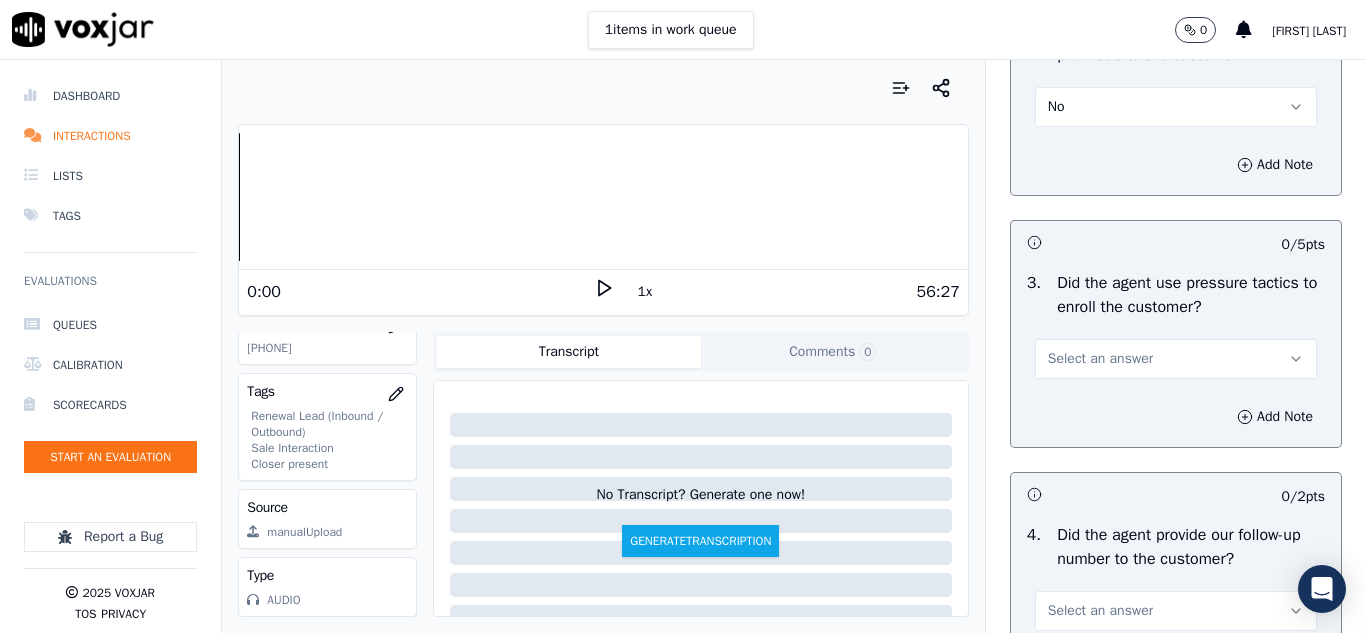 scroll, scrollTop: 4500, scrollLeft: 0, axis: vertical 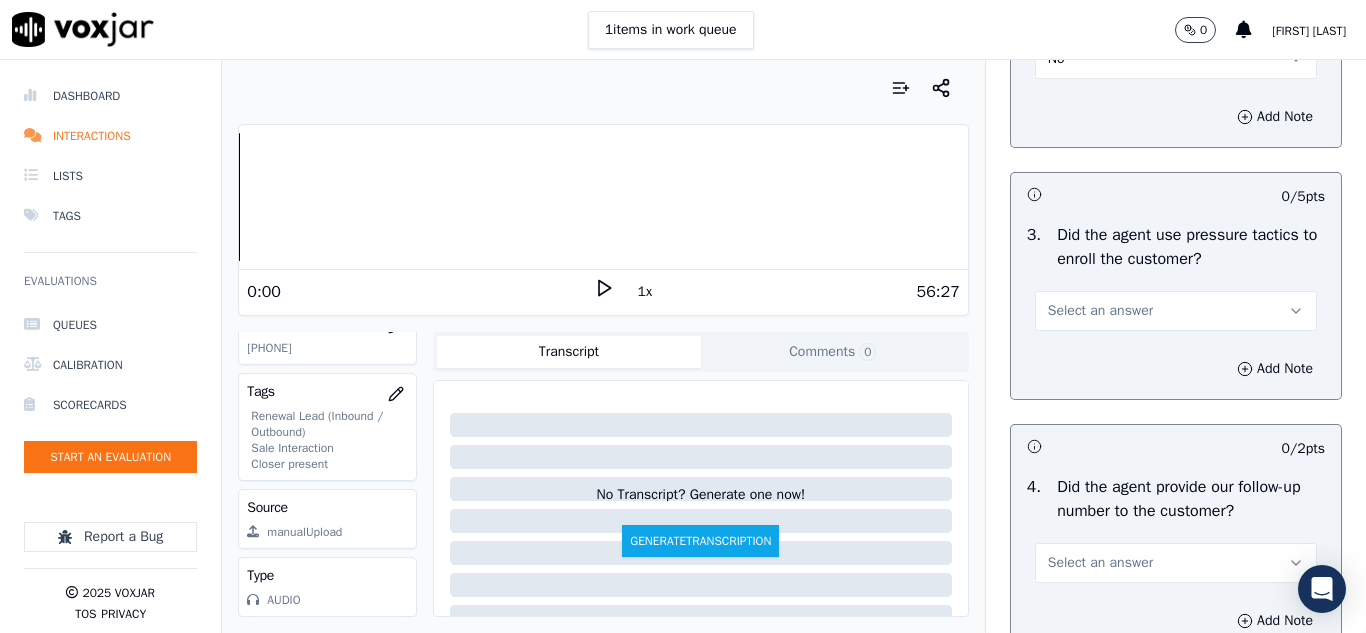 click on "Select an answer" at bounding box center [1100, 311] 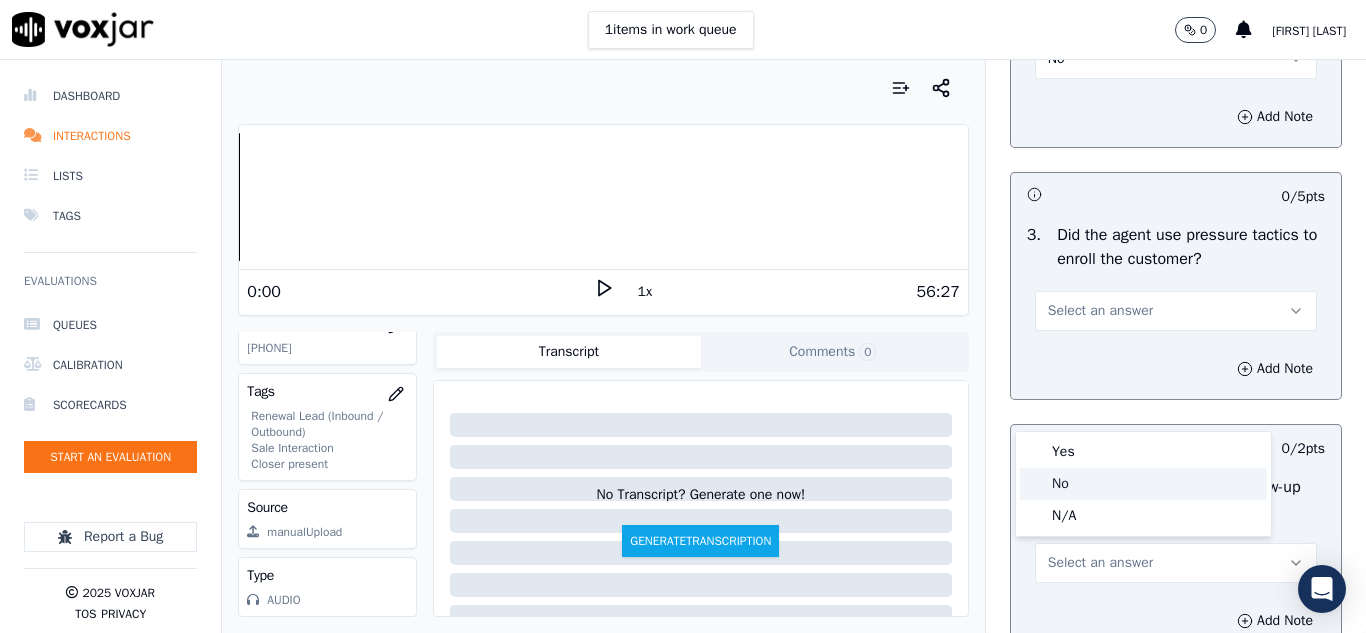 click on "No" 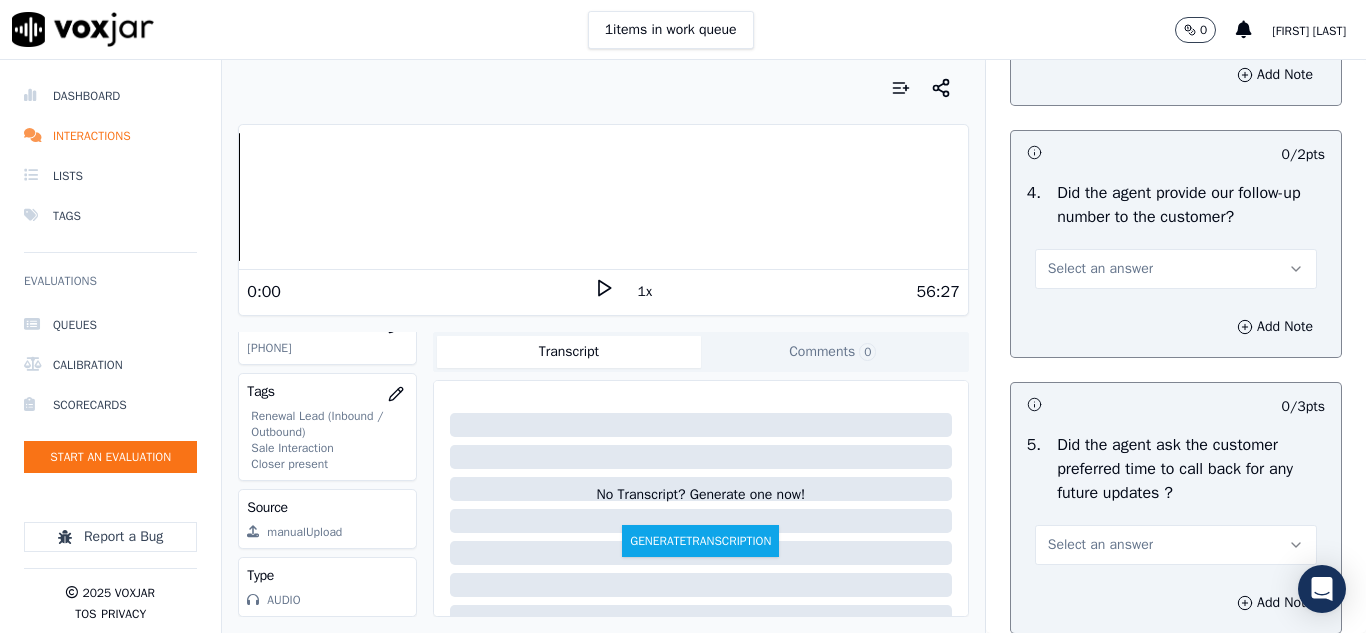 scroll, scrollTop: 4800, scrollLeft: 0, axis: vertical 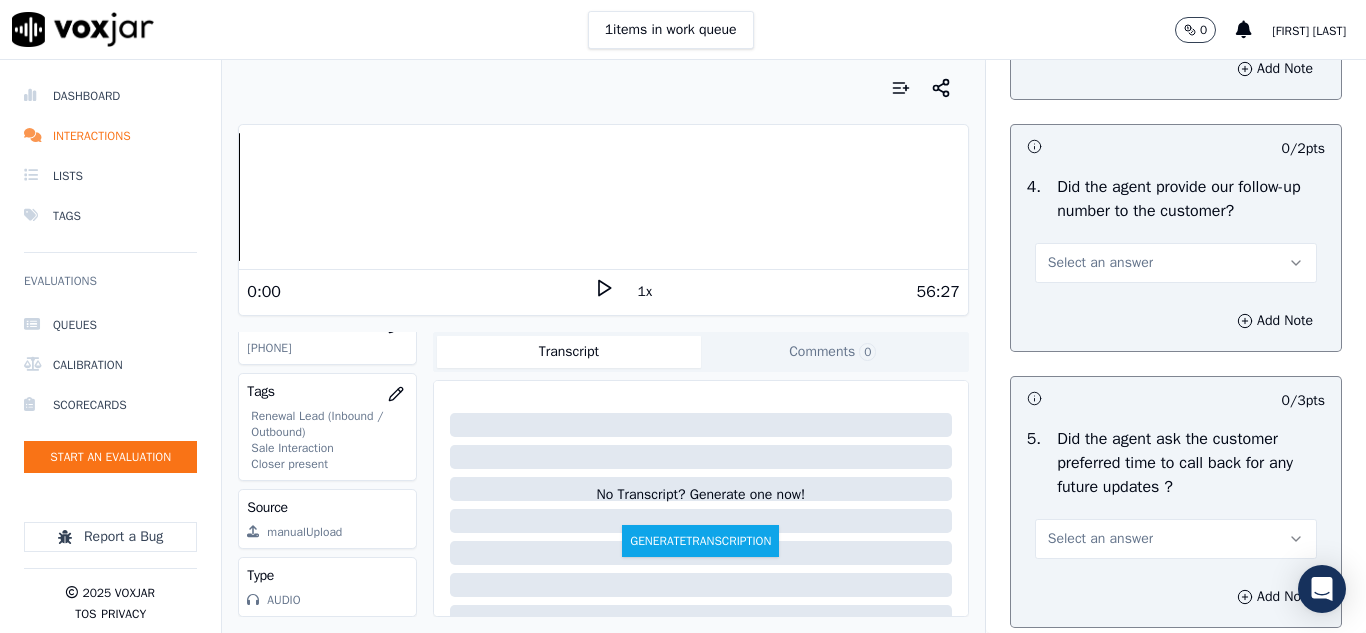 click on "Select an answer" at bounding box center [1100, 263] 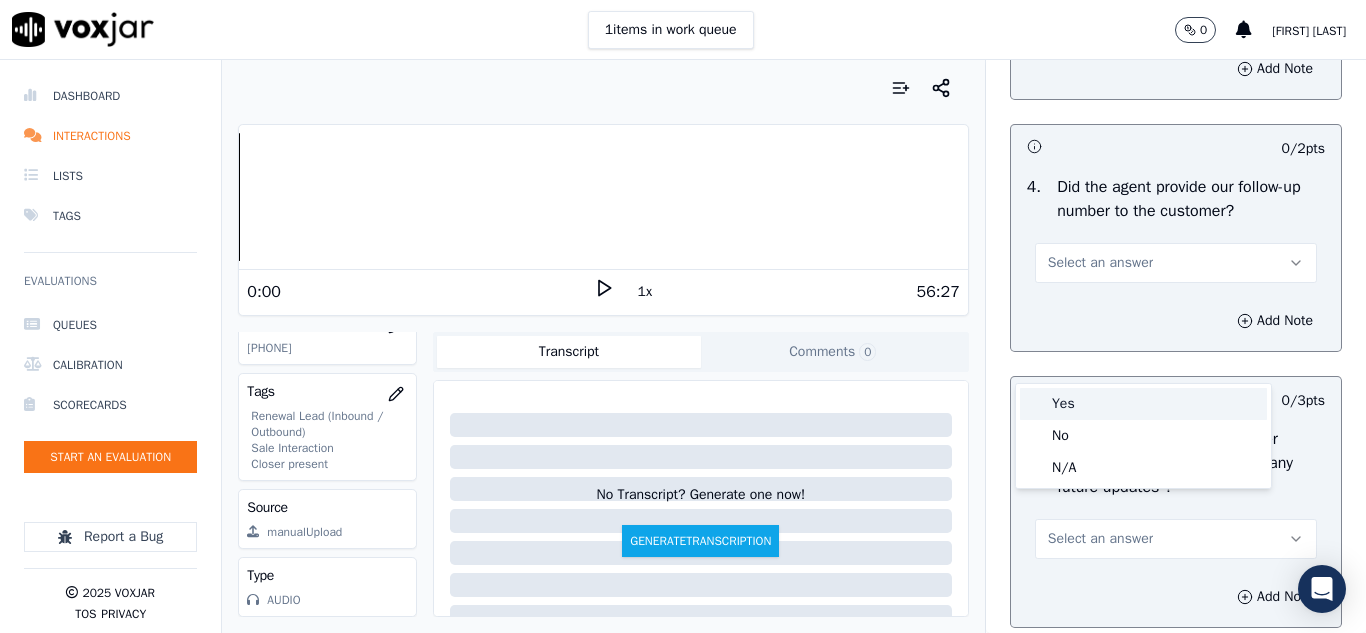 click on "Yes" at bounding box center (1143, 404) 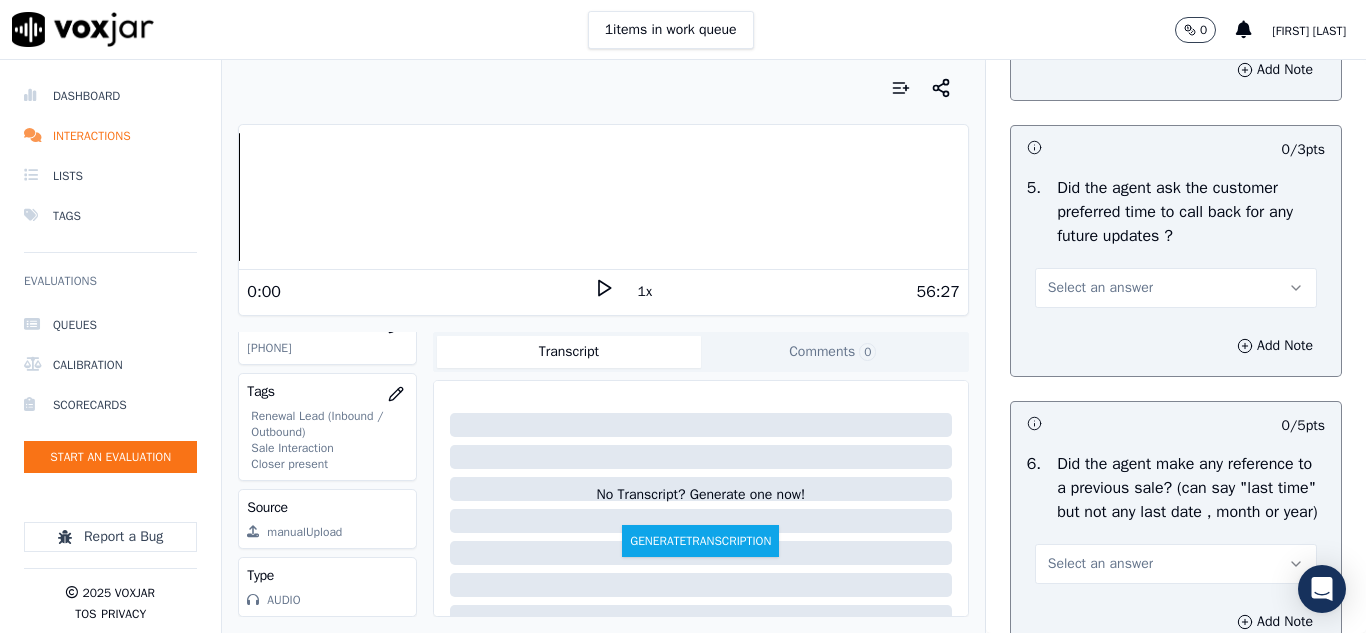 scroll, scrollTop: 5100, scrollLeft: 0, axis: vertical 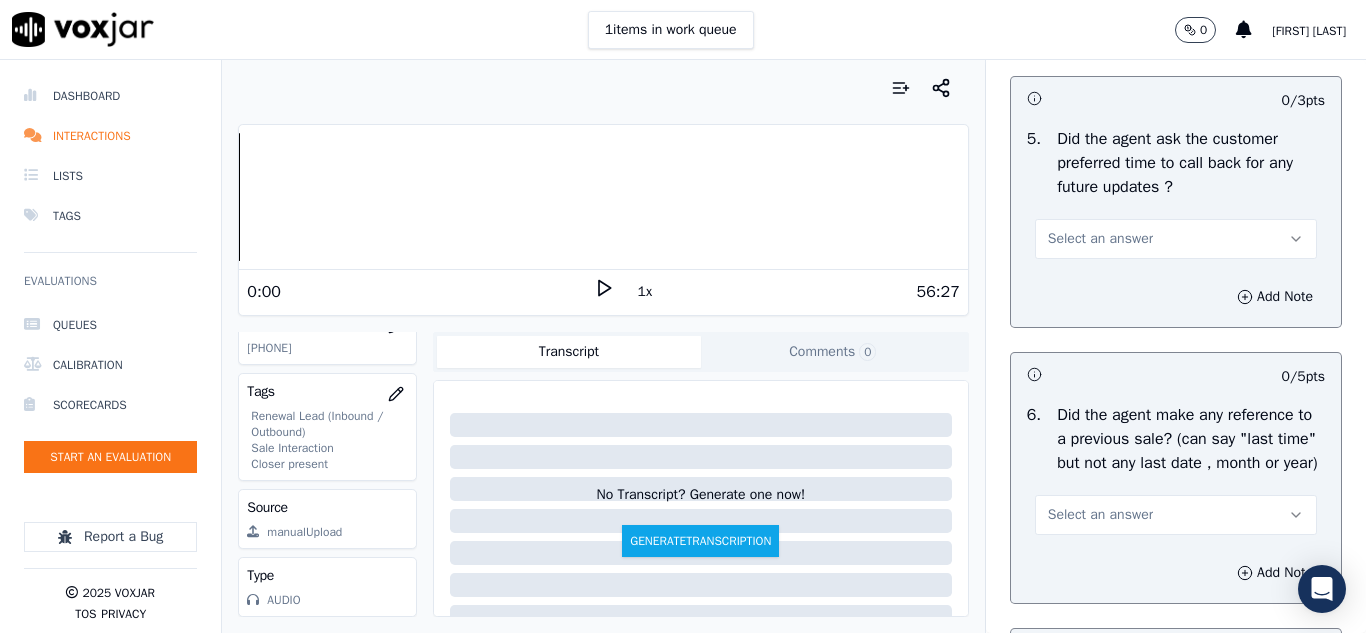 click on "Select an answer" at bounding box center [1100, 239] 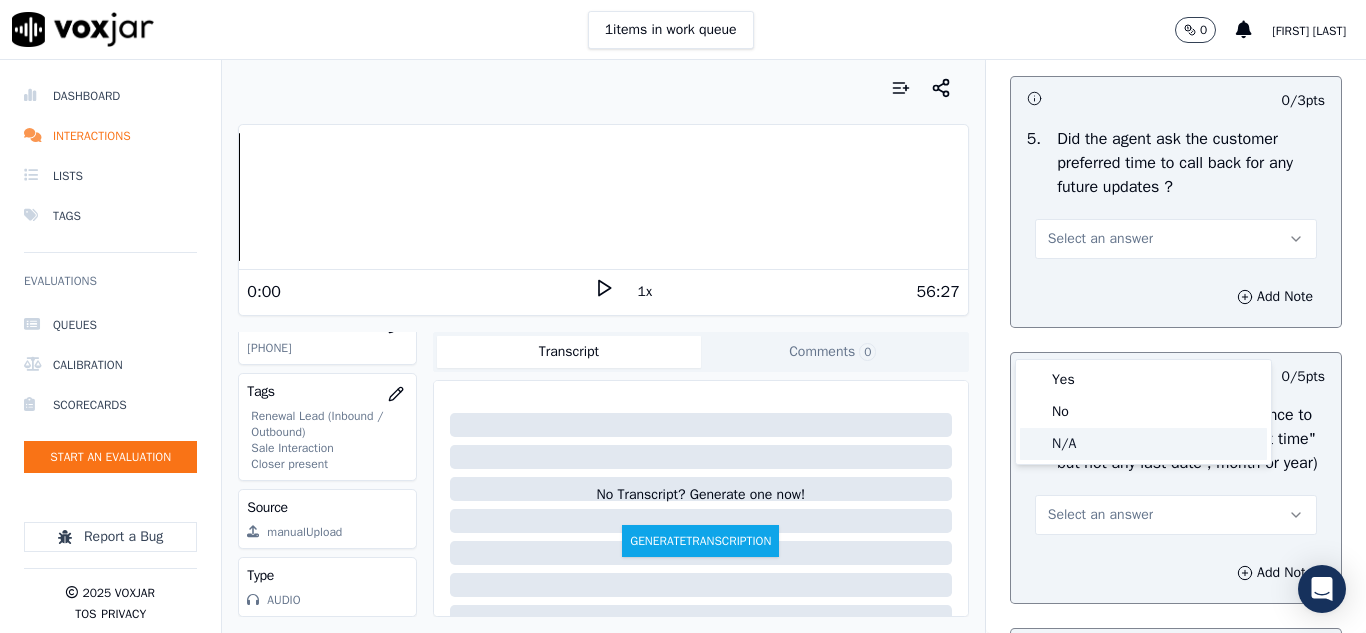click on "N/A" 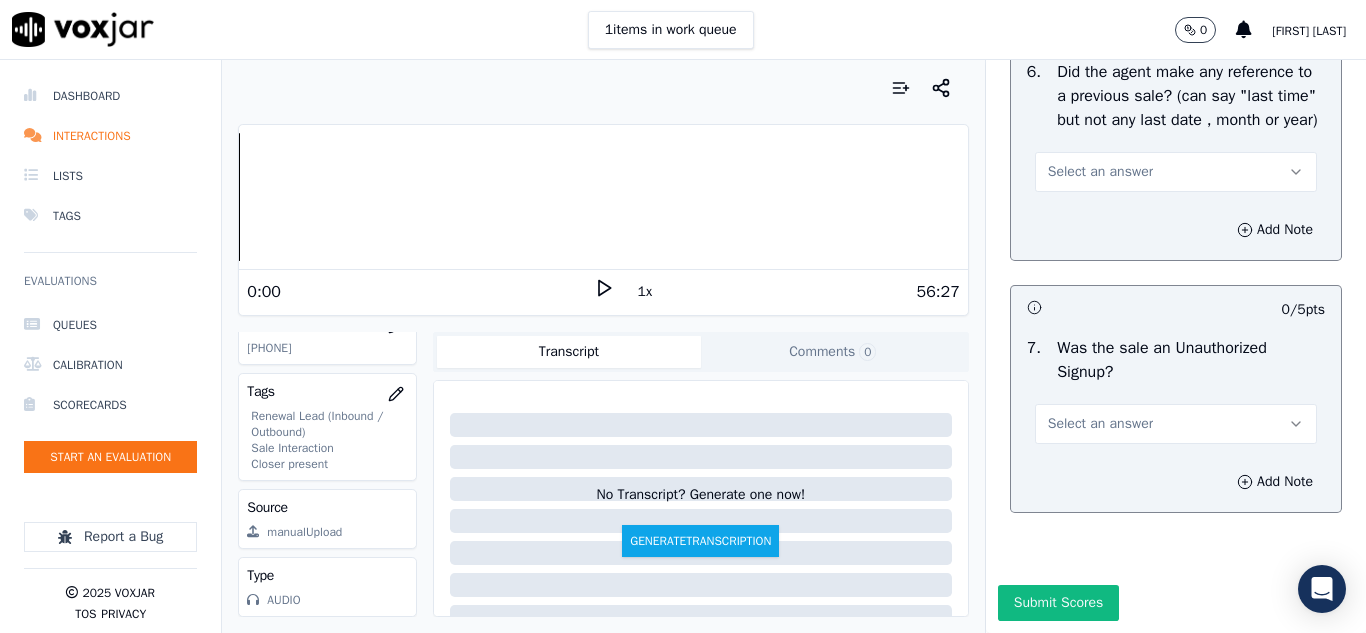 scroll, scrollTop: 5500, scrollLeft: 0, axis: vertical 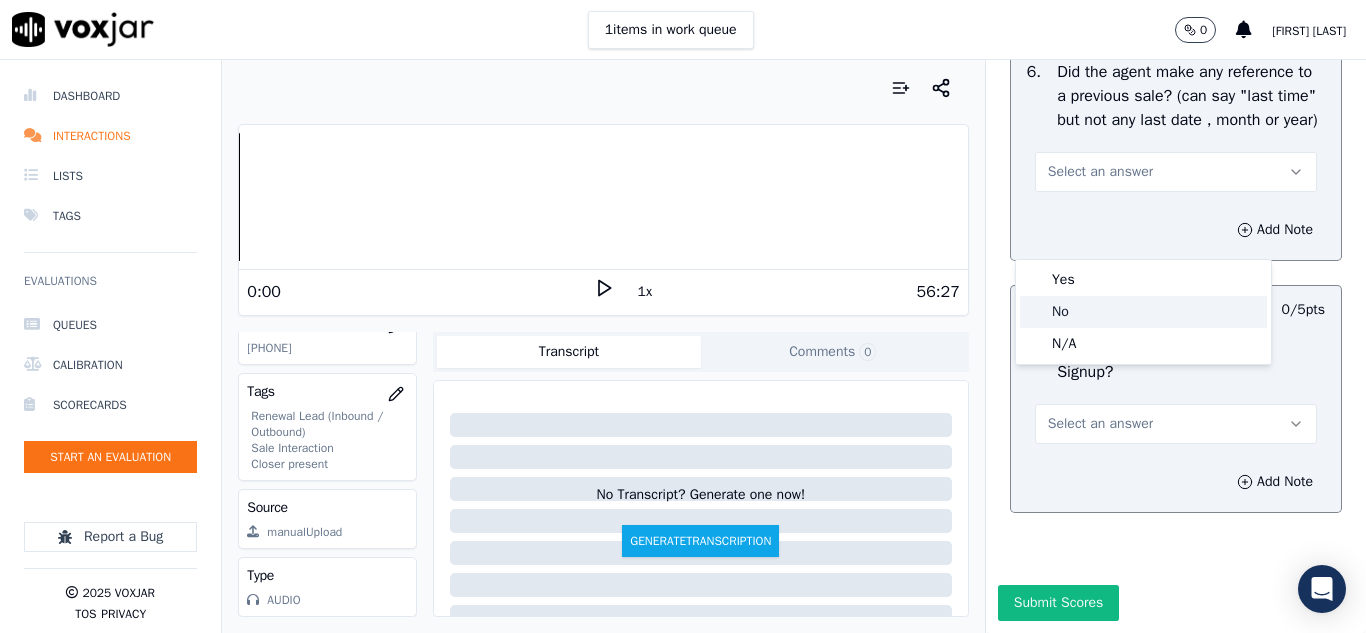 drag, startPoint x: 1075, startPoint y: 313, endPoint x: 1080, endPoint y: 437, distance: 124.10077 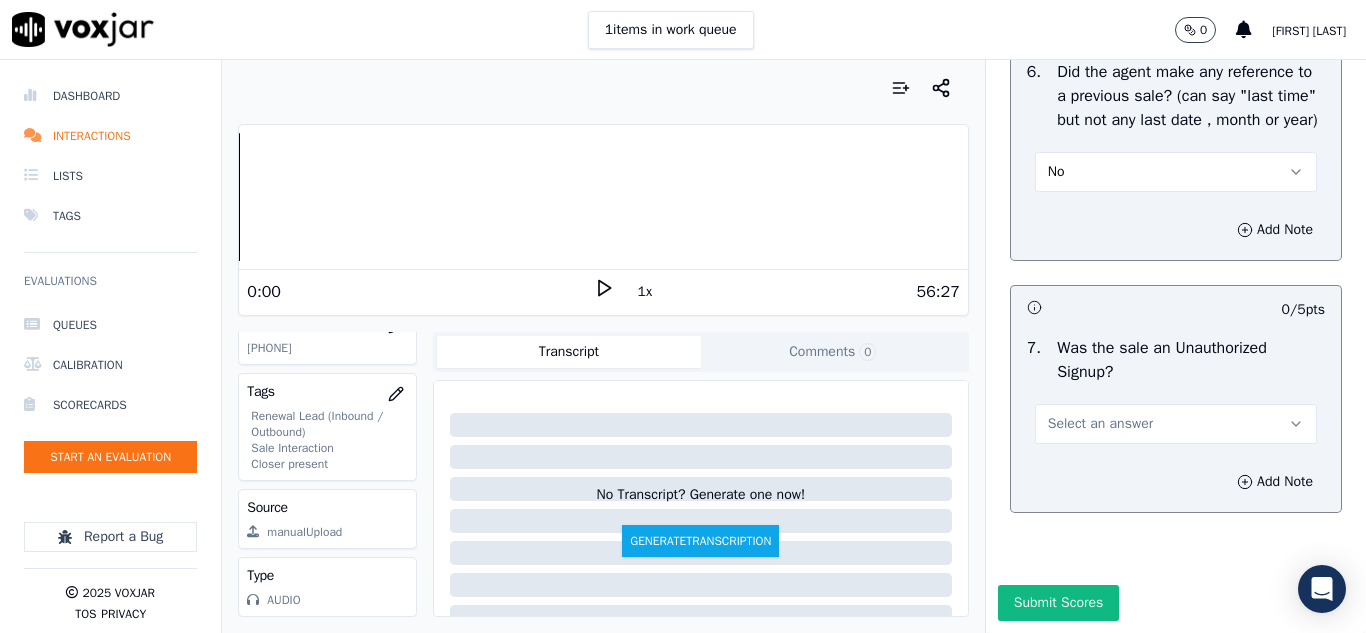 click on "Select an answer" at bounding box center (1100, 424) 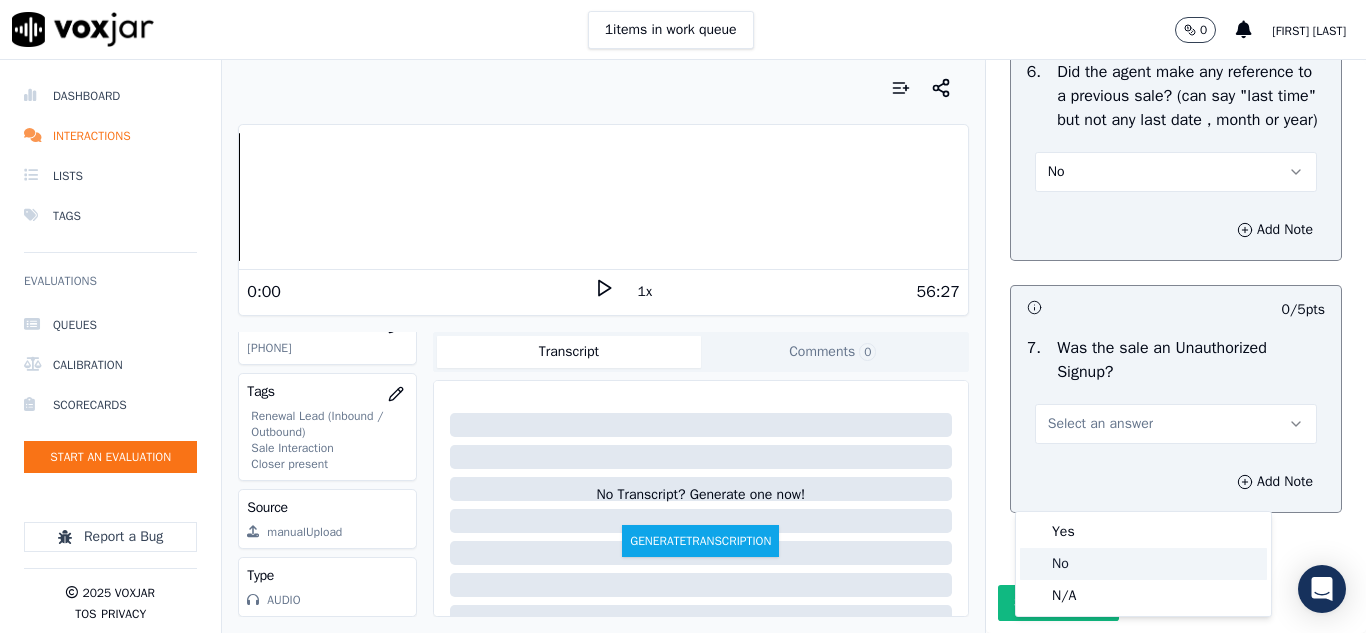 click on "No" 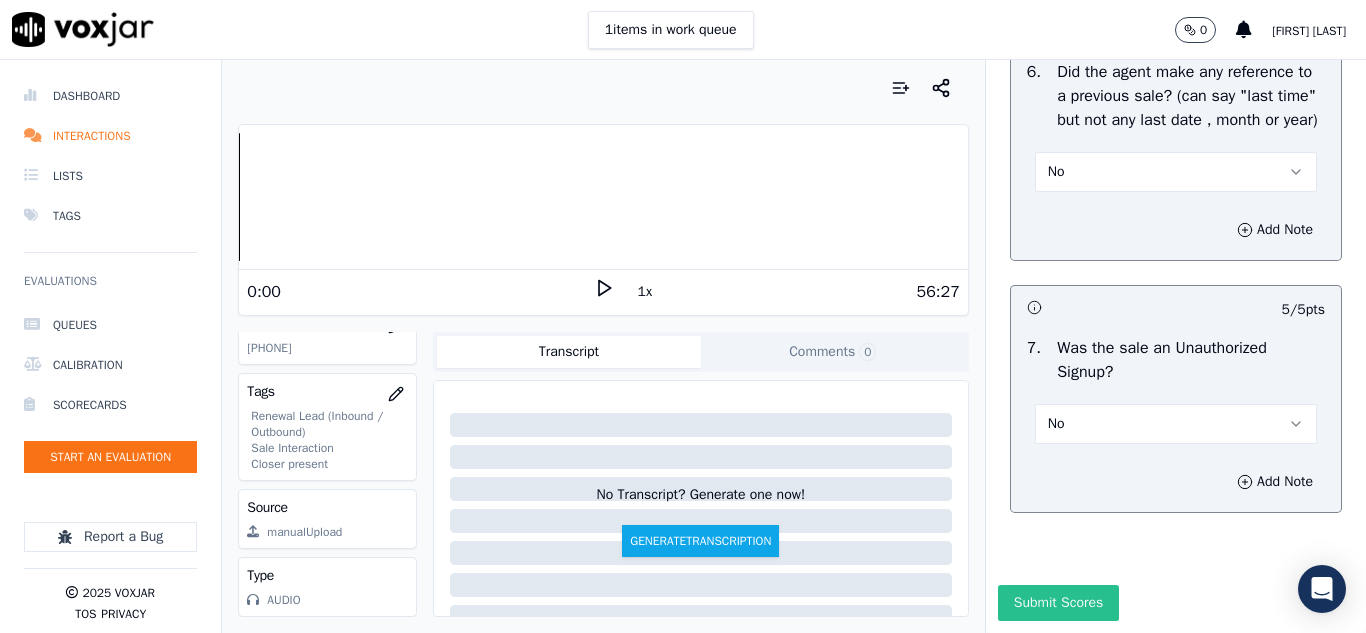 scroll, scrollTop: 5608, scrollLeft: 0, axis: vertical 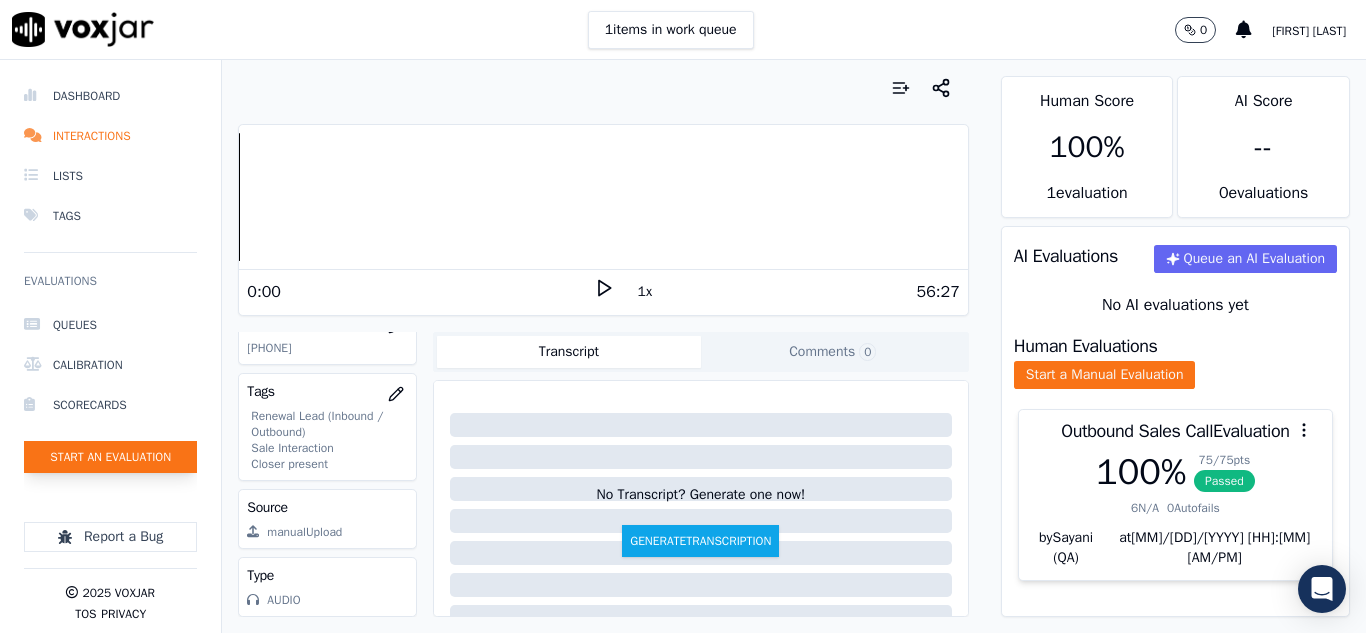 click on "Start an Evaluation" 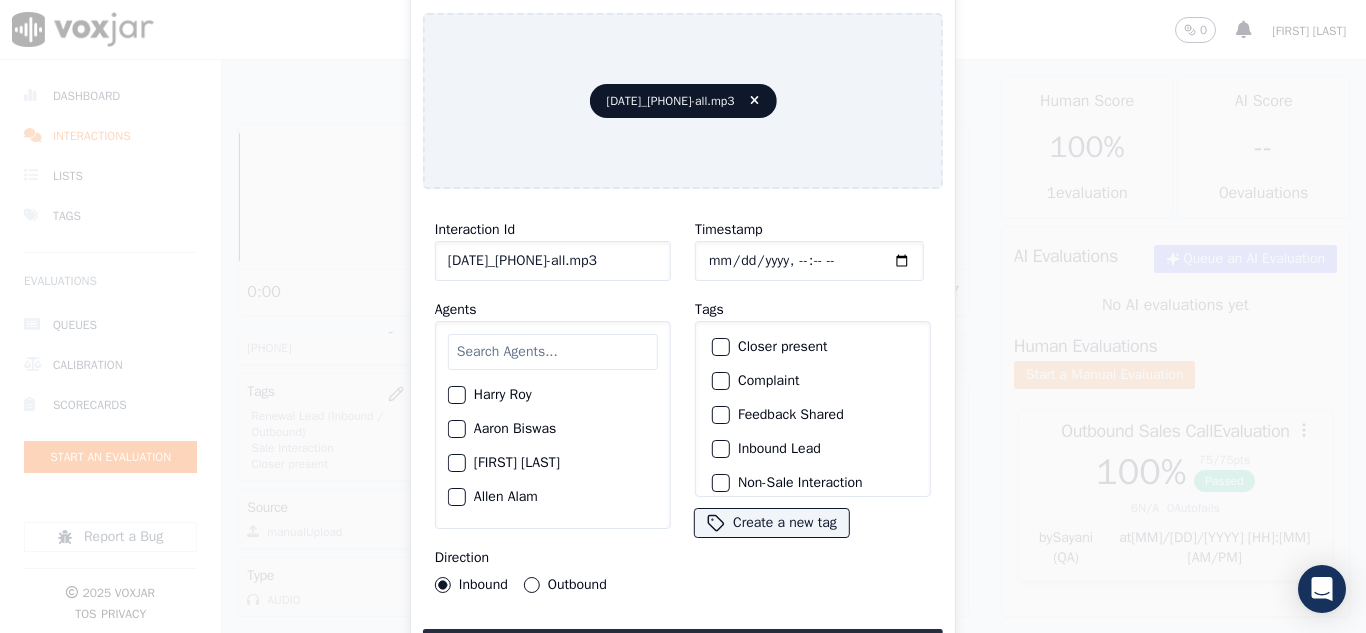 scroll, scrollTop: 0, scrollLeft: 40, axis: horizontal 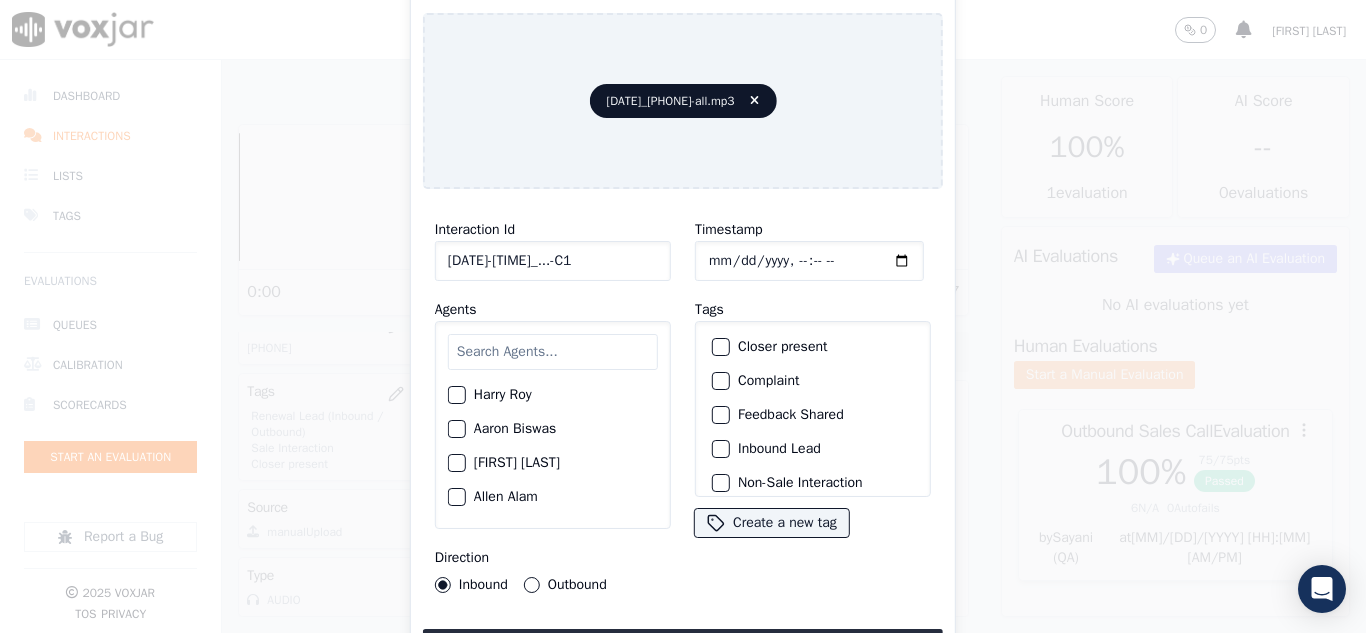 type on "[DATE]-[TIME]_...-C1" 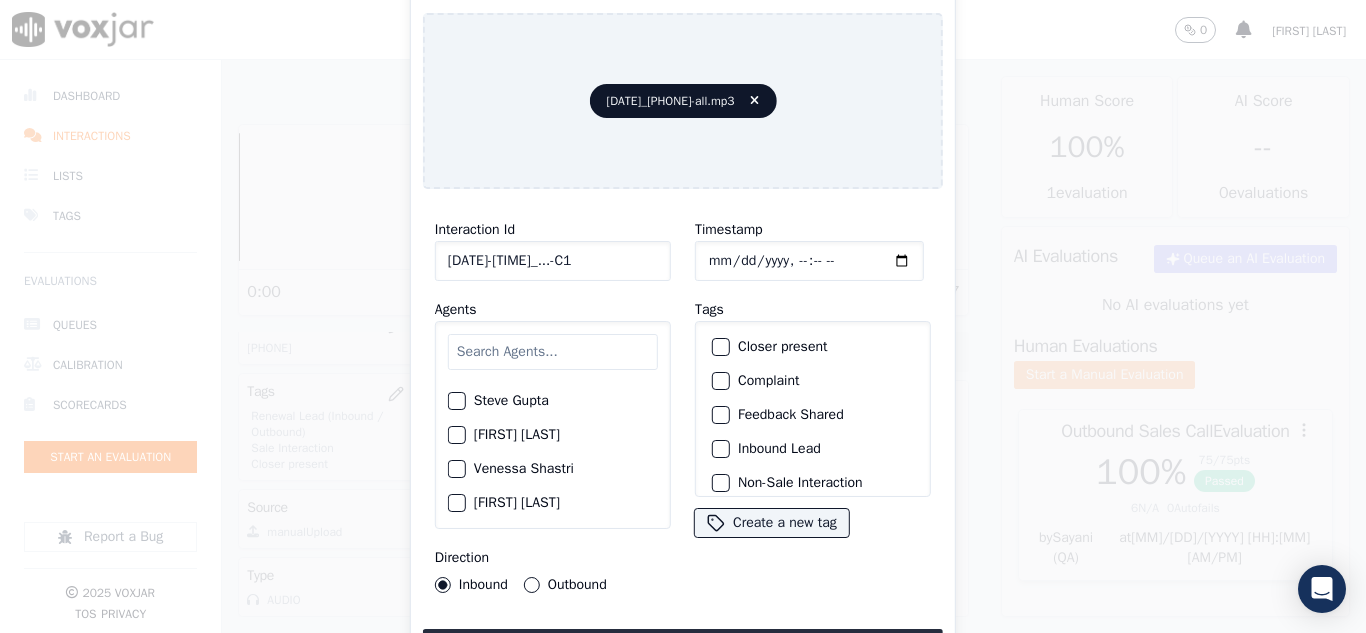 scroll, scrollTop: 2107, scrollLeft: 0, axis: vertical 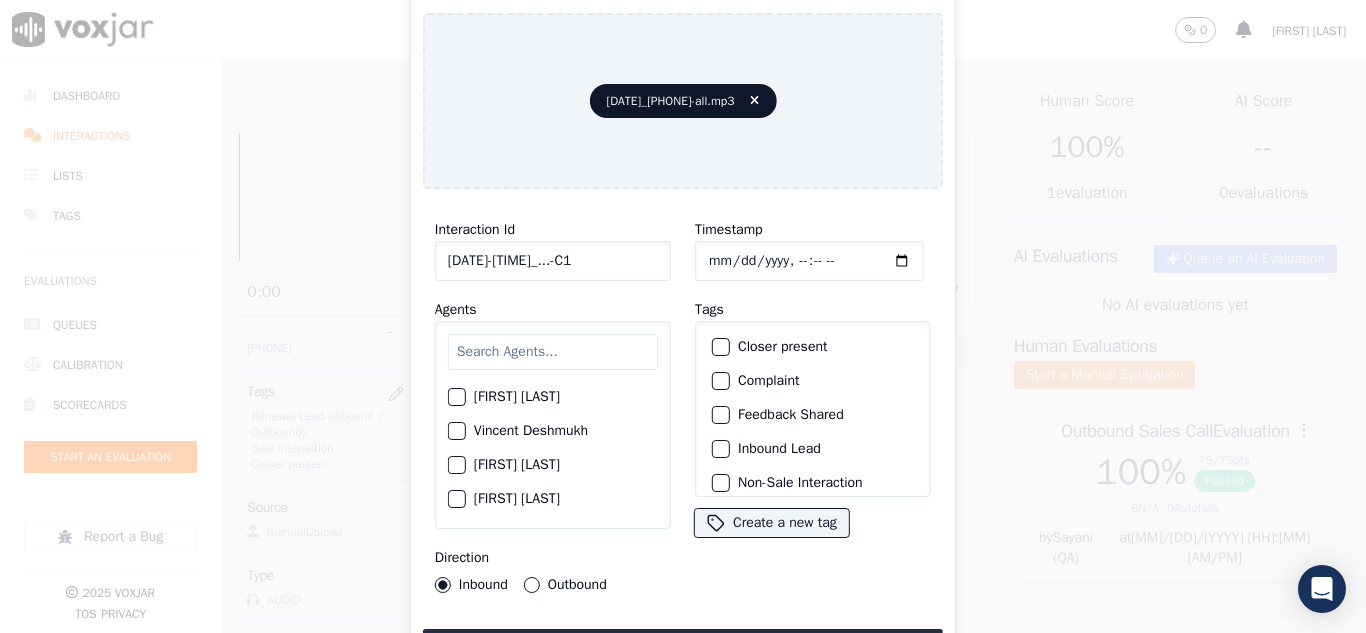 click on "[FIRST] [LAST]" 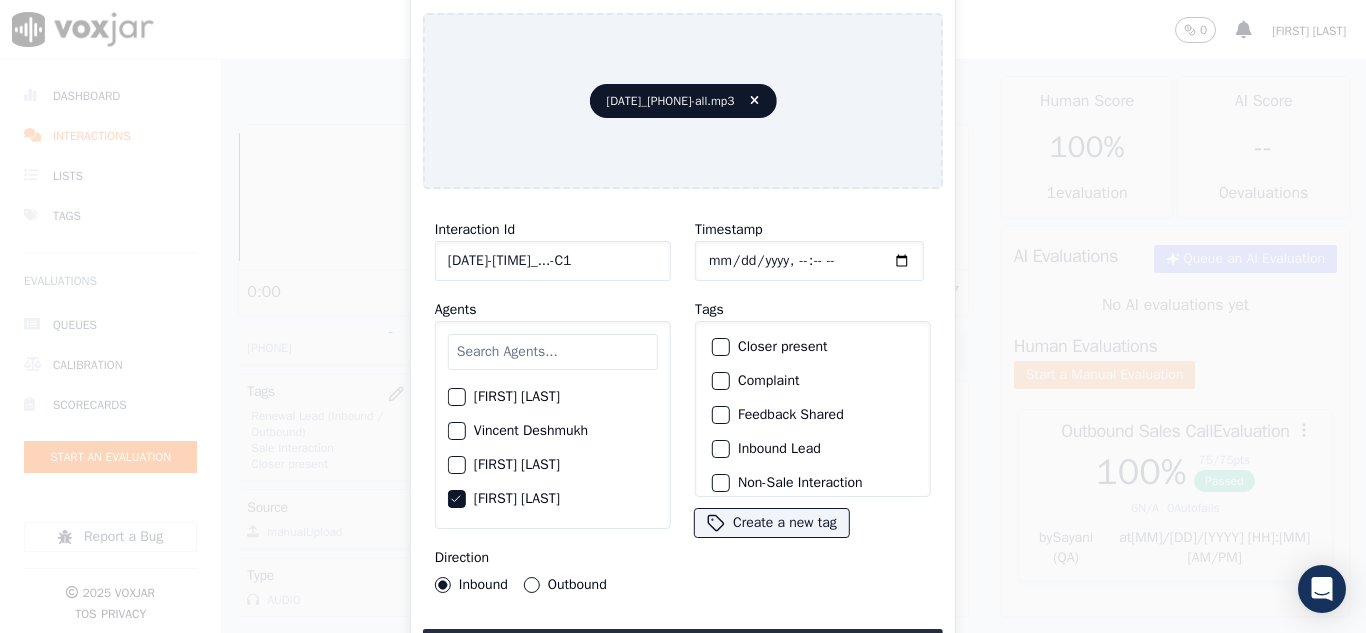 click on "Outbound" at bounding box center [532, 585] 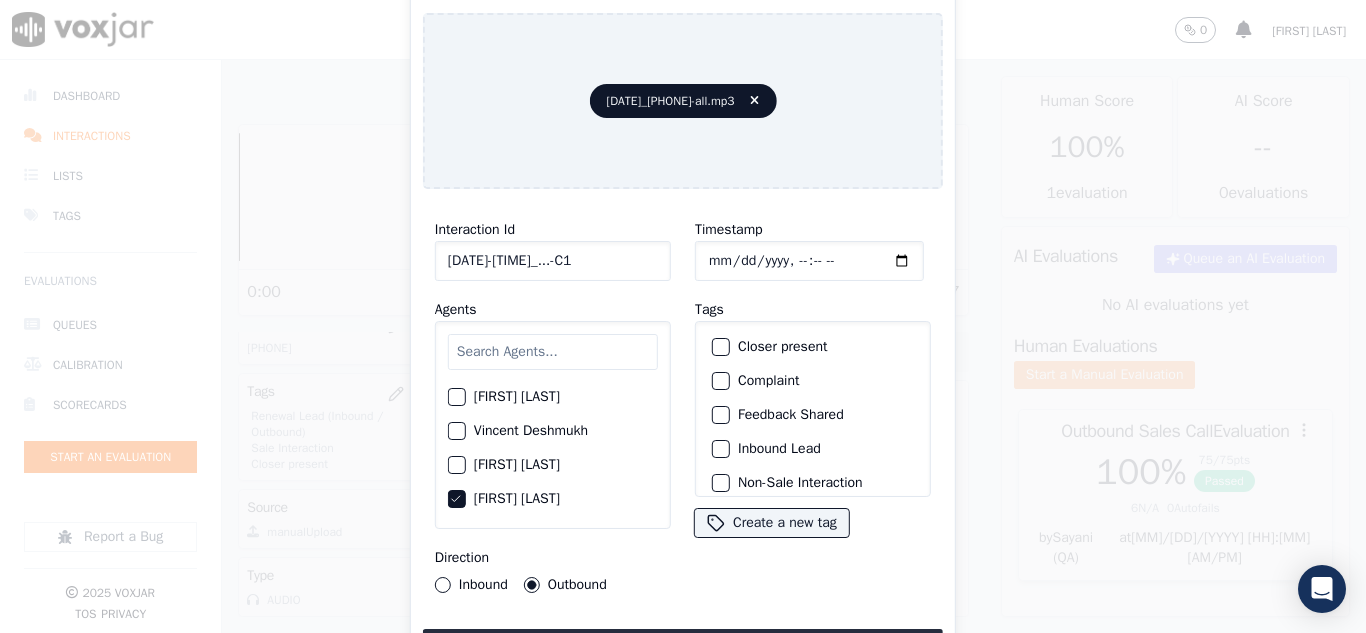 click on "Closer present" 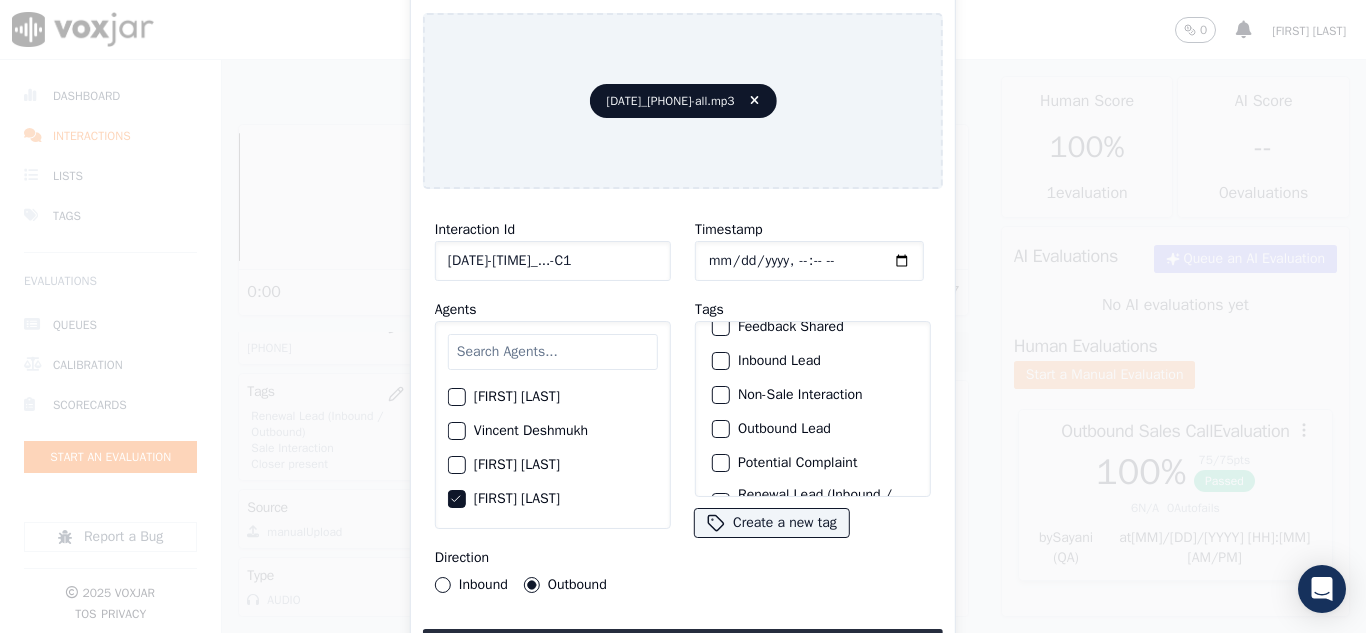 scroll, scrollTop: 173, scrollLeft: 0, axis: vertical 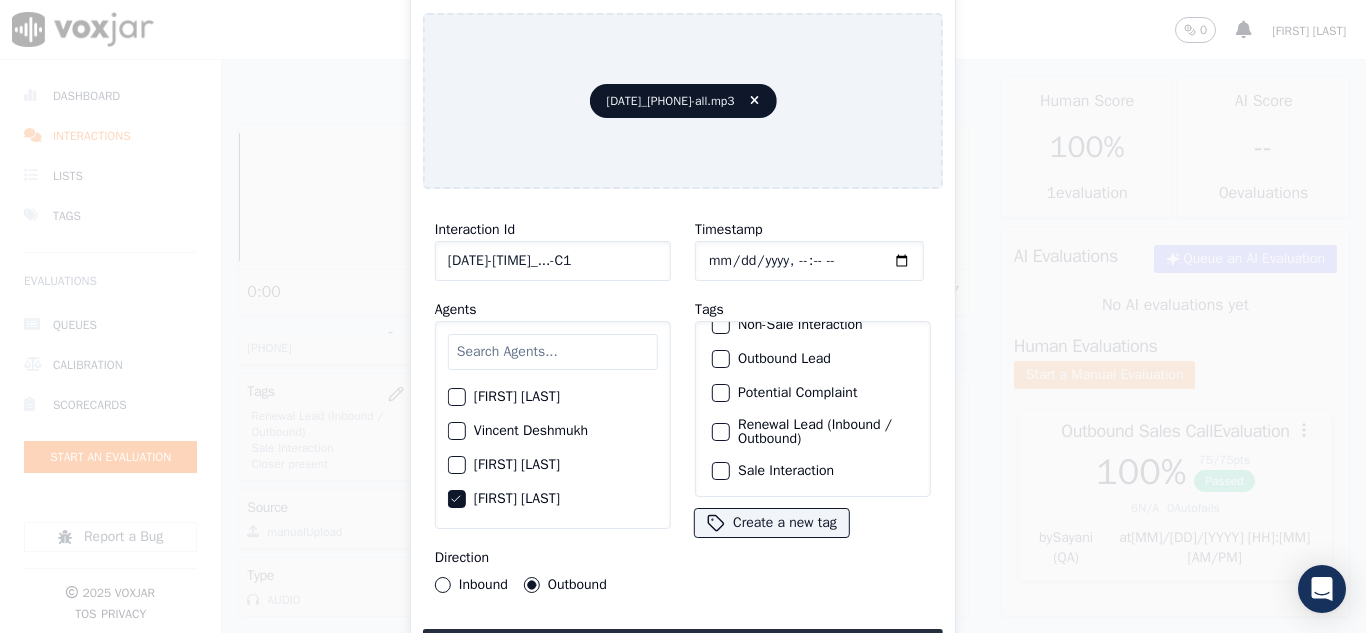 click on "Renewal Lead (Inbound / Outbound)" 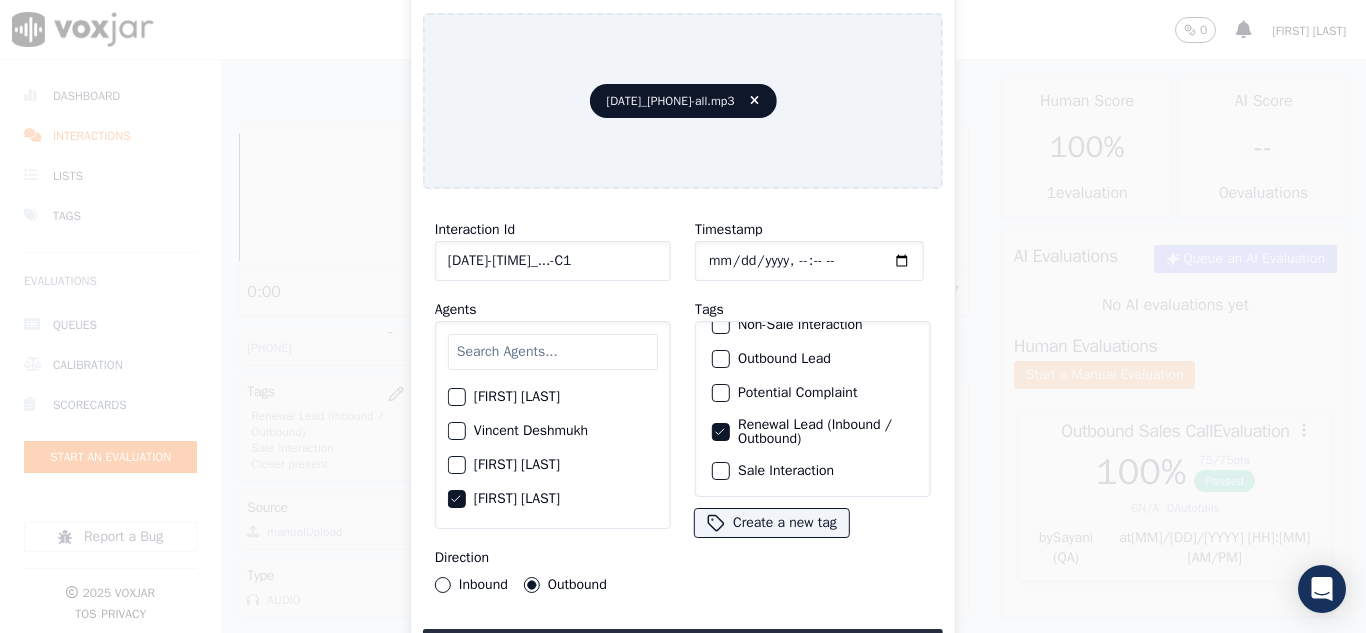 click on "Sale Interaction" 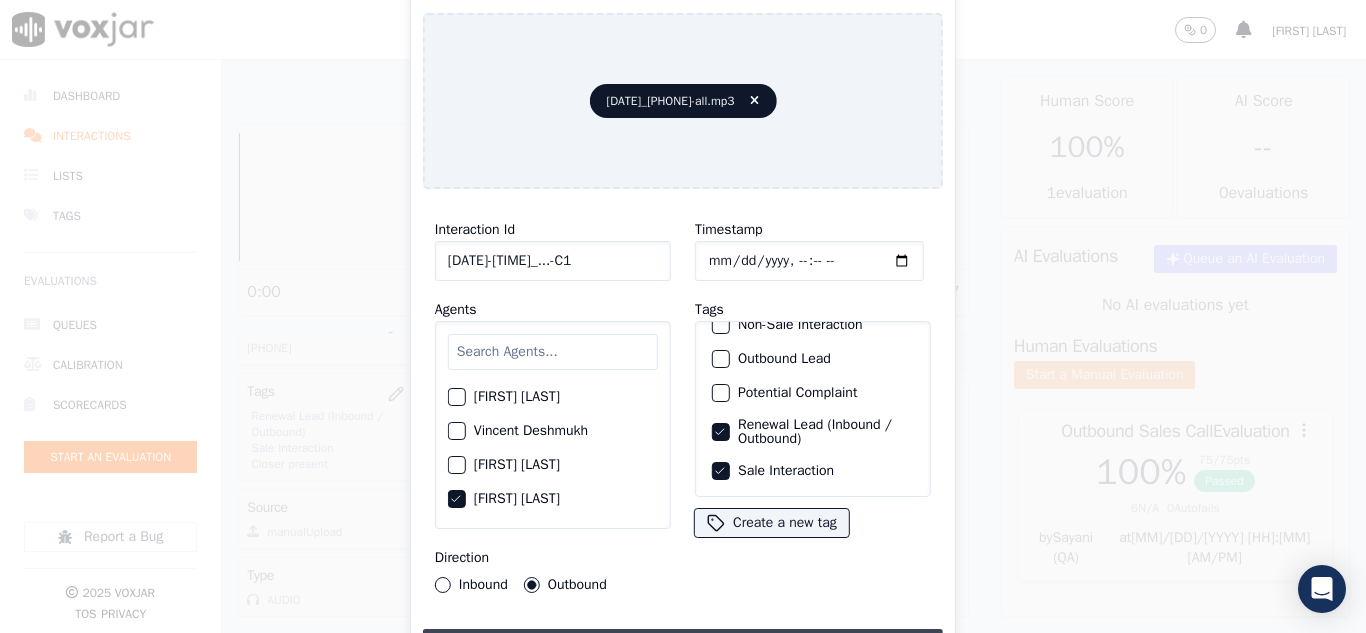 click on "Upload interaction to start evaluation" at bounding box center [683, 647] 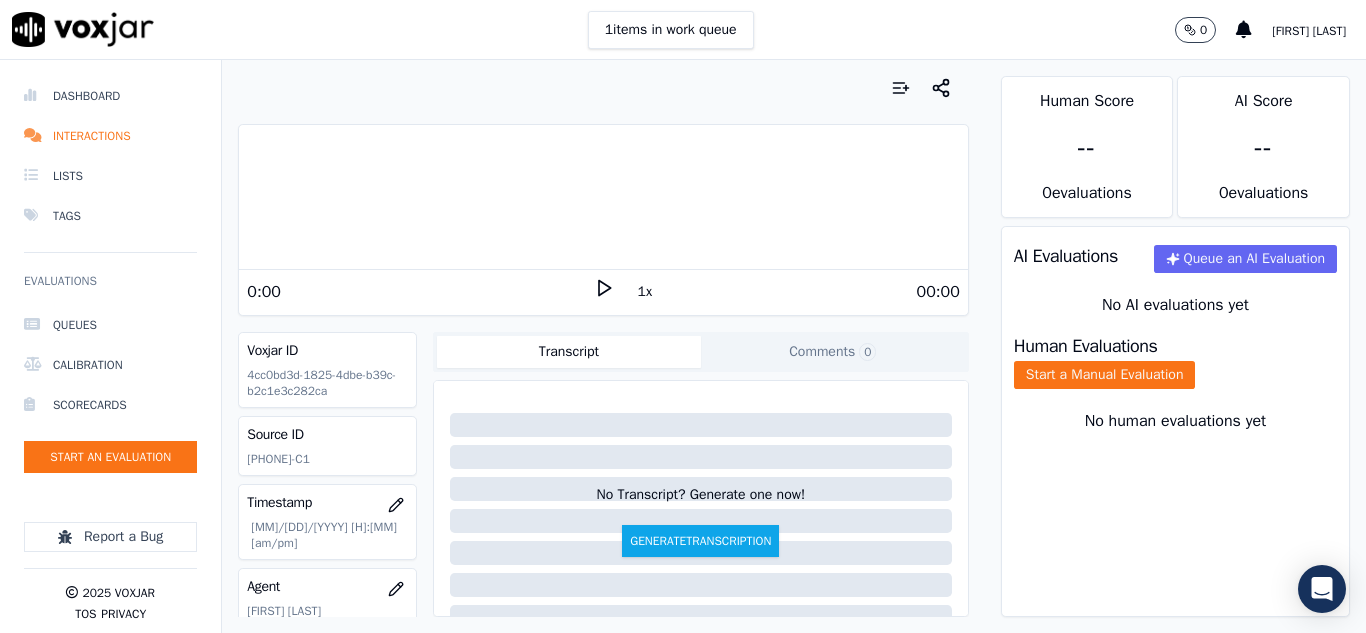 click at bounding box center [603, 88] 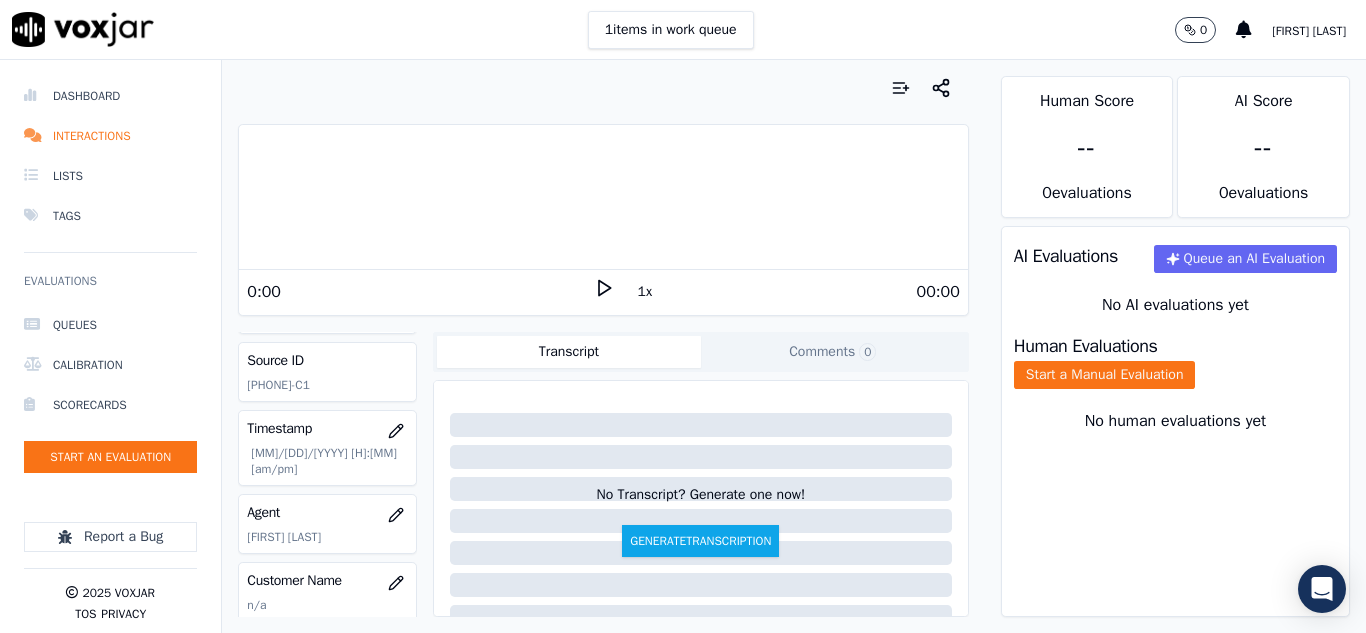 scroll, scrollTop: 200, scrollLeft: 0, axis: vertical 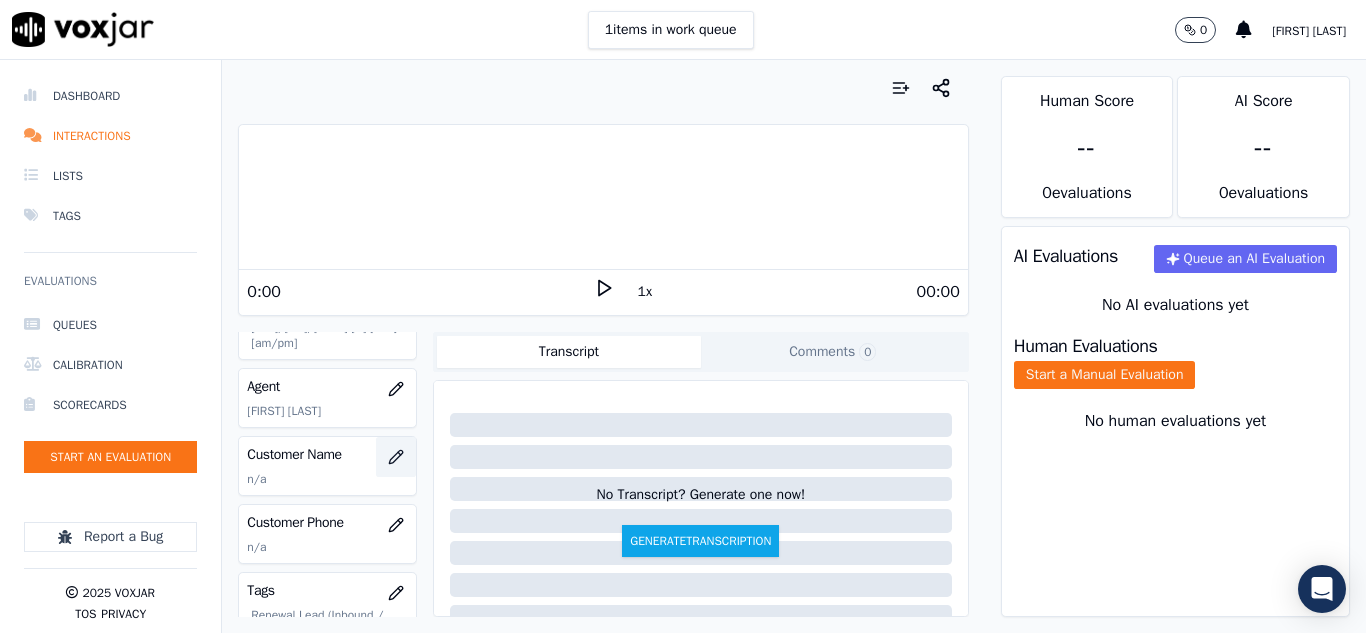 click 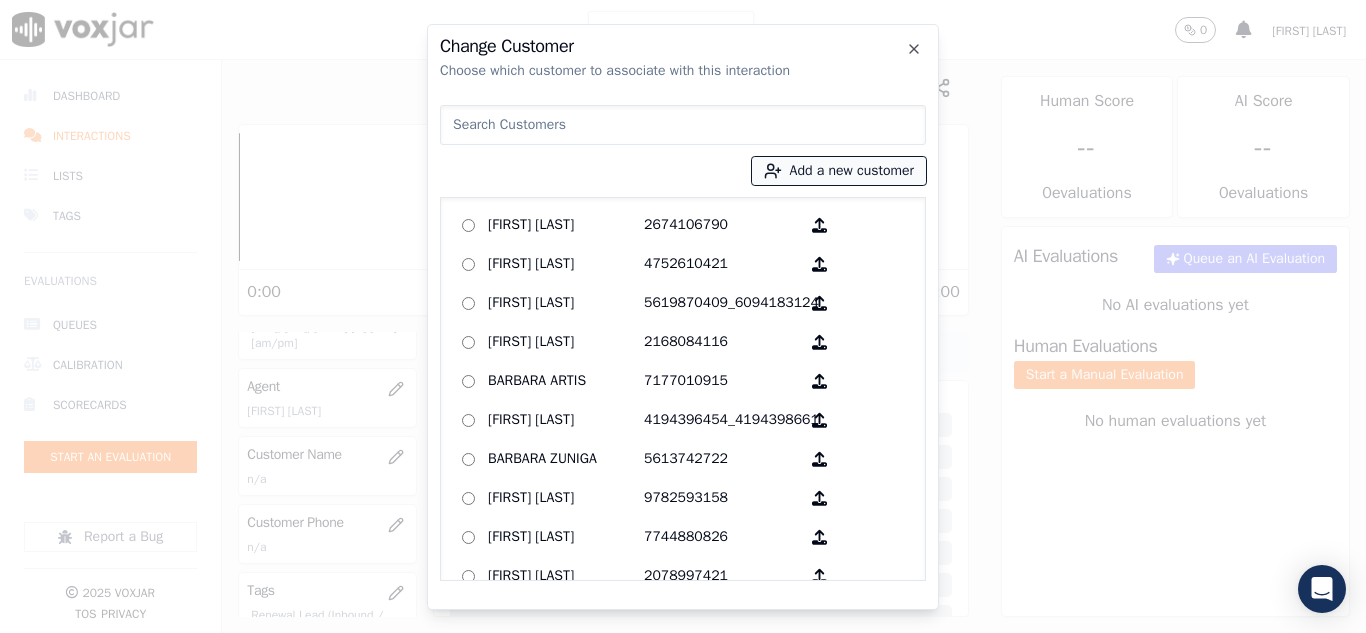 drag, startPoint x: 805, startPoint y: 165, endPoint x: 794, endPoint y: 182, distance: 20.248457 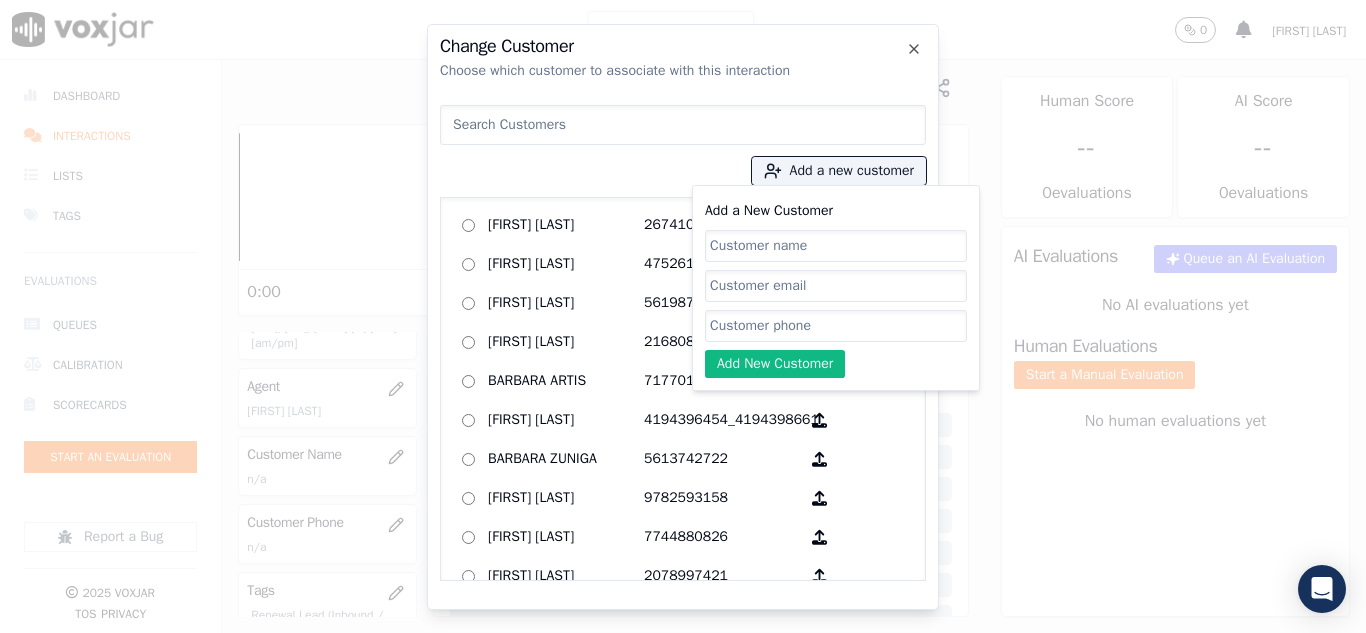 click on "Add a New Customer" 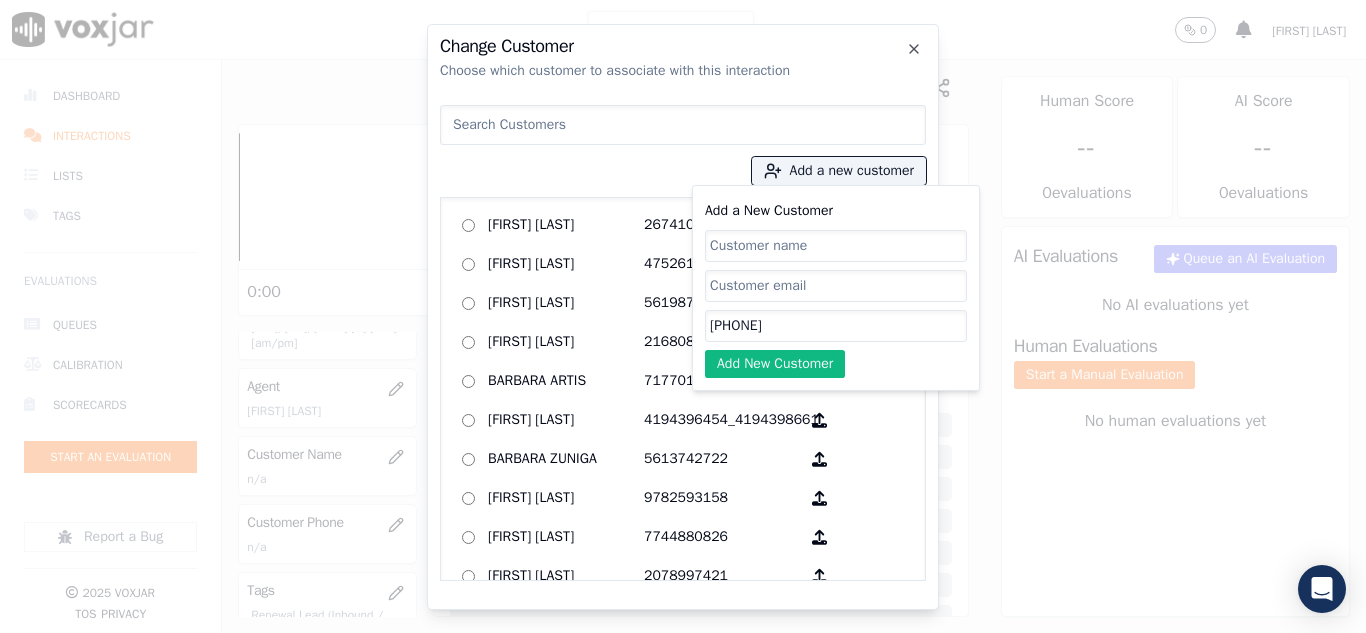 drag, startPoint x: 733, startPoint y: 247, endPoint x: 759, endPoint y: 210, distance: 45.221676 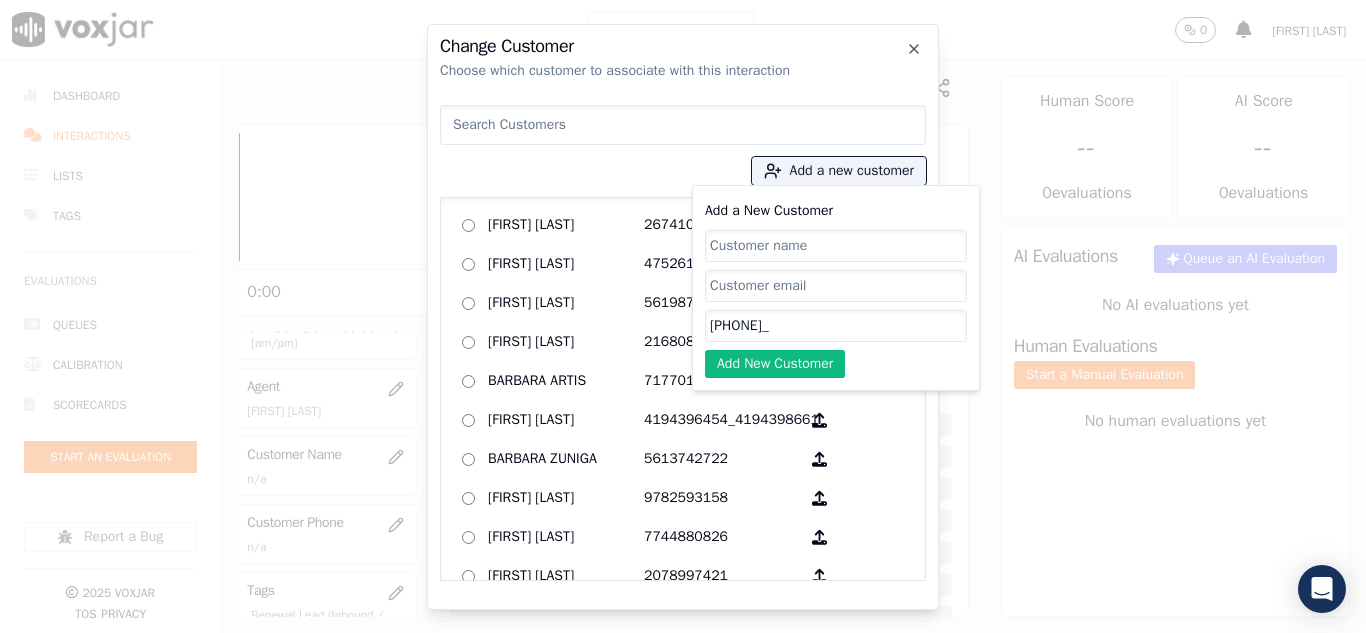 paste on "[PHONE]" 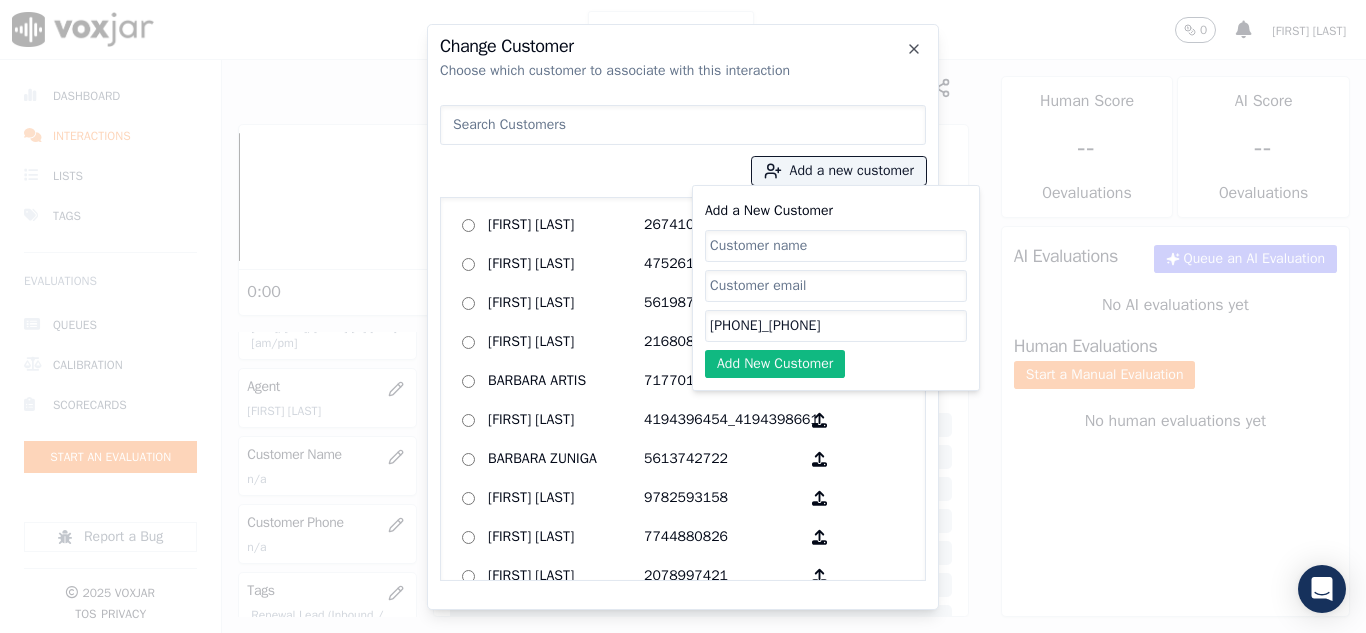 type on "[PHONE]_[PHONE]" 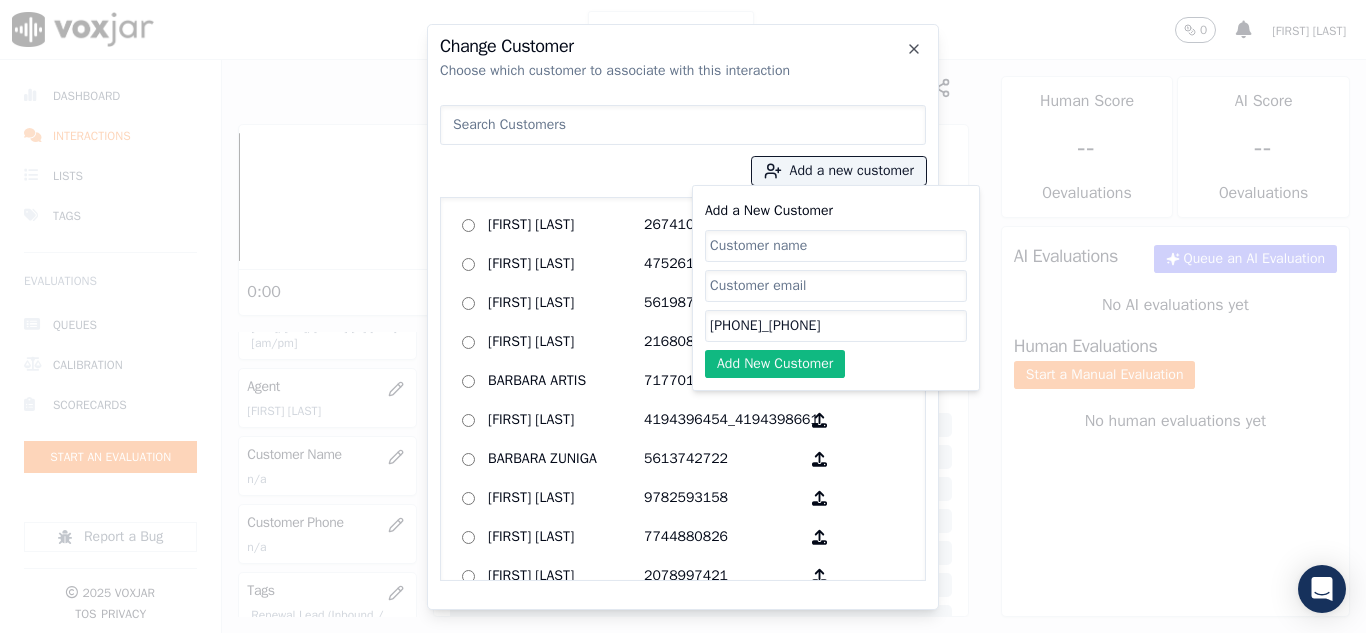 paste on "[FIRST] [LAST]" 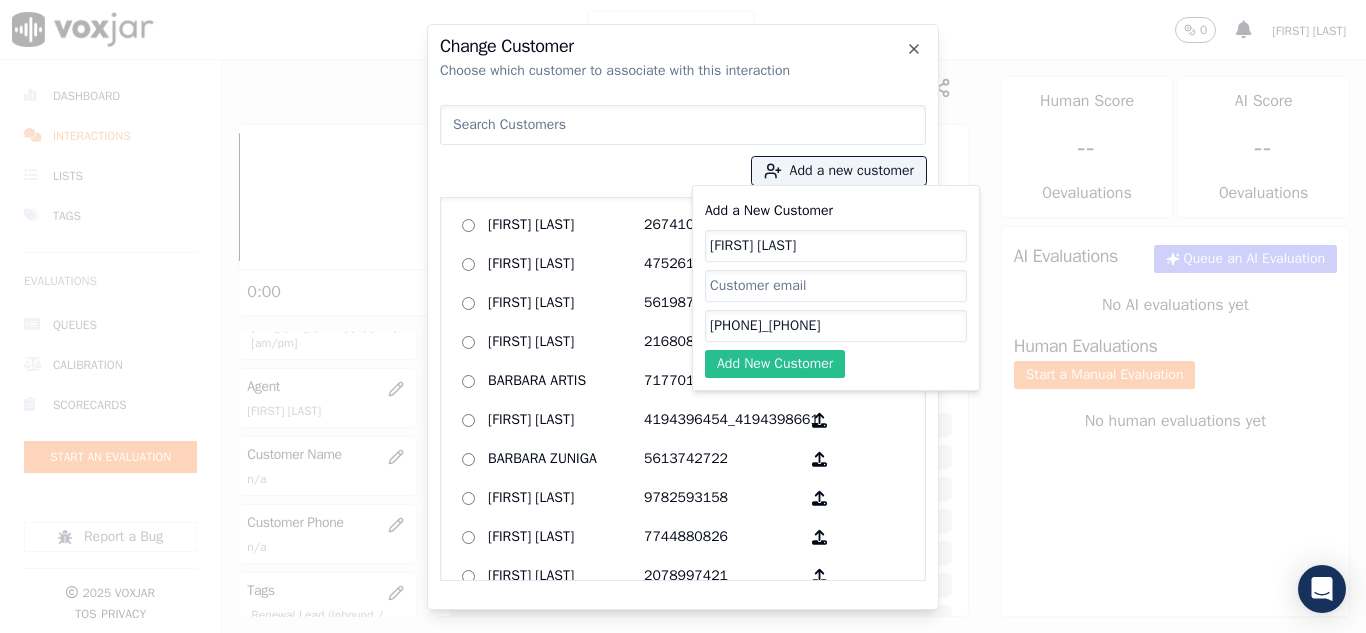 type on "[FIRST] [LAST]" 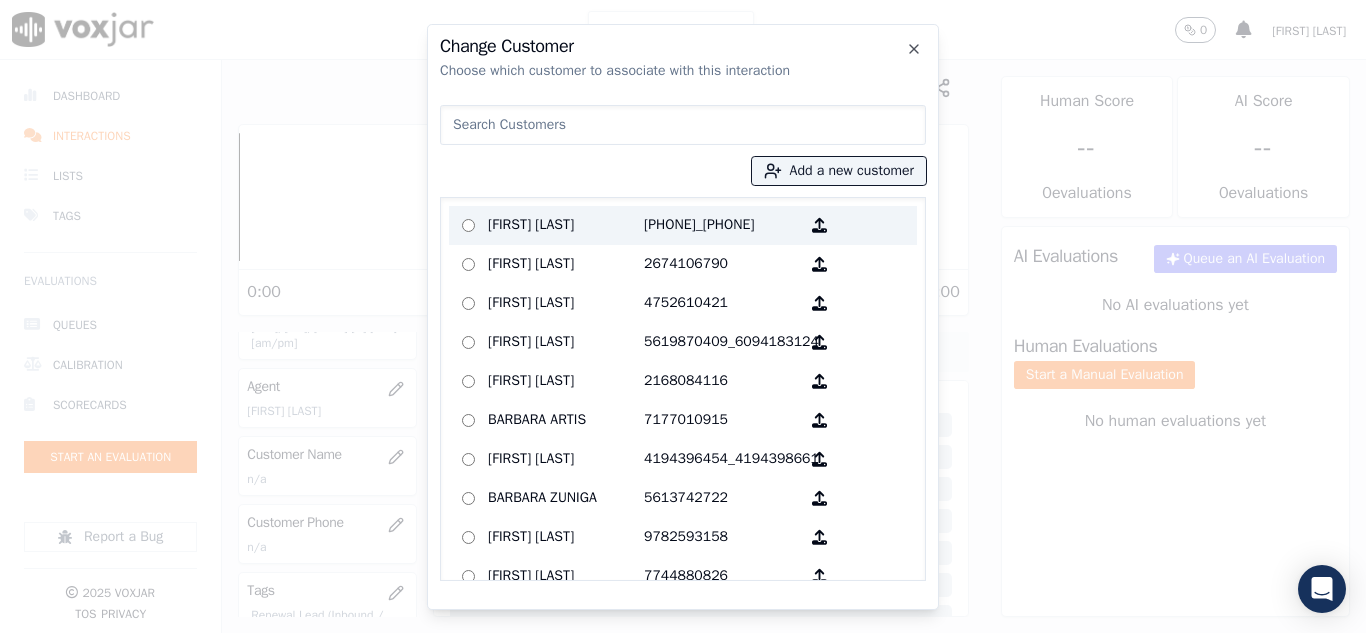 click on "[FIRST] [LAST]" at bounding box center [566, 225] 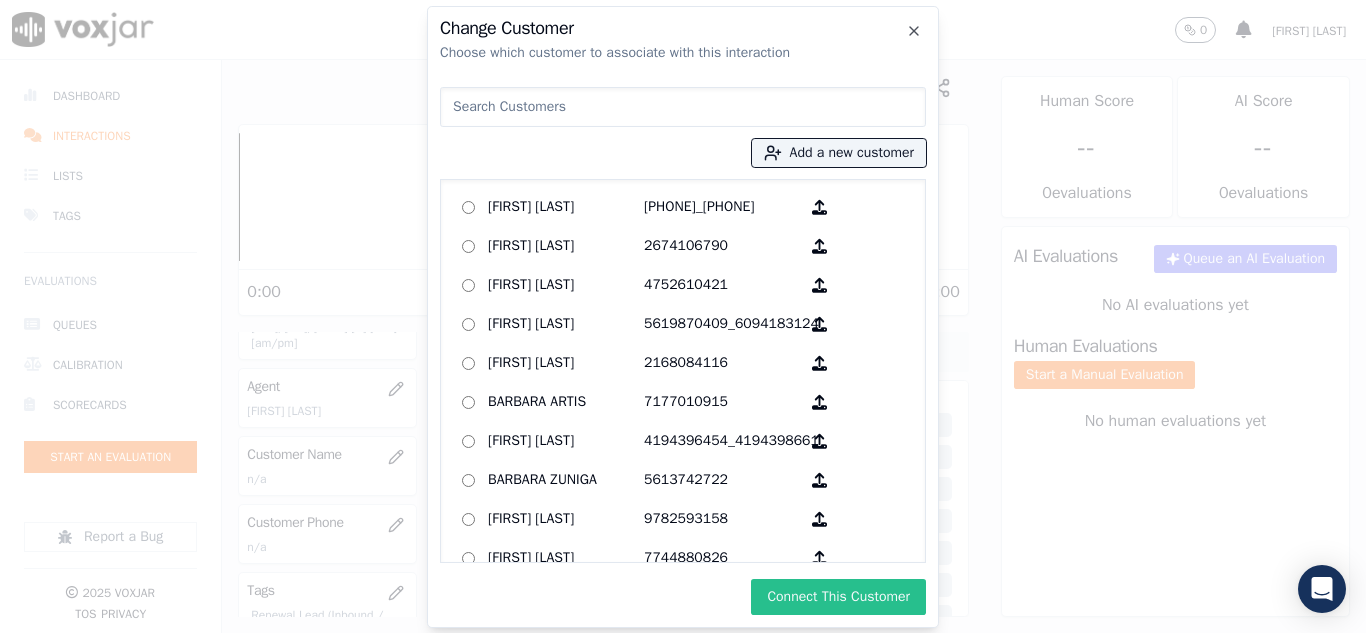 click on "Connect This Customer" at bounding box center (838, 597) 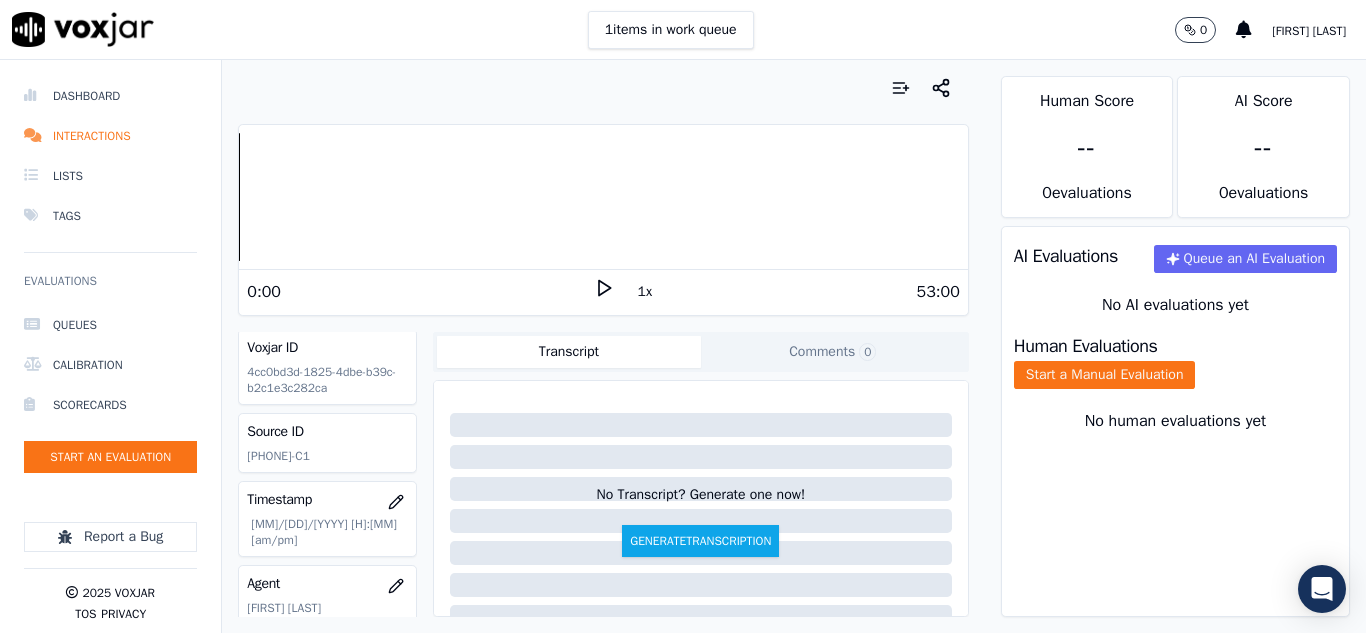 scroll, scrollTop: 0, scrollLeft: 0, axis: both 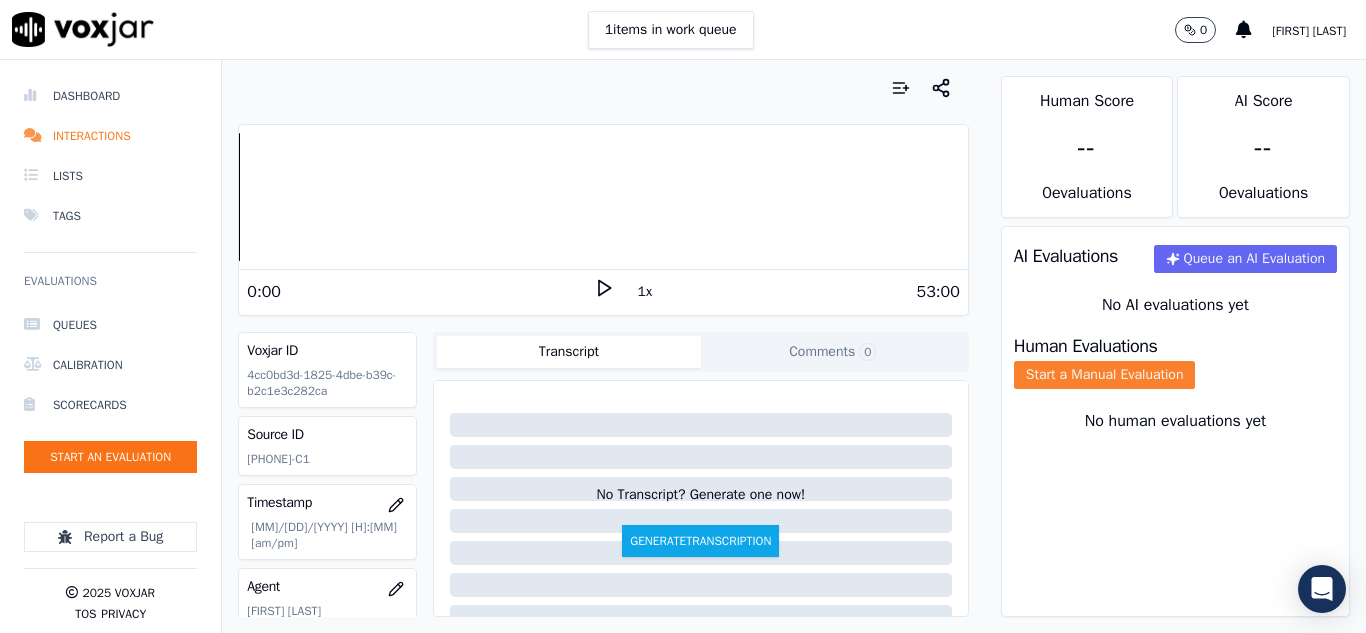 click on "Start a Manual Evaluation" 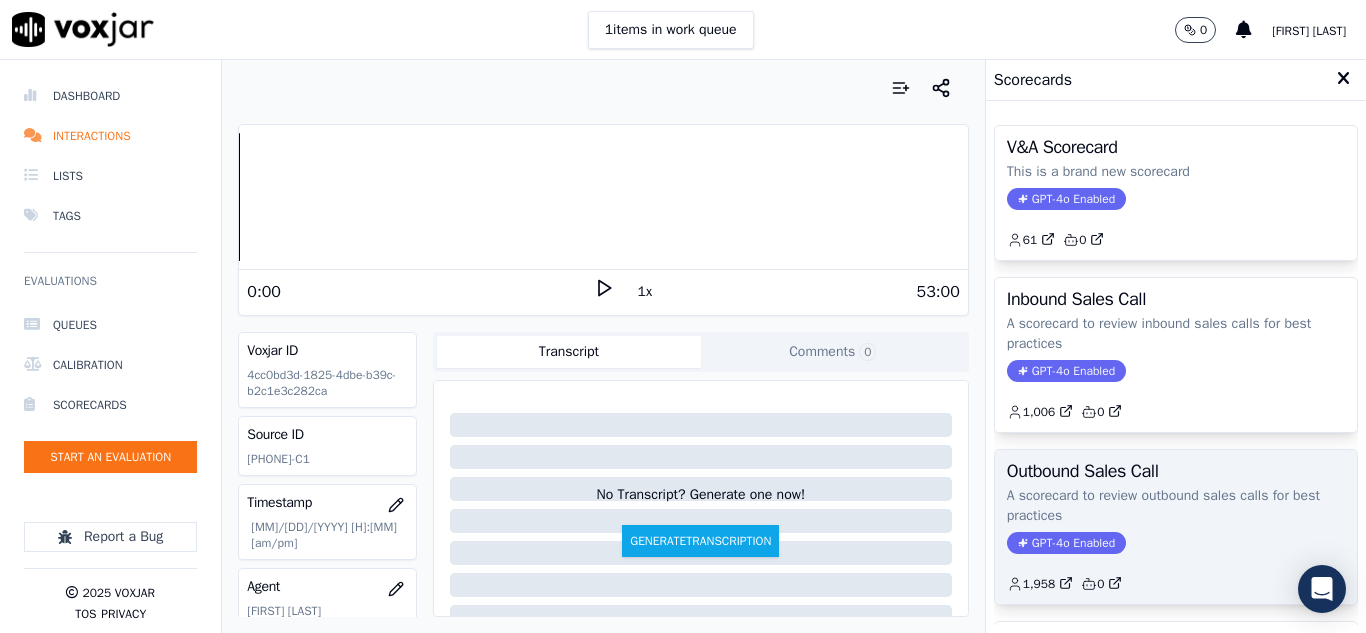 click on "A scorecard to review outbound sales calls for best practices" 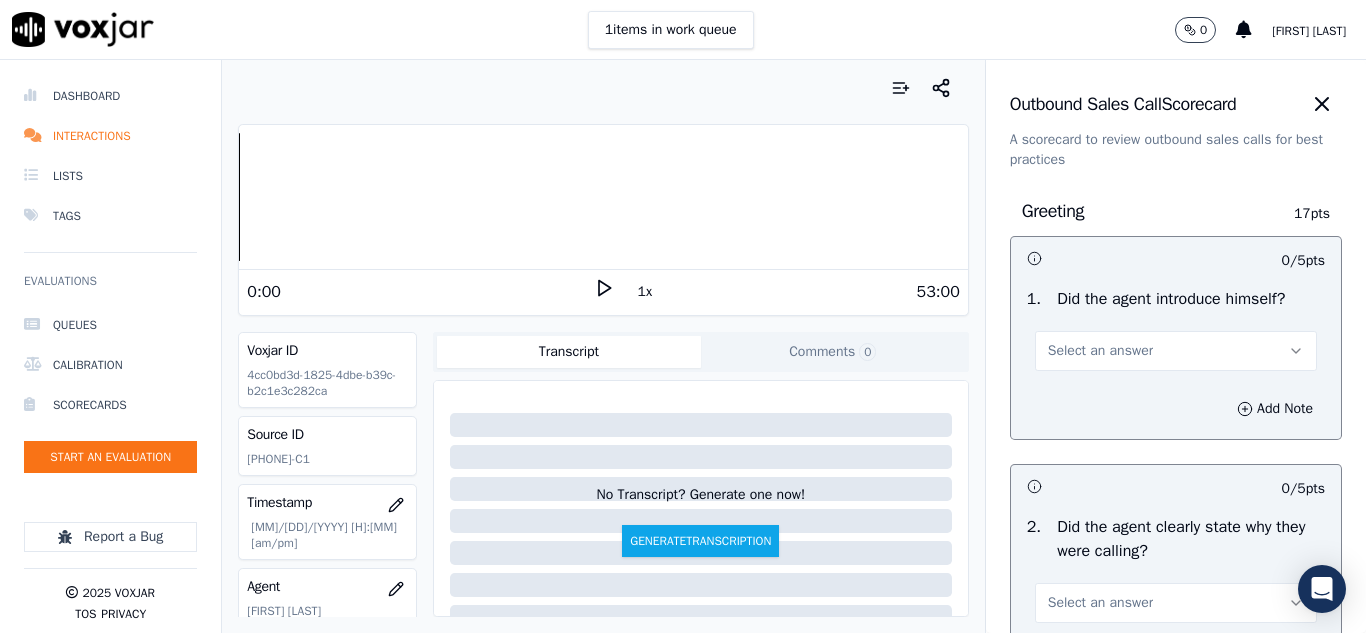 click on "Select an answer" at bounding box center [1100, 351] 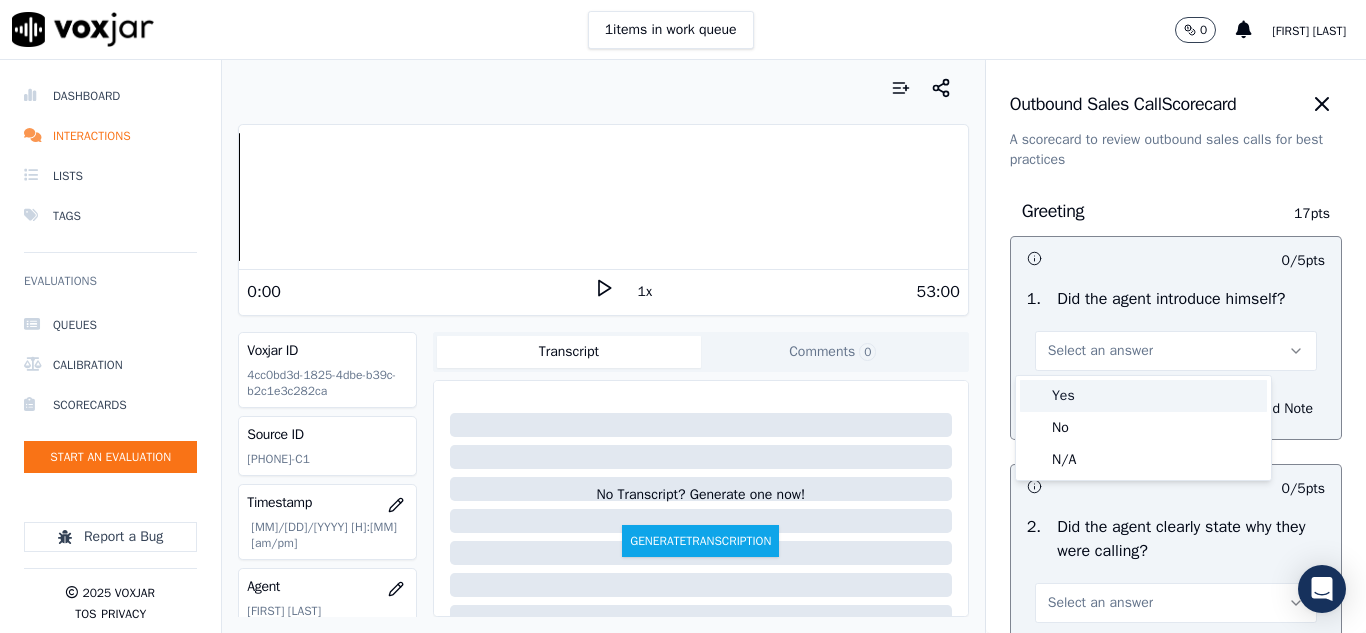 click on "Yes" at bounding box center (1143, 396) 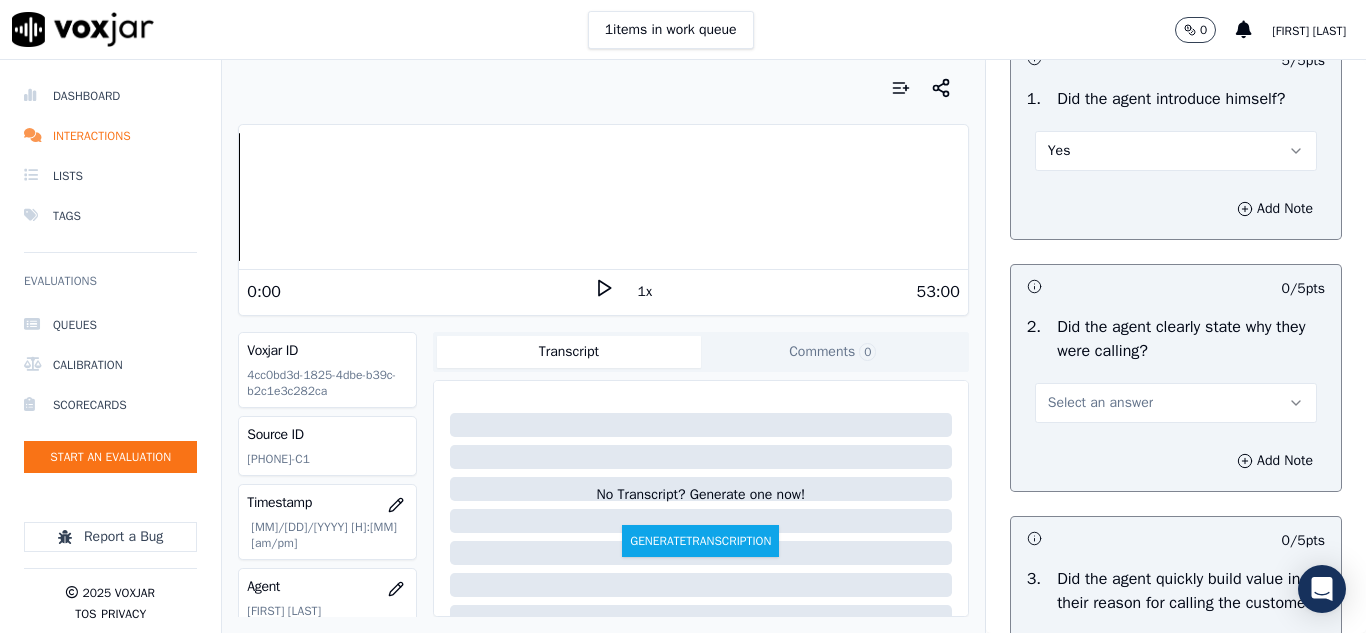 scroll, scrollTop: 300, scrollLeft: 0, axis: vertical 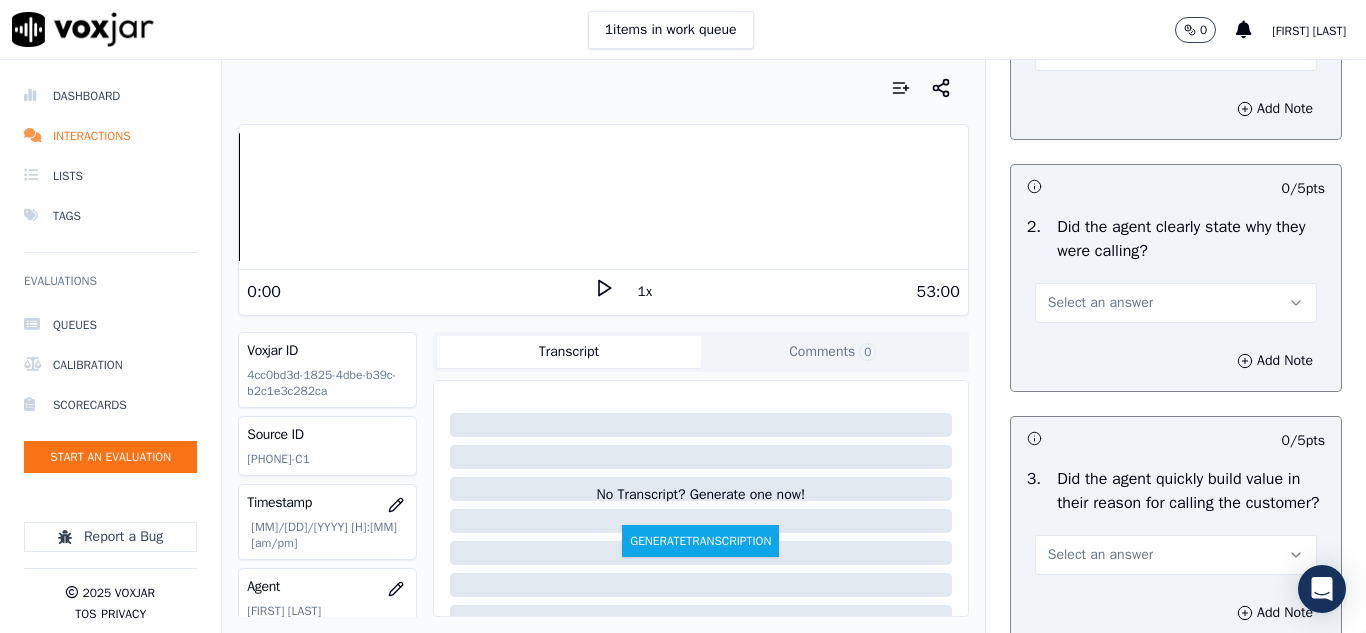 click on "Select an answer" at bounding box center (1176, 303) 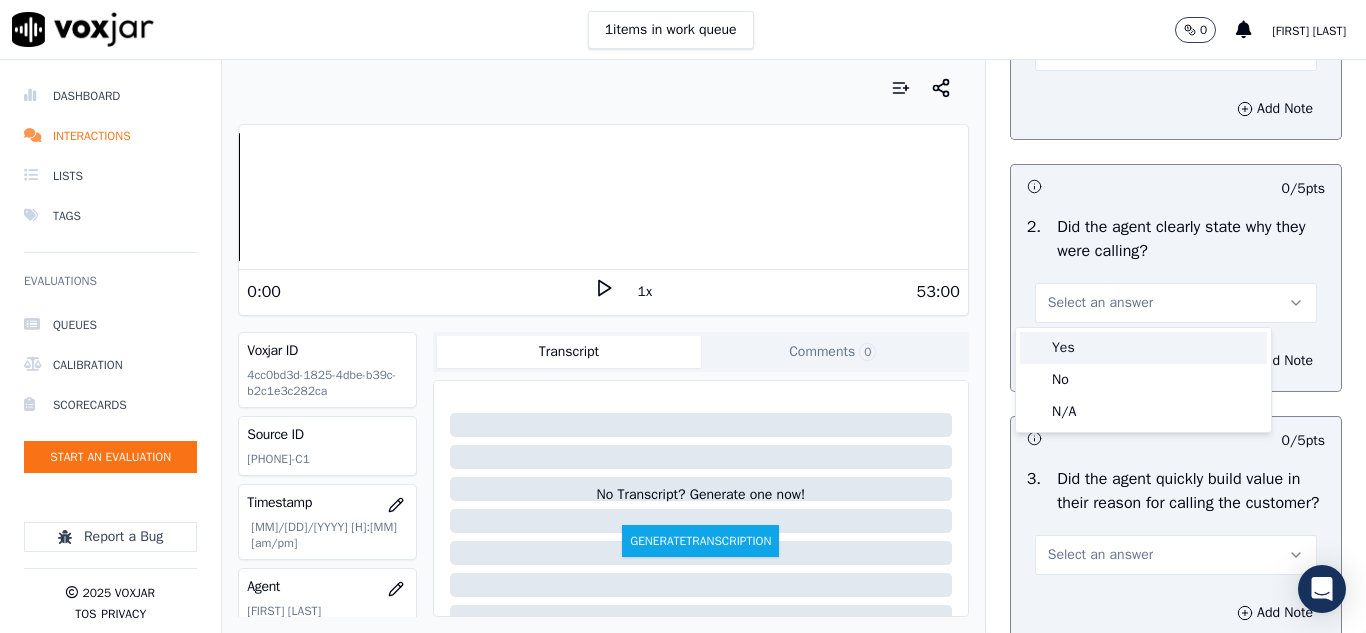 click on "Yes" at bounding box center [1143, 348] 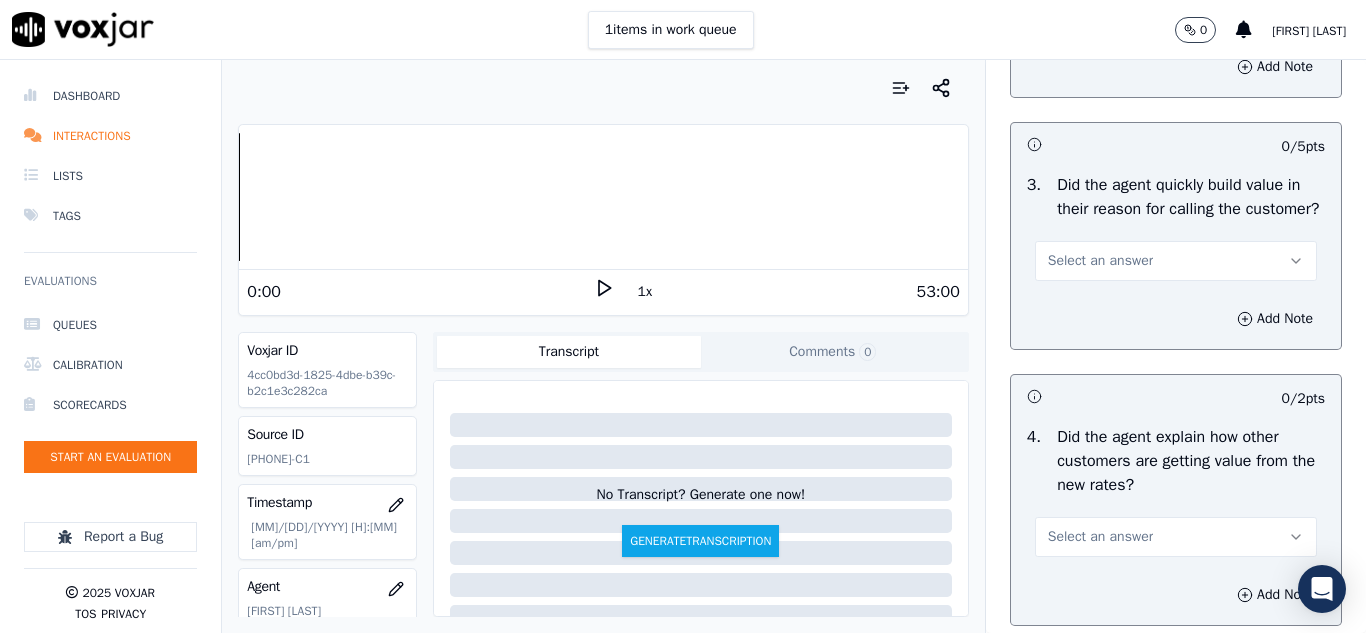 scroll, scrollTop: 600, scrollLeft: 0, axis: vertical 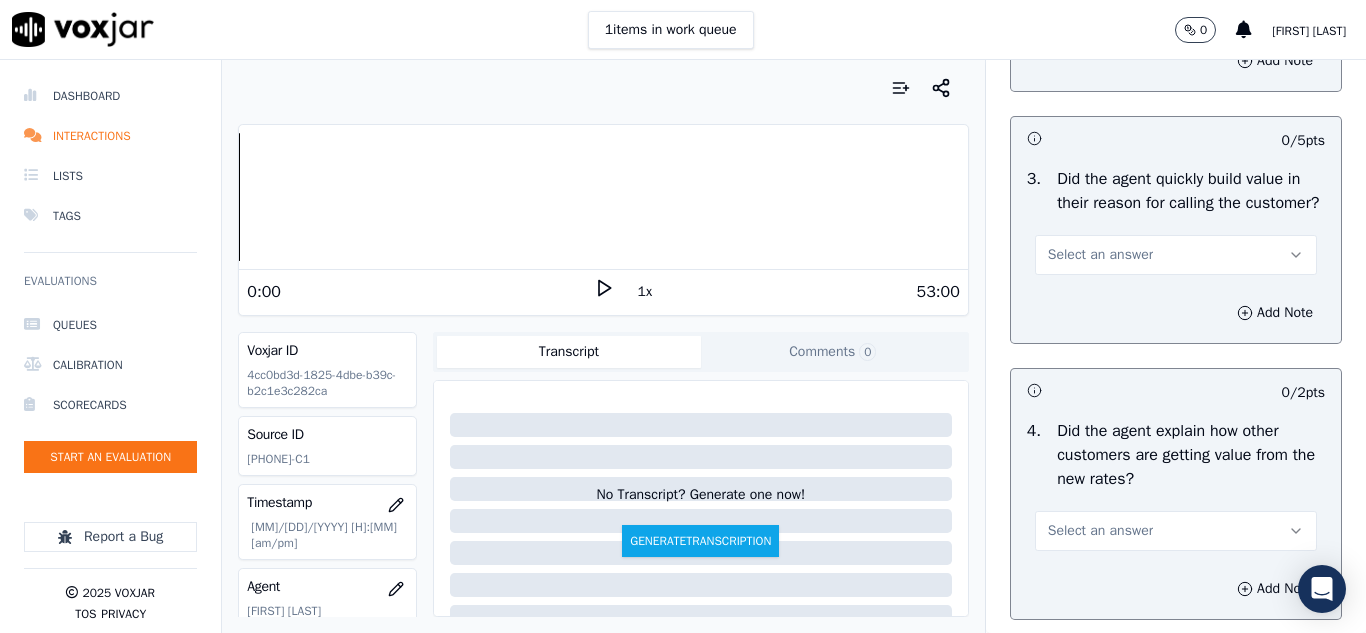 click on "Select an answer" at bounding box center [1100, 255] 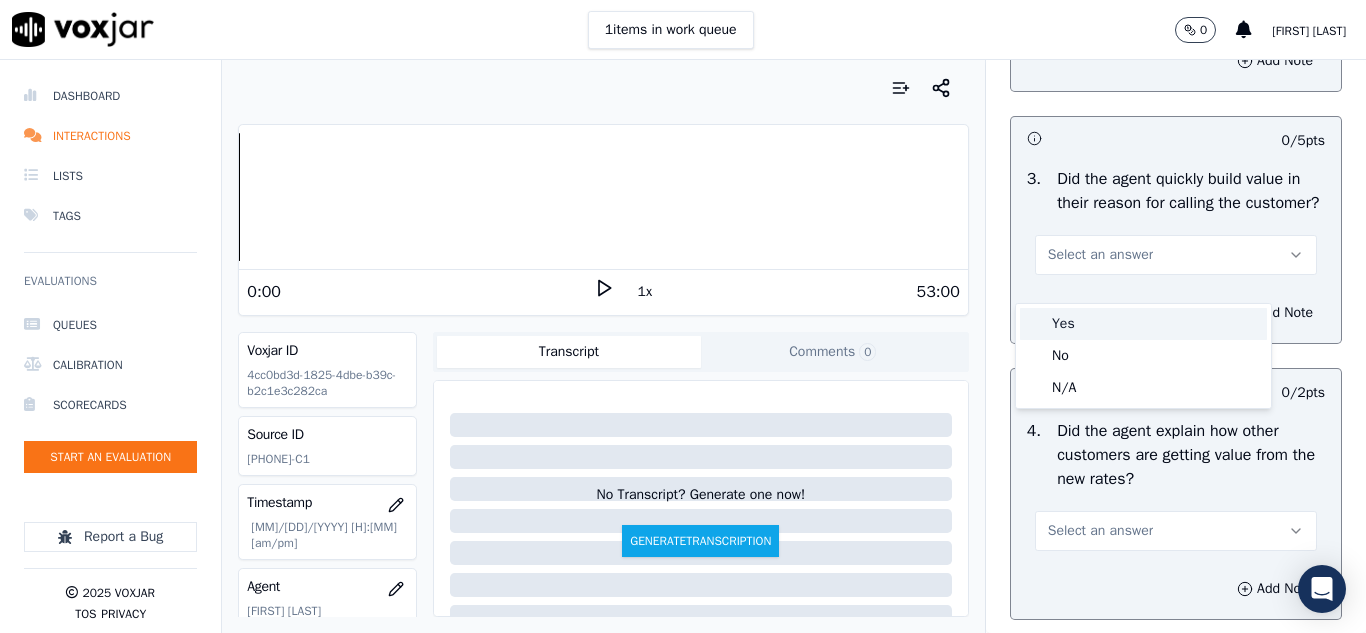 click on "Yes" at bounding box center [1143, 324] 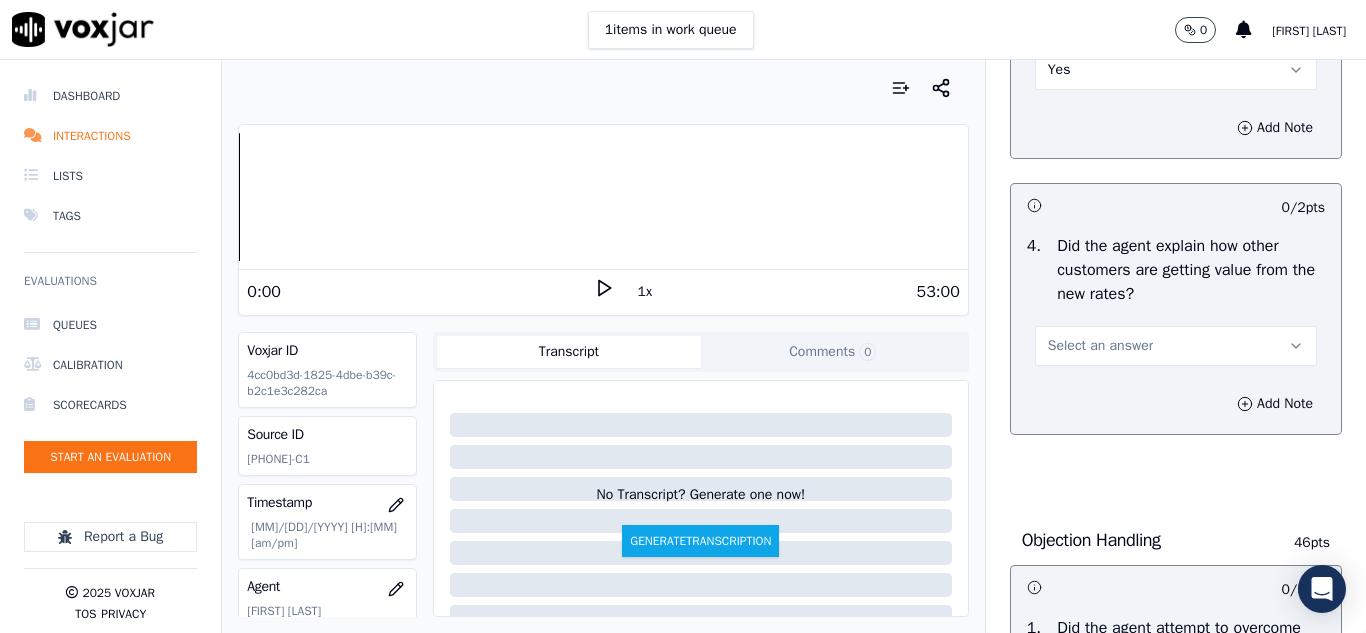 scroll, scrollTop: 800, scrollLeft: 0, axis: vertical 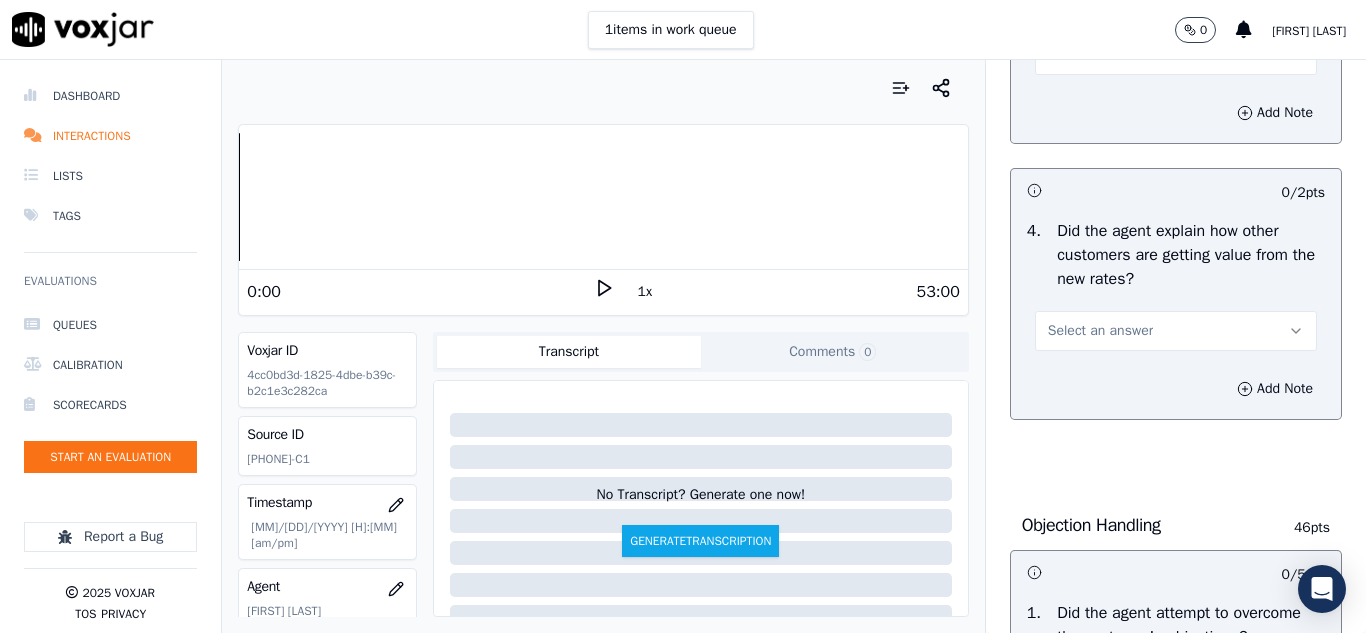 click on "Select an answer" at bounding box center (1100, 331) 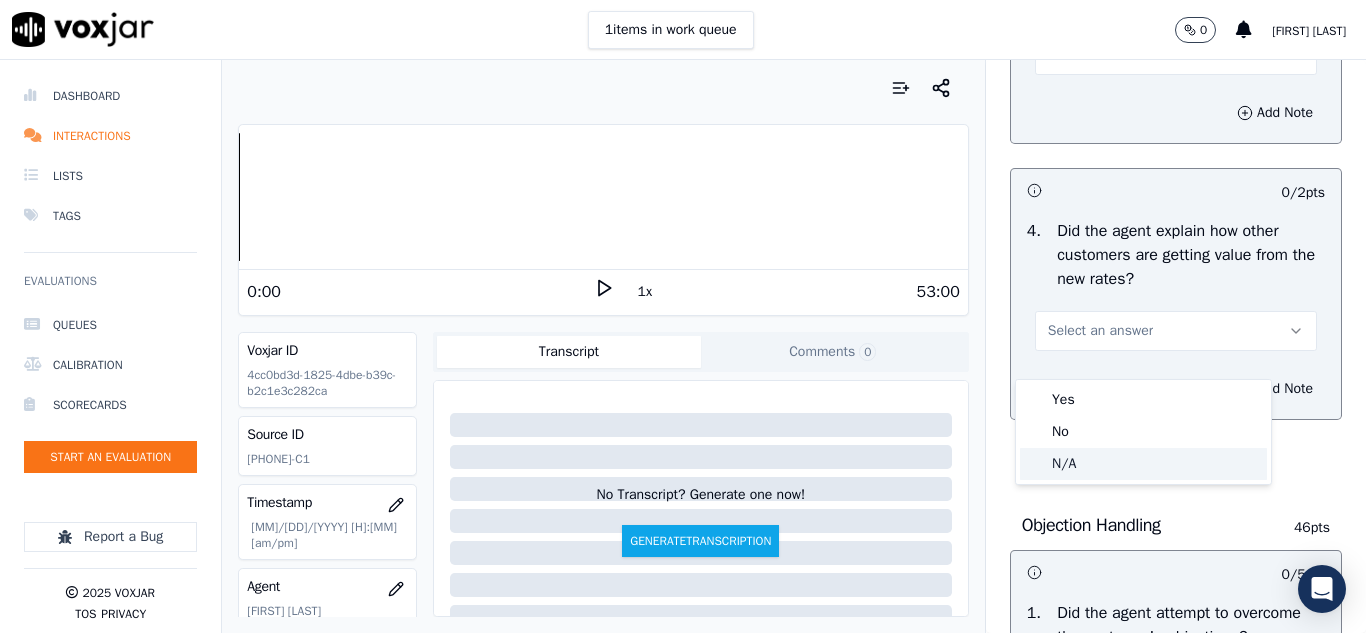click on "N/A" 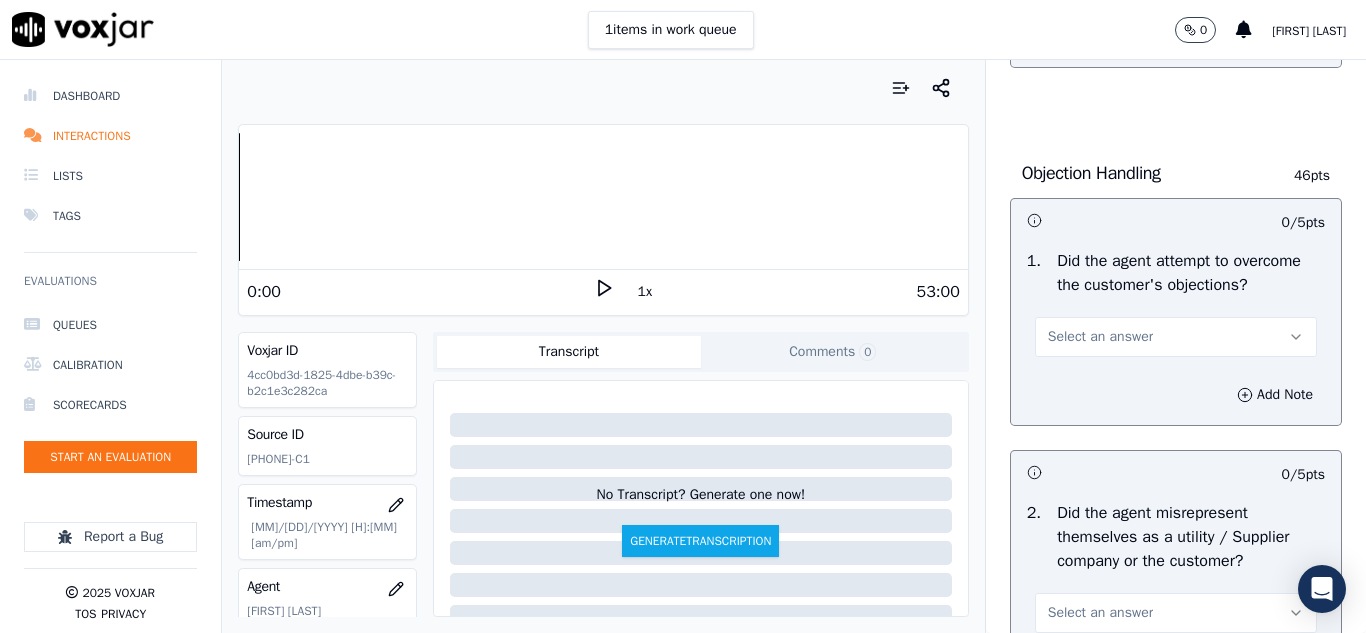 scroll, scrollTop: 1200, scrollLeft: 0, axis: vertical 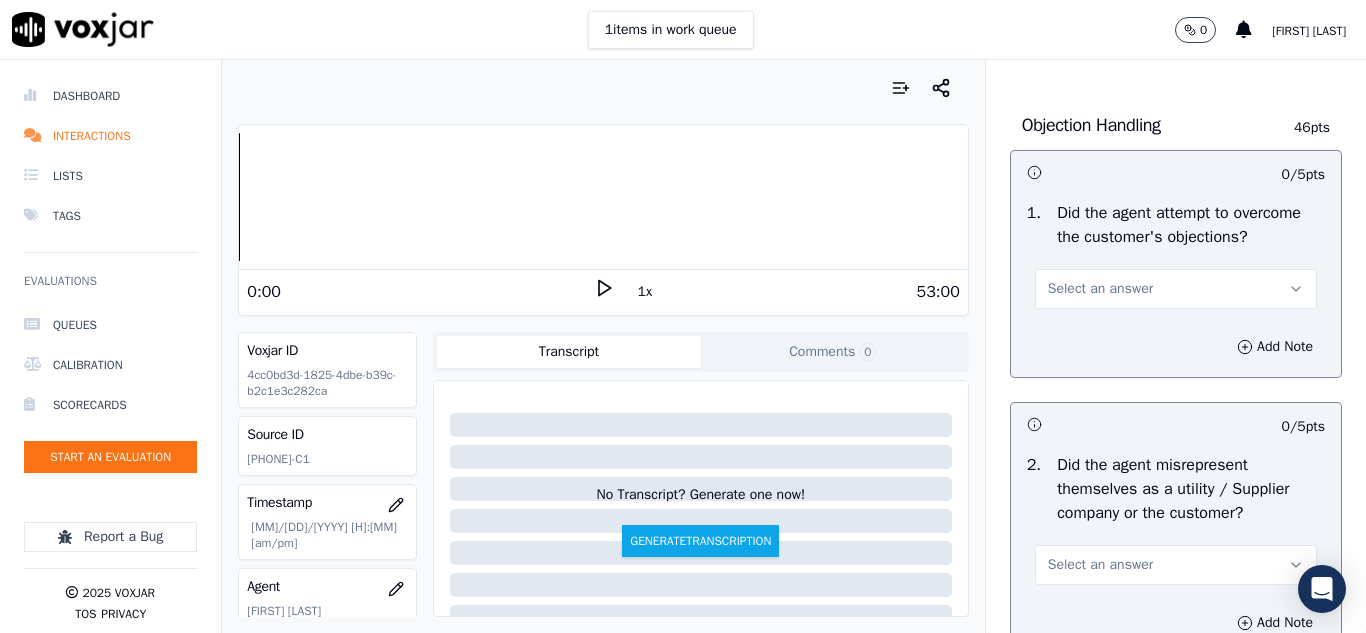 click on "Select an answer" at bounding box center [1100, 289] 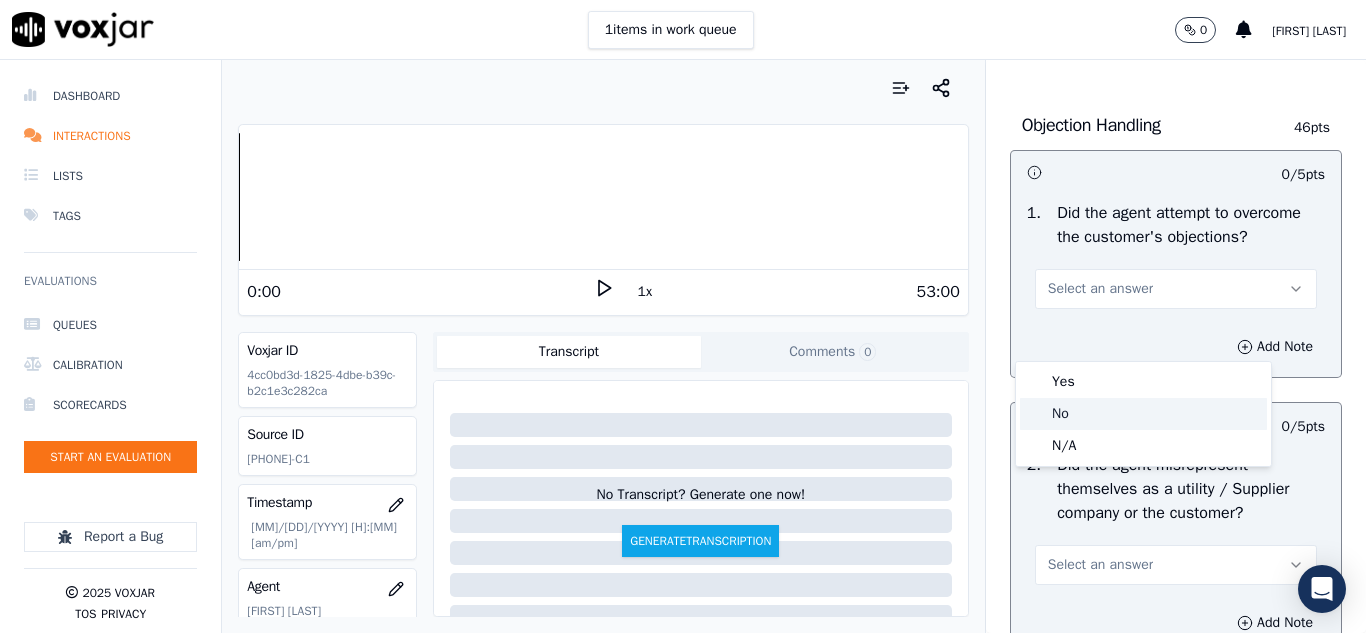 click on "No" 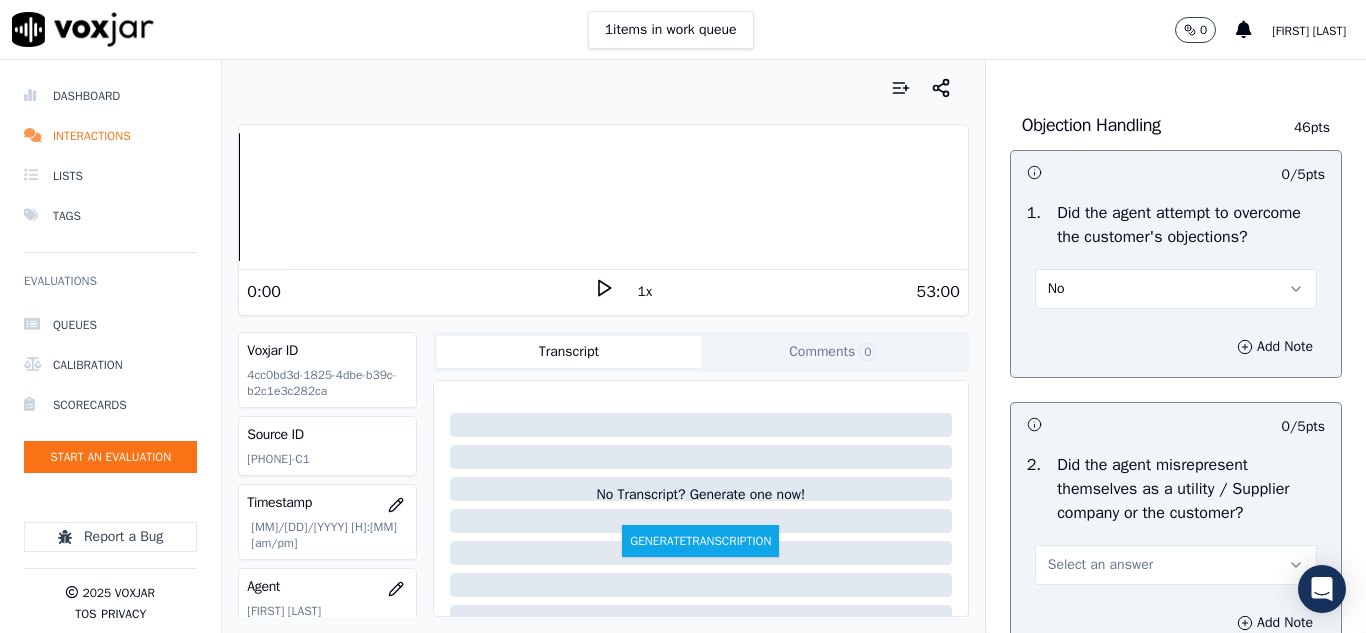 click on "No" at bounding box center [1176, 289] 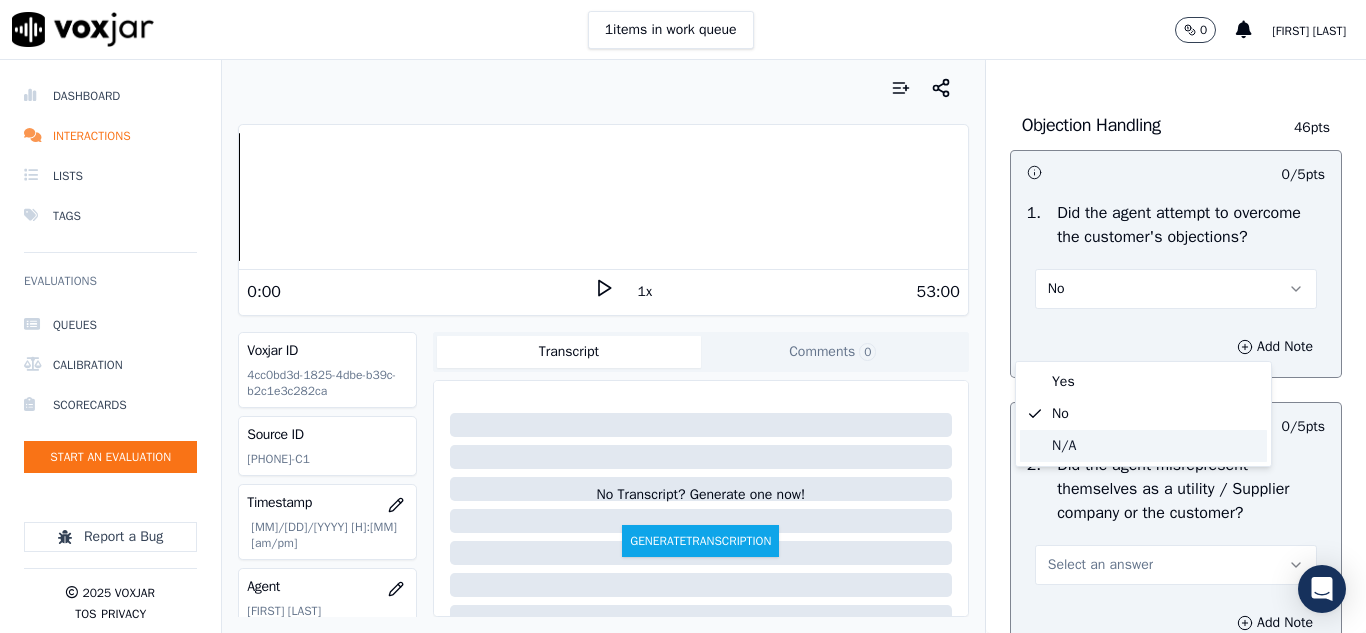 click on "N/A" 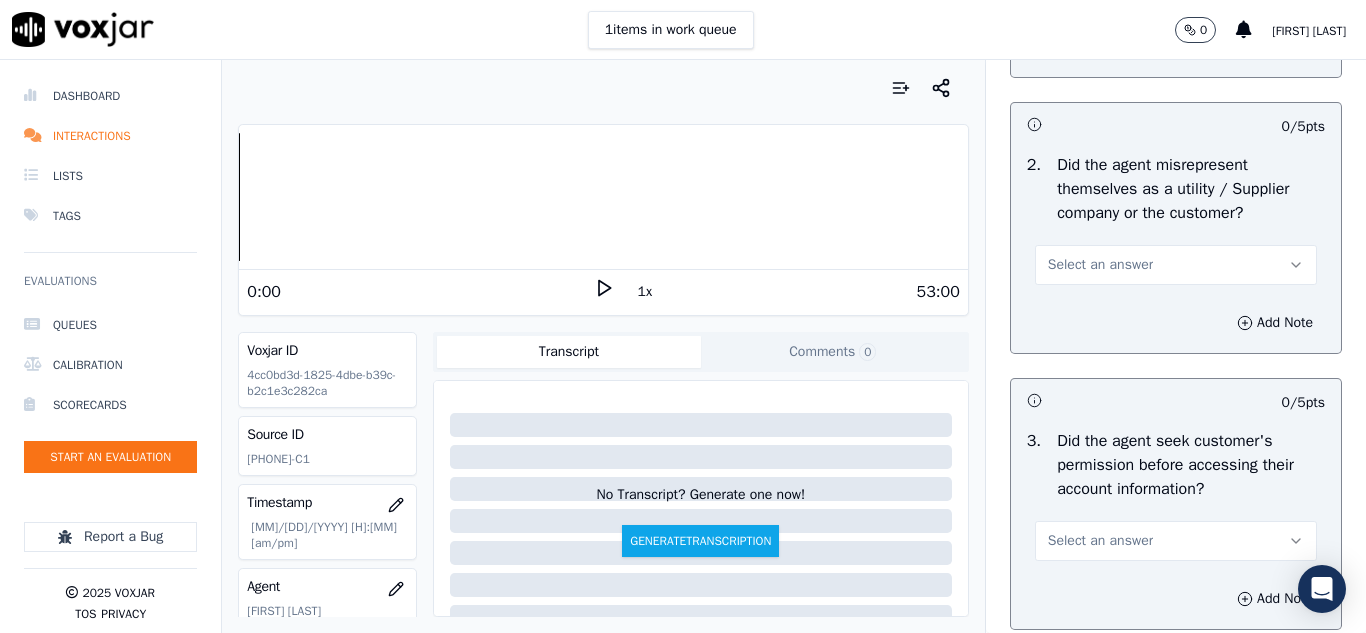 scroll, scrollTop: 1600, scrollLeft: 0, axis: vertical 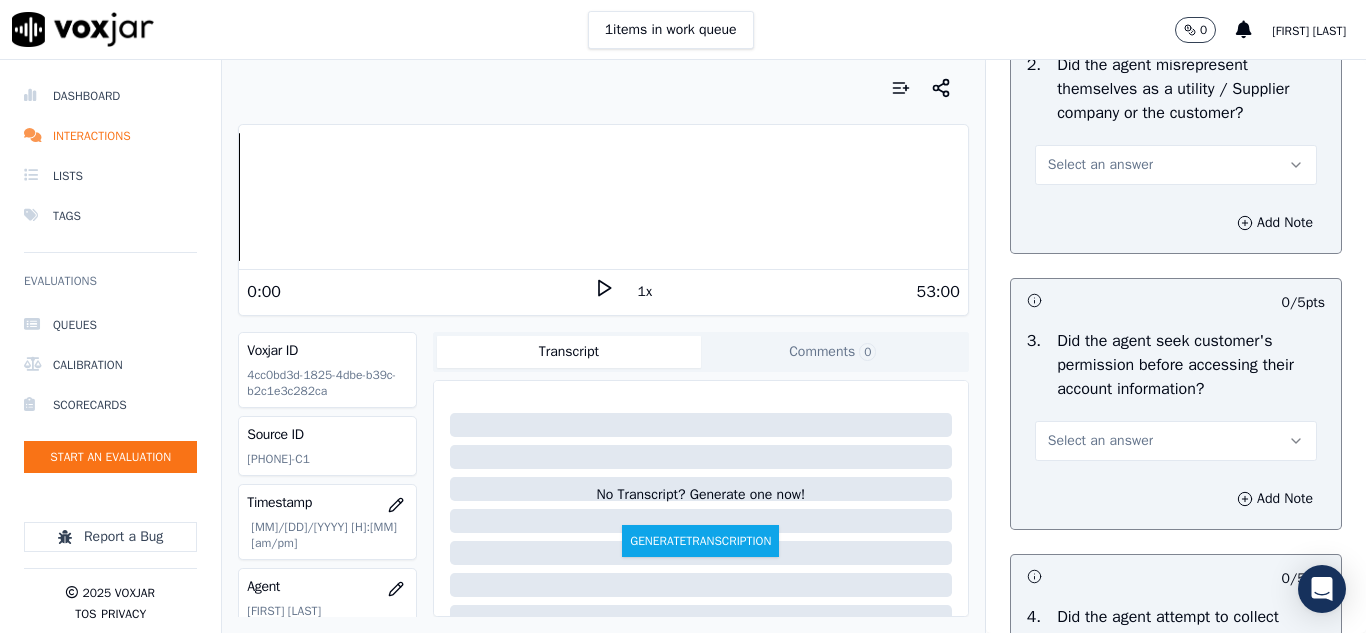 click on "Select an answer" at bounding box center (1176, 165) 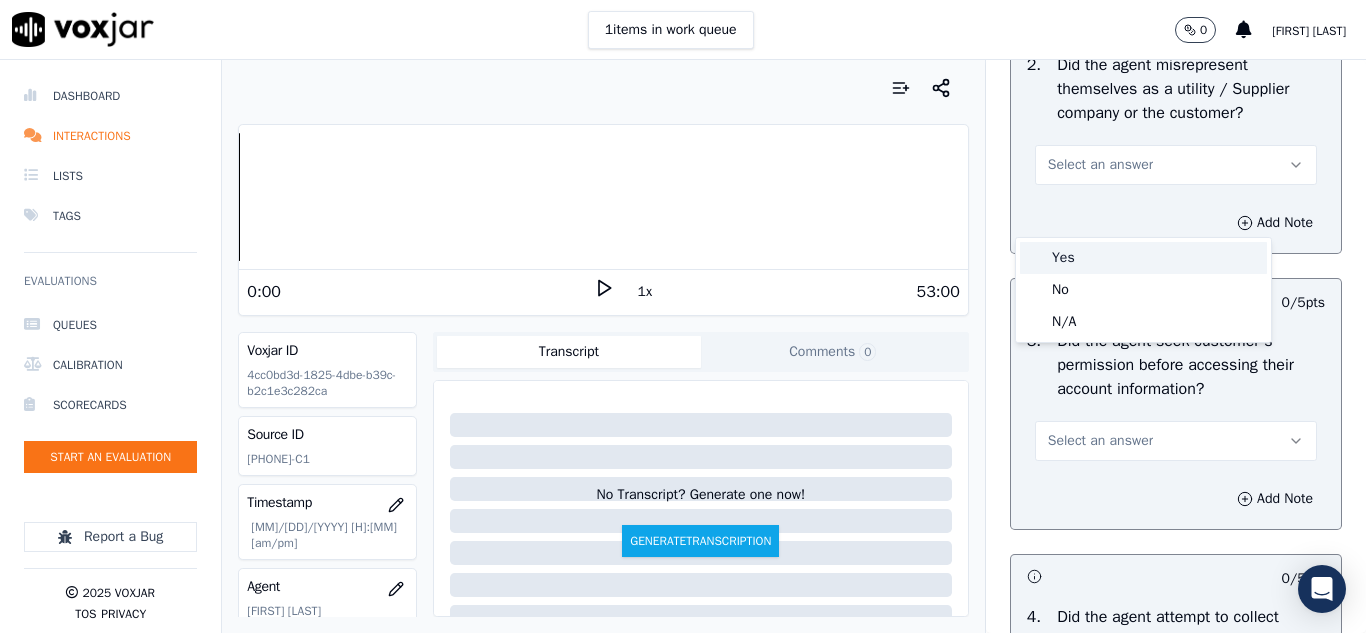 click on "No" 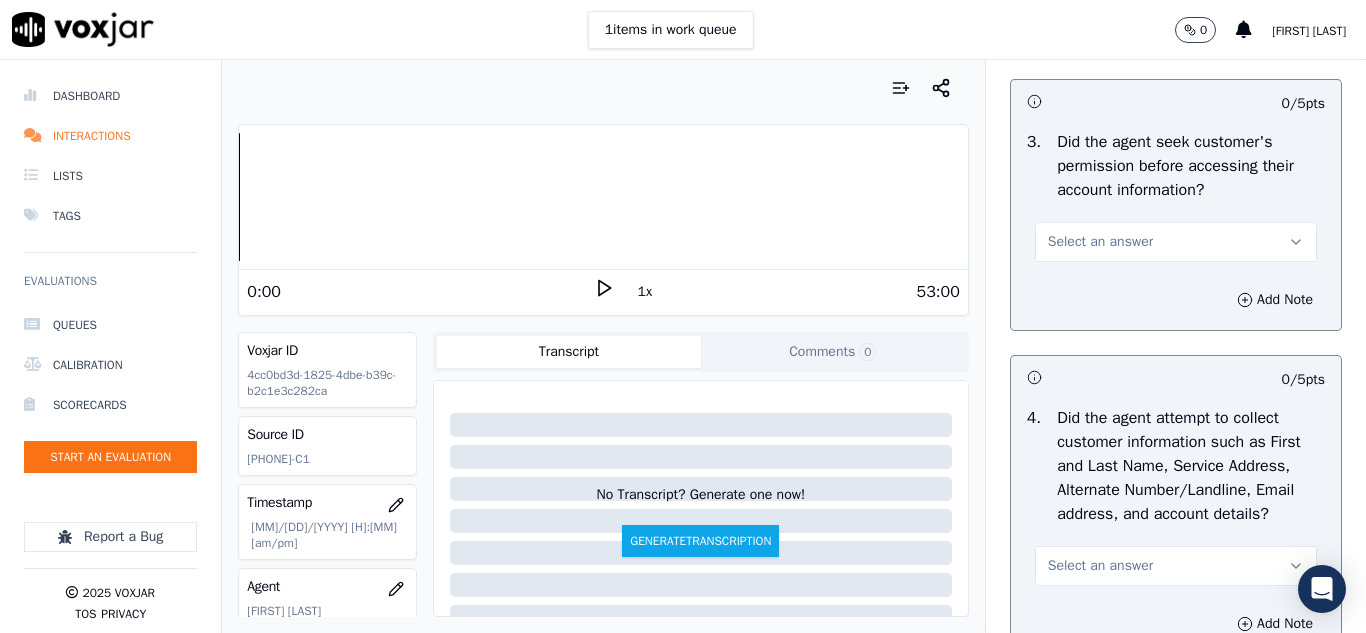 scroll, scrollTop: 1800, scrollLeft: 0, axis: vertical 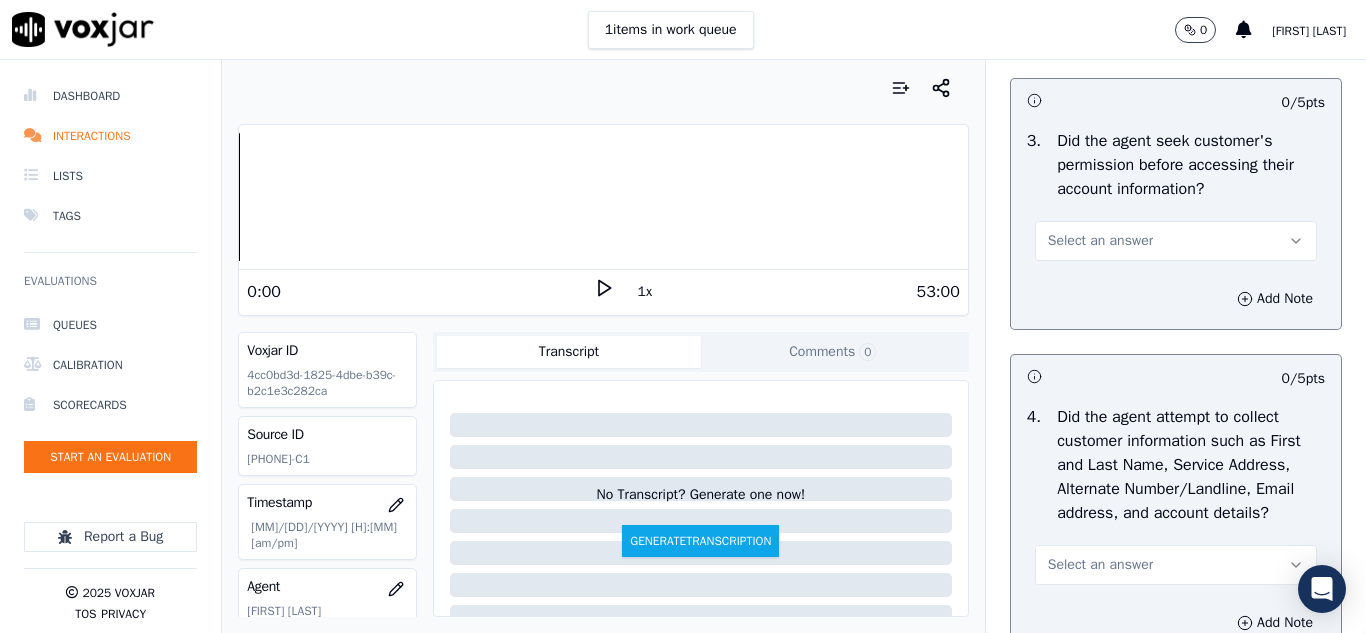 click on "Select an answer" at bounding box center (1100, 241) 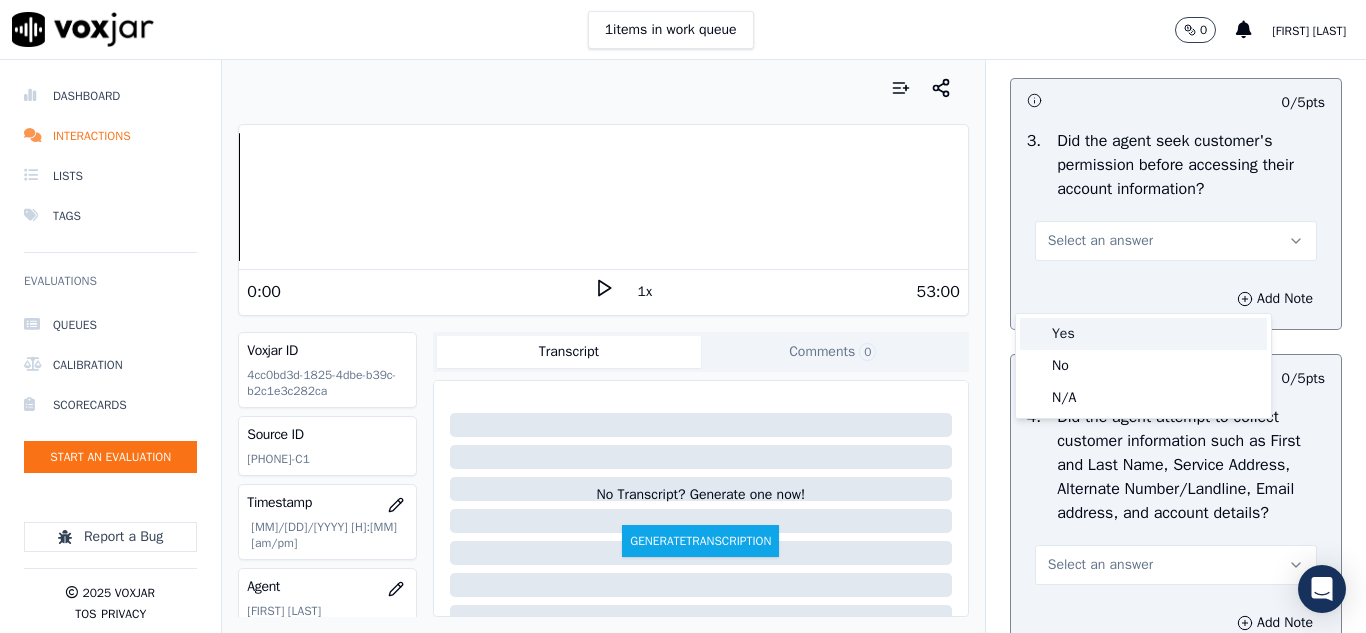 drag, startPoint x: 1061, startPoint y: 341, endPoint x: 1095, endPoint y: 341, distance: 34 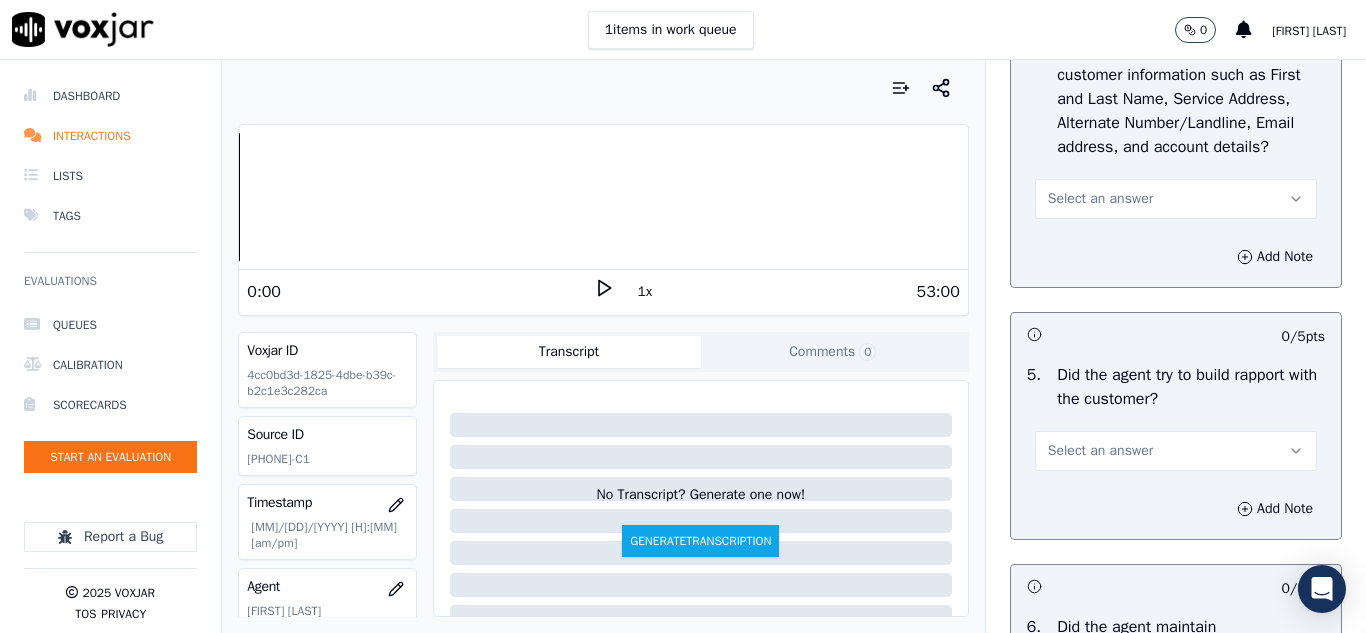 scroll, scrollTop: 2200, scrollLeft: 0, axis: vertical 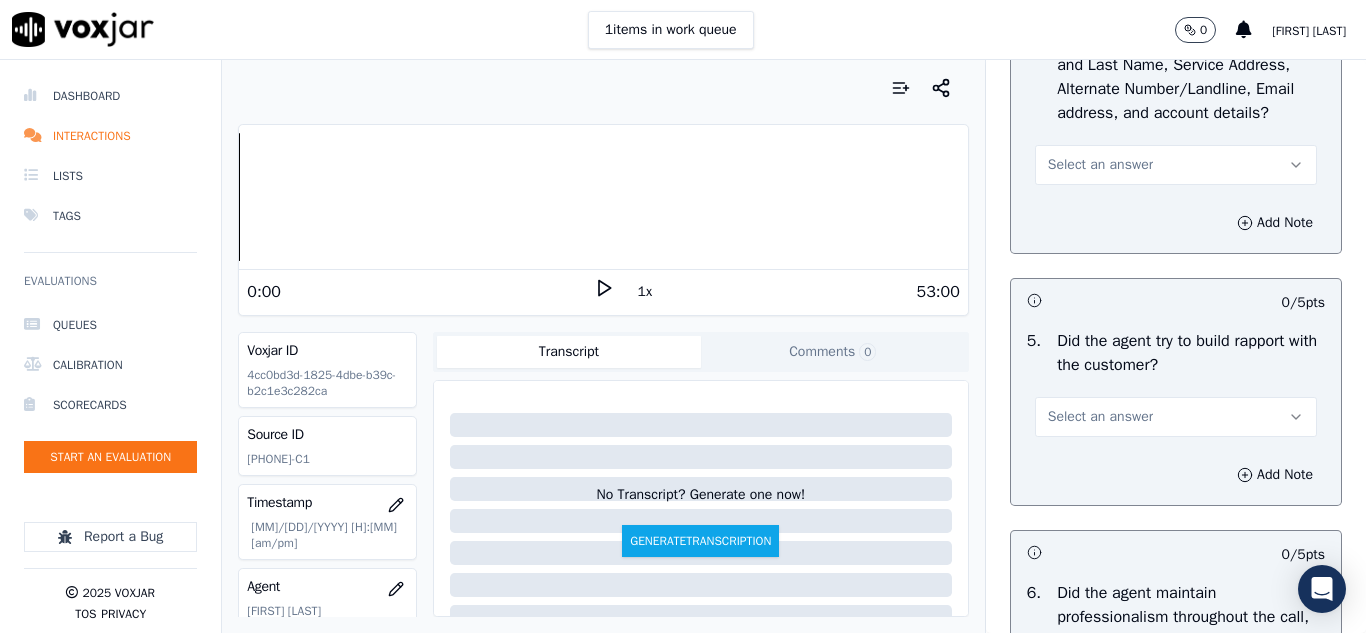click on "Select an answer" at bounding box center [1100, 165] 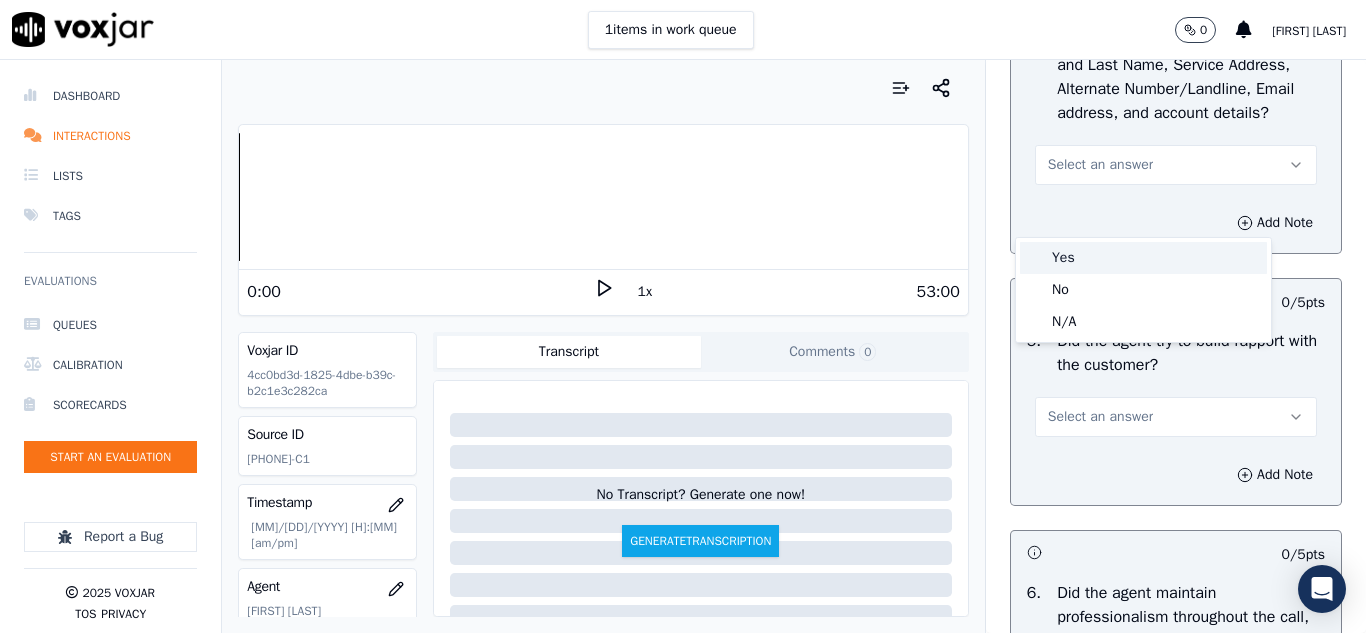 click on "Yes" at bounding box center (1143, 258) 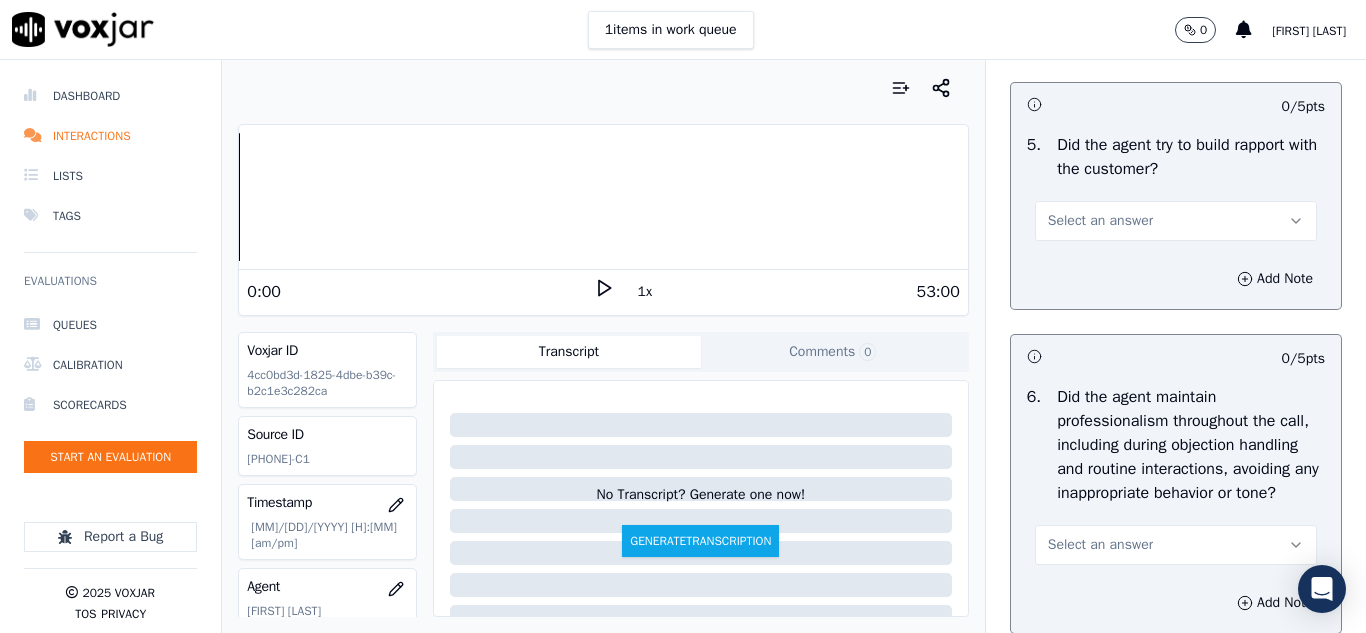 scroll, scrollTop: 2400, scrollLeft: 0, axis: vertical 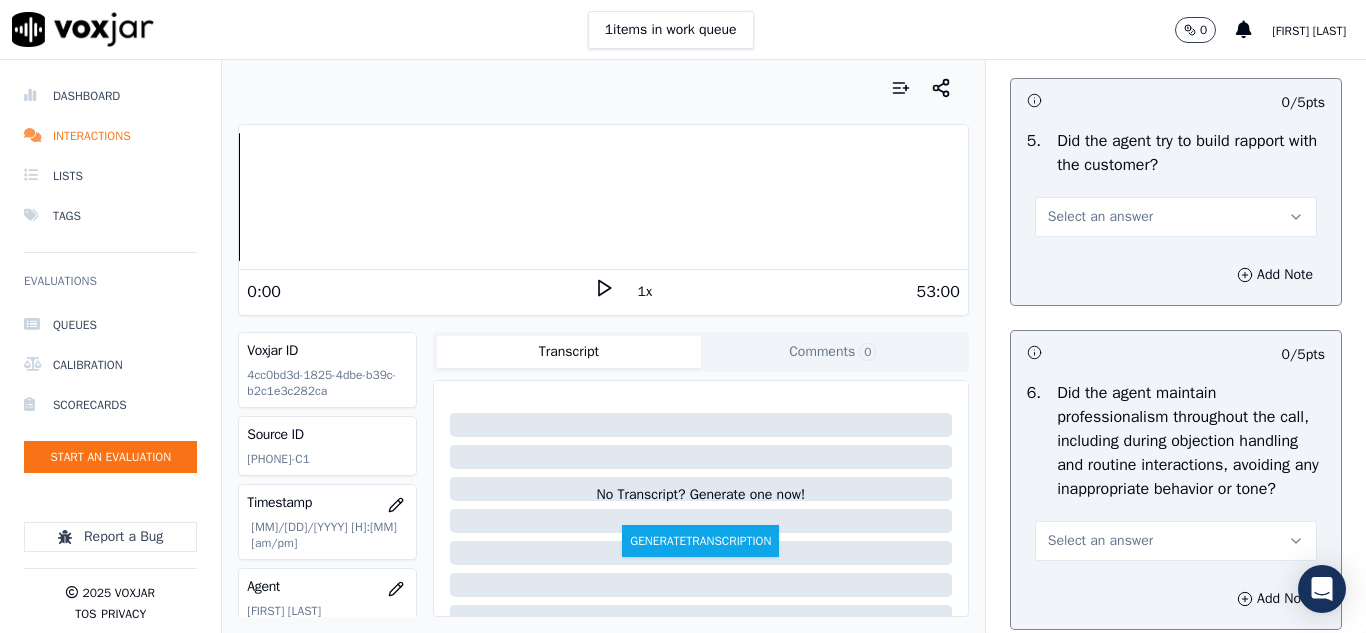 click on "Select an answer" at bounding box center (1100, 217) 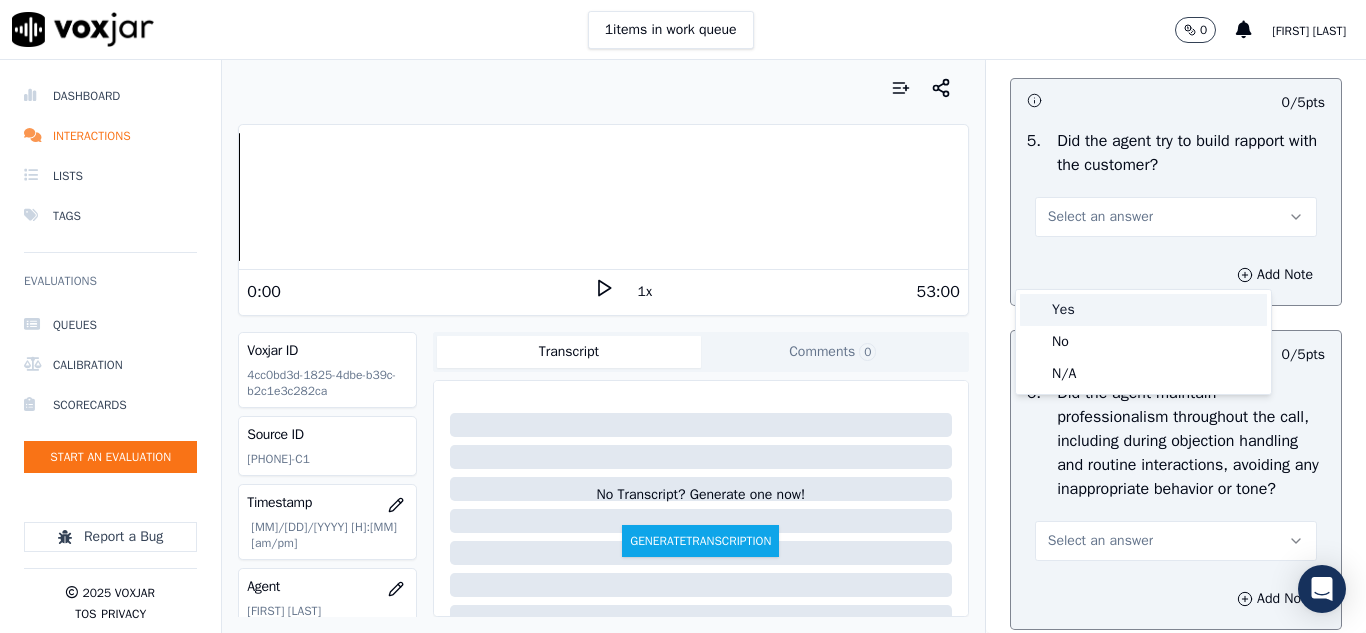 click on "Yes" at bounding box center [1143, 310] 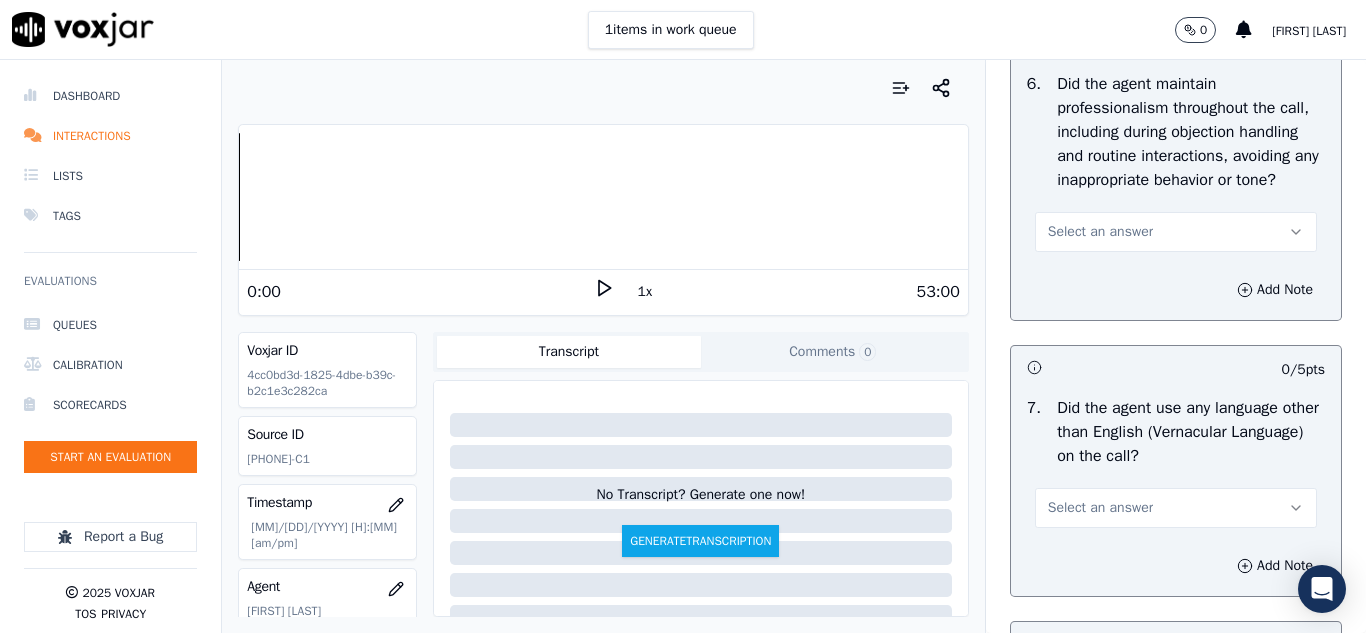 scroll, scrollTop: 2800, scrollLeft: 0, axis: vertical 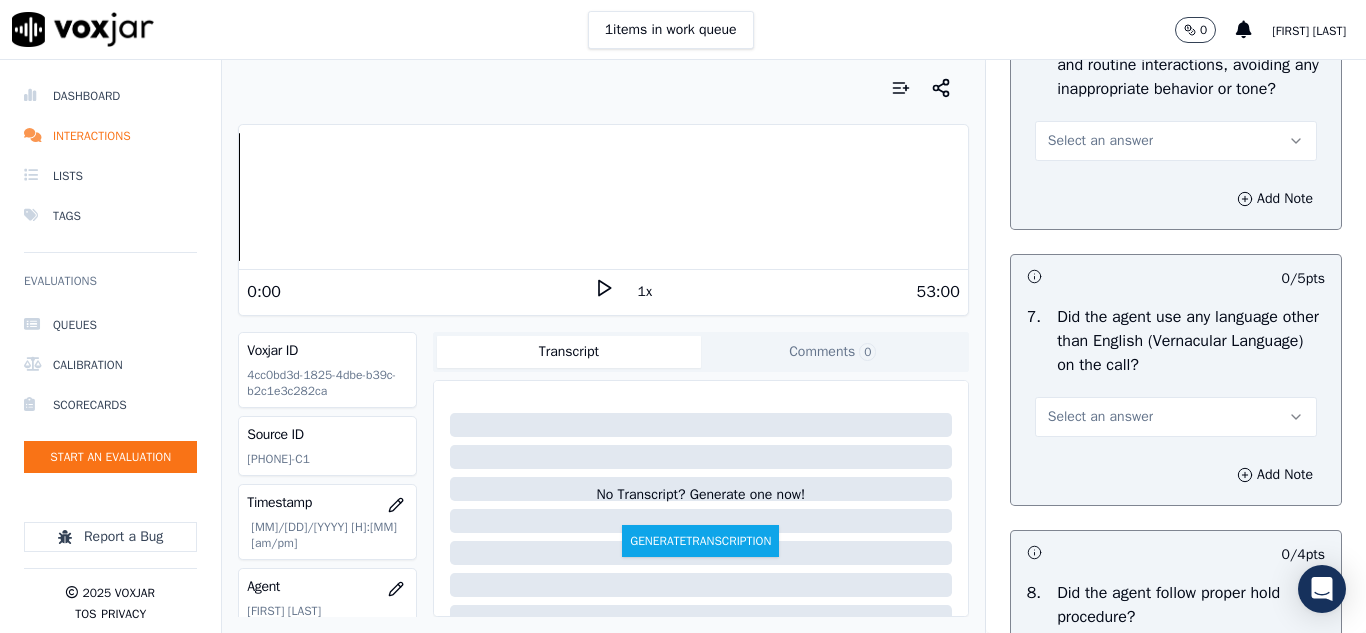 click on "Select an answer" at bounding box center (1100, 141) 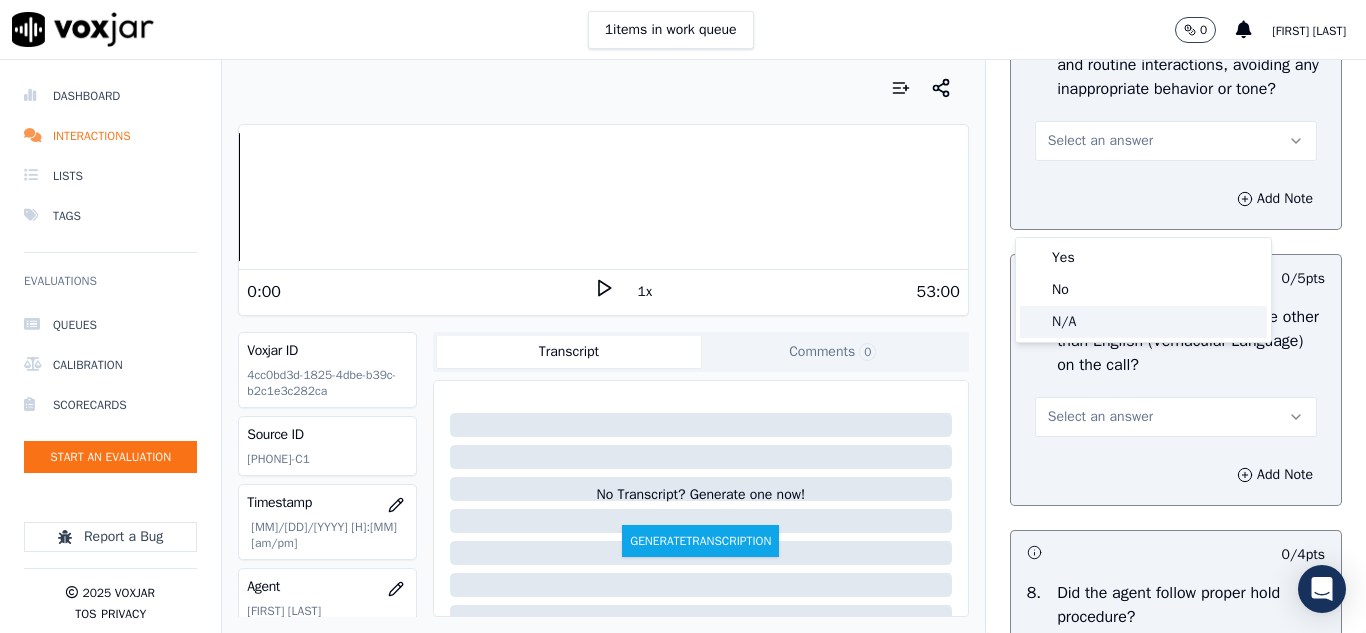click on "N/A" 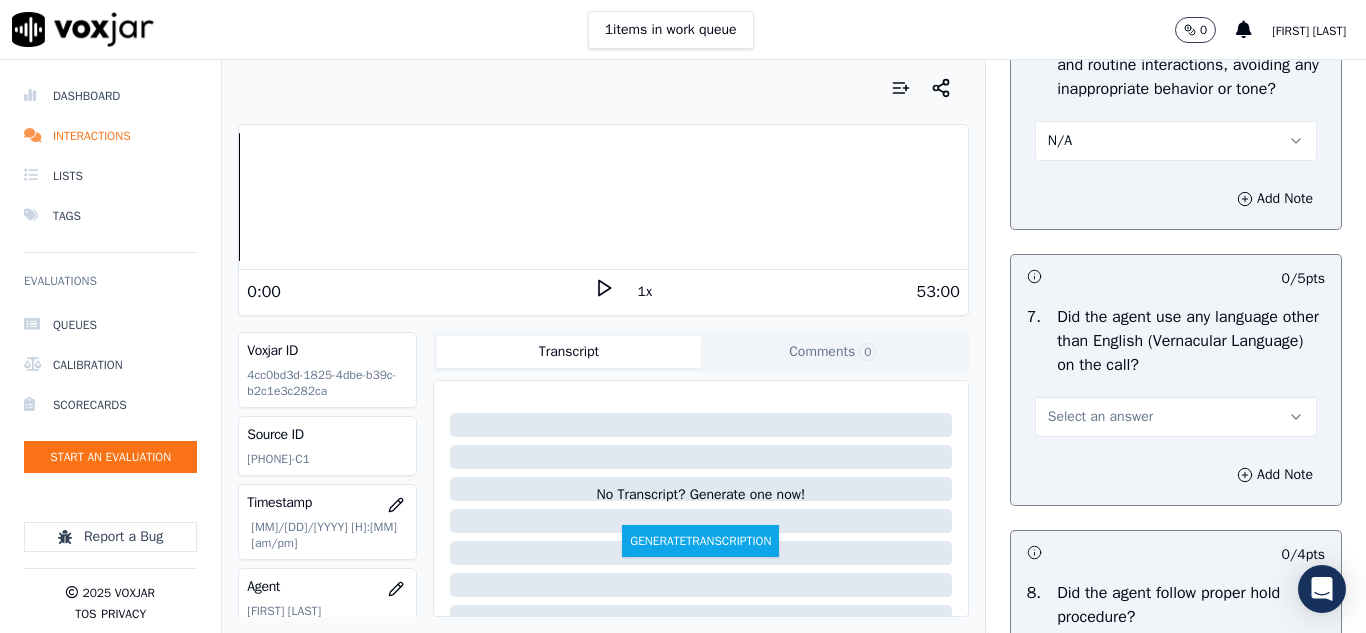 scroll, scrollTop: 3000, scrollLeft: 0, axis: vertical 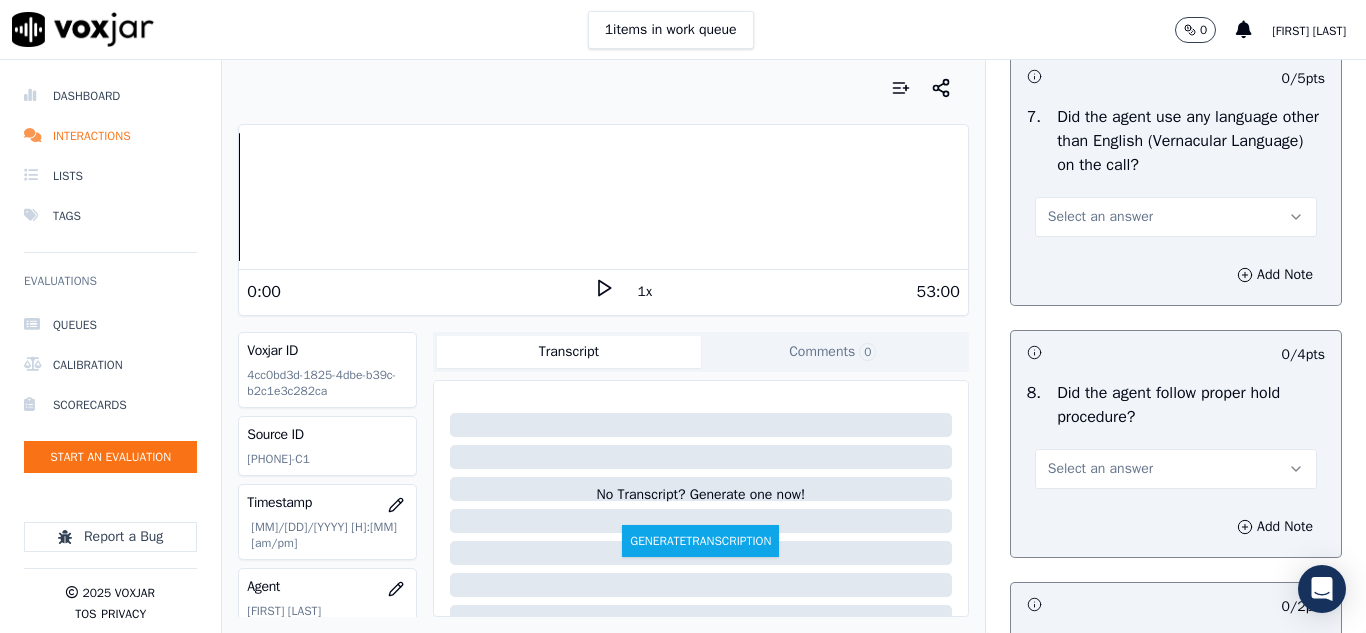 click on "Select an answer" at bounding box center [1100, 217] 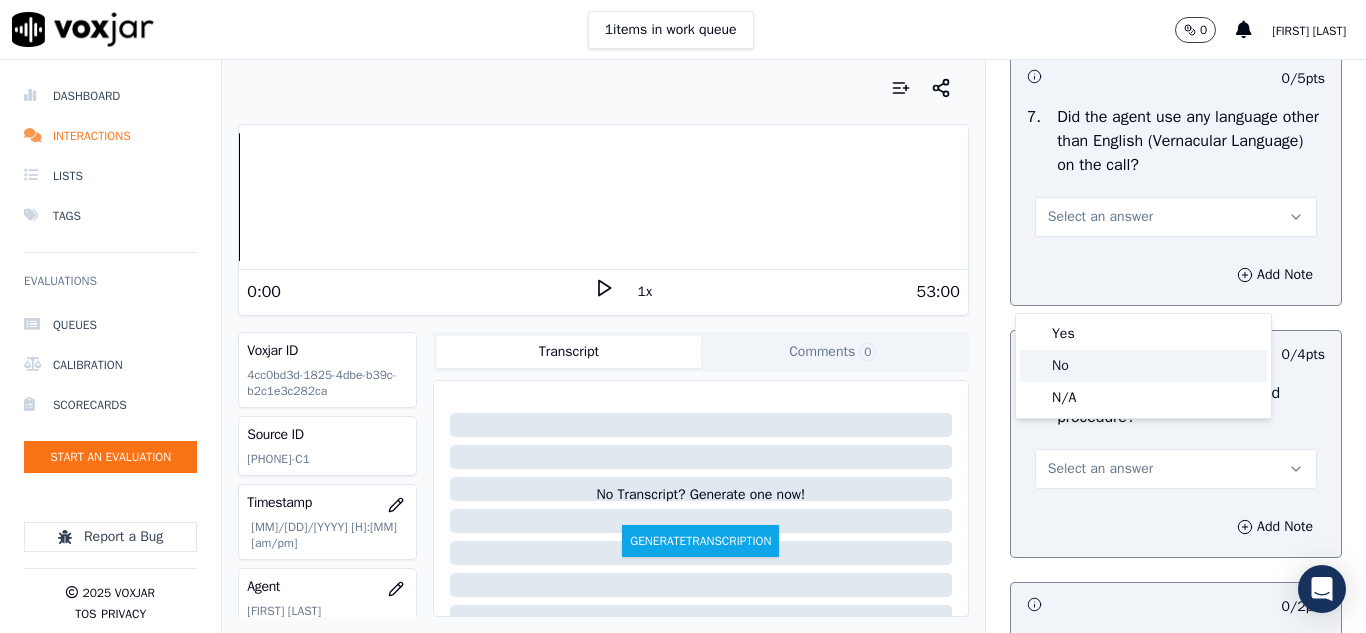click on "No" 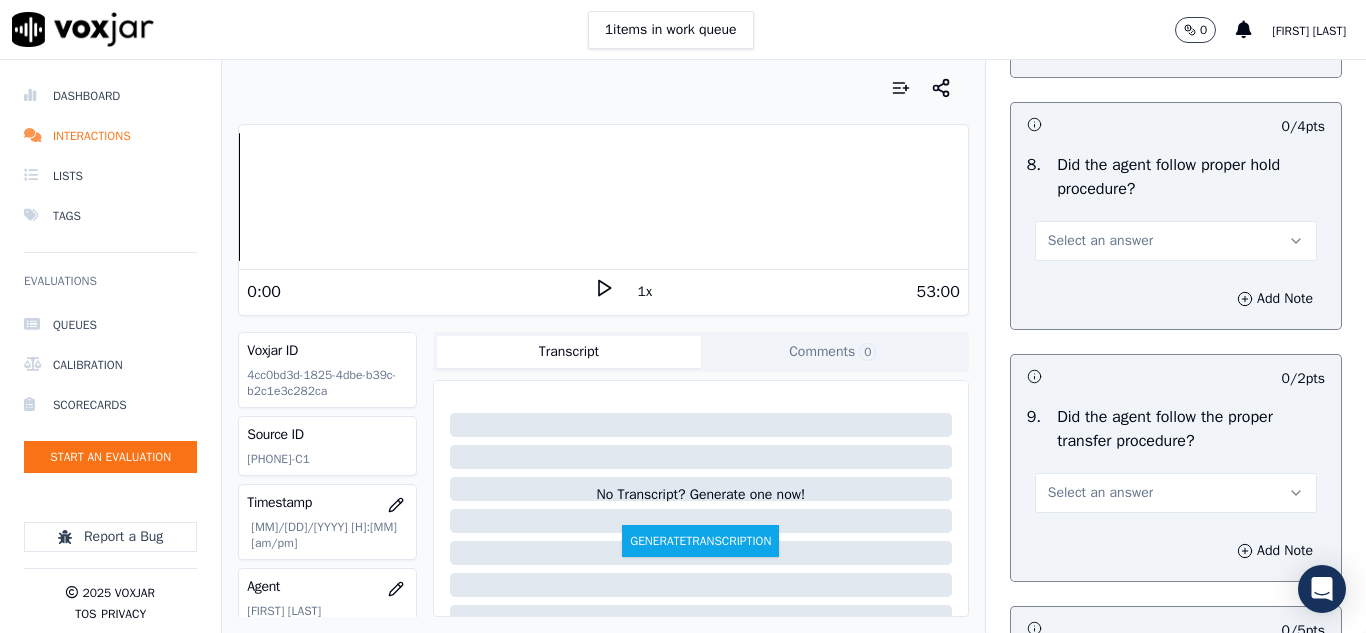 scroll, scrollTop: 3300, scrollLeft: 0, axis: vertical 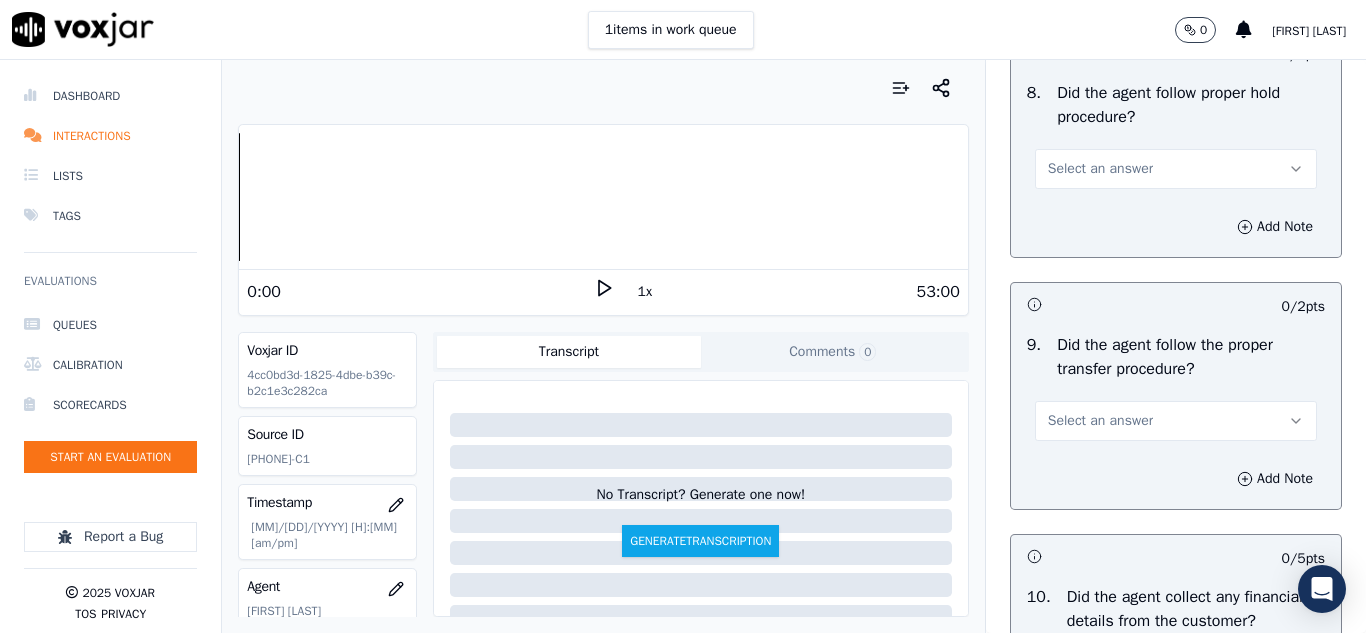 click on "Select an answer" at bounding box center (1100, 169) 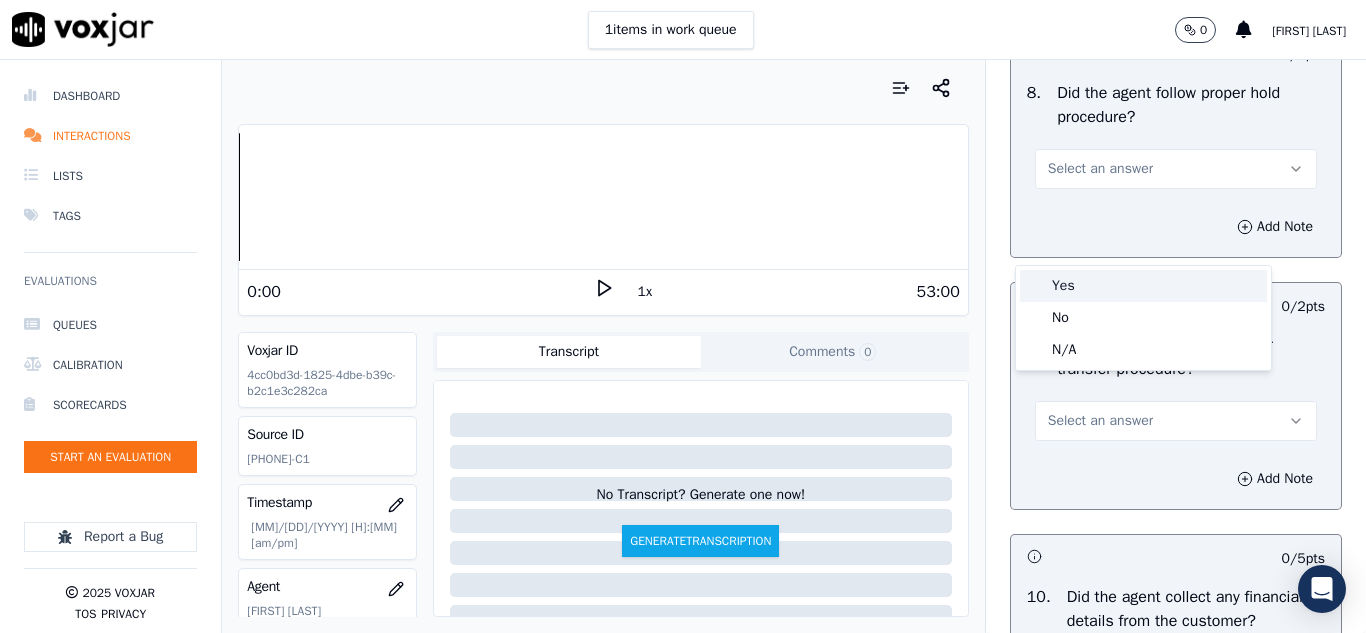 click on "Yes" at bounding box center (1143, 286) 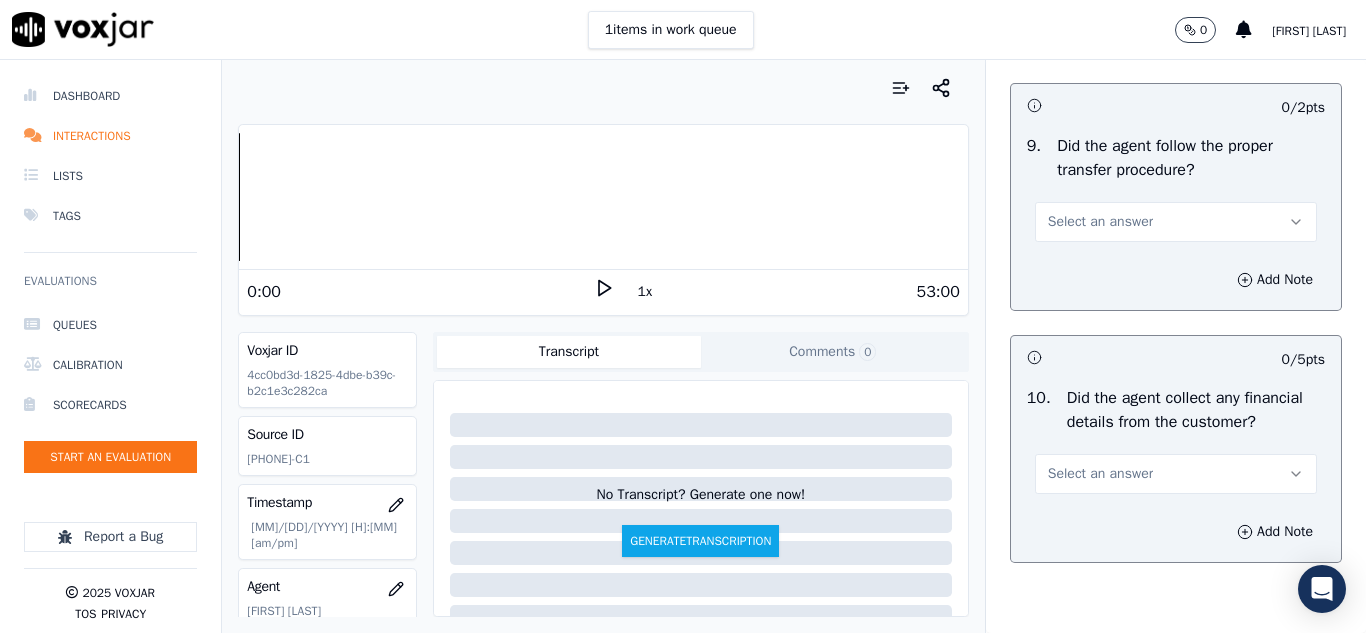 scroll, scrollTop: 3500, scrollLeft: 0, axis: vertical 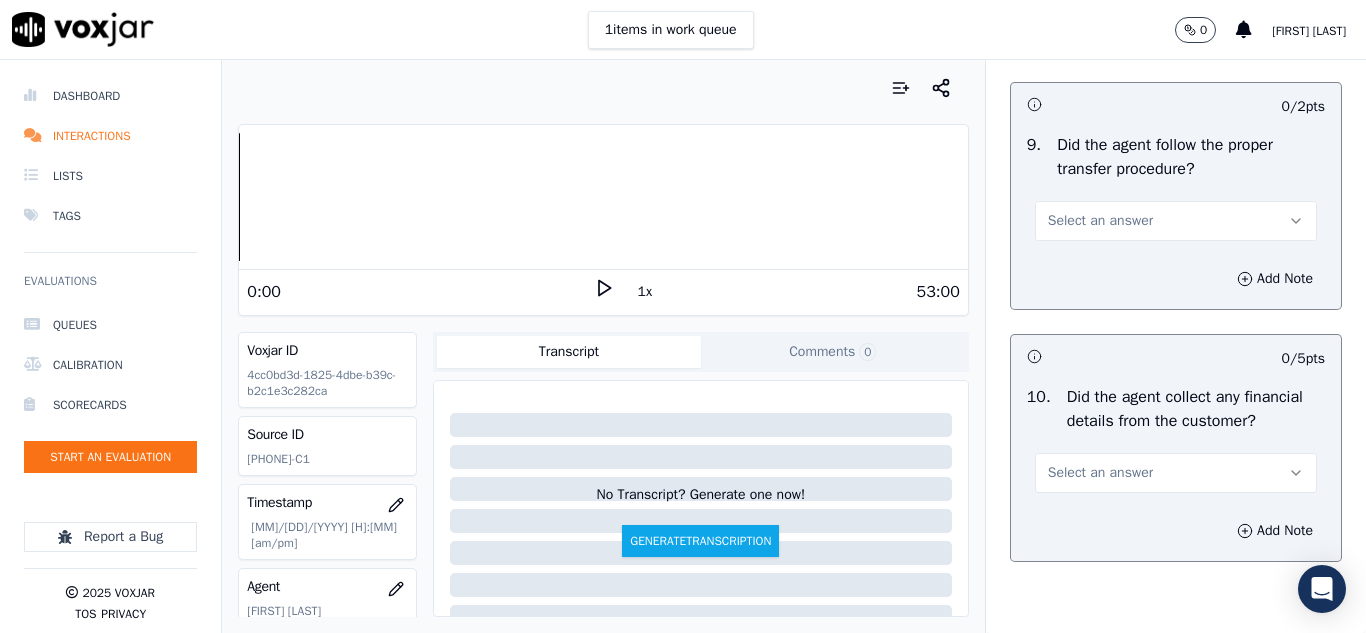click on "Select an answer" at bounding box center [1100, 221] 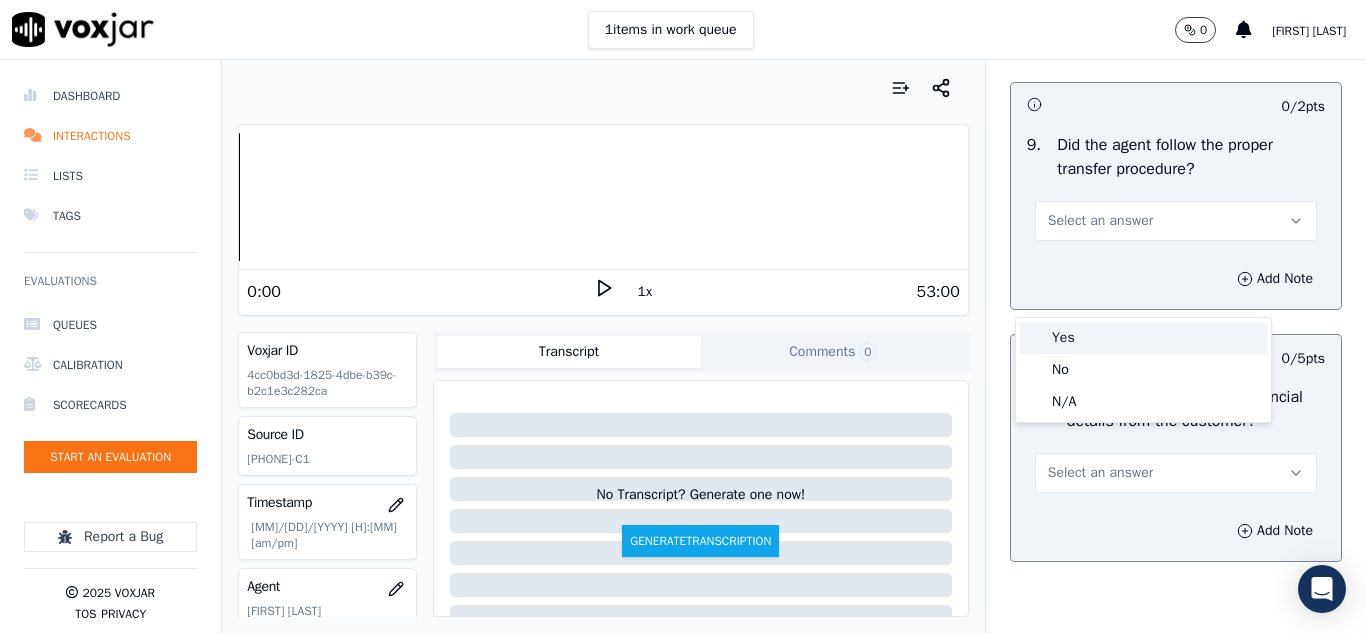 click on "Yes" at bounding box center (1143, 338) 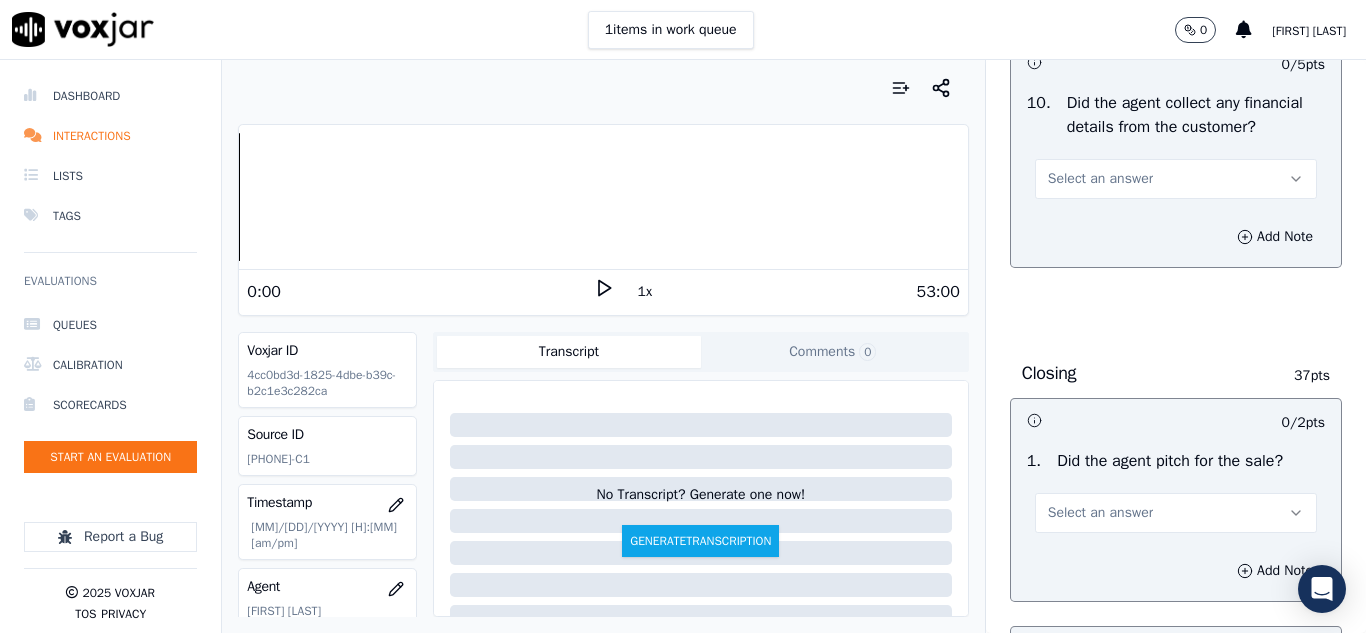 scroll, scrollTop: 3800, scrollLeft: 0, axis: vertical 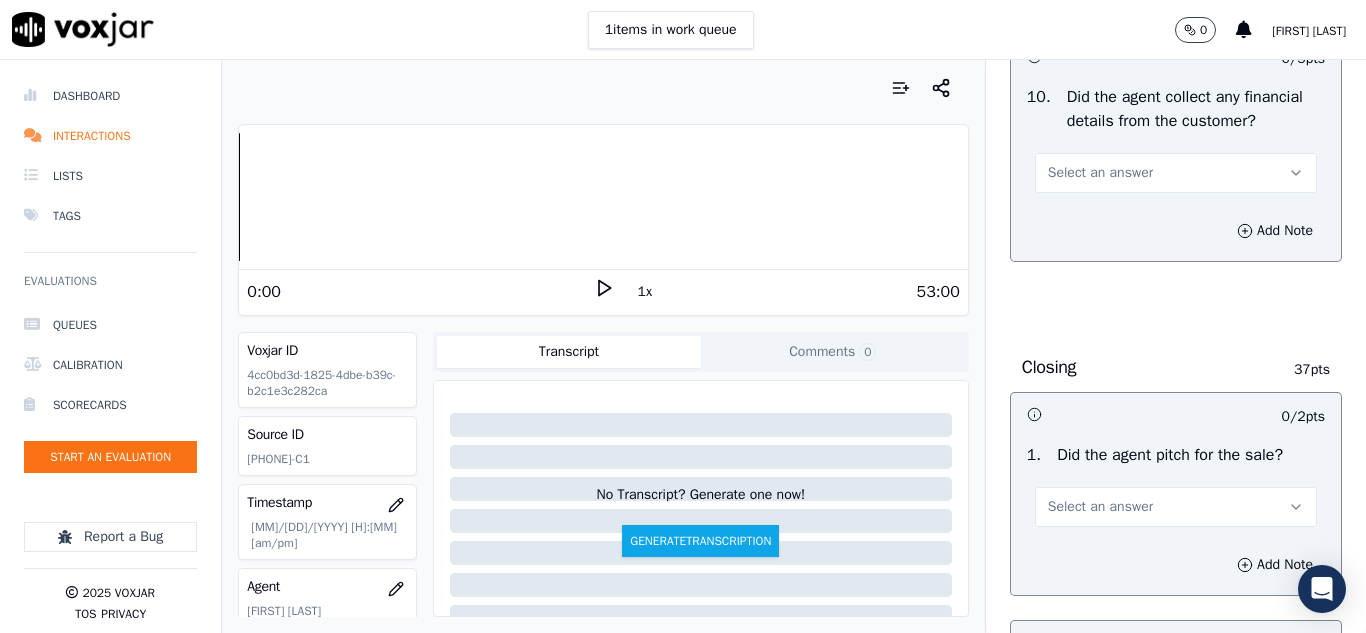 click on "Select an answer" at bounding box center [1100, 173] 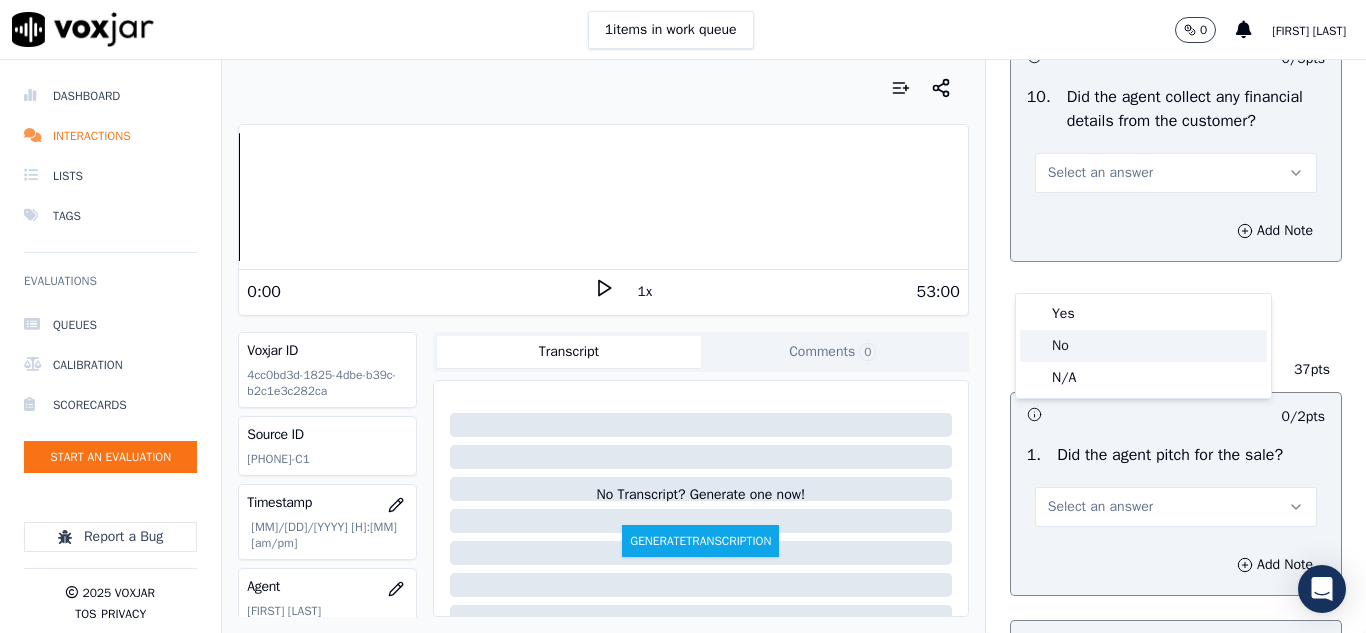 click on "No" 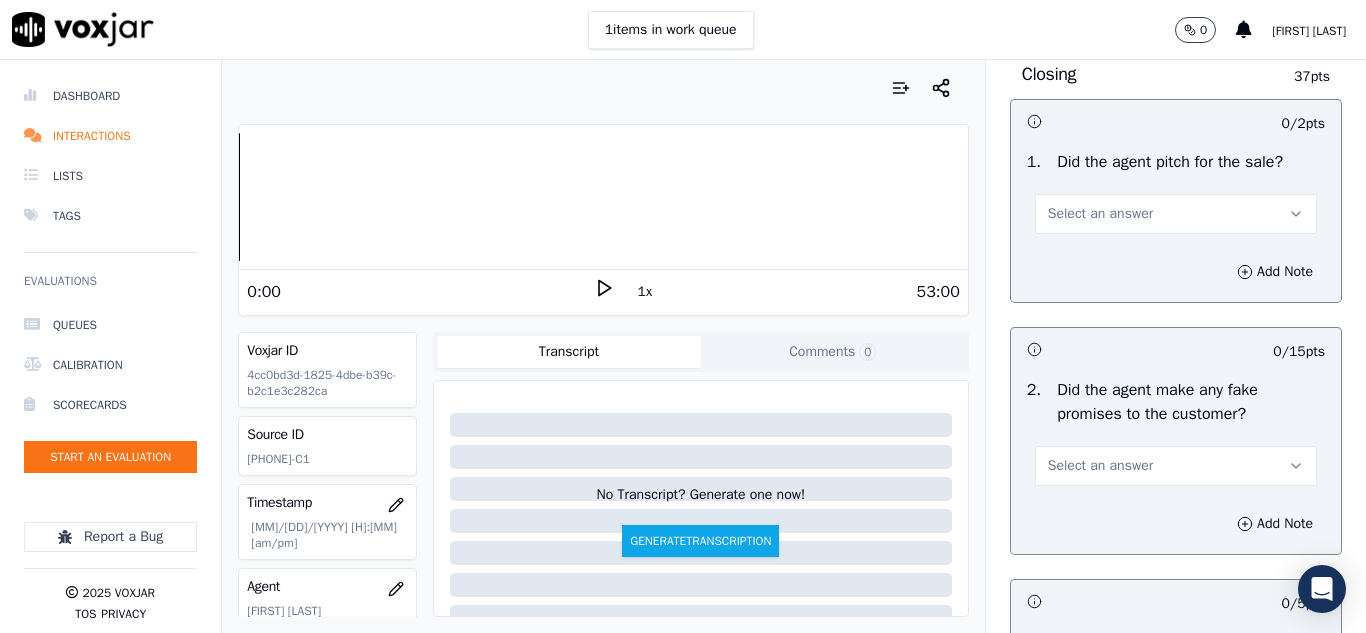 scroll, scrollTop: 4100, scrollLeft: 0, axis: vertical 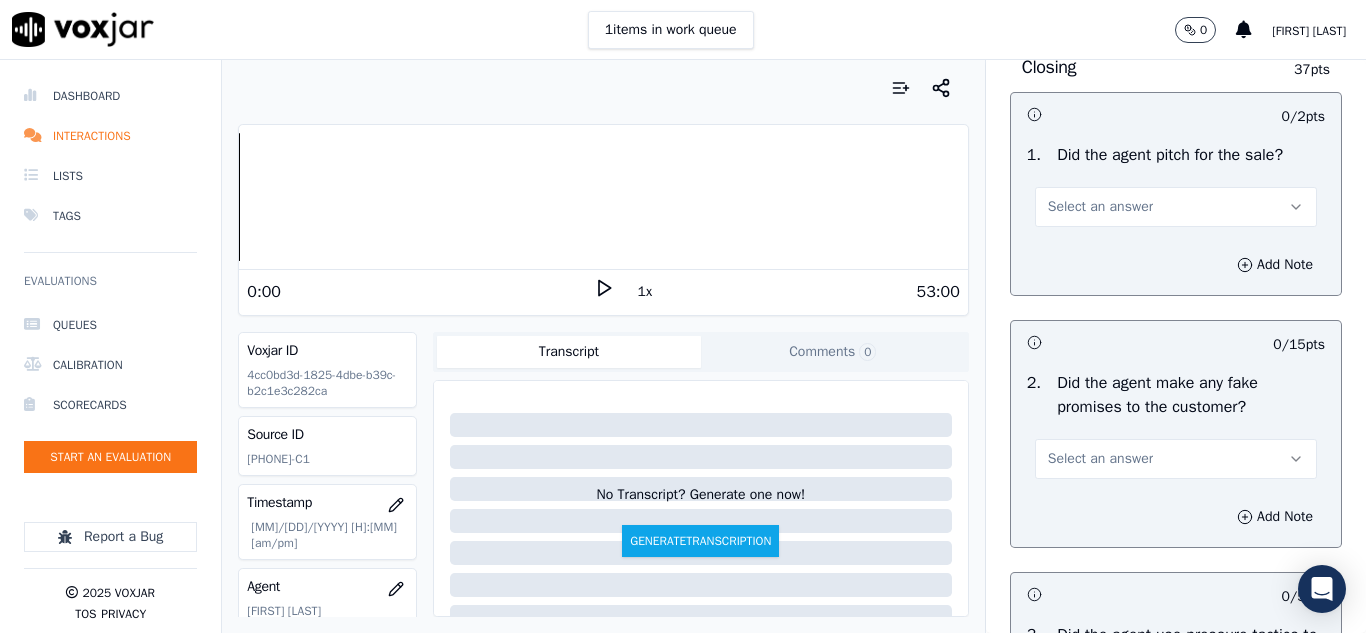 click on "Select an answer" at bounding box center [1100, 207] 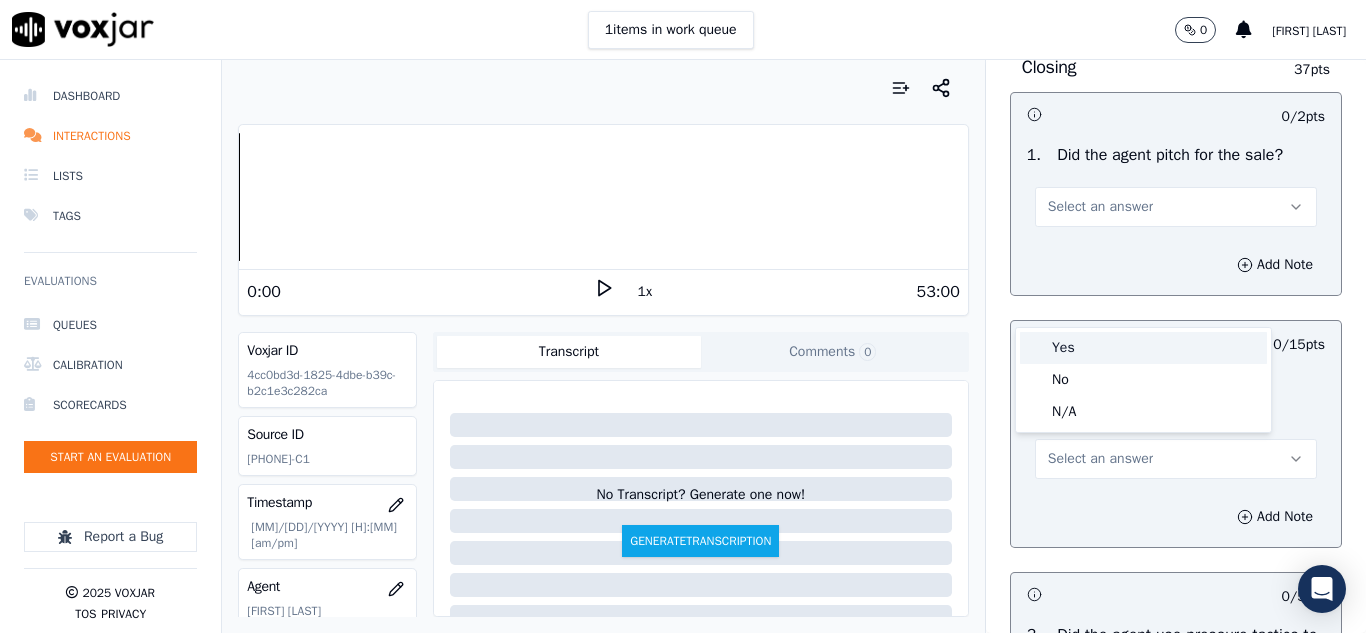 click on "Yes" at bounding box center (1143, 348) 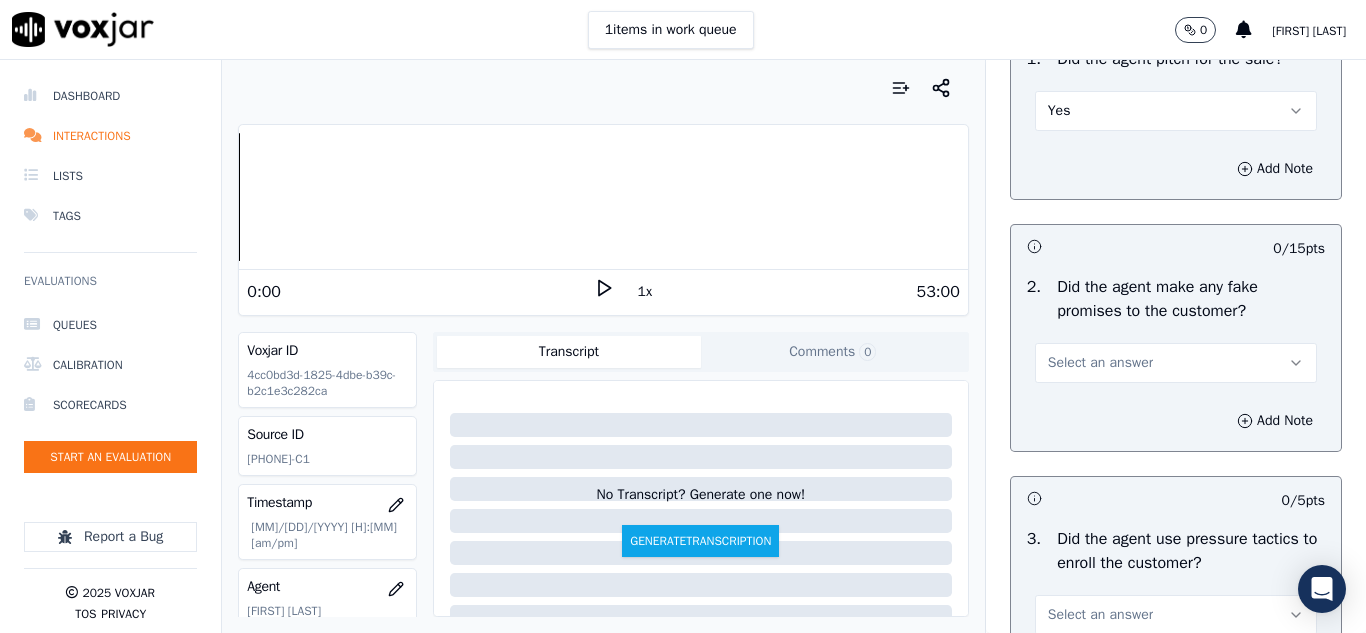 scroll, scrollTop: 4300, scrollLeft: 0, axis: vertical 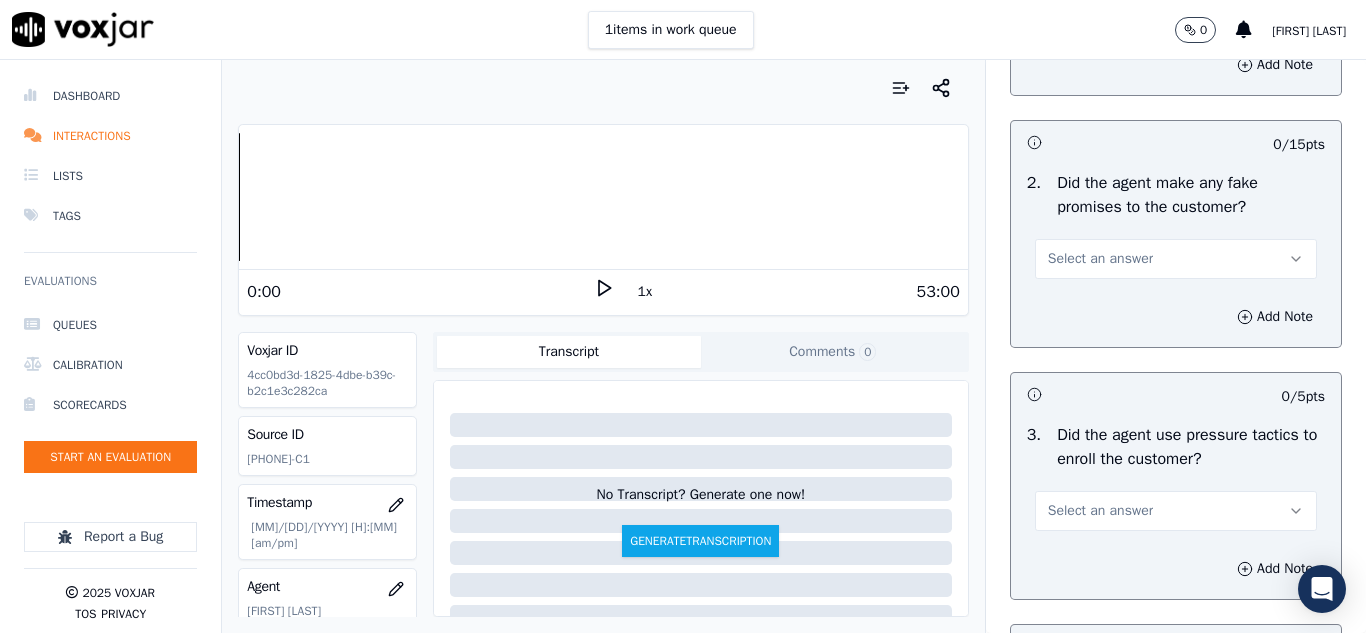 click on "Select an answer" at bounding box center (1100, 259) 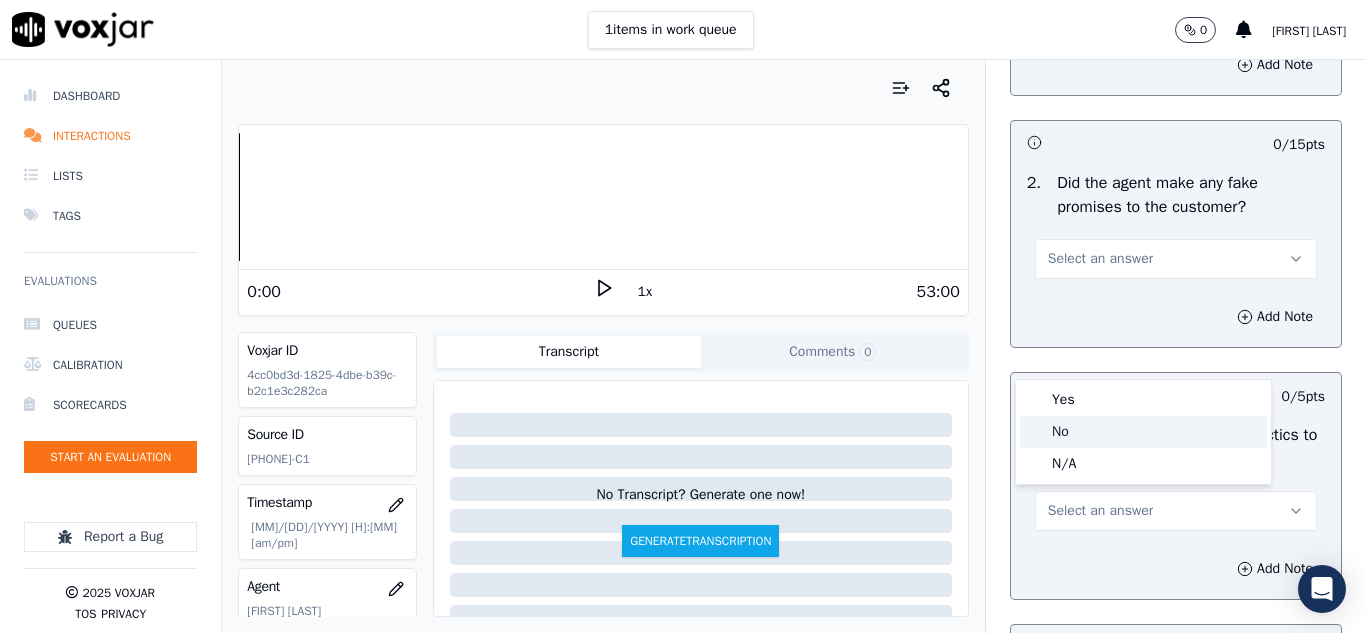 click on "No" 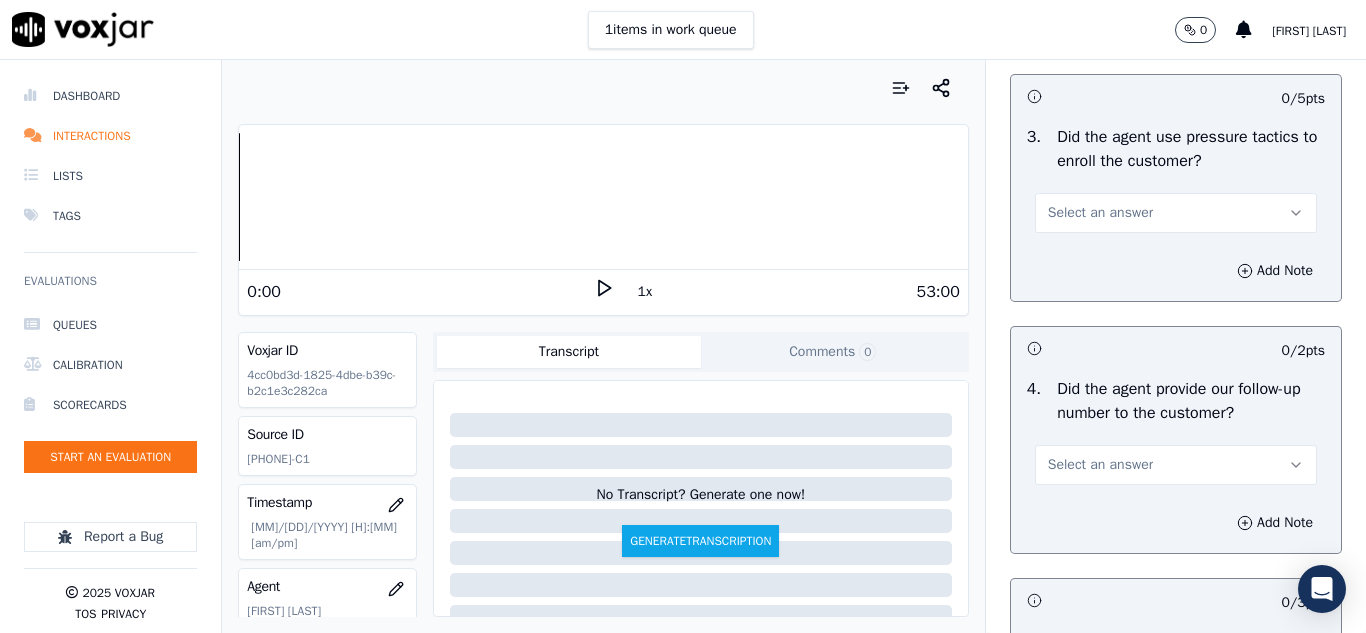 scroll, scrollTop: 4600, scrollLeft: 0, axis: vertical 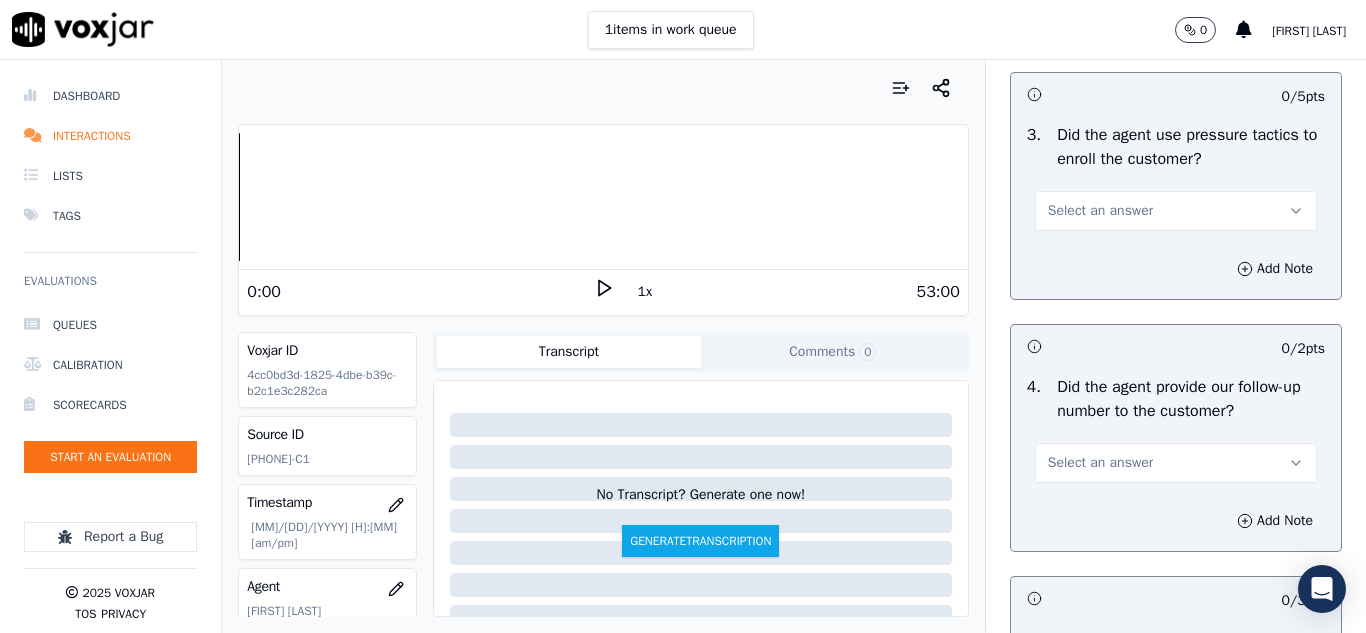 click on "Select an answer" at bounding box center (1100, 211) 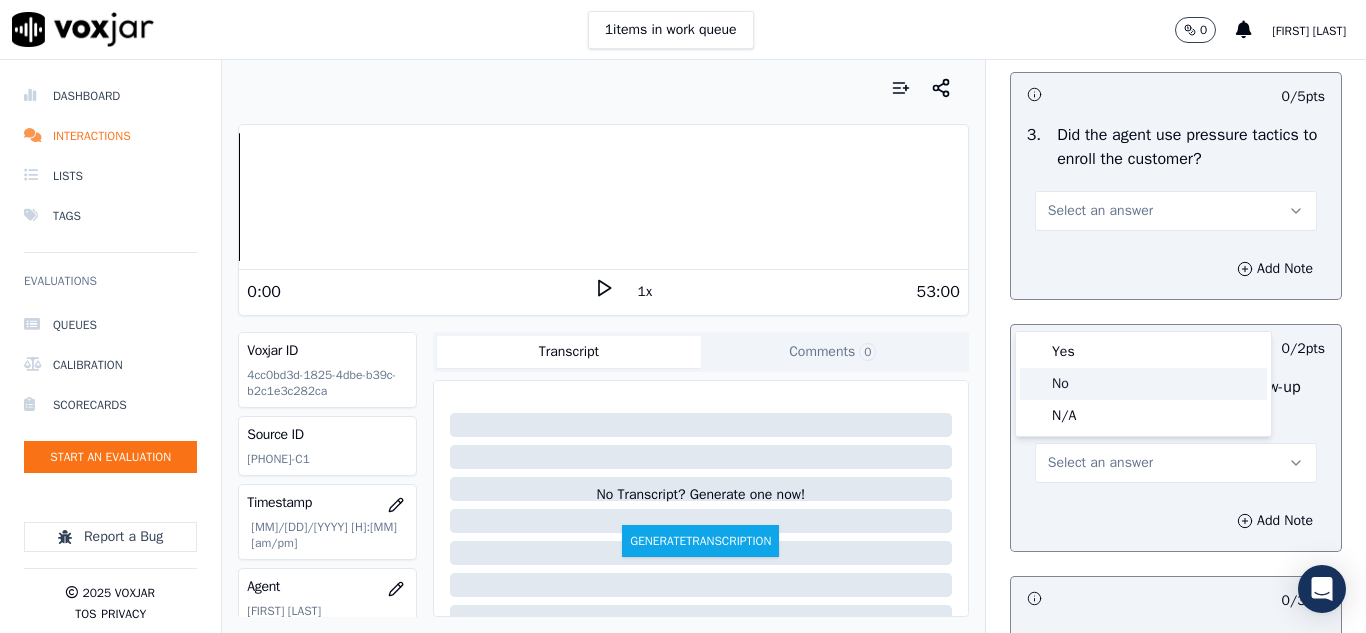 click on "No" 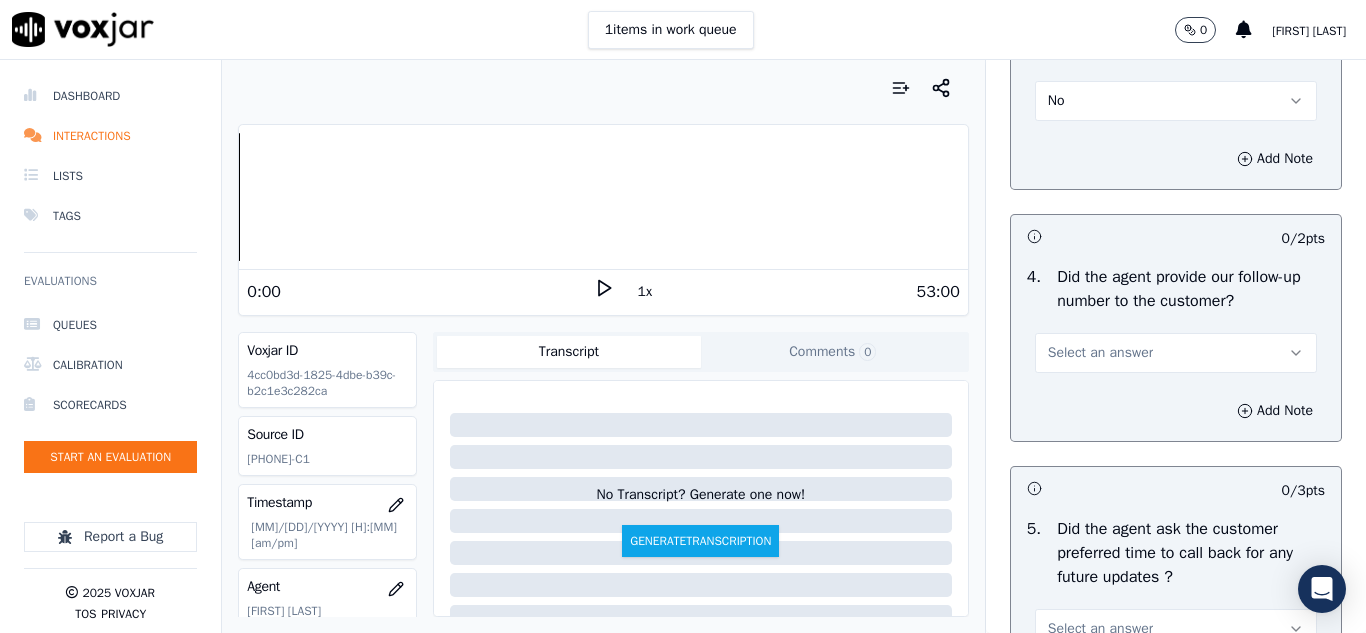 scroll, scrollTop: 4800, scrollLeft: 0, axis: vertical 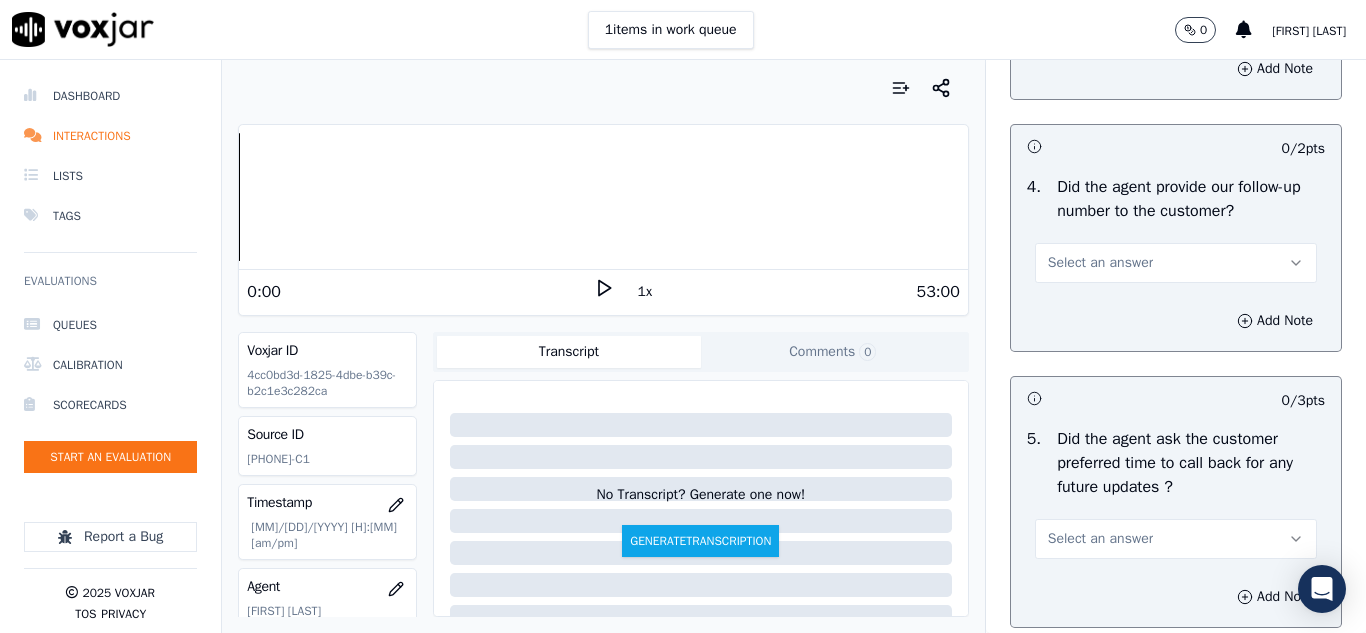 click on "Select an answer" at bounding box center [1100, 263] 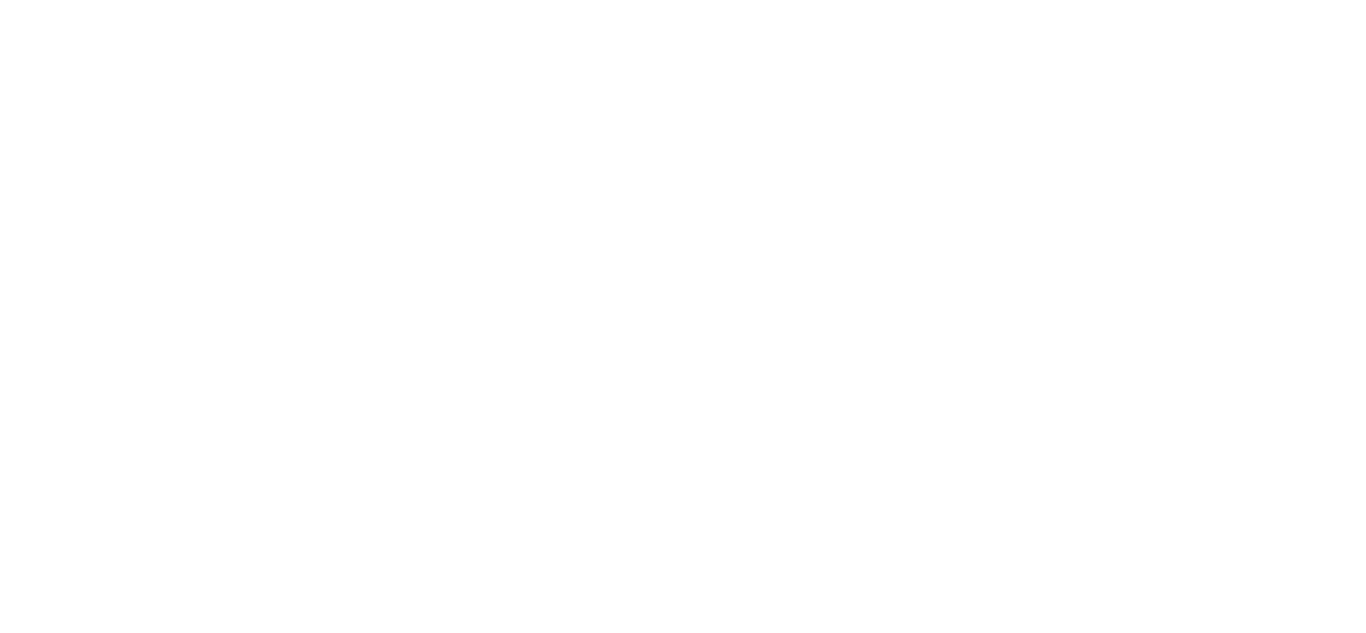 scroll, scrollTop: 0, scrollLeft: 0, axis: both 